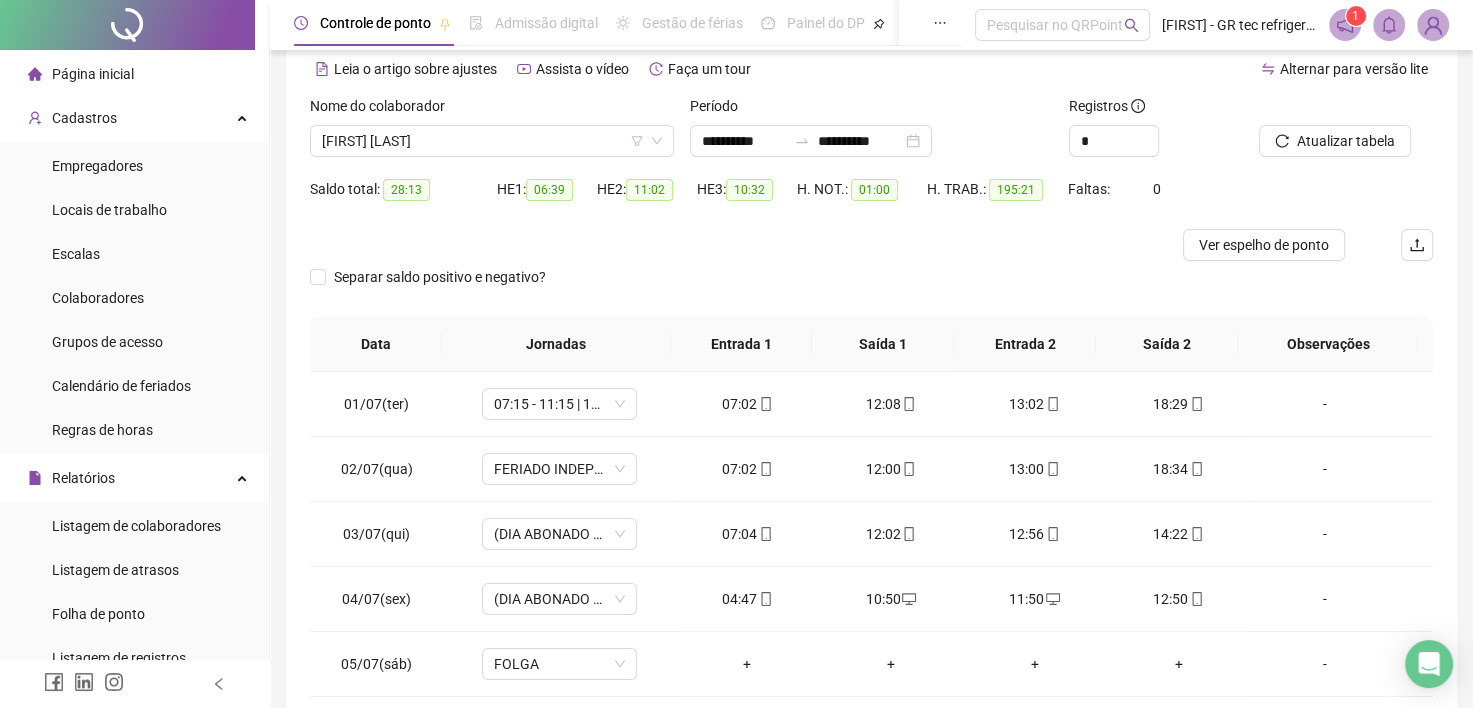 scroll, scrollTop: 89, scrollLeft: 0, axis: vertical 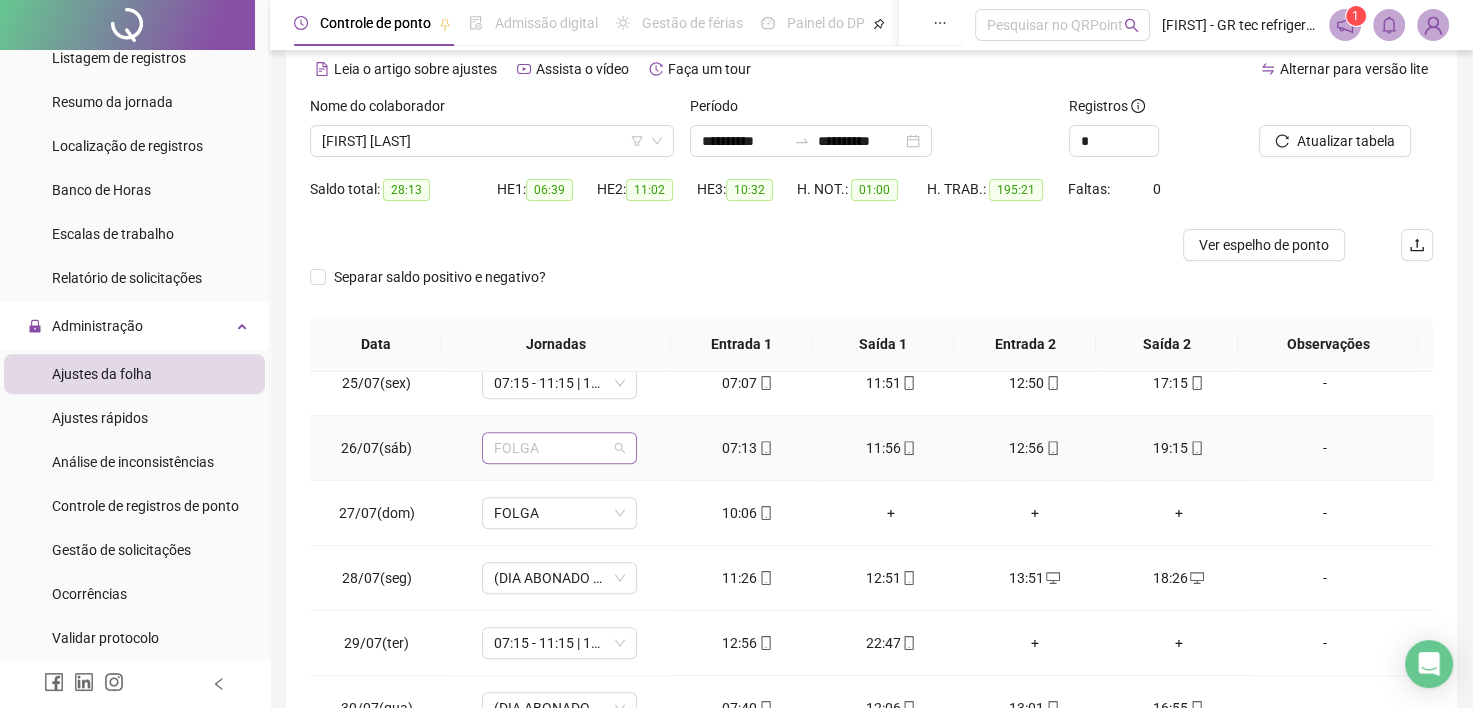 click on "FOLGA" at bounding box center [559, 448] 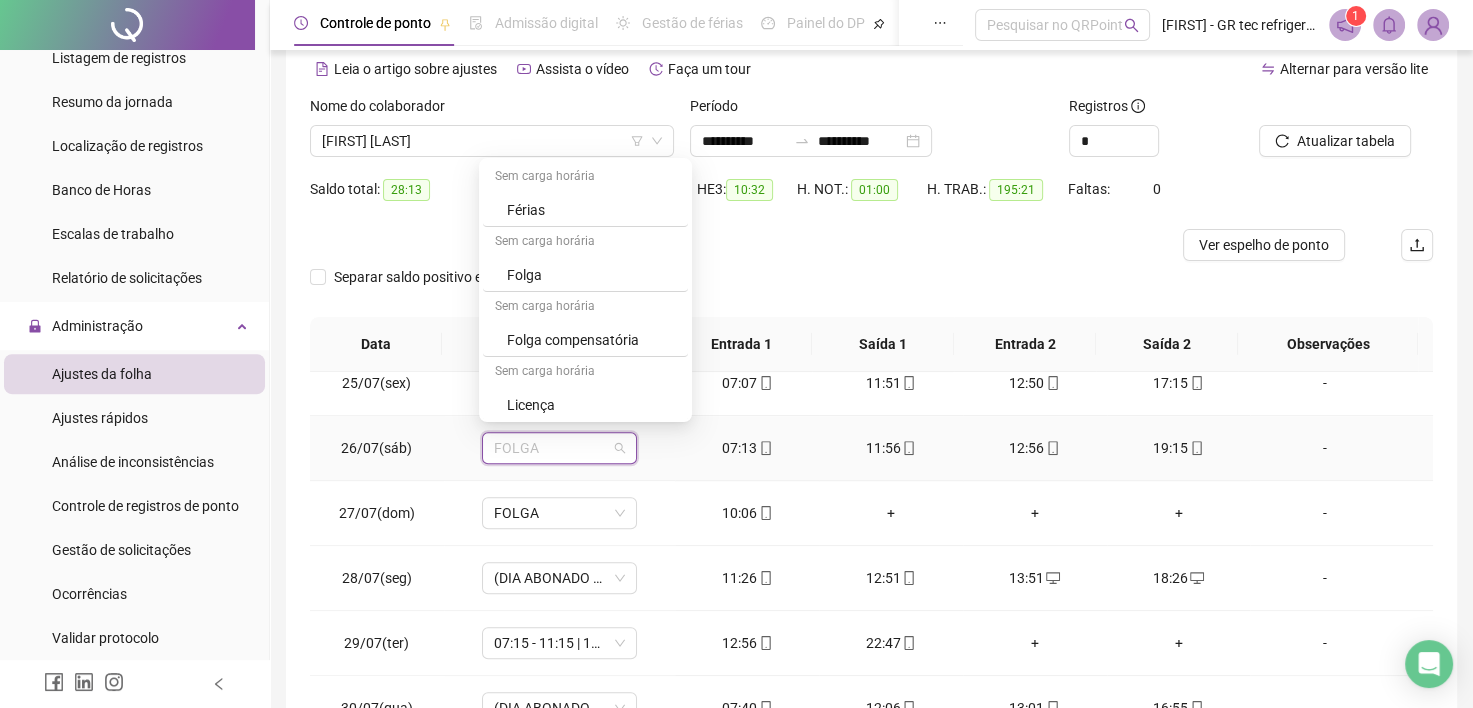 scroll, scrollTop: 327, scrollLeft: 0, axis: vertical 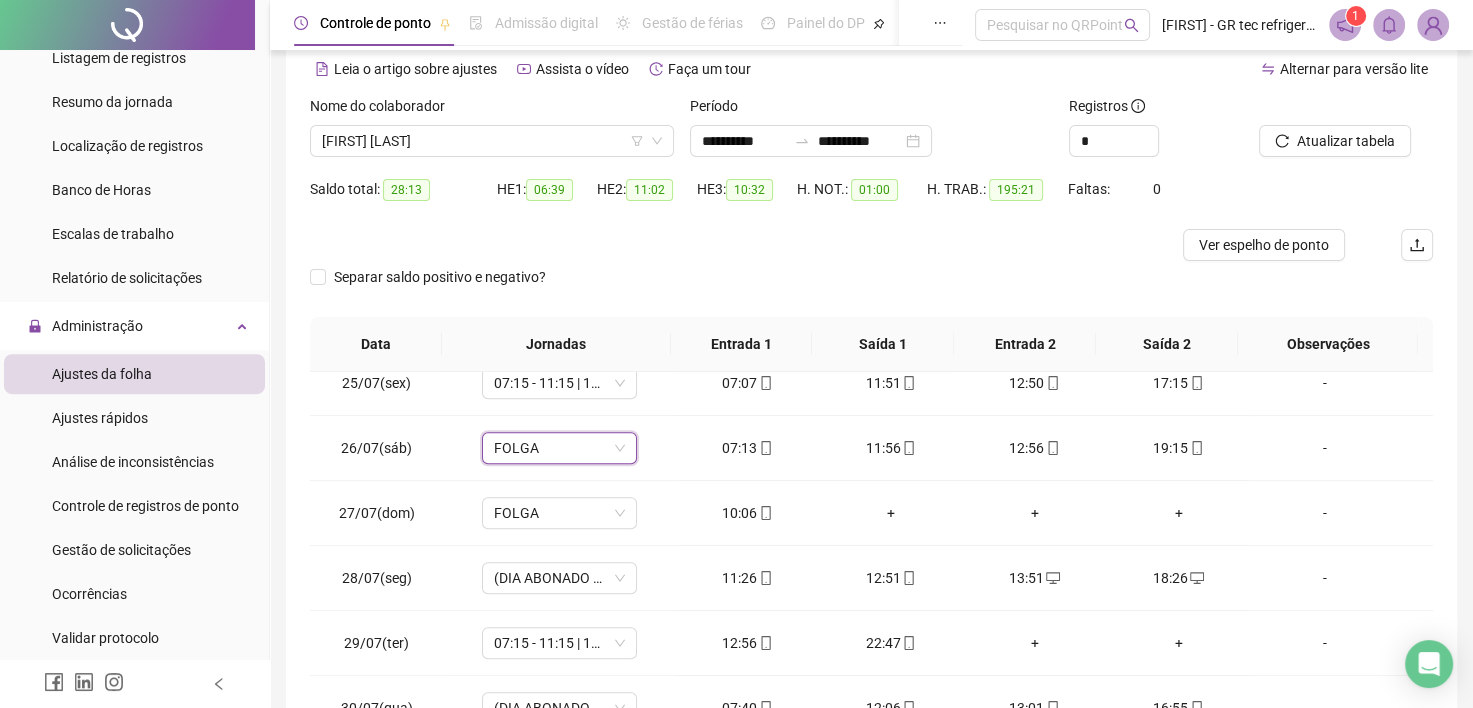 click at bounding box center [731, 245] 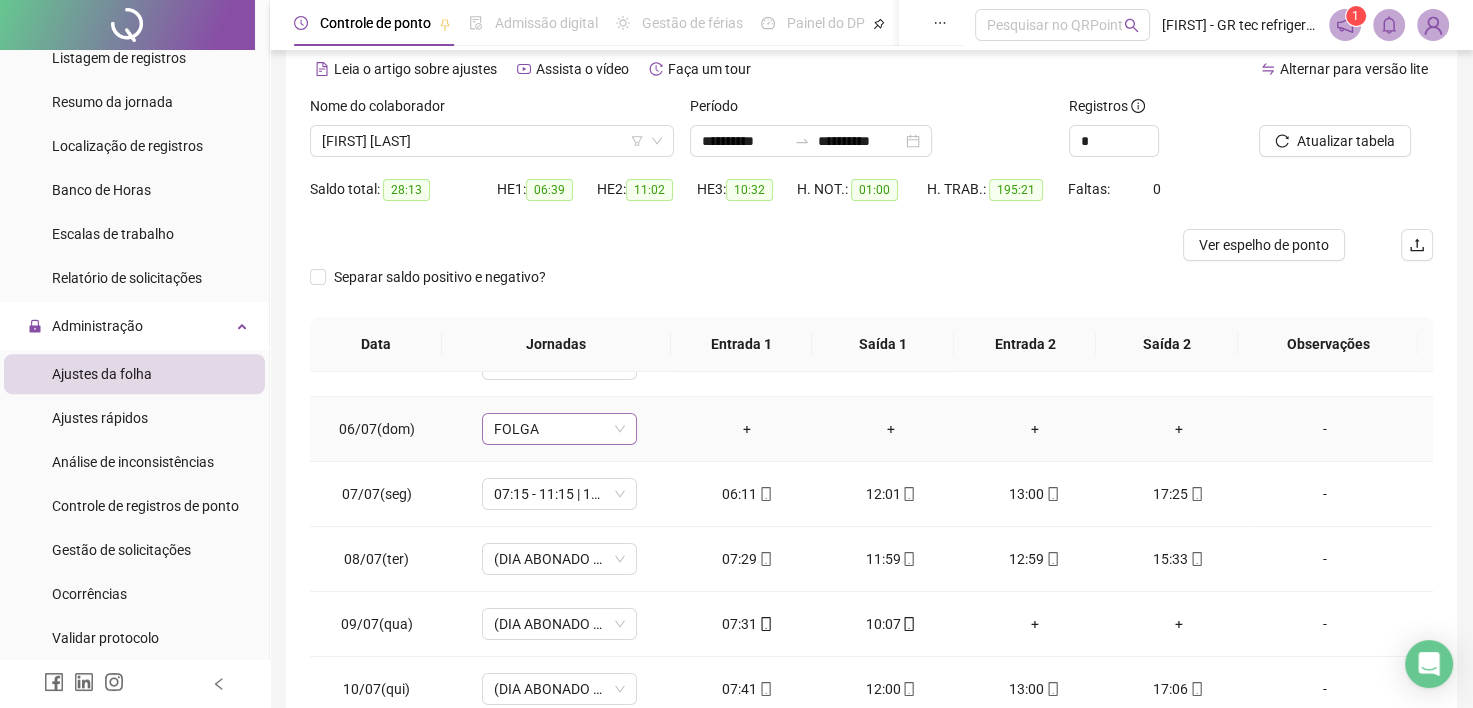 scroll, scrollTop: 200, scrollLeft: 0, axis: vertical 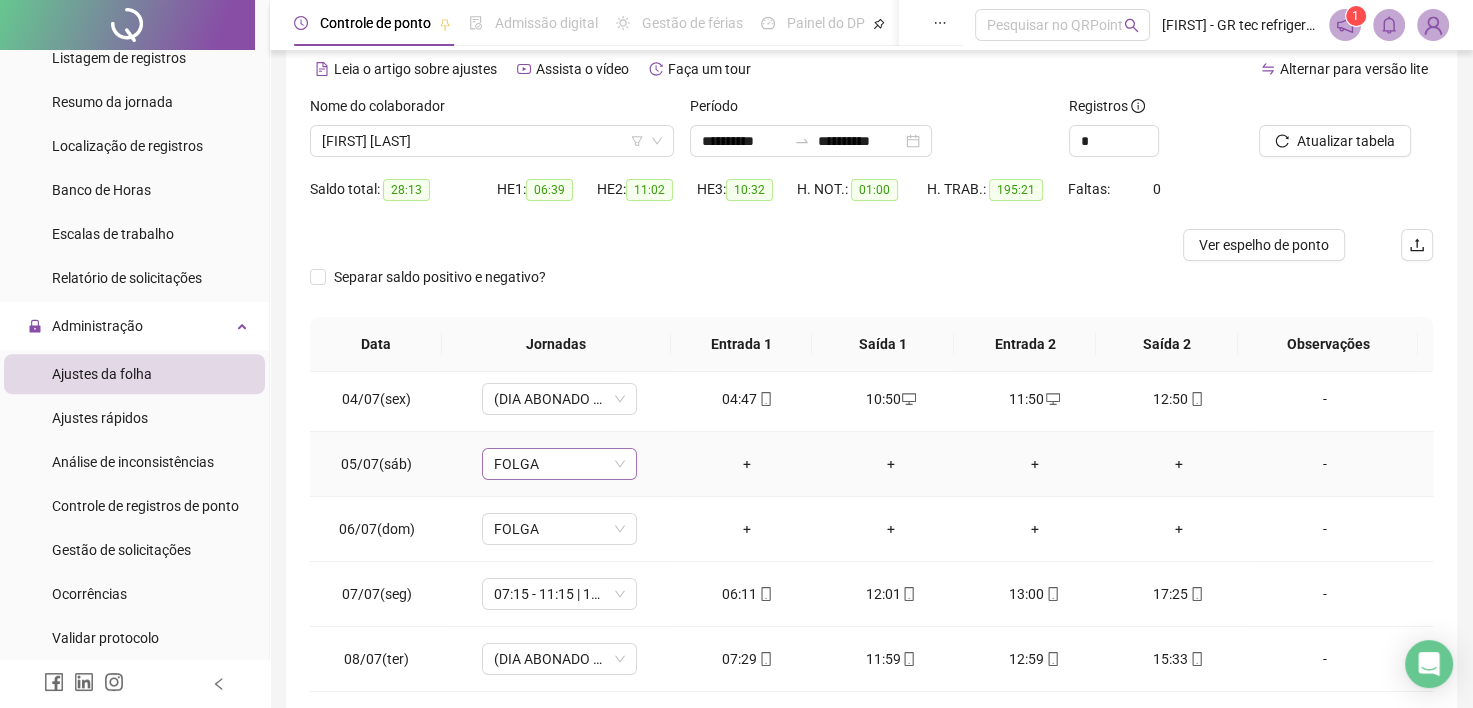 click on "FOLGA" at bounding box center [559, 464] 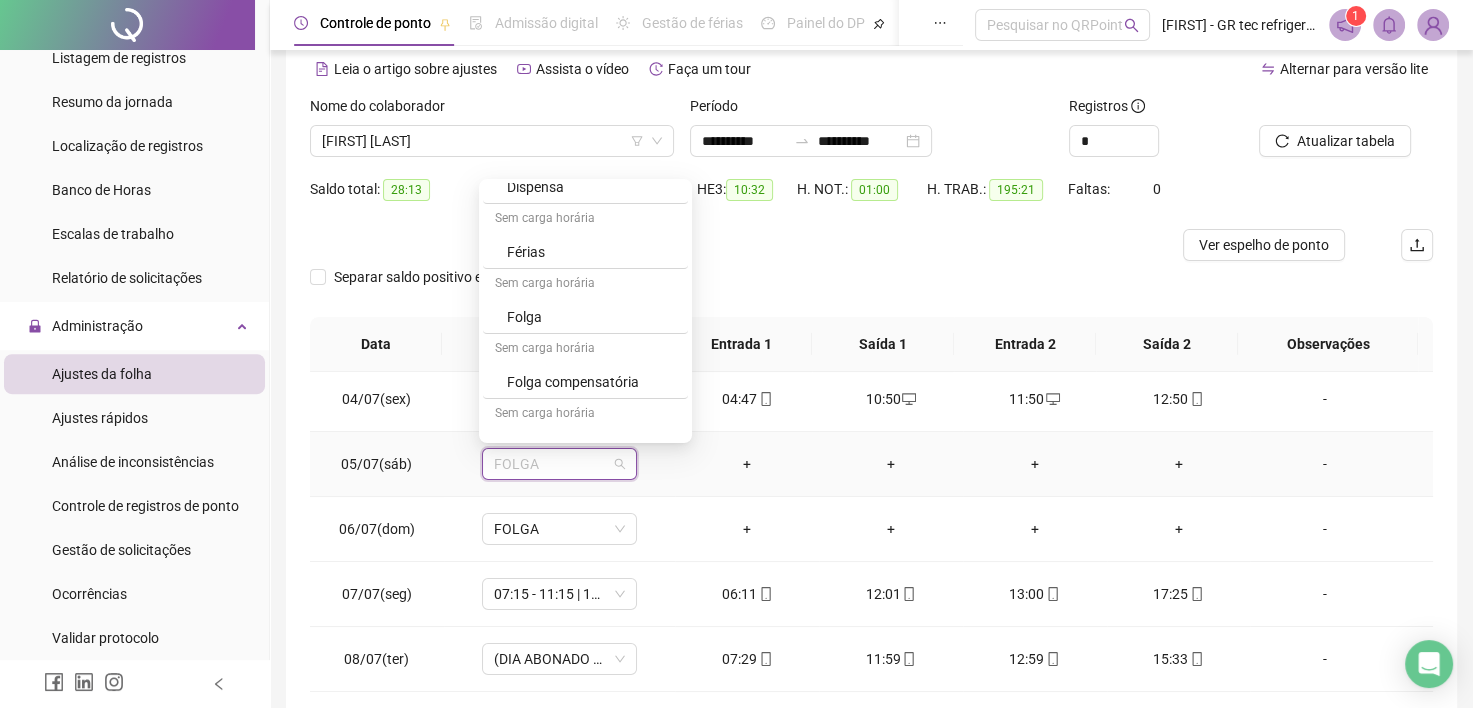 scroll, scrollTop: 327, scrollLeft: 0, axis: vertical 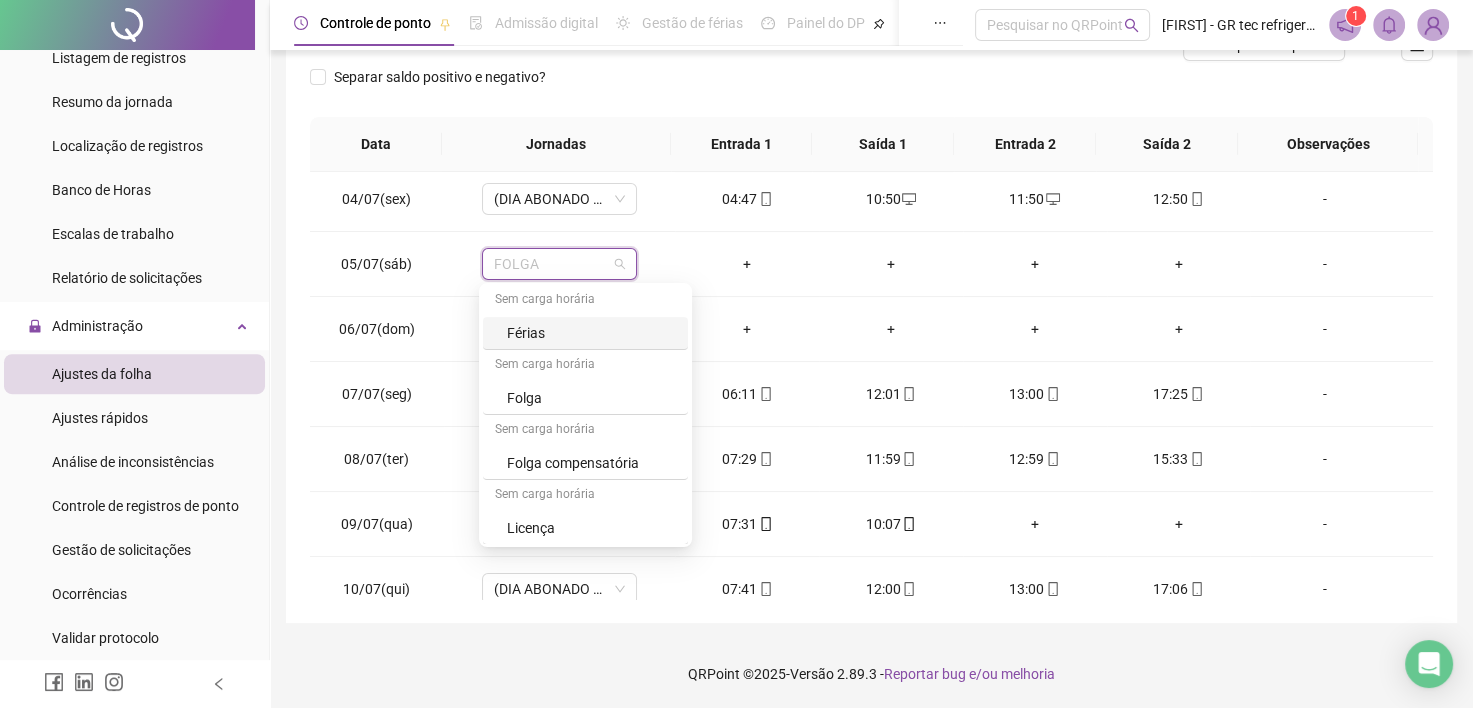 click on "Separar saldo positivo e negativo?" at bounding box center [871, 89] 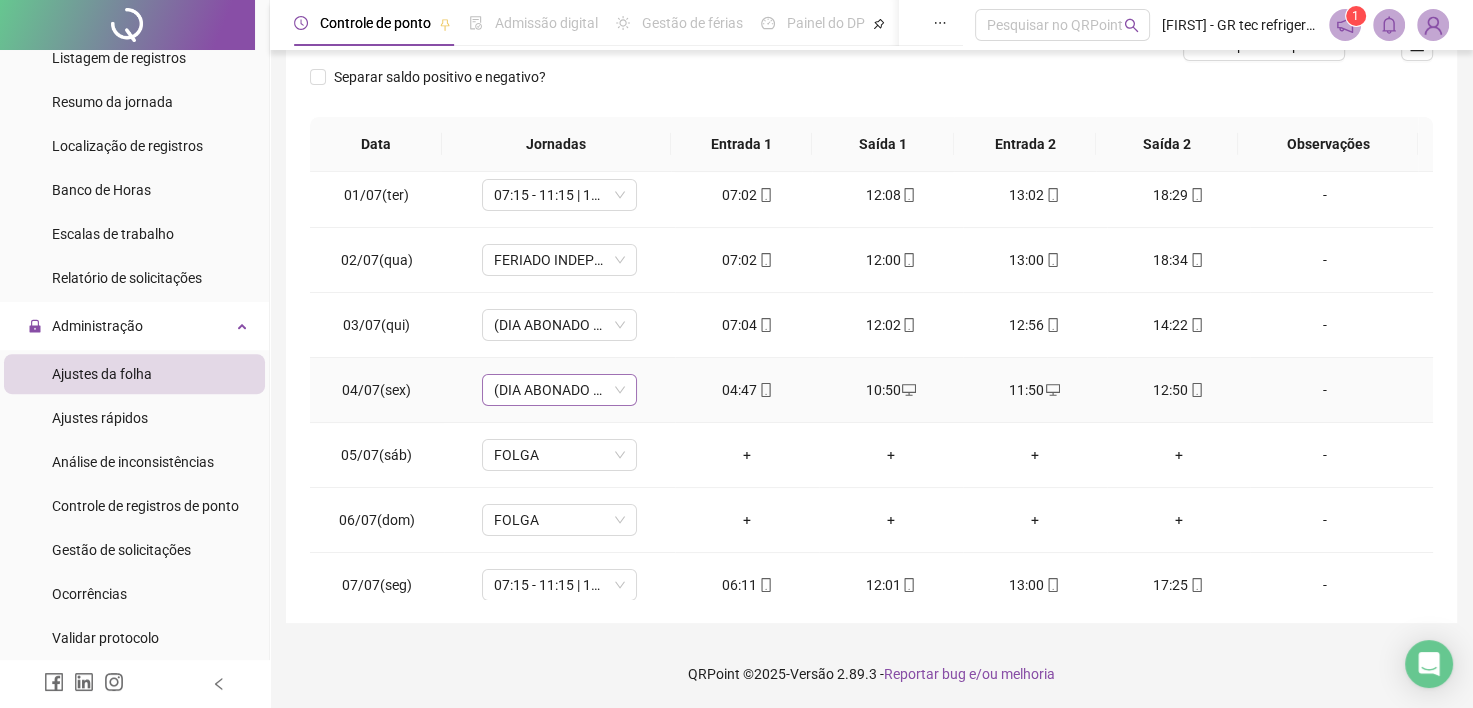 scroll, scrollTop: 0, scrollLeft: 0, axis: both 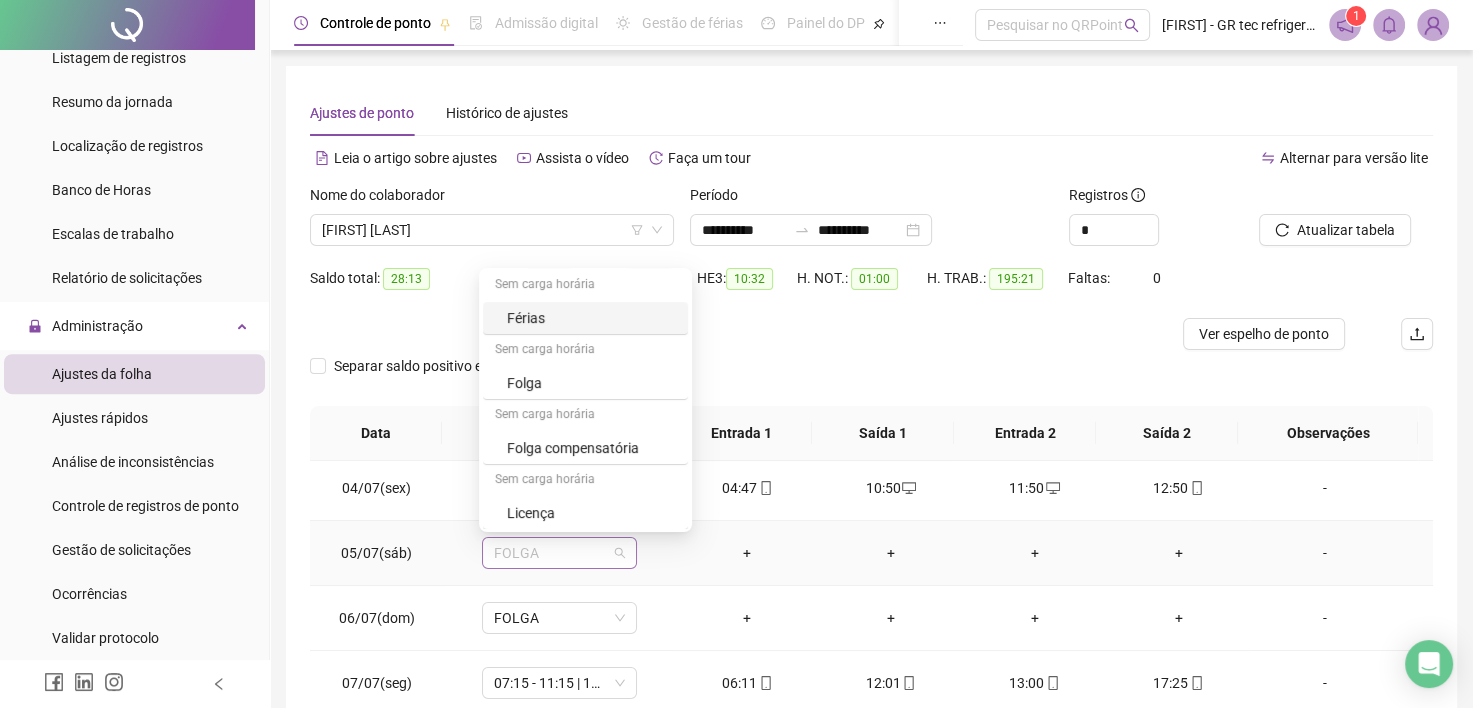 click on "FOLGA" at bounding box center [559, 553] 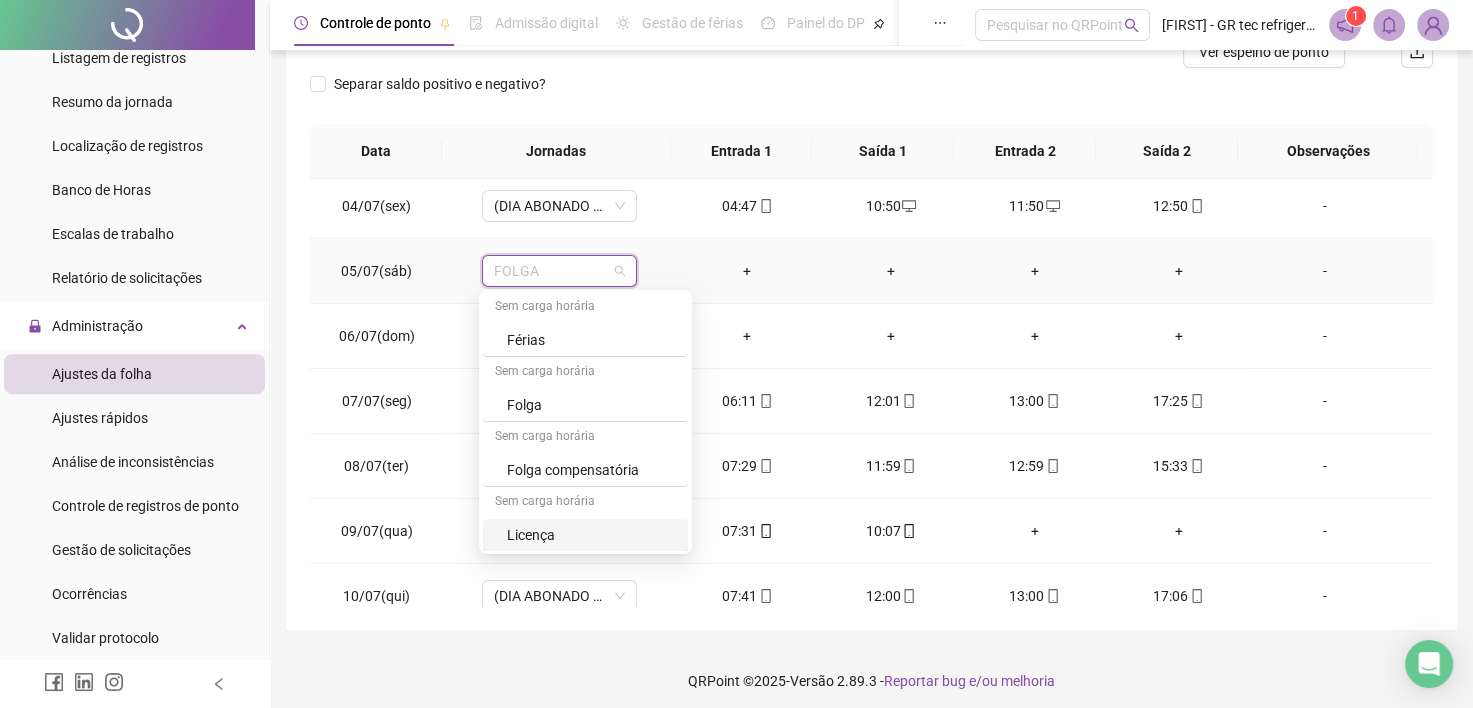 scroll, scrollTop: 289, scrollLeft: 0, axis: vertical 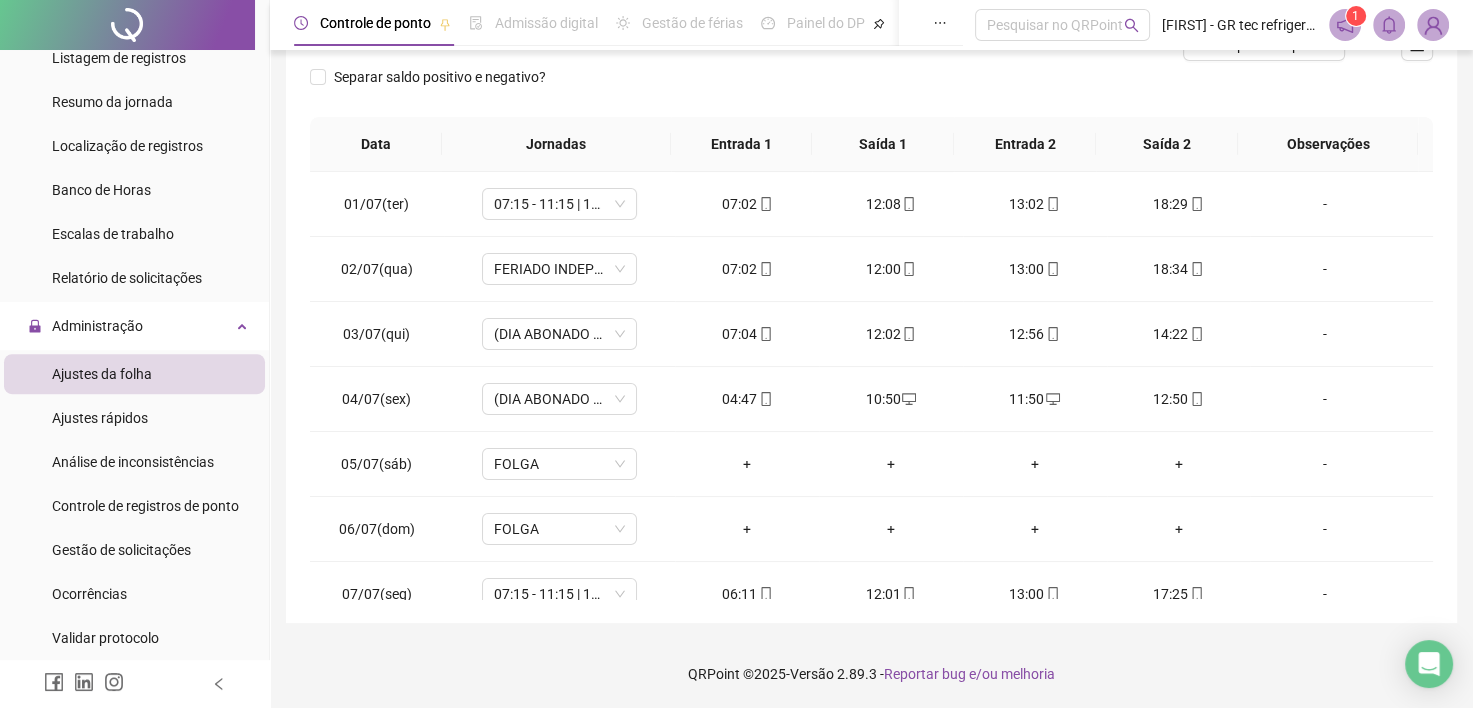 click on "Separar saldo positivo e negativo?" at bounding box center [871, 89] 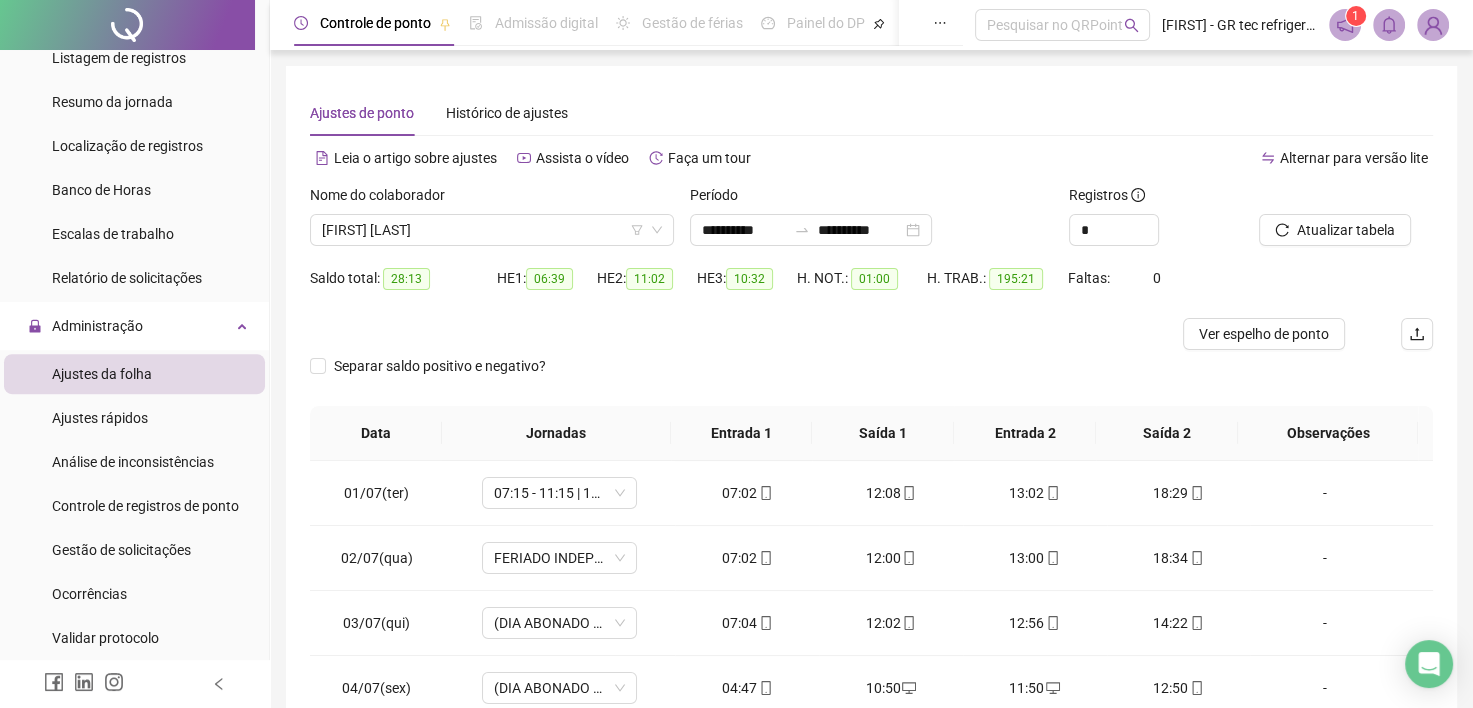 scroll, scrollTop: 0, scrollLeft: 0, axis: both 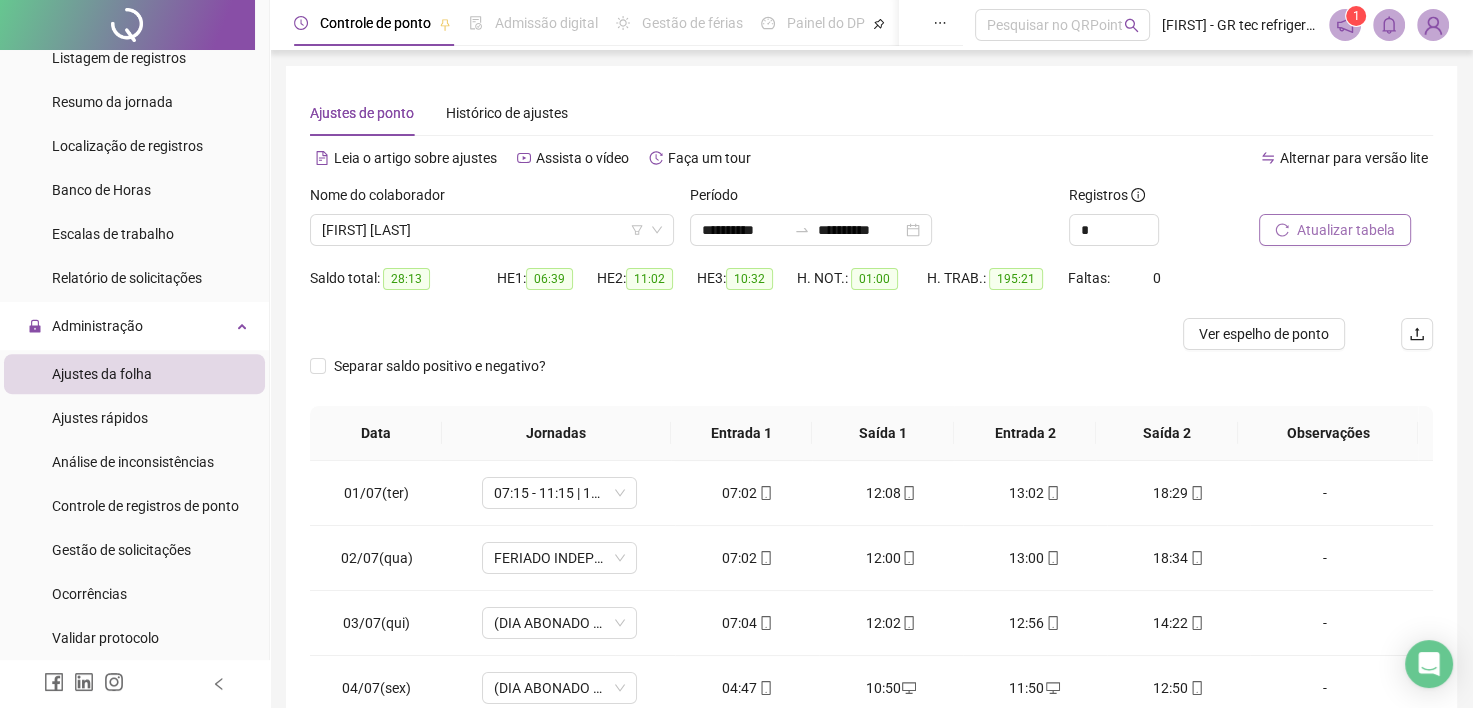click on "Atualizar tabela" at bounding box center [1346, 230] 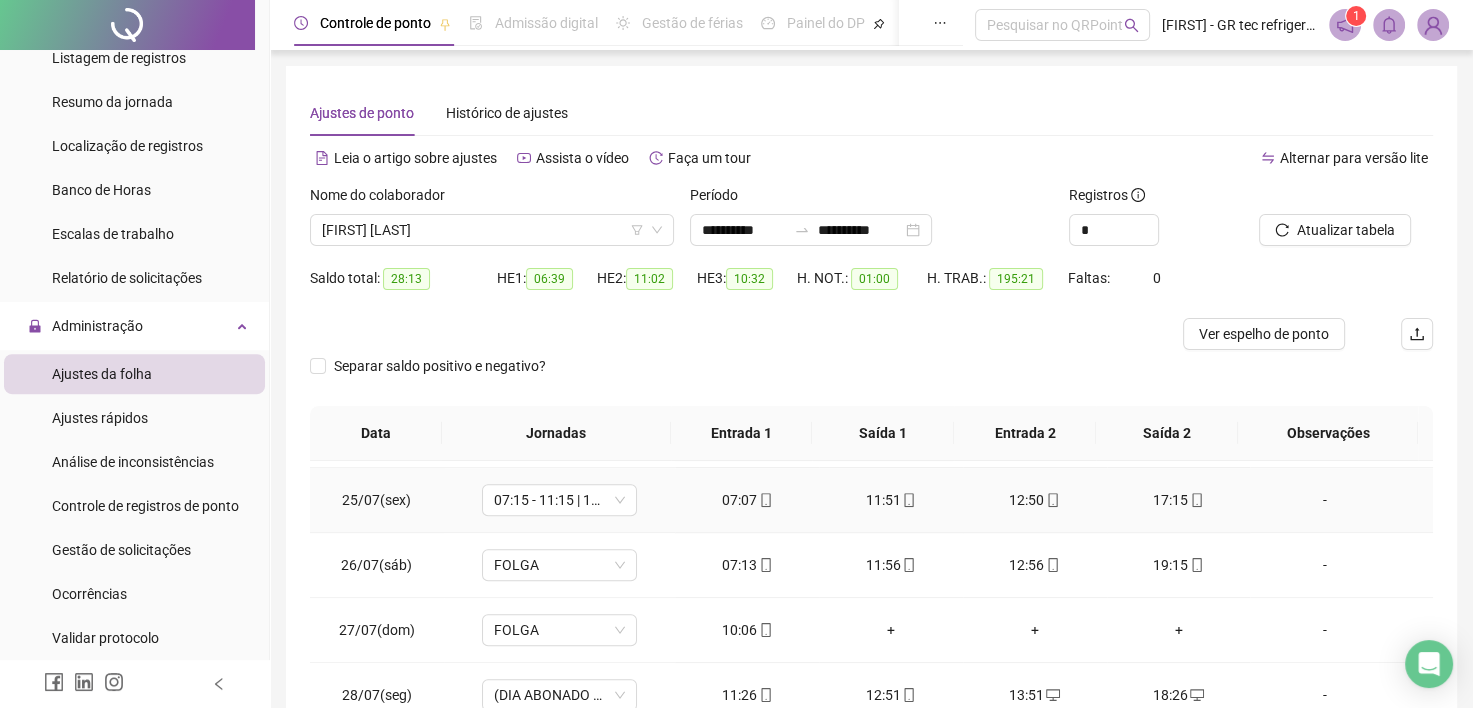 scroll, scrollTop: 1581, scrollLeft: 0, axis: vertical 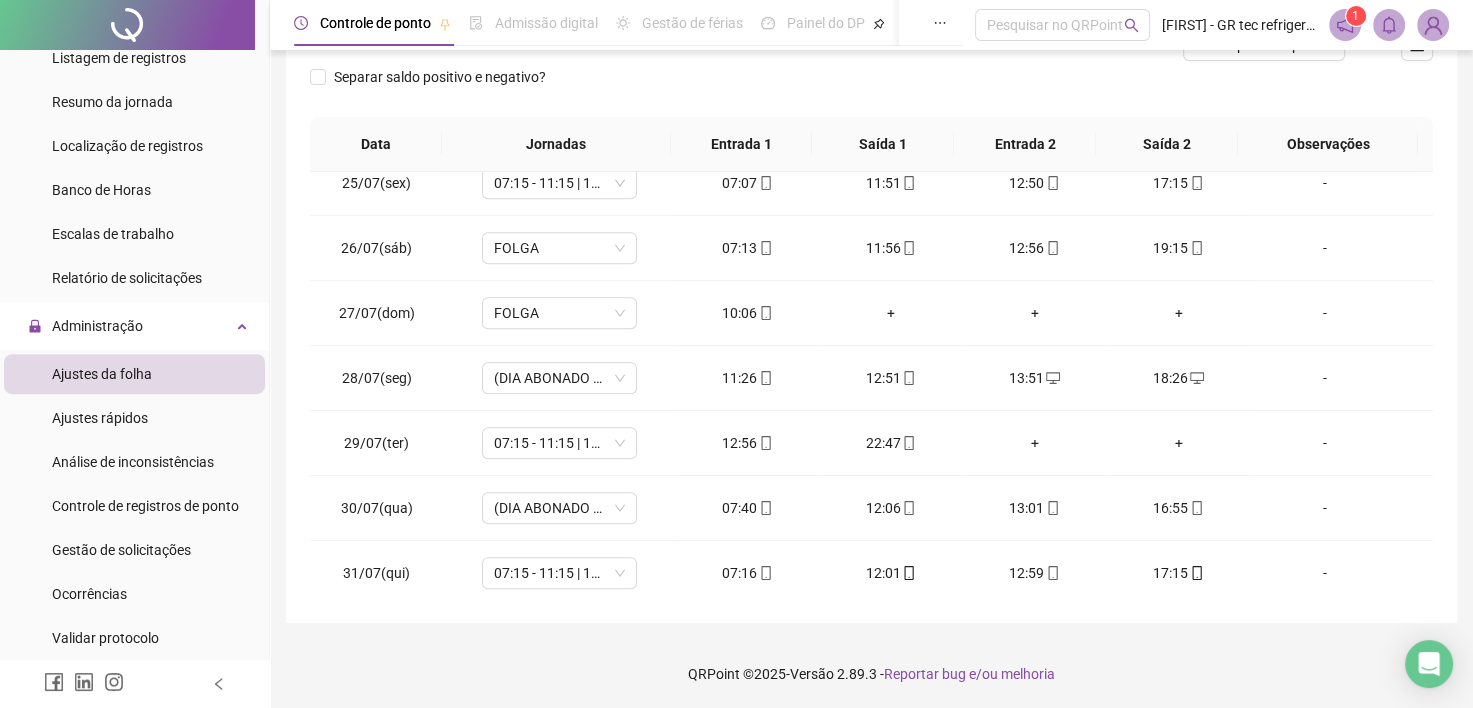type 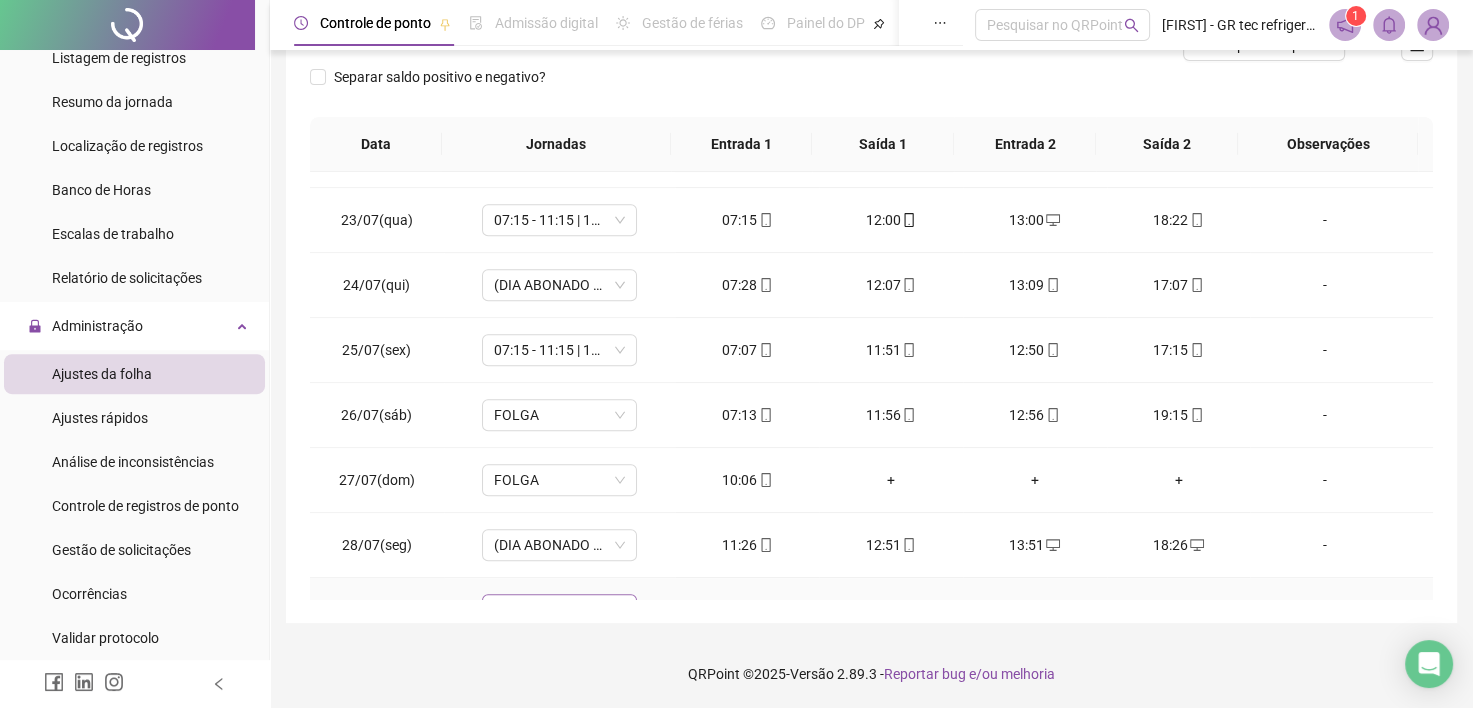 scroll, scrollTop: 1381, scrollLeft: 0, axis: vertical 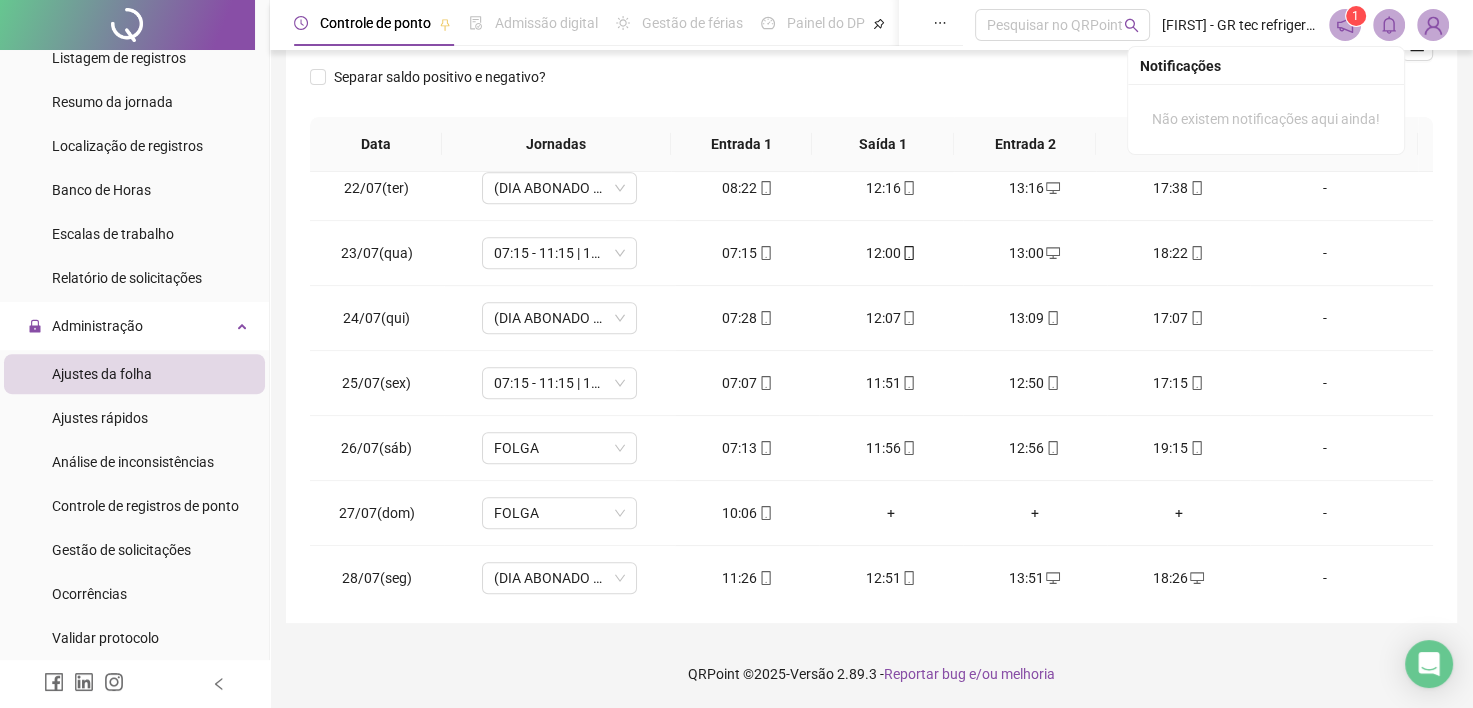 click 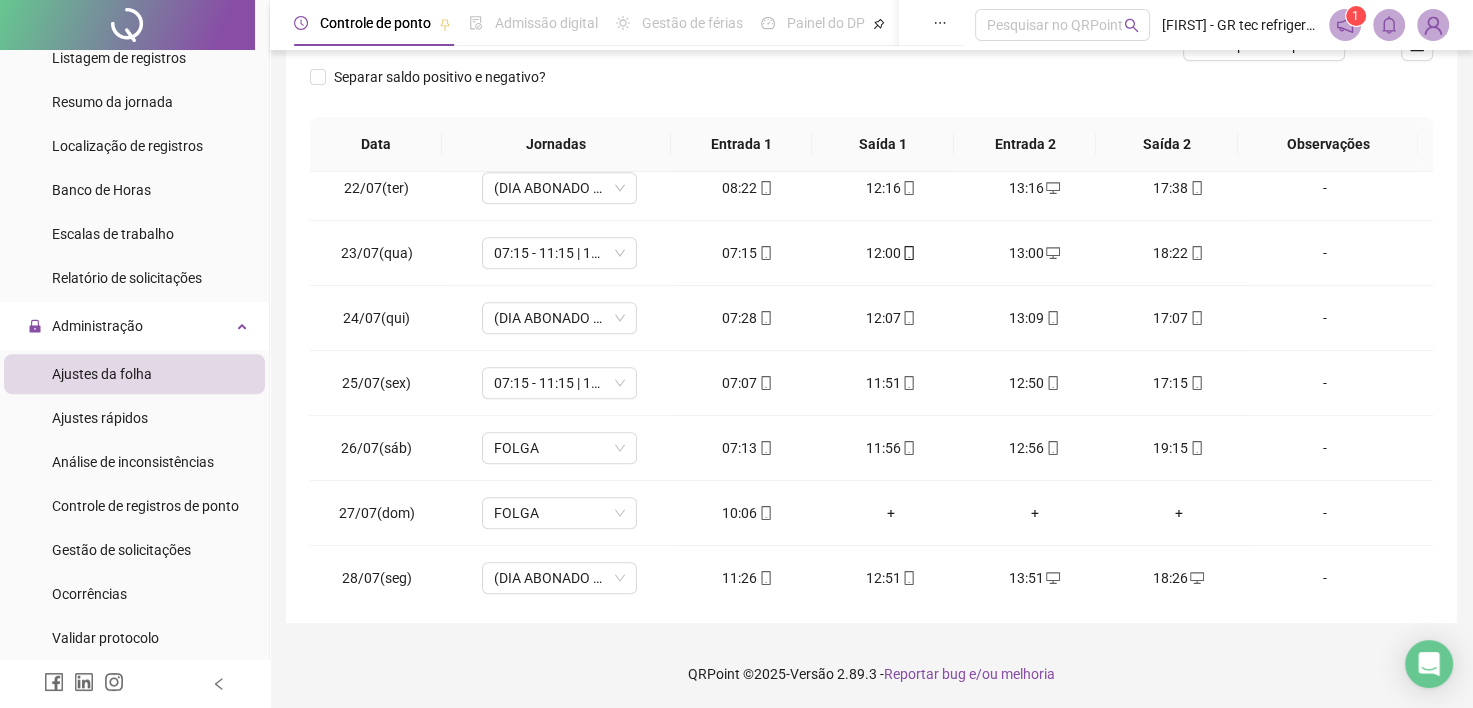 click on "Separar saldo positivo e negativo?" at bounding box center (871, 89) 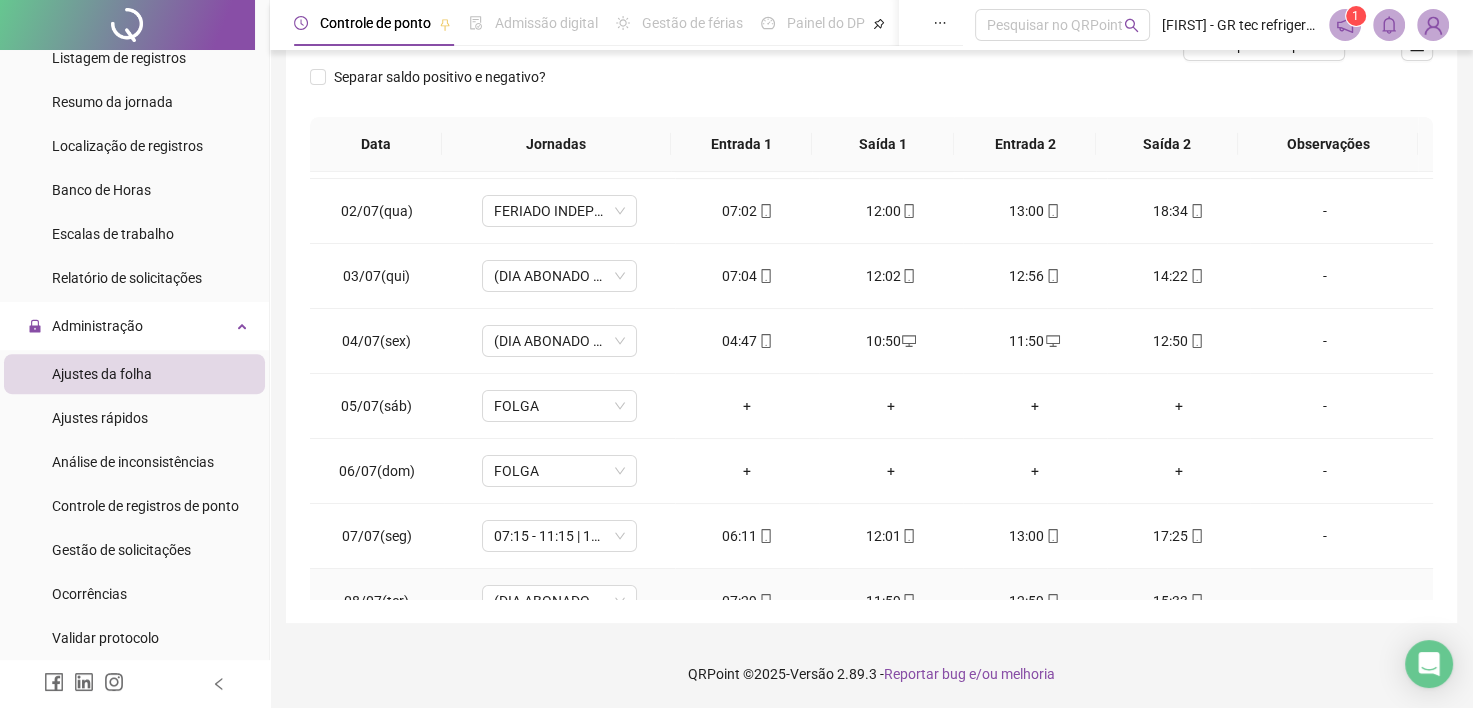 scroll, scrollTop: 0, scrollLeft: 0, axis: both 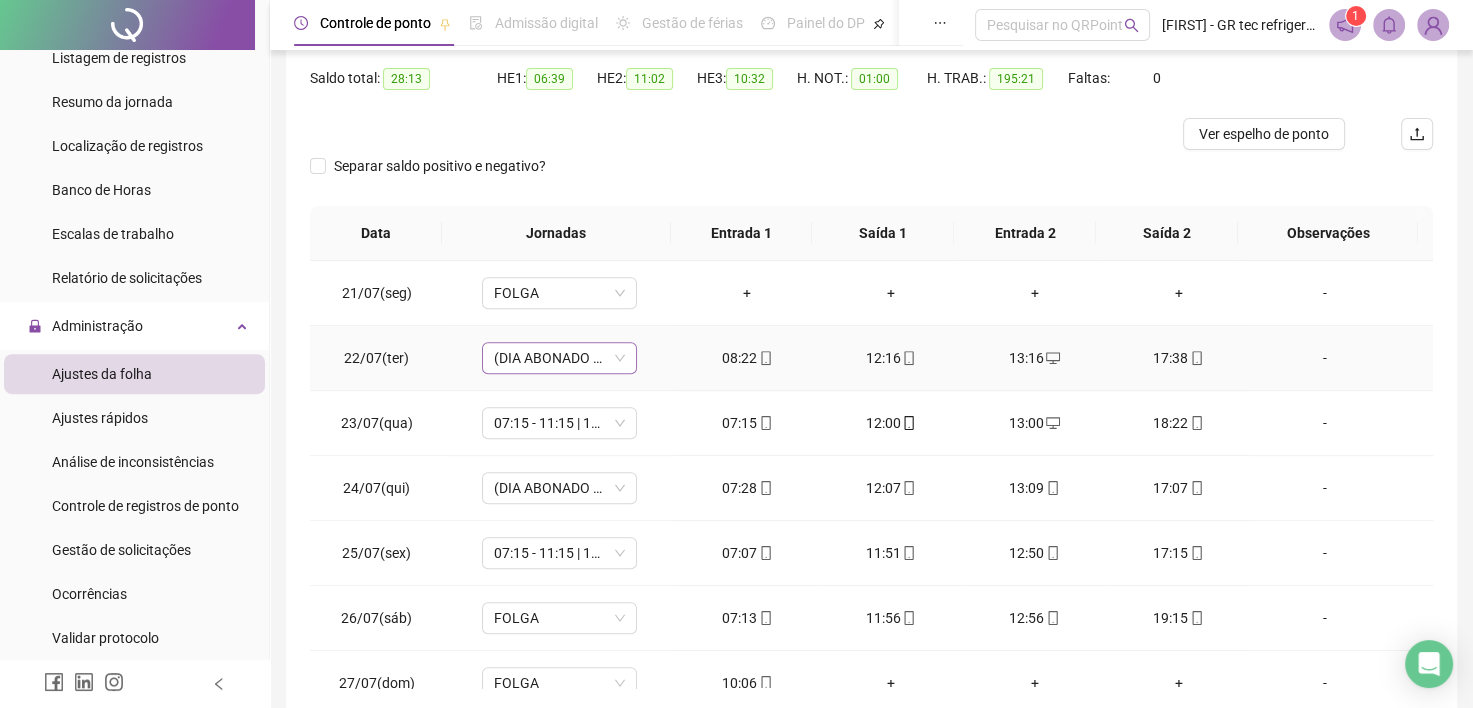 click on "(DIA ABONADO PARCIALMENTE)" at bounding box center (559, 358) 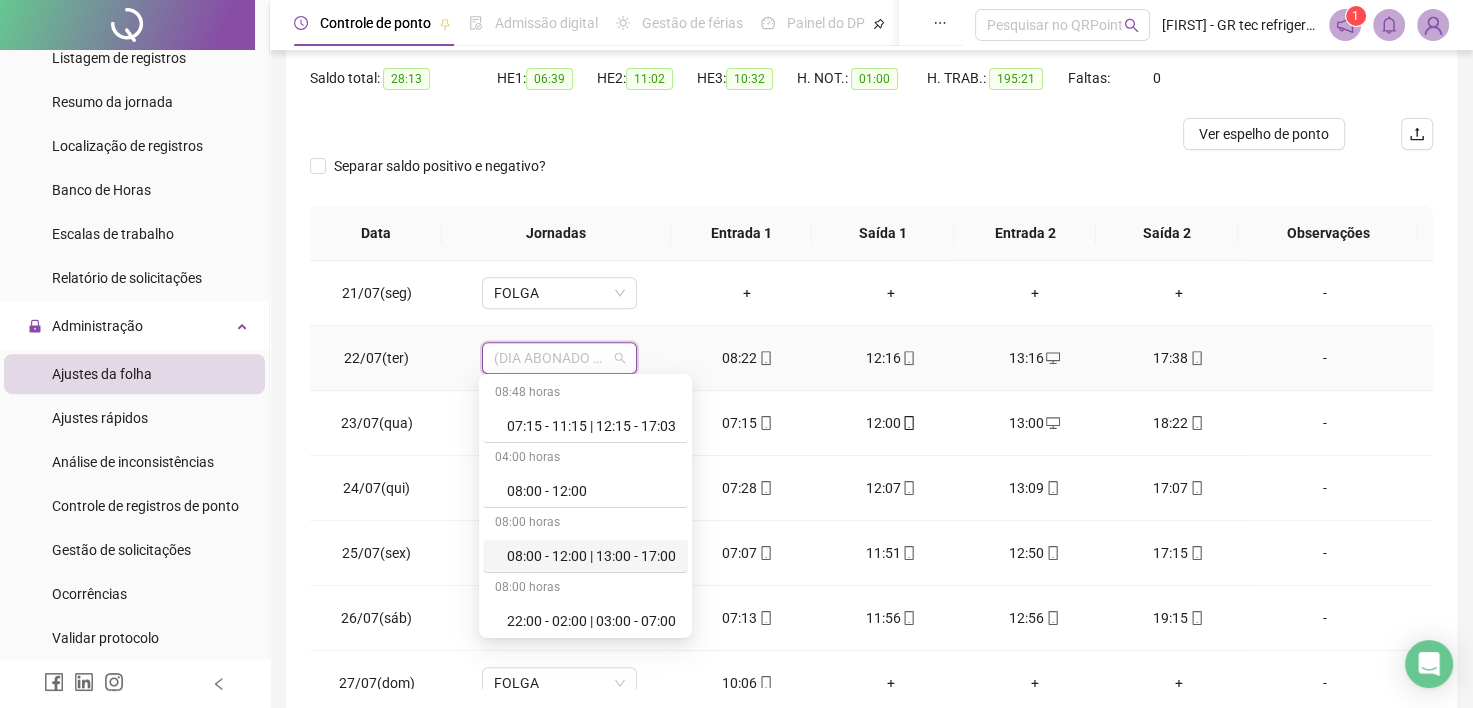 click on "08:00 - 12:00 | 13:00 - 17:00" at bounding box center (591, 556) 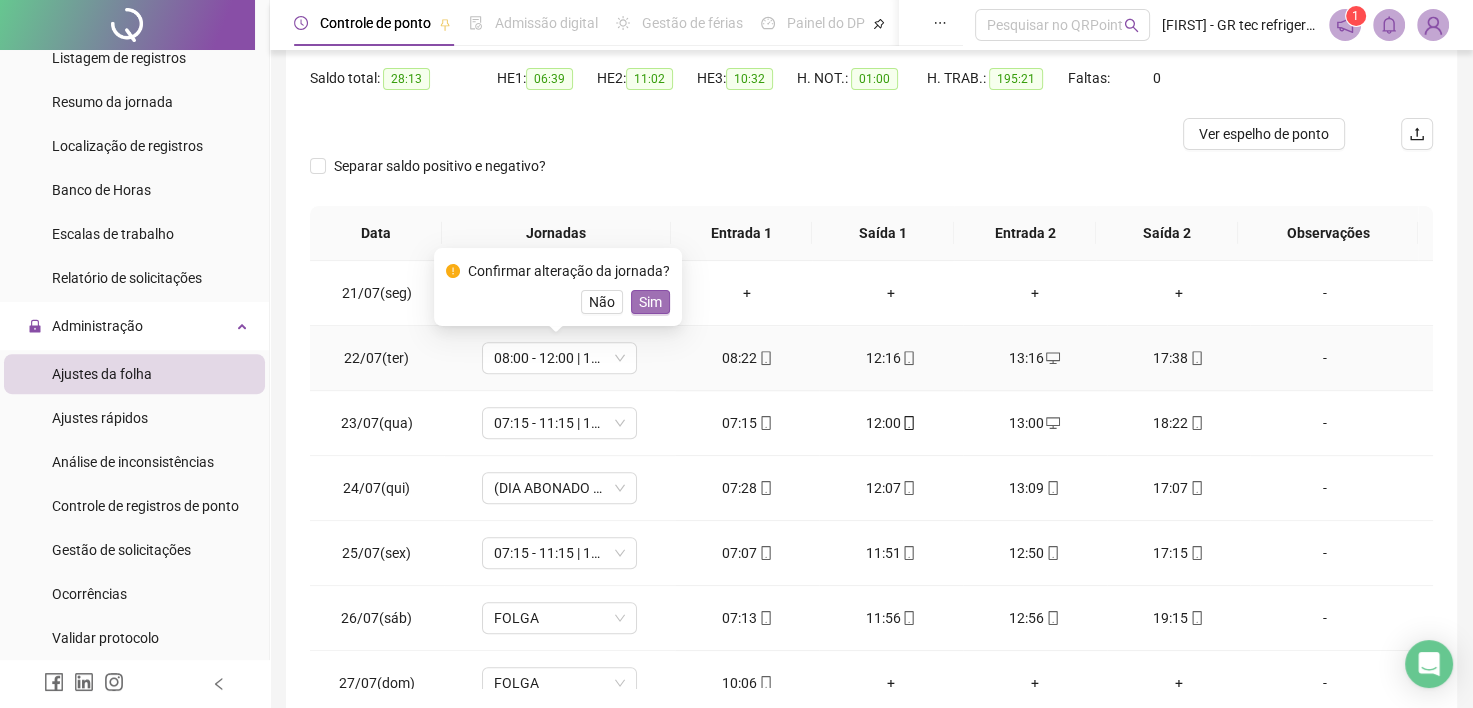 click on "Sim" at bounding box center (650, 302) 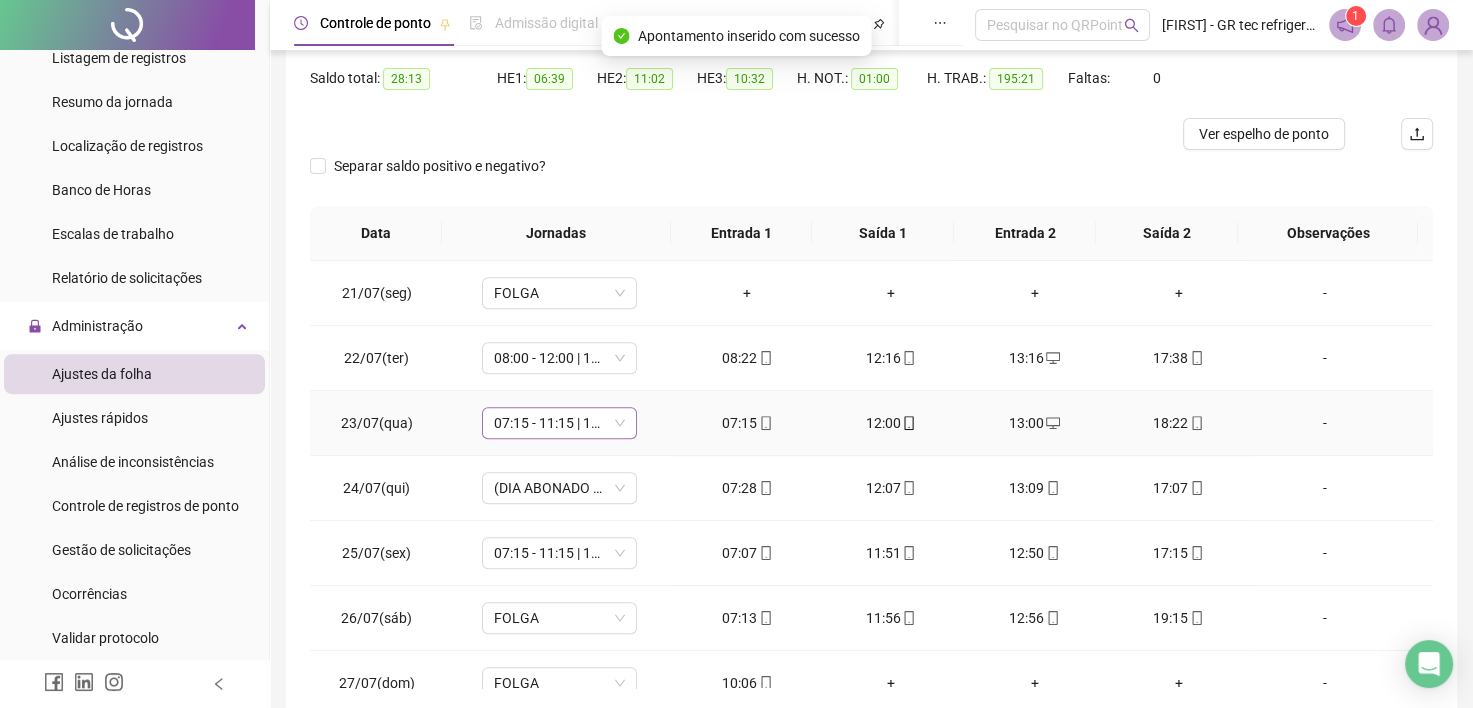 click on "07:15 - 11:15 | 12:15 - 17:03" at bounding box center (559, 423) 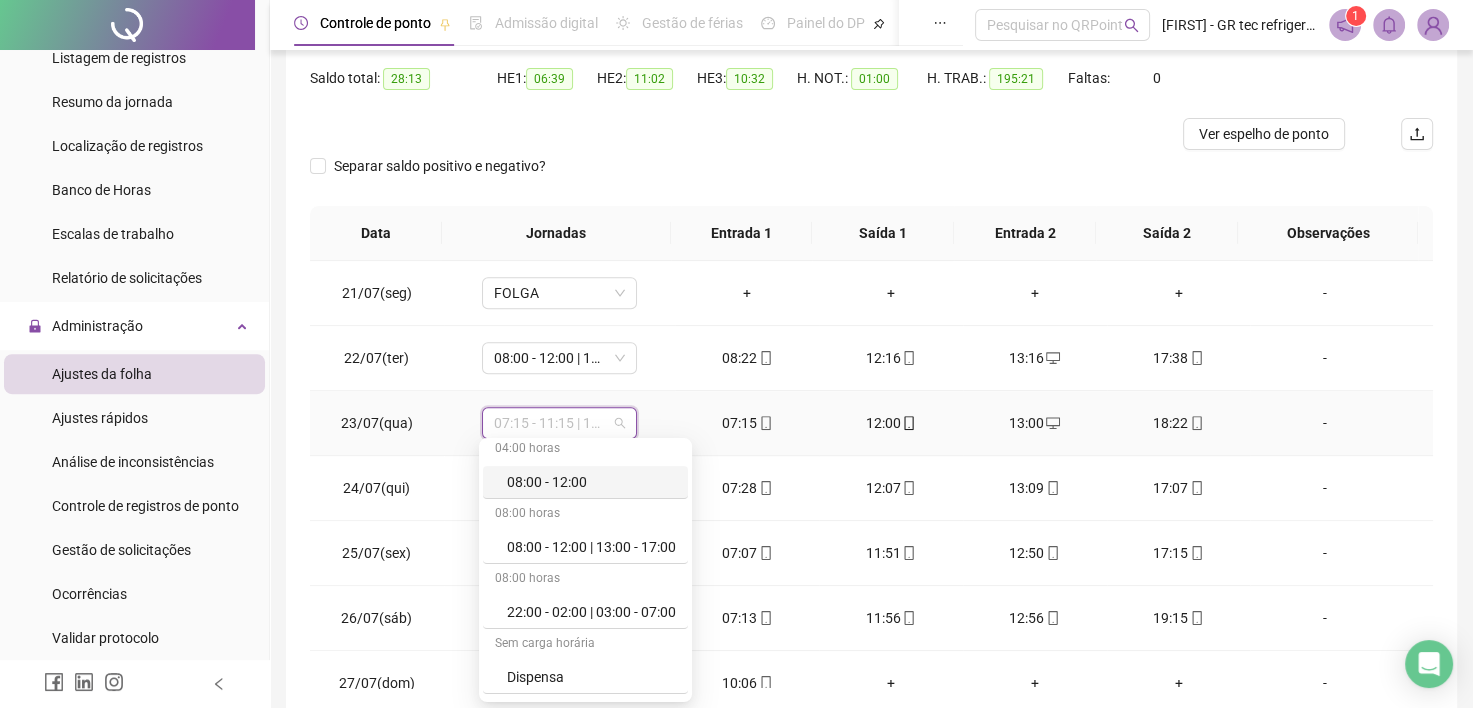 scroll, scrollTop: 100, scrollLeft: 0, axis: vertical 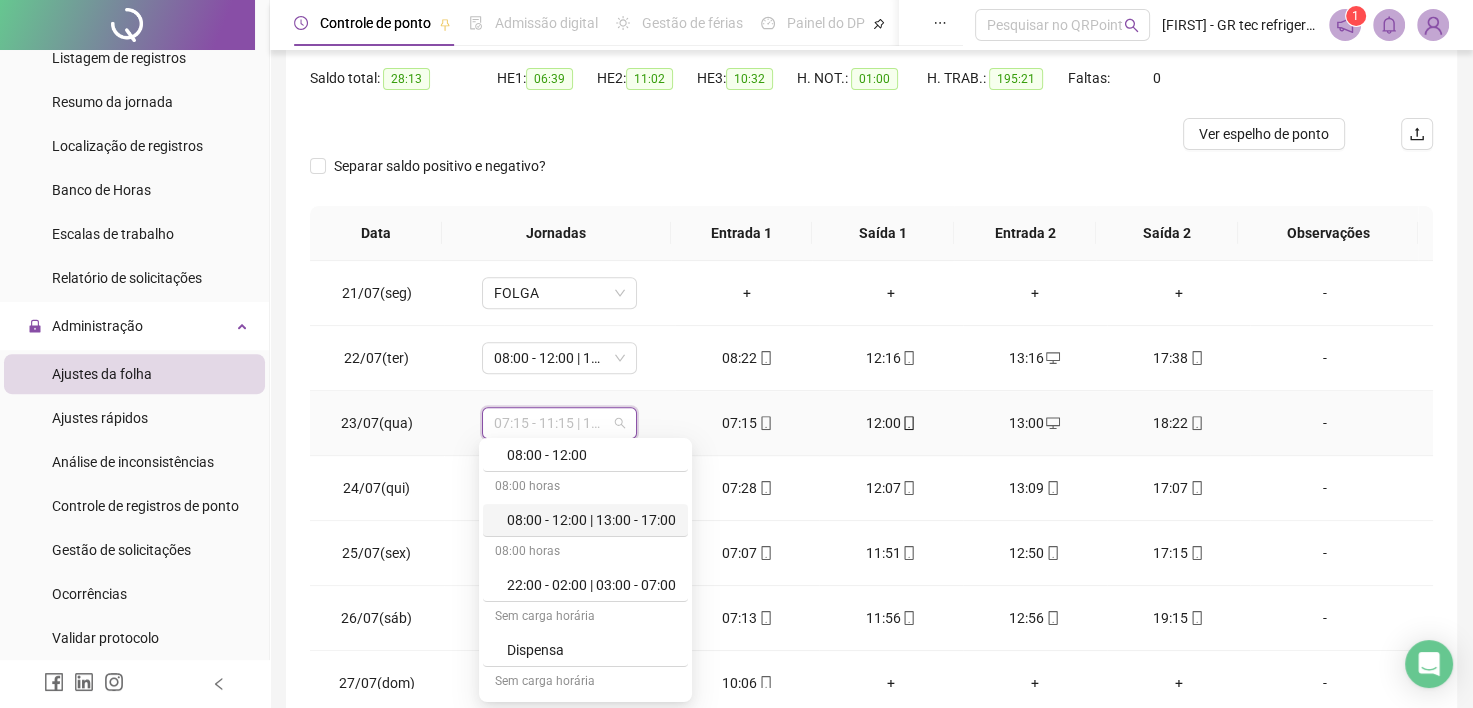 click on "08:00 - 12:00 | 13:00 - 17:00" at bounding box center (591, 520) 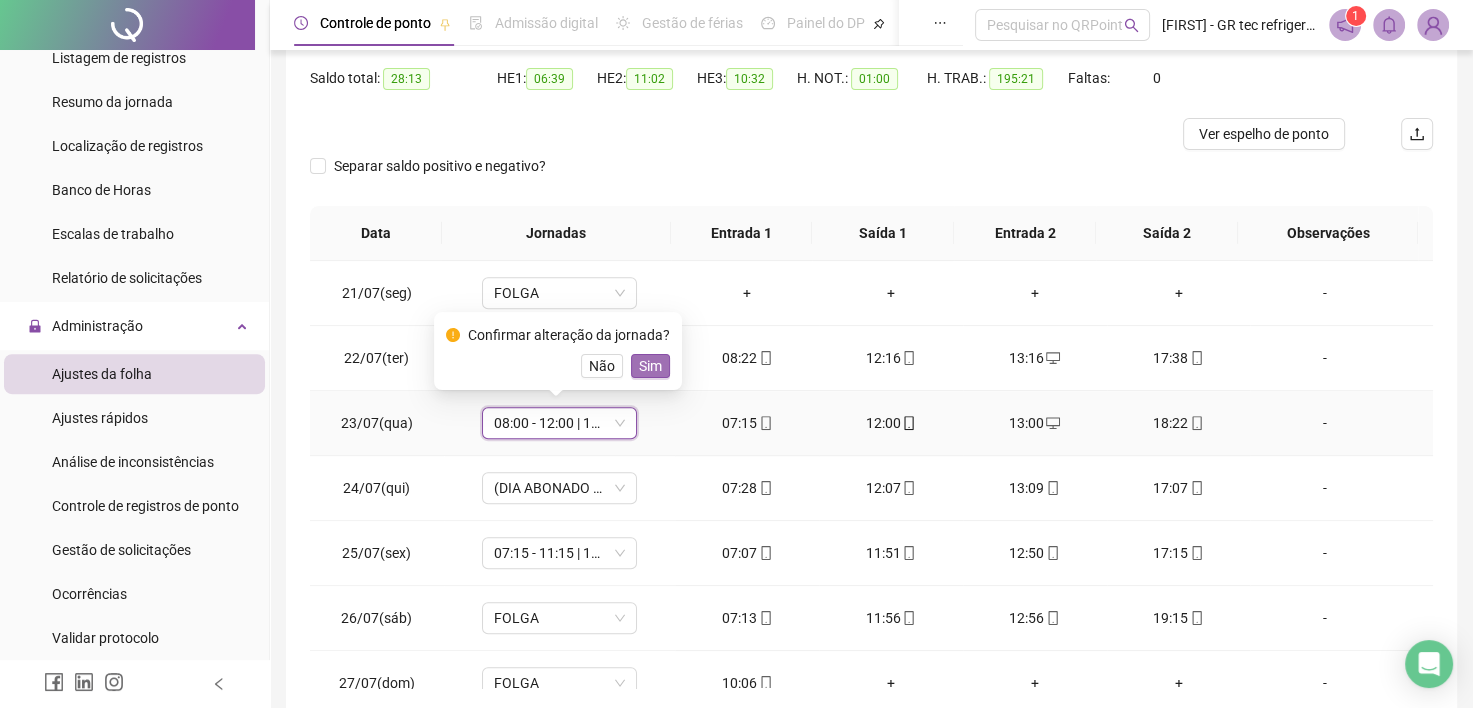 click on "Sim" at bounding box center (650, 366) 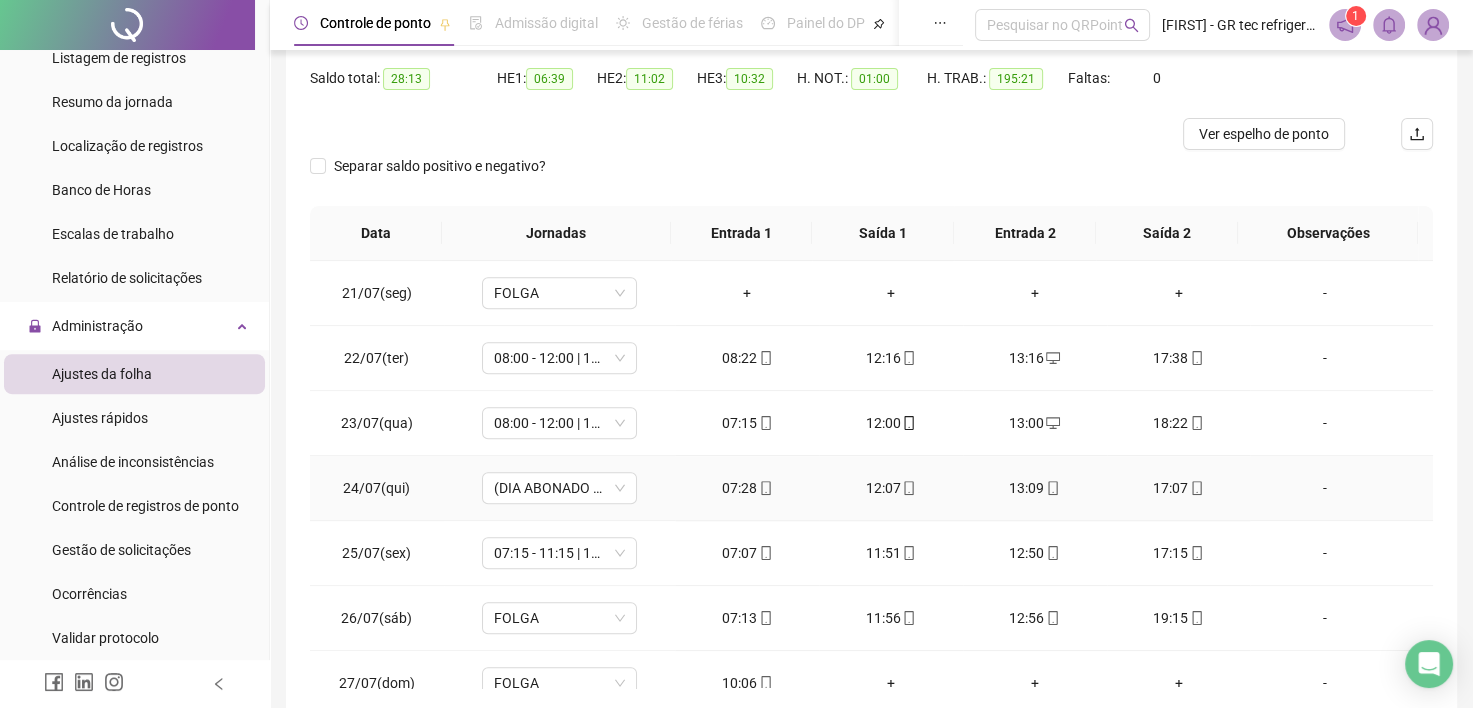 scroll, scrollTop: 1400, scrollLeft: 0, axis: vertical 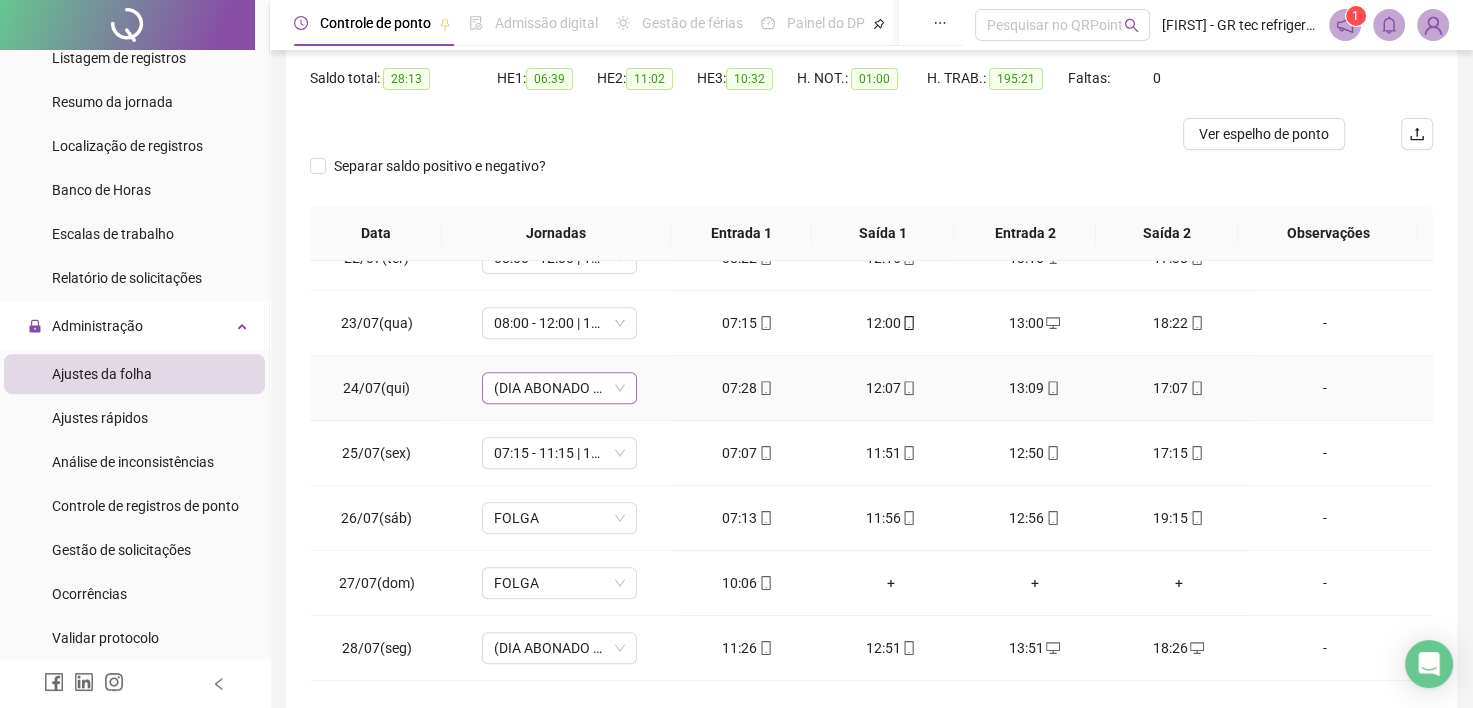 click on "(DIA ABONADO PARCIALMENTE)" at bounding box center [559, 388] 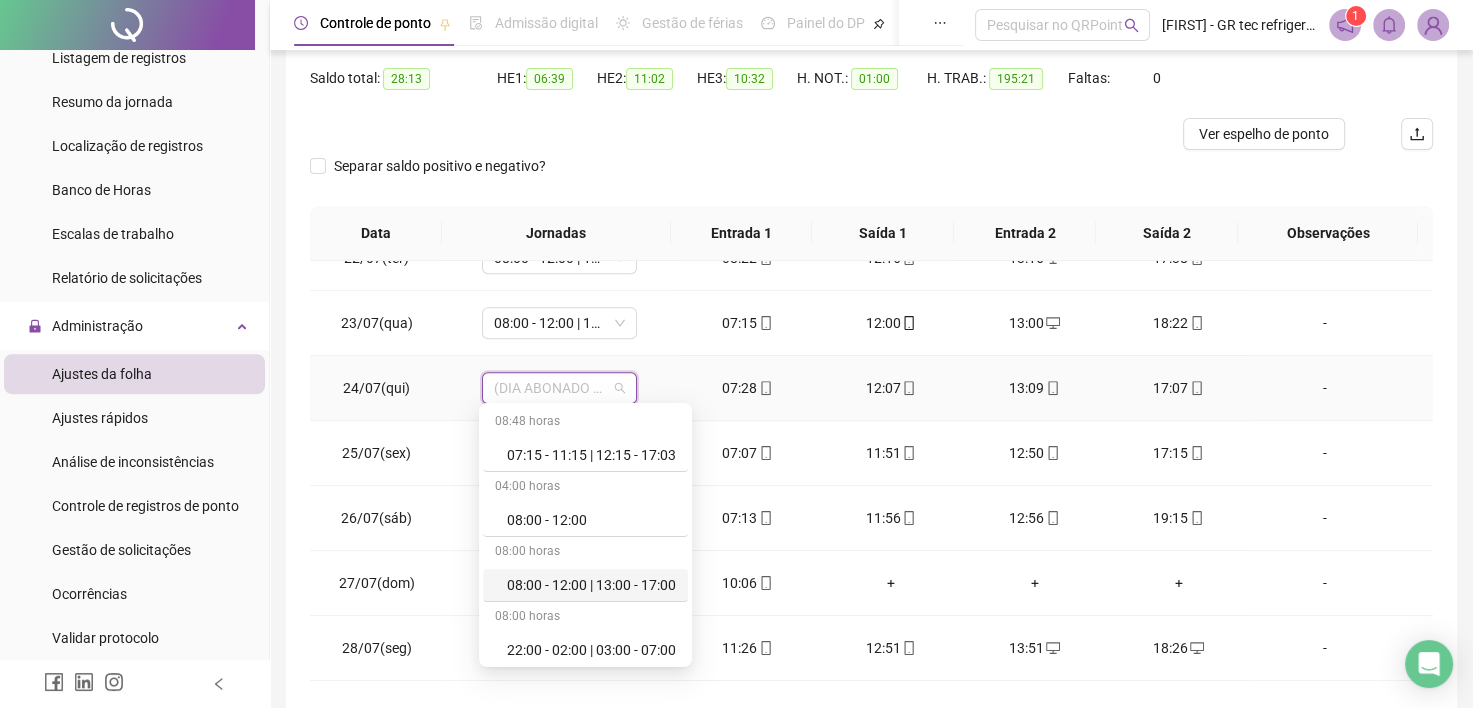 click on "08:00 - 12:00 | 13:00 - 17:00" at bounding box center [591, 585] 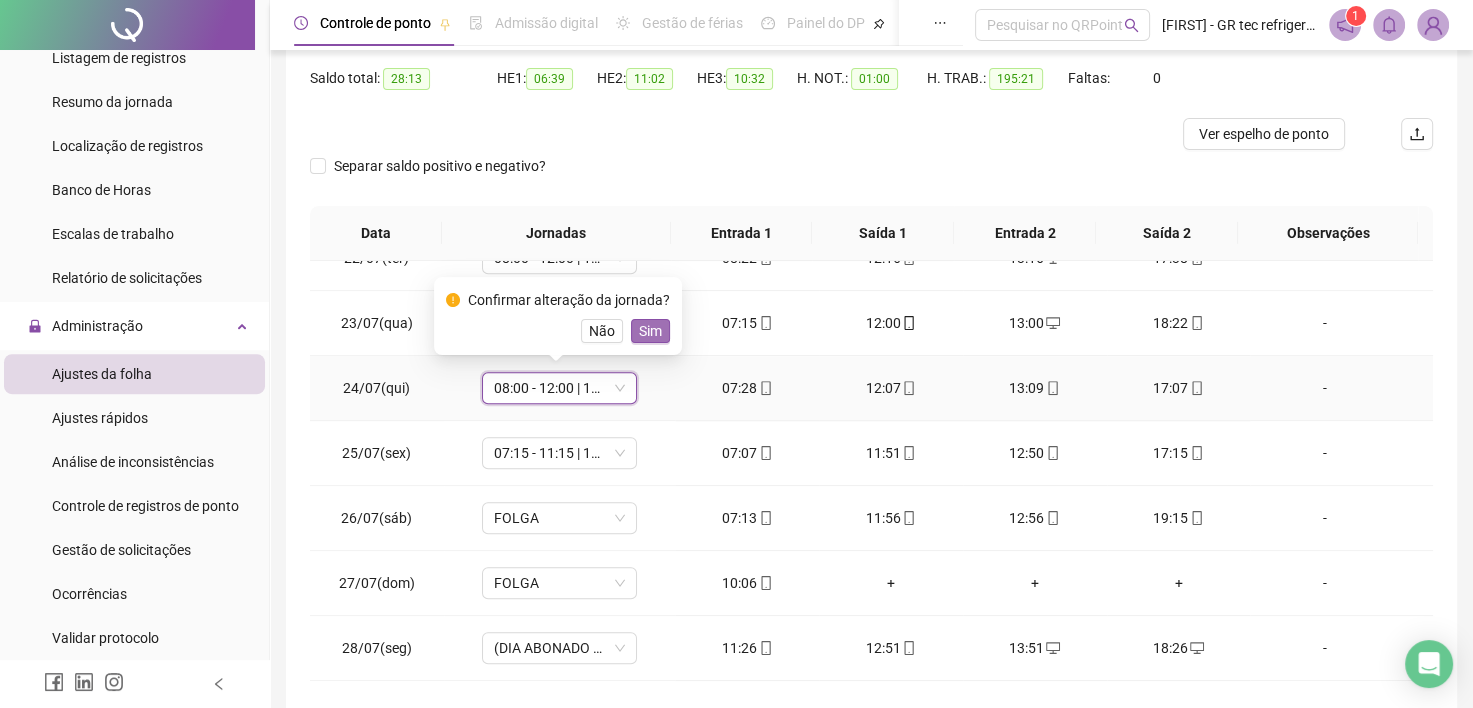 click on "Sim" at bounding box center [650, 331] 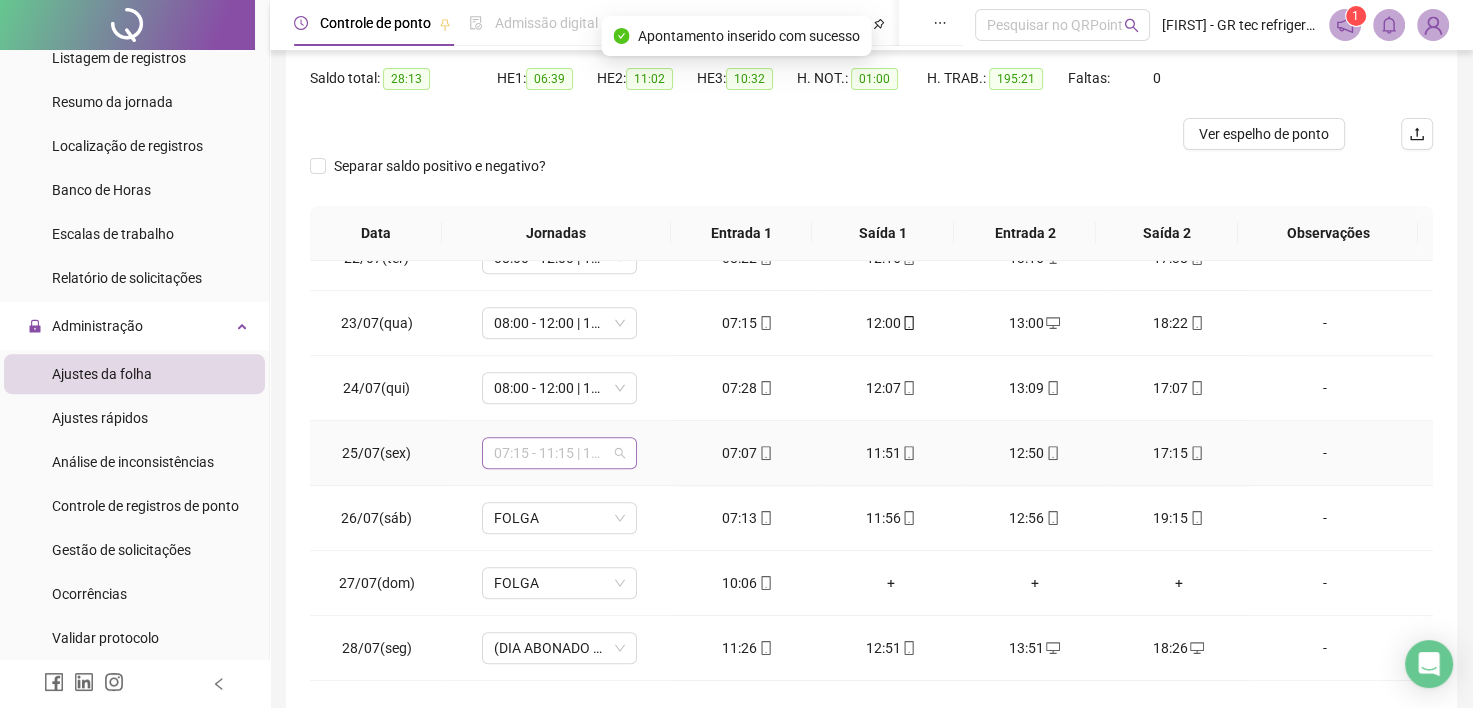 click on "07:15 - 11:15 | 12:15 - 17:03" at bounding box center (559, 453) 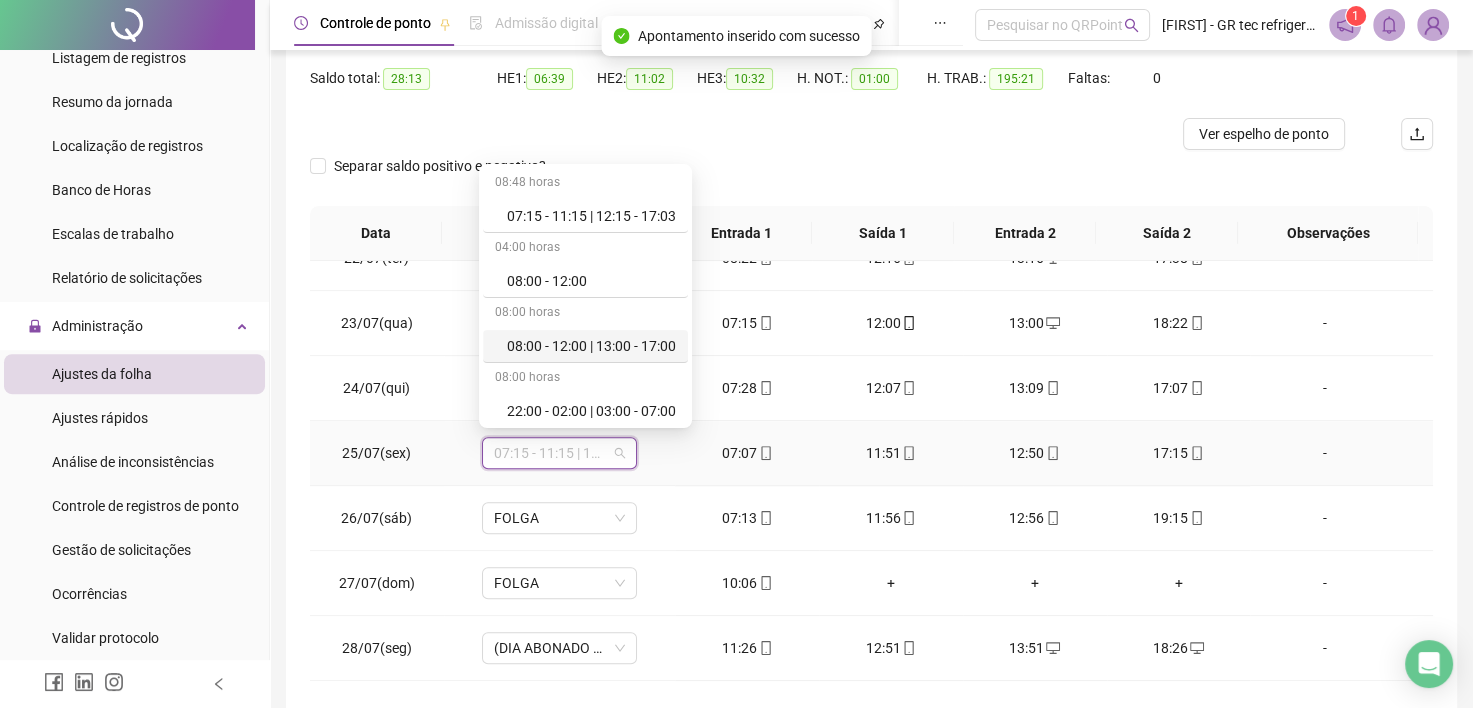 click on "08:00 - 12:00 | 13:00 - 17:00" at bounding box center (591, 346) 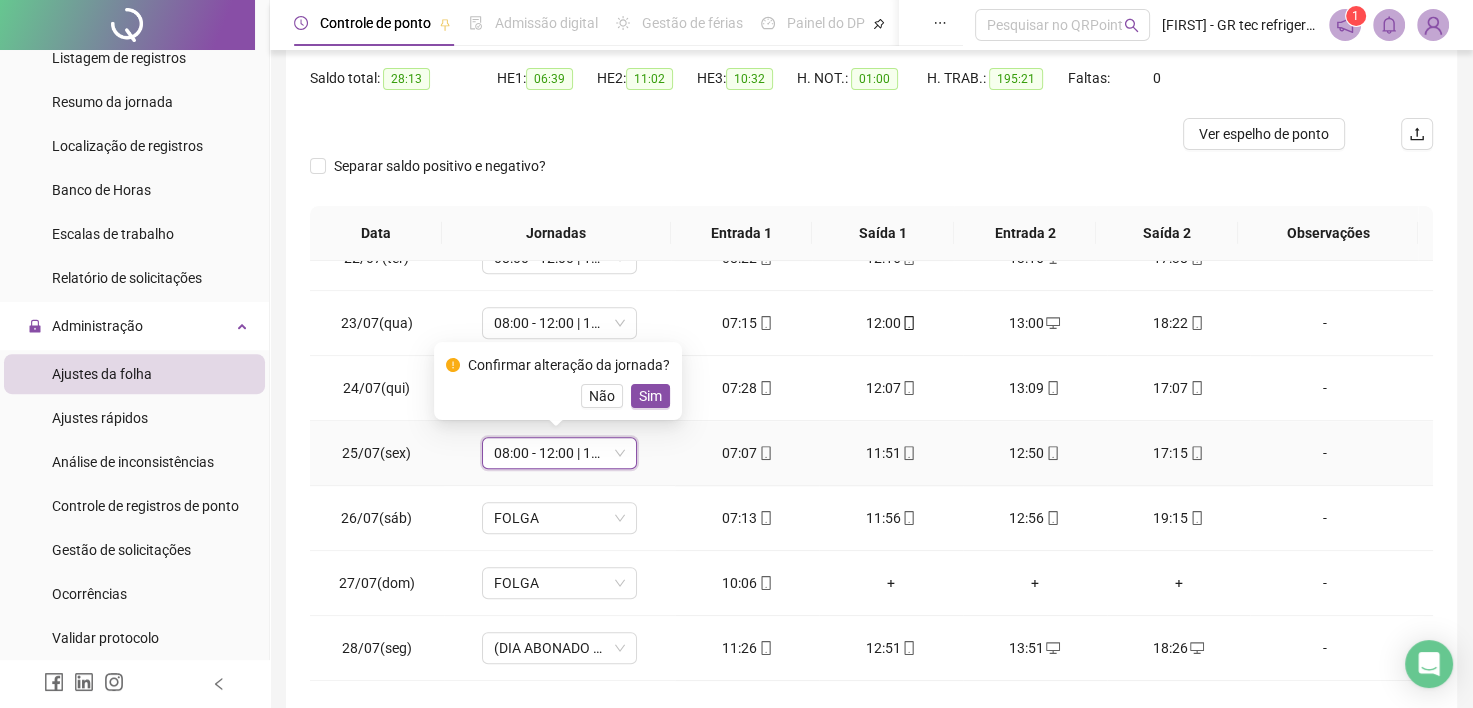 click on "Sim" at bounding box center (650, 396) 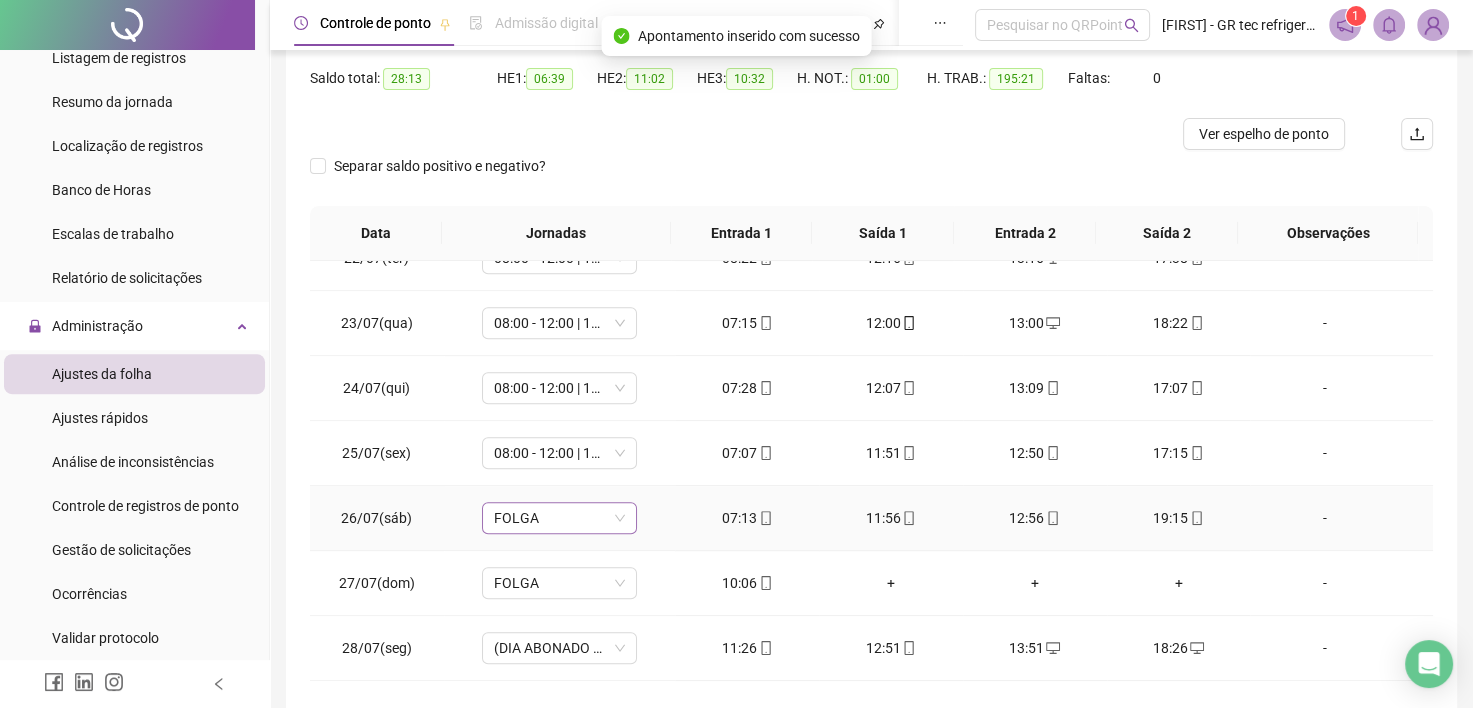 click on "FOLGA" at bounding box center [559, 518] 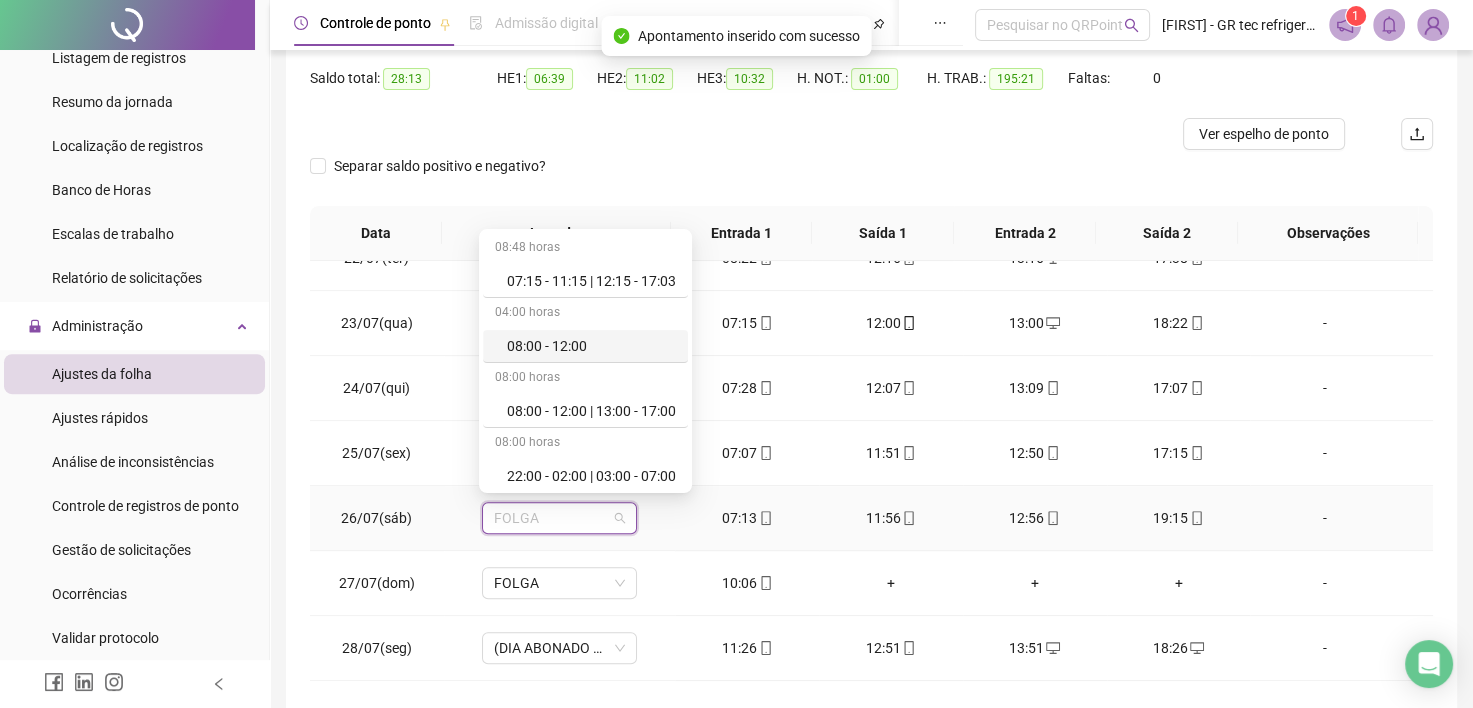 click on "08:00 - 12:00" at bounding box center [591, 346] 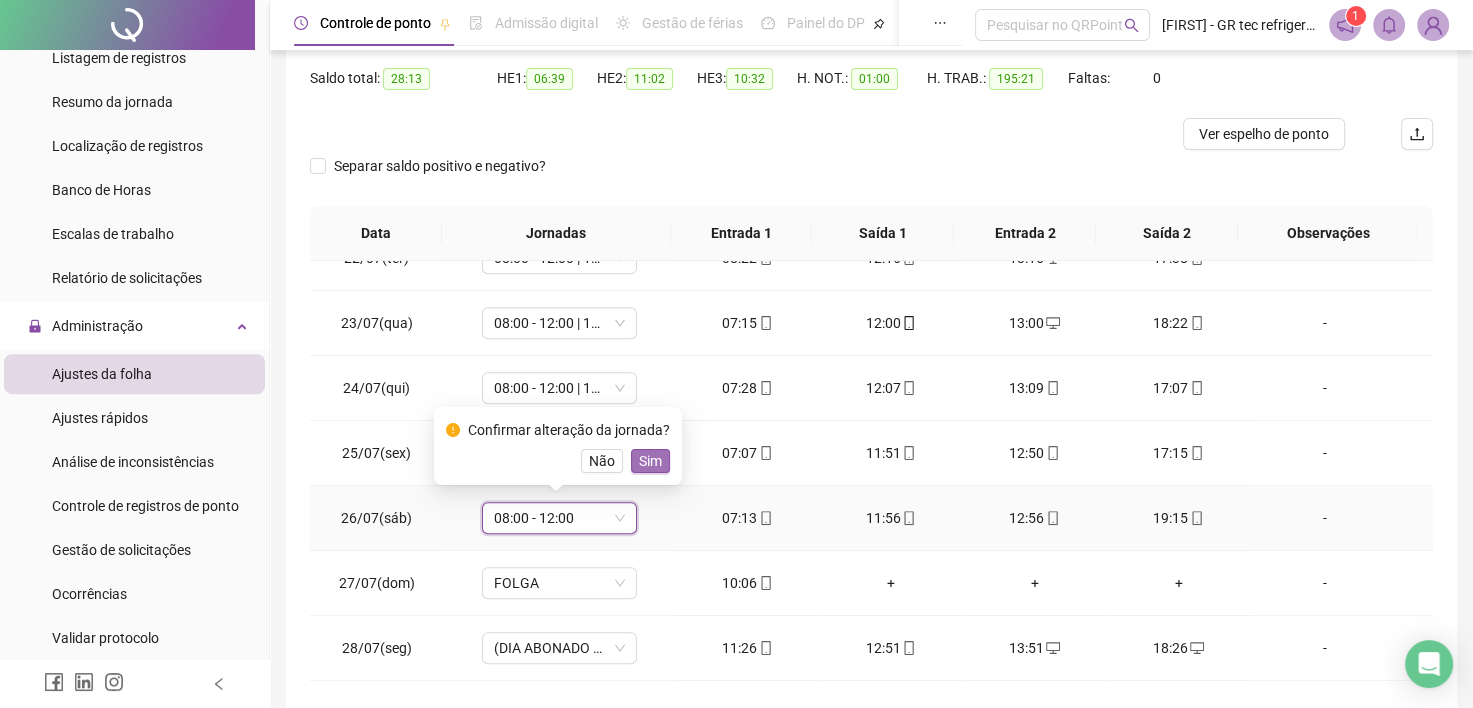 click on "Sim" at bounding box center [650, 461] 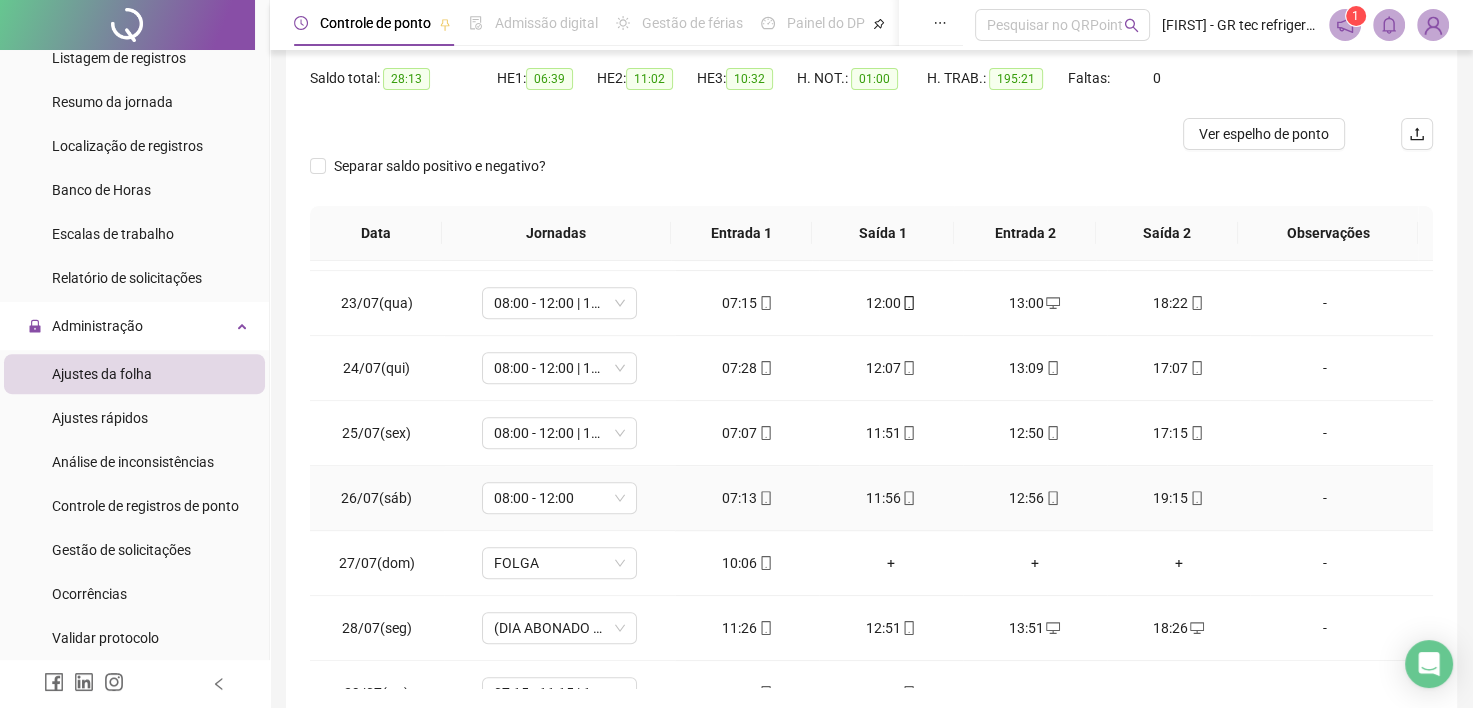 scroll, scrollTop: 1581, scrollLeft: 0, axis: vertical 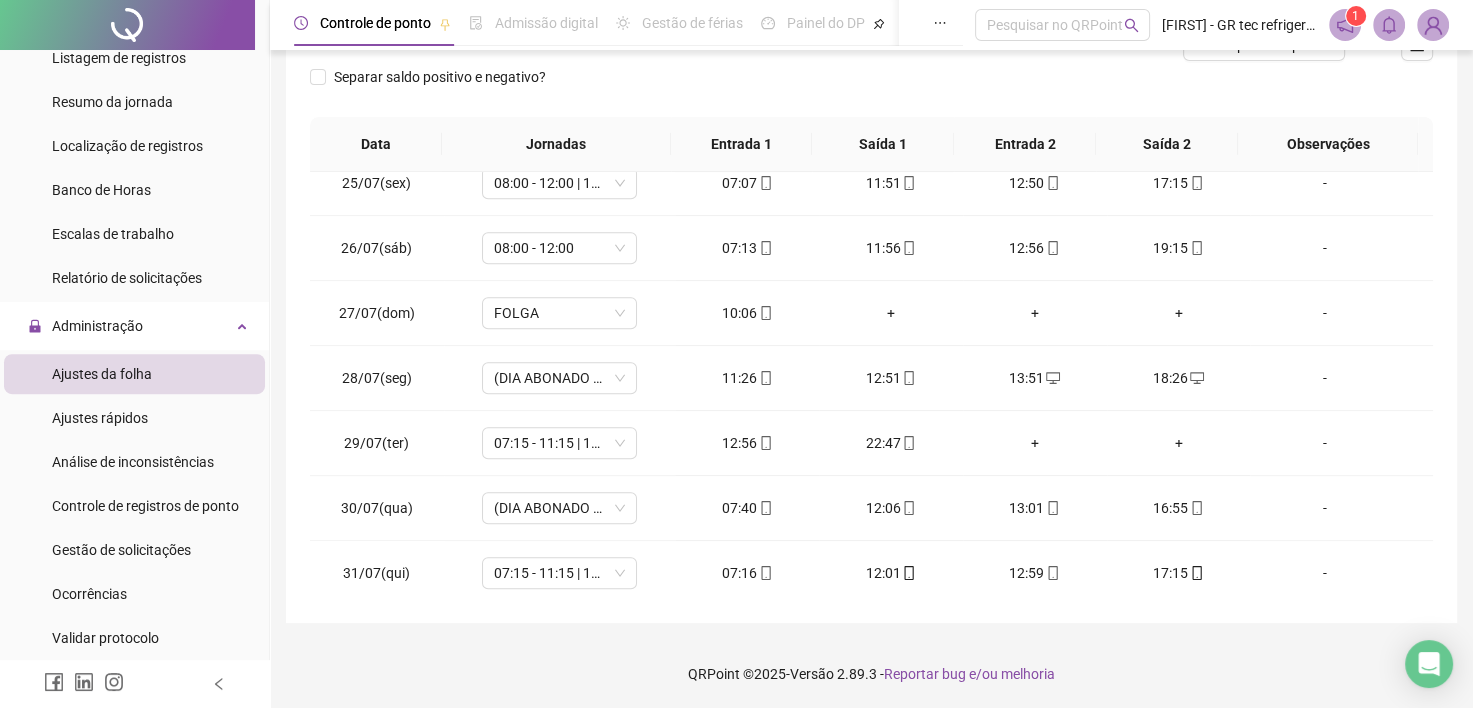 click on "**********" at bounding box center (871, 200) 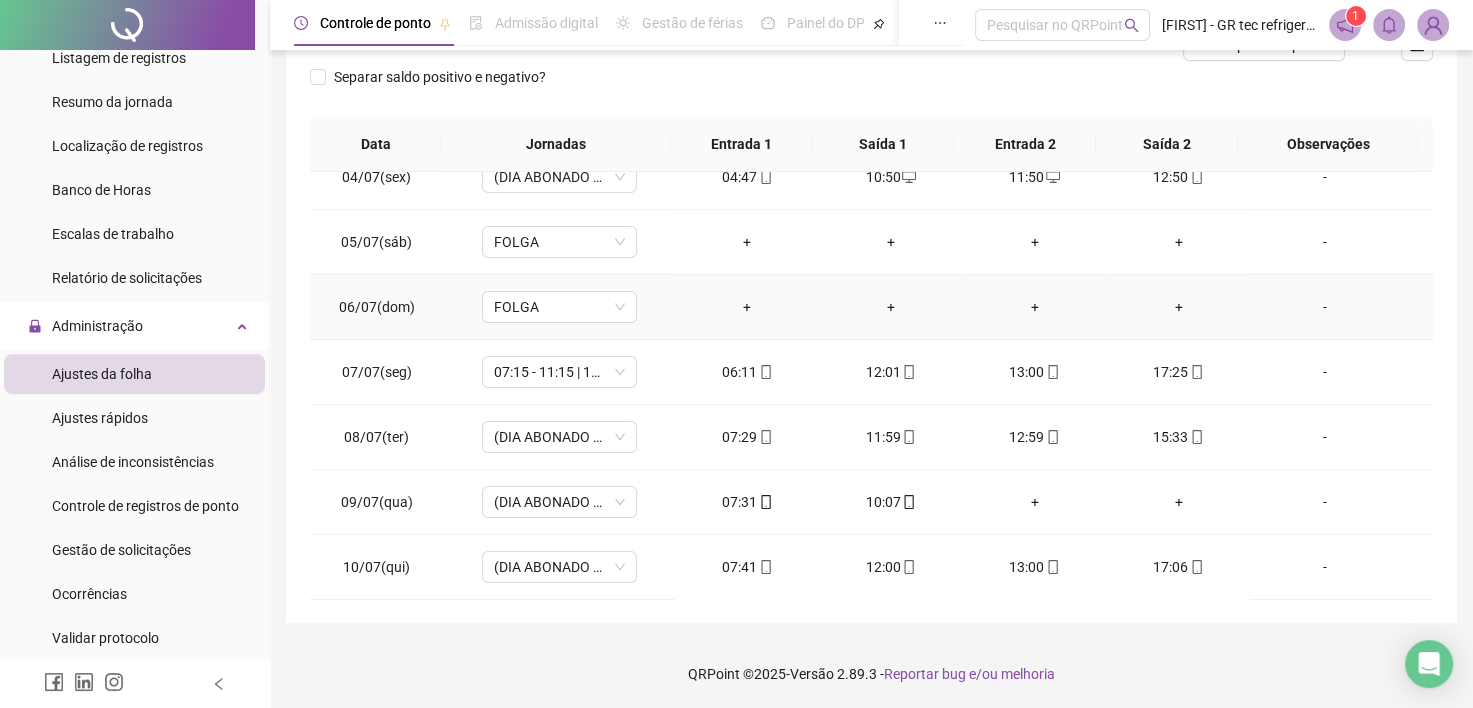 scroll, scrollTop: 0, scrollLeft: 0, axis: both 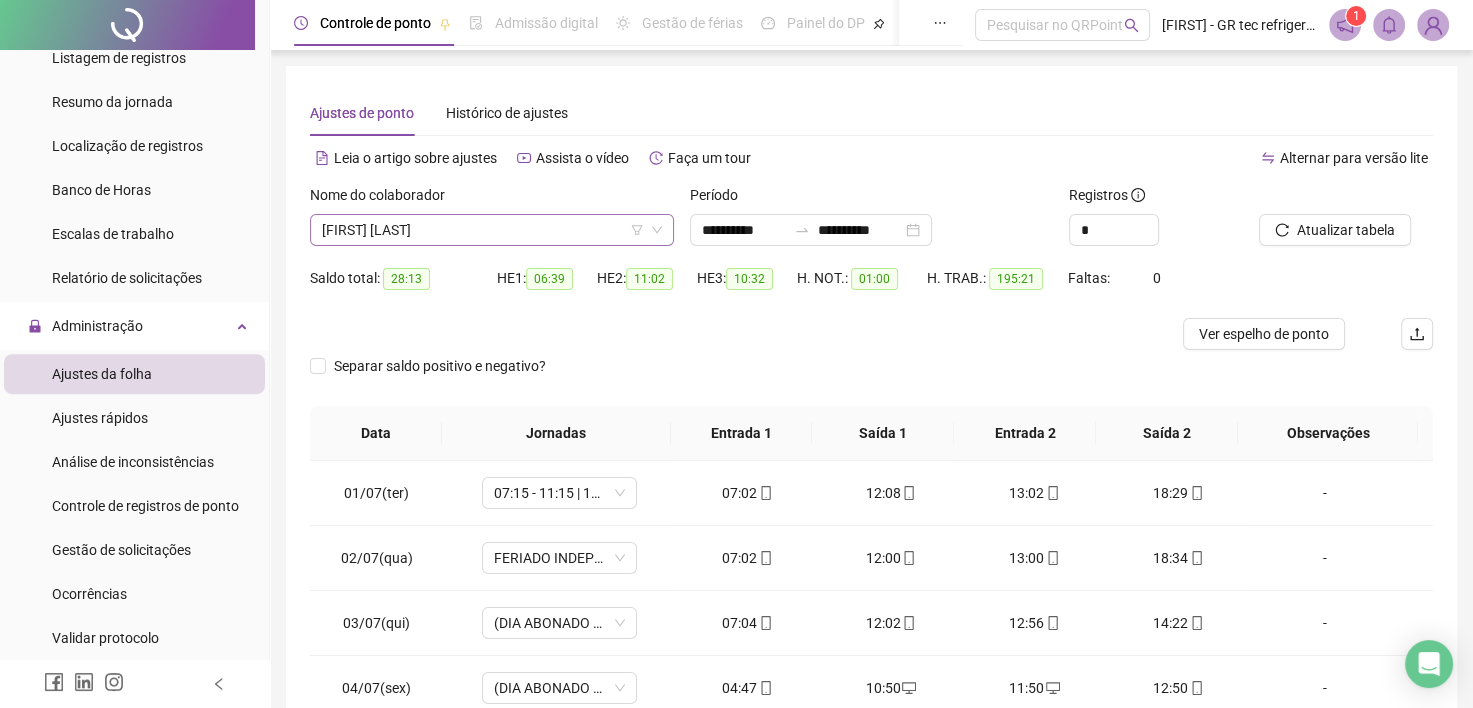 click on "[FIRST] [LAST]" at bounding box center [492, 230] 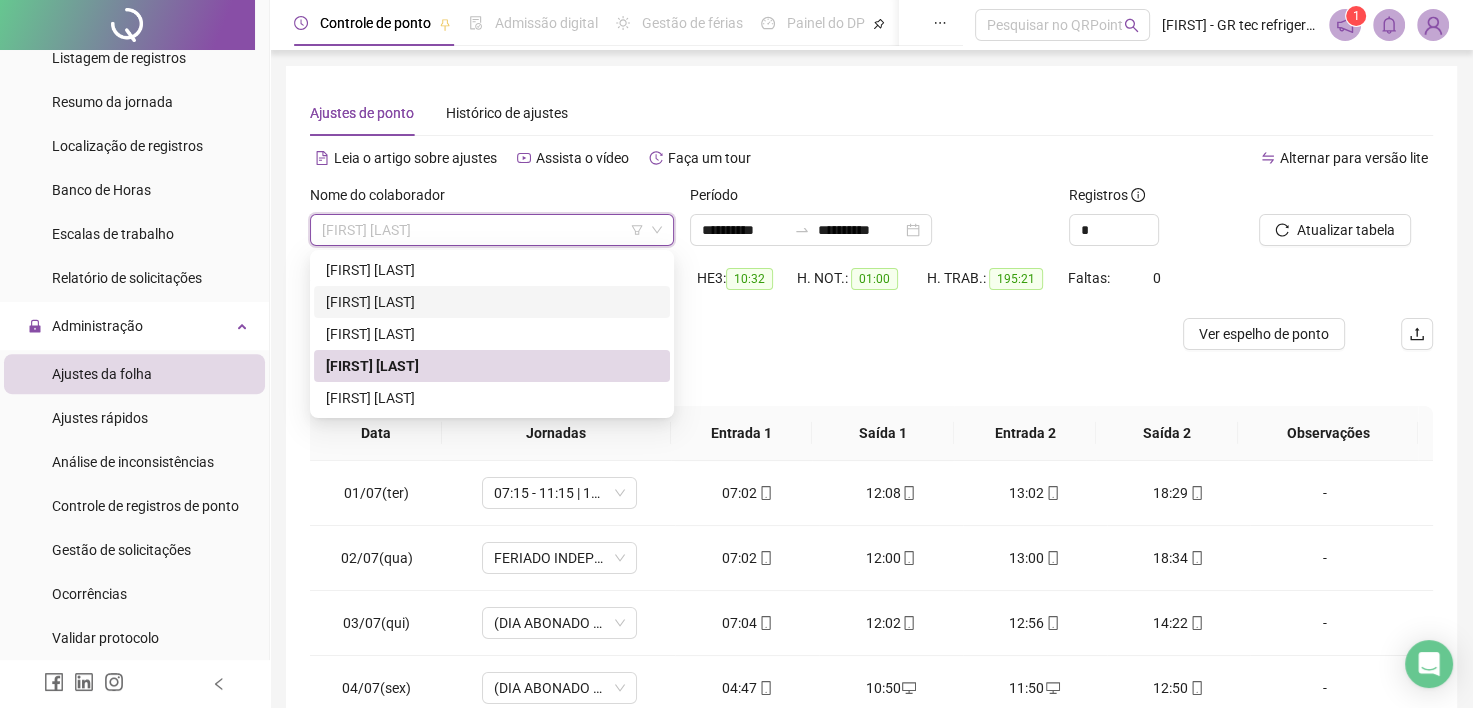 click on "[FIRST] [LAST]" at bounding box center (492, 302) 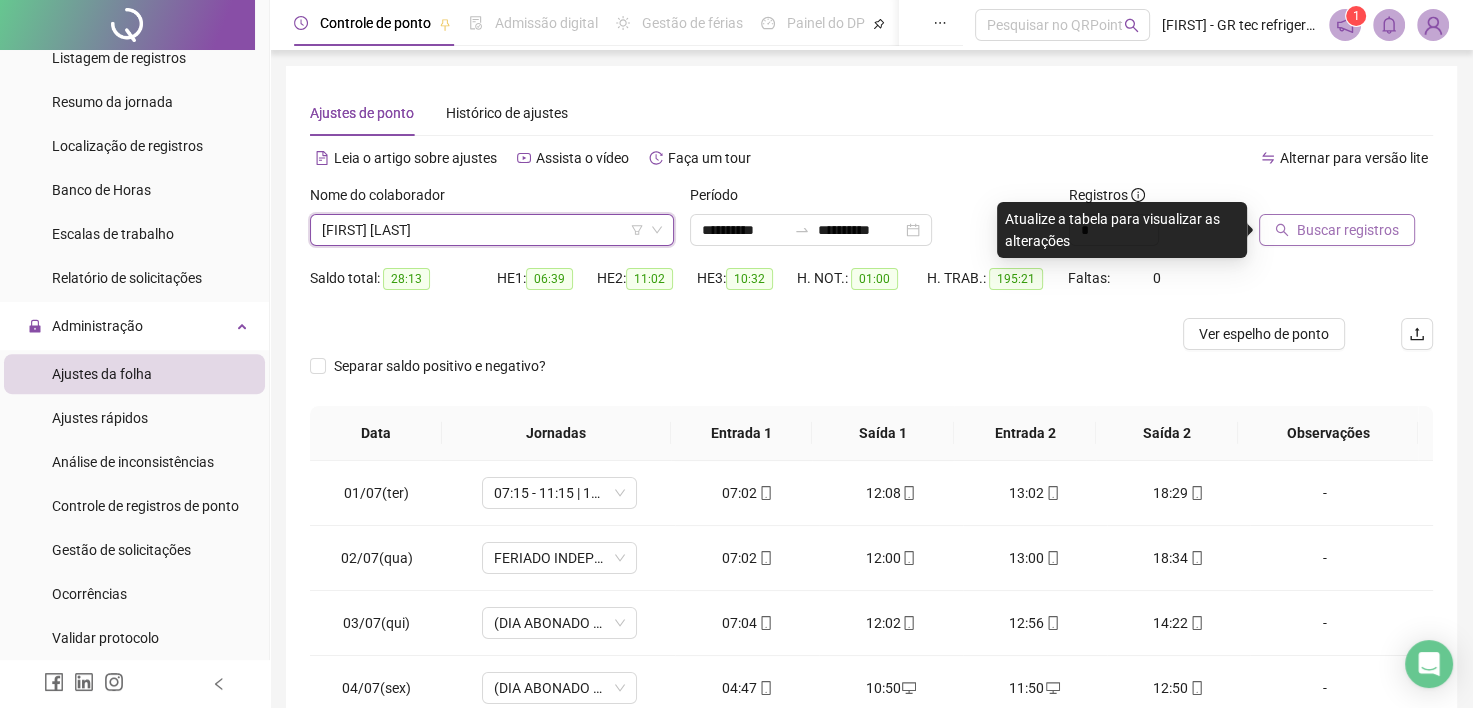 click on "Buscar registros" at bounding box center (1348, 230) 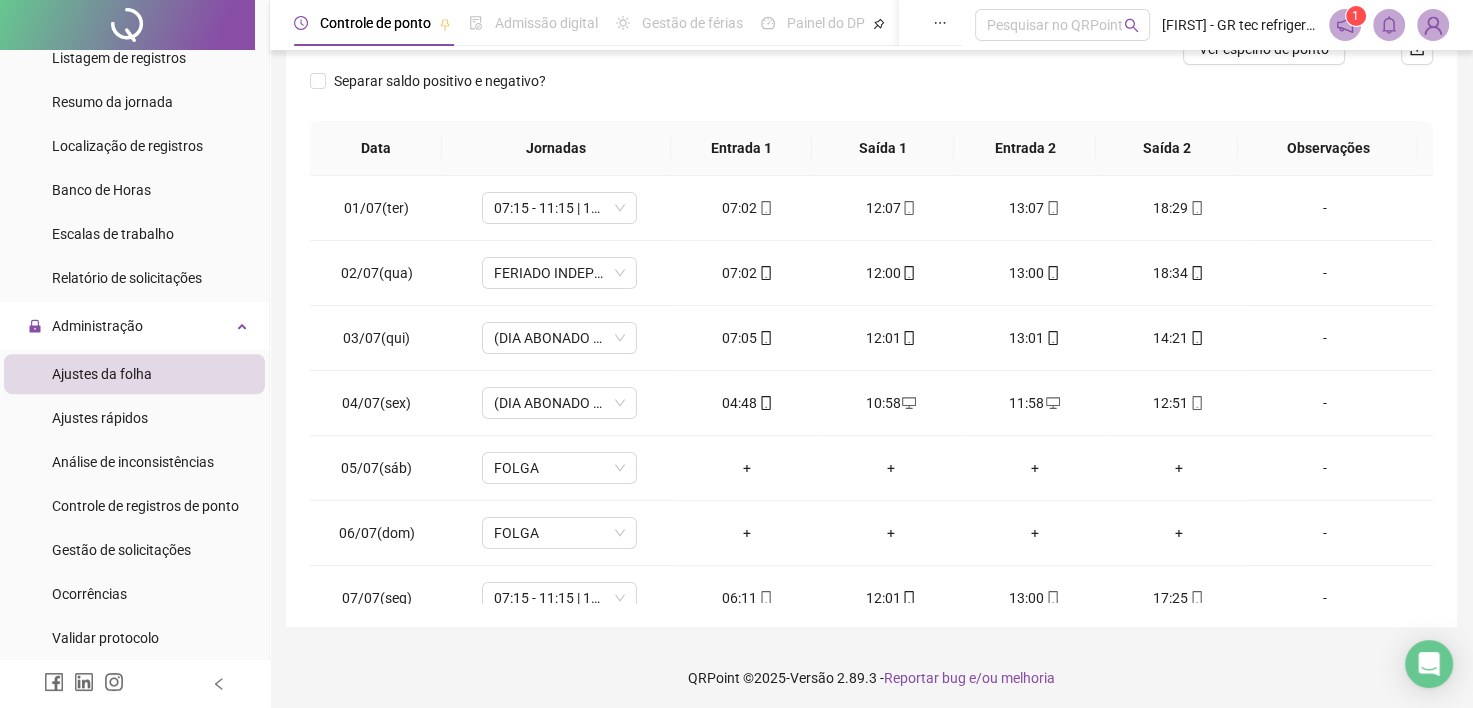 scroll, scrollTop: 289, scrollLeft: 0, axis: vertical 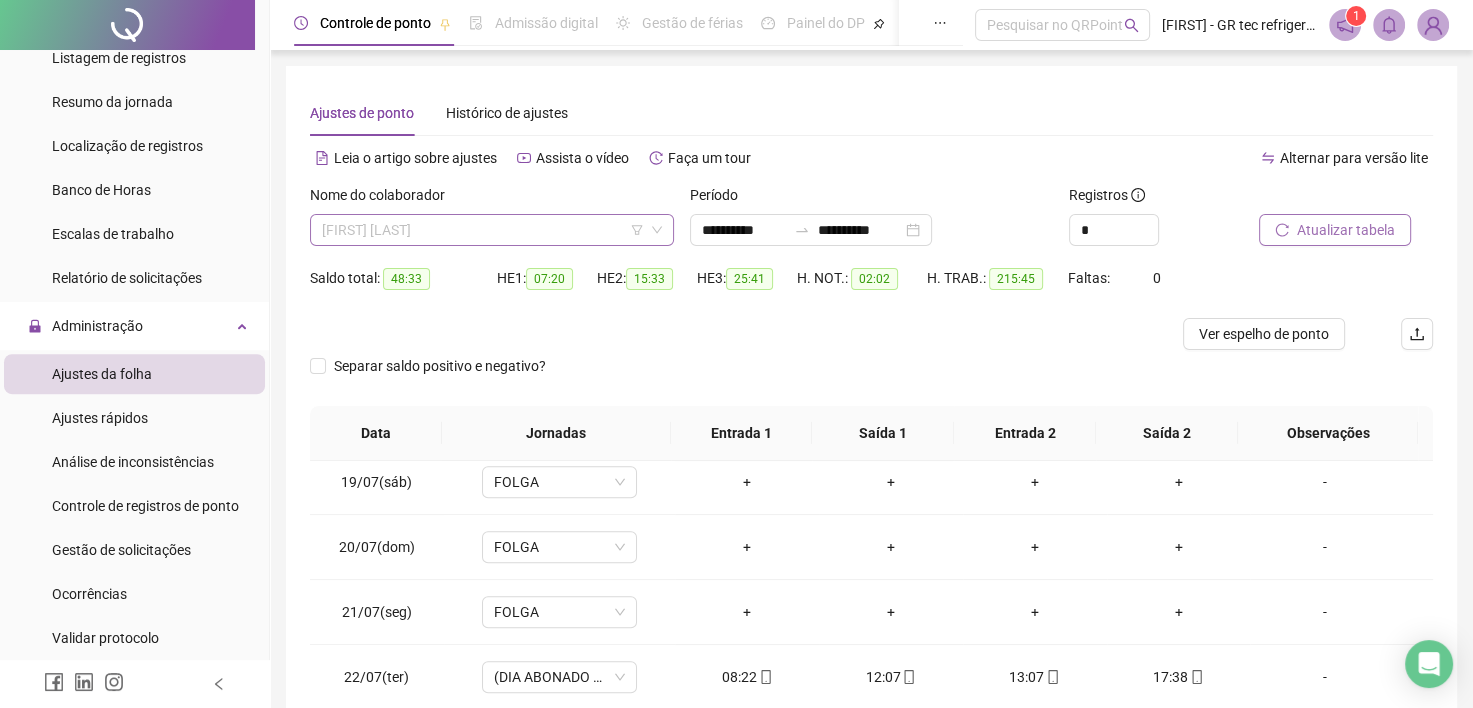 click on "[FIRST] [LAST]" at bounding box center (492, 230) 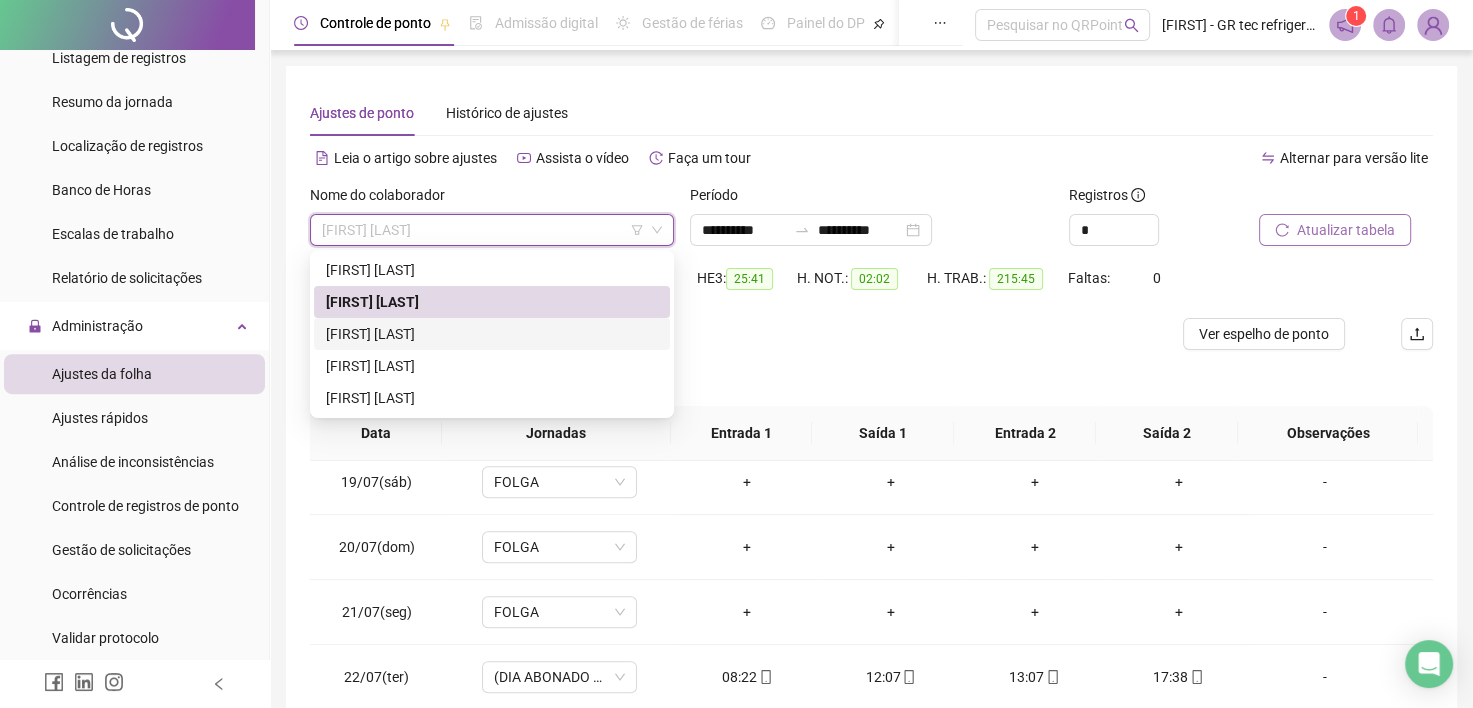 click on "[FIRST] [LAST]" at bounding box center (492, 334) 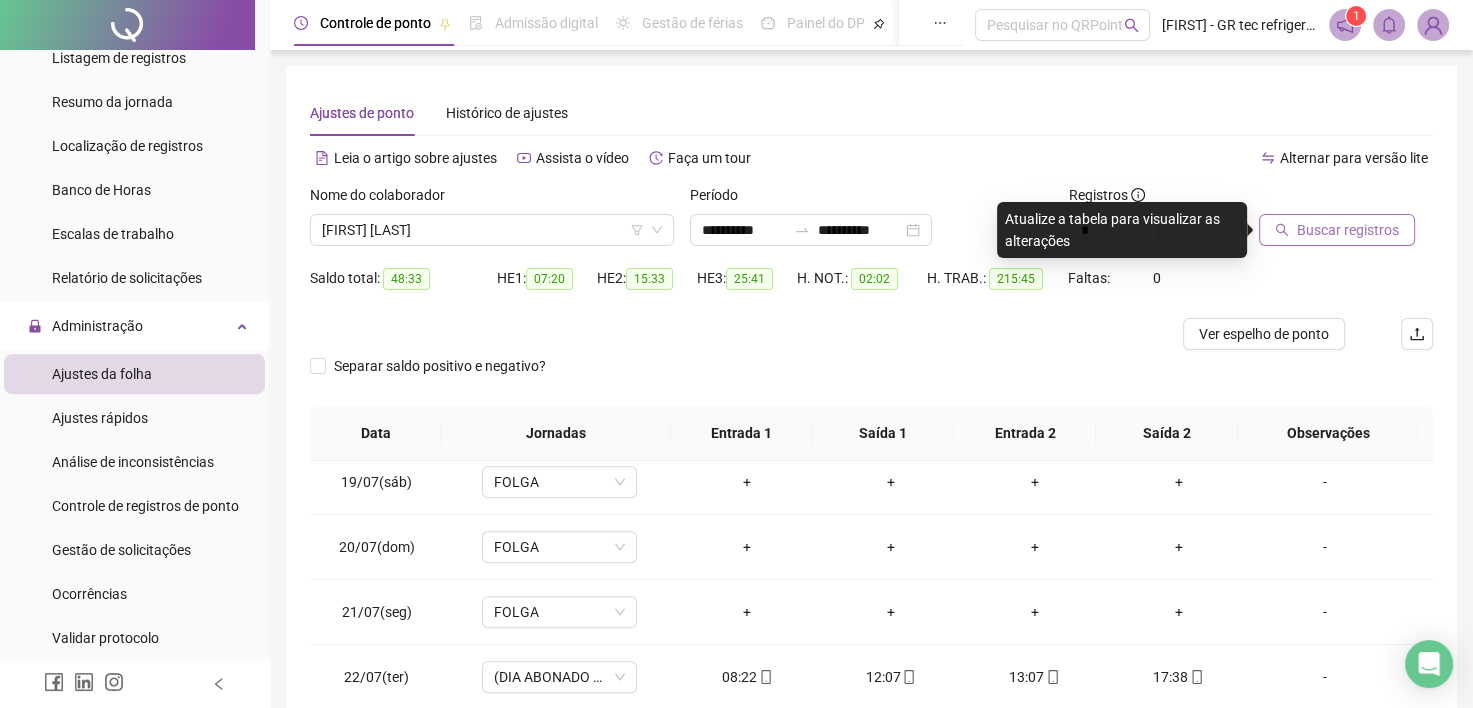click on "Buscar registros" at bounding box center [1348, 230] 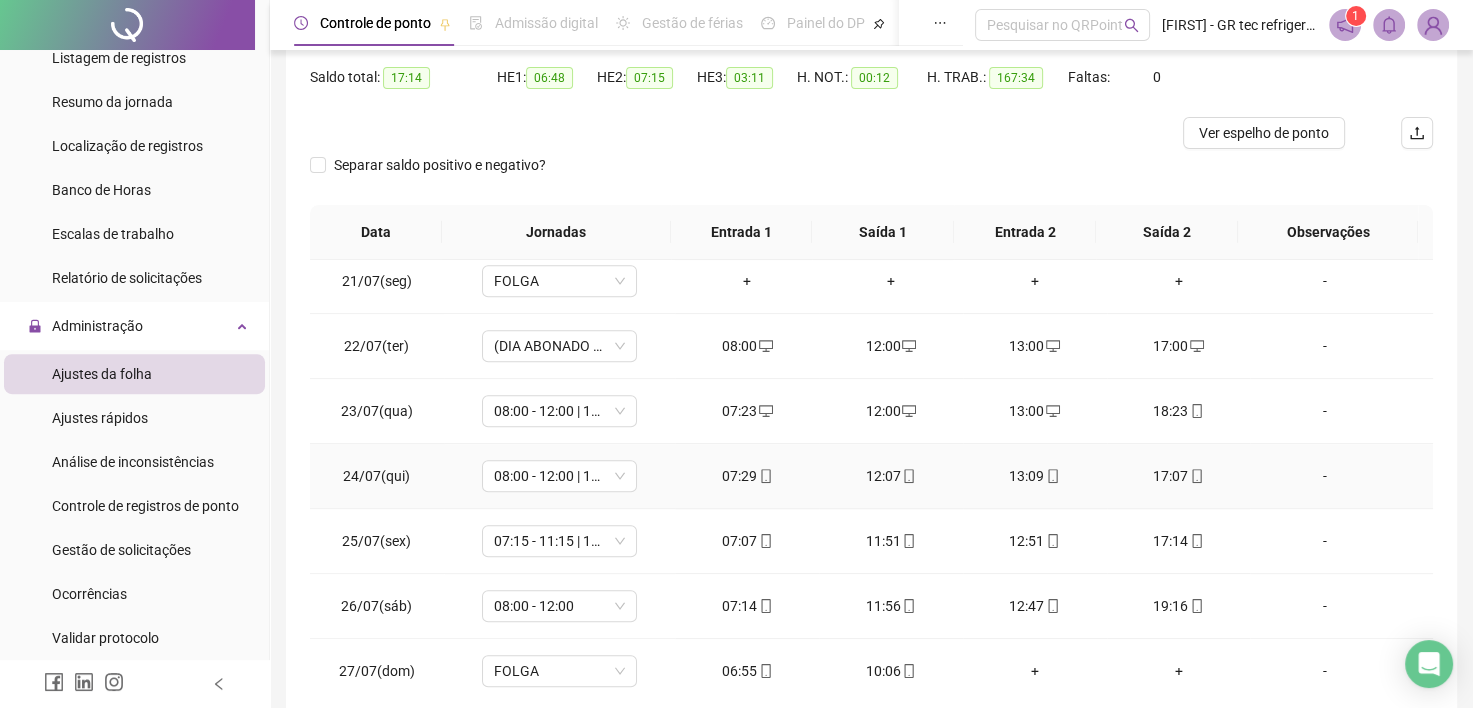 scroll, scrollTop: 289, scrollLeft: 0, axis: vertical 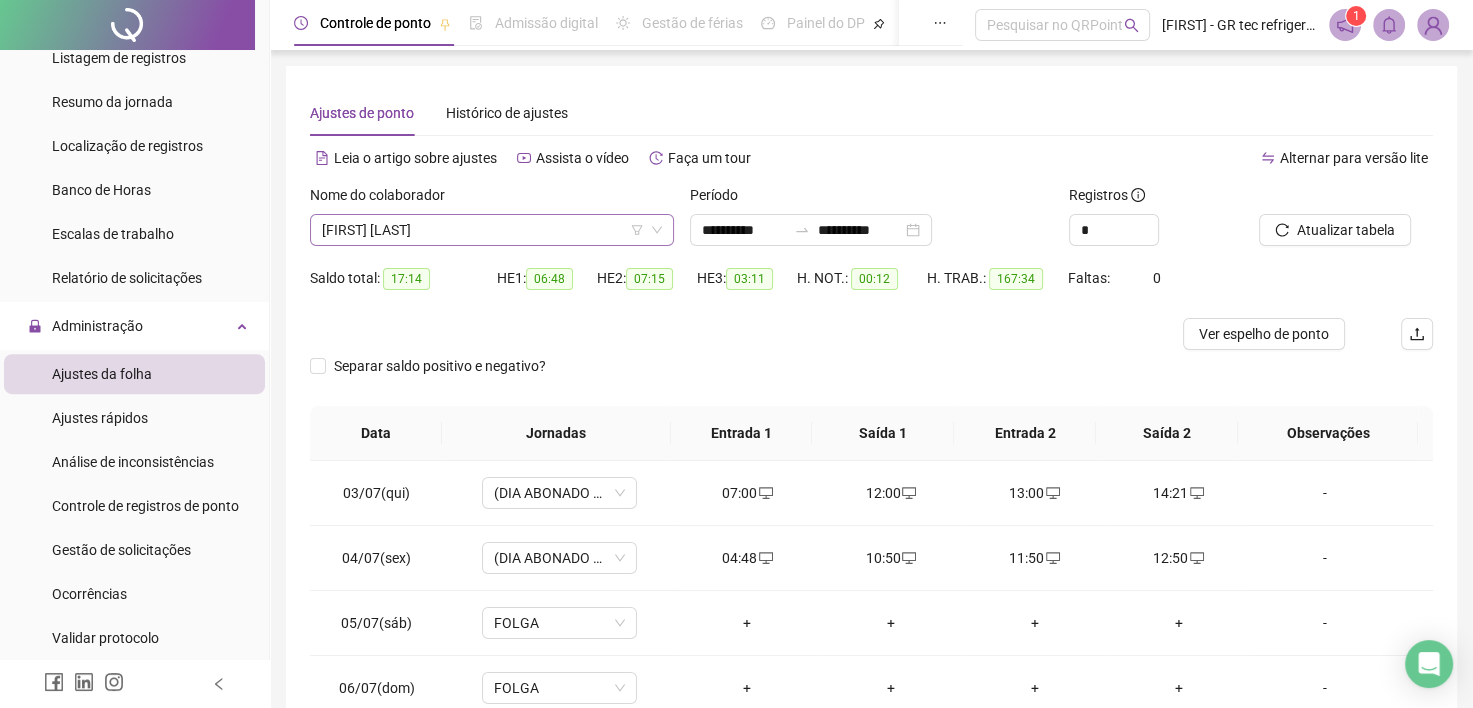 click on "[FIRST] [LAST]" at bounding box center [492, 230] 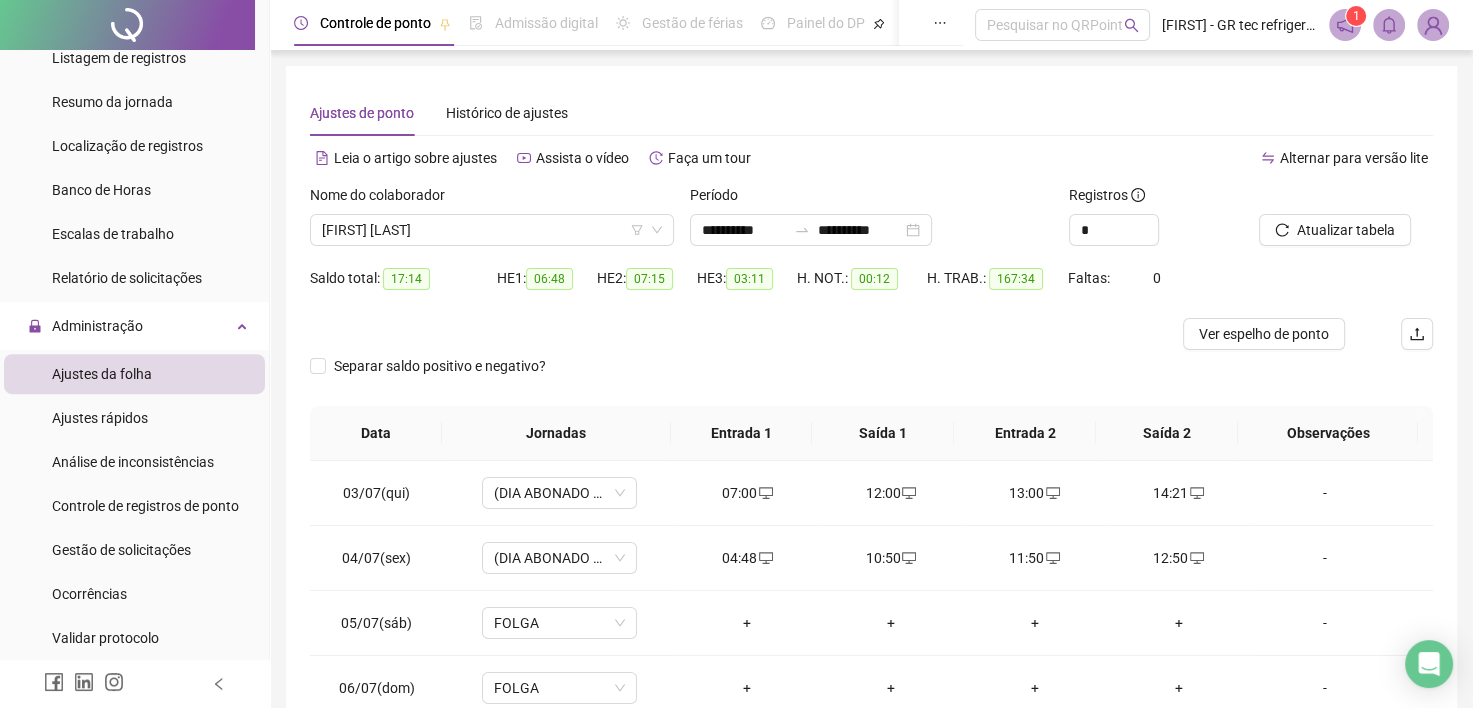 click on "Separar saldo positivo e negativo?" at bounding box center [871, 378] 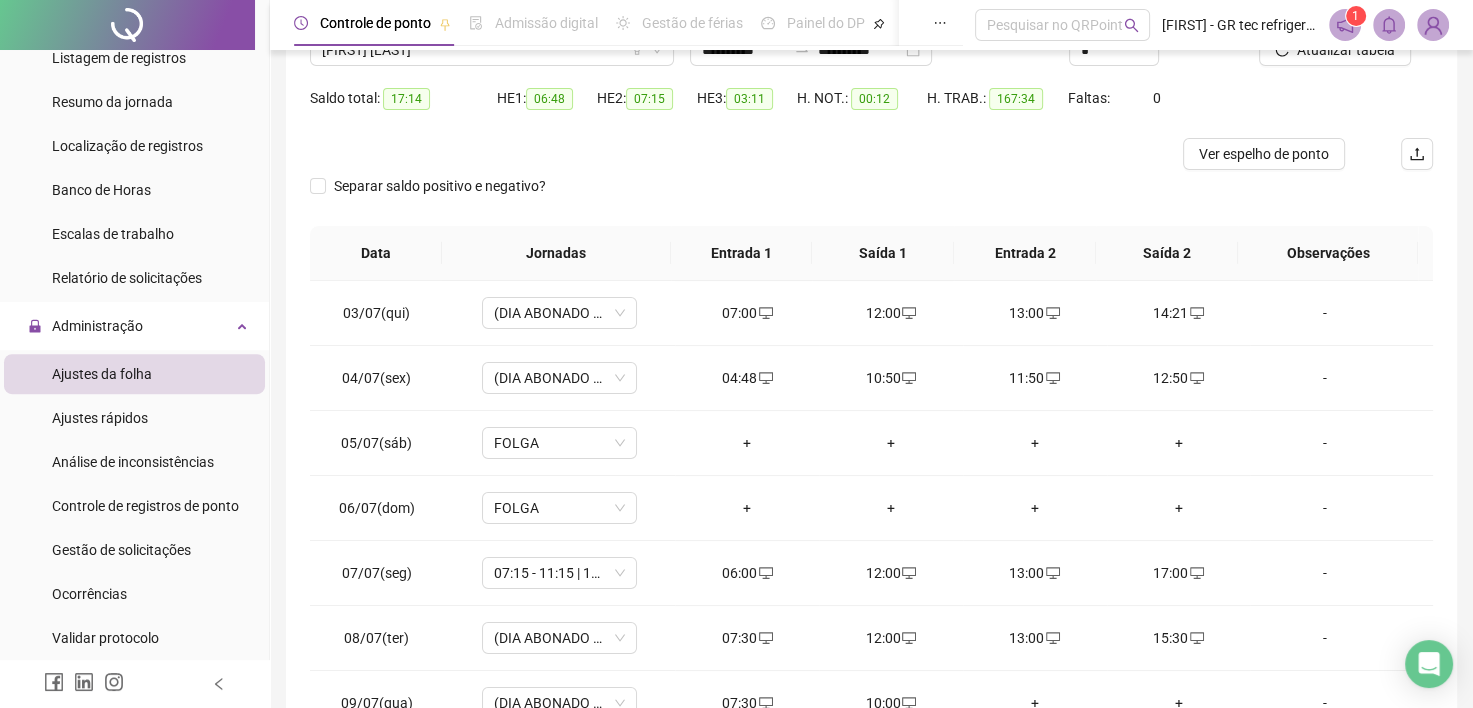 scroll, scrollTop: 289, scrollLeft: 0, axis: vertical 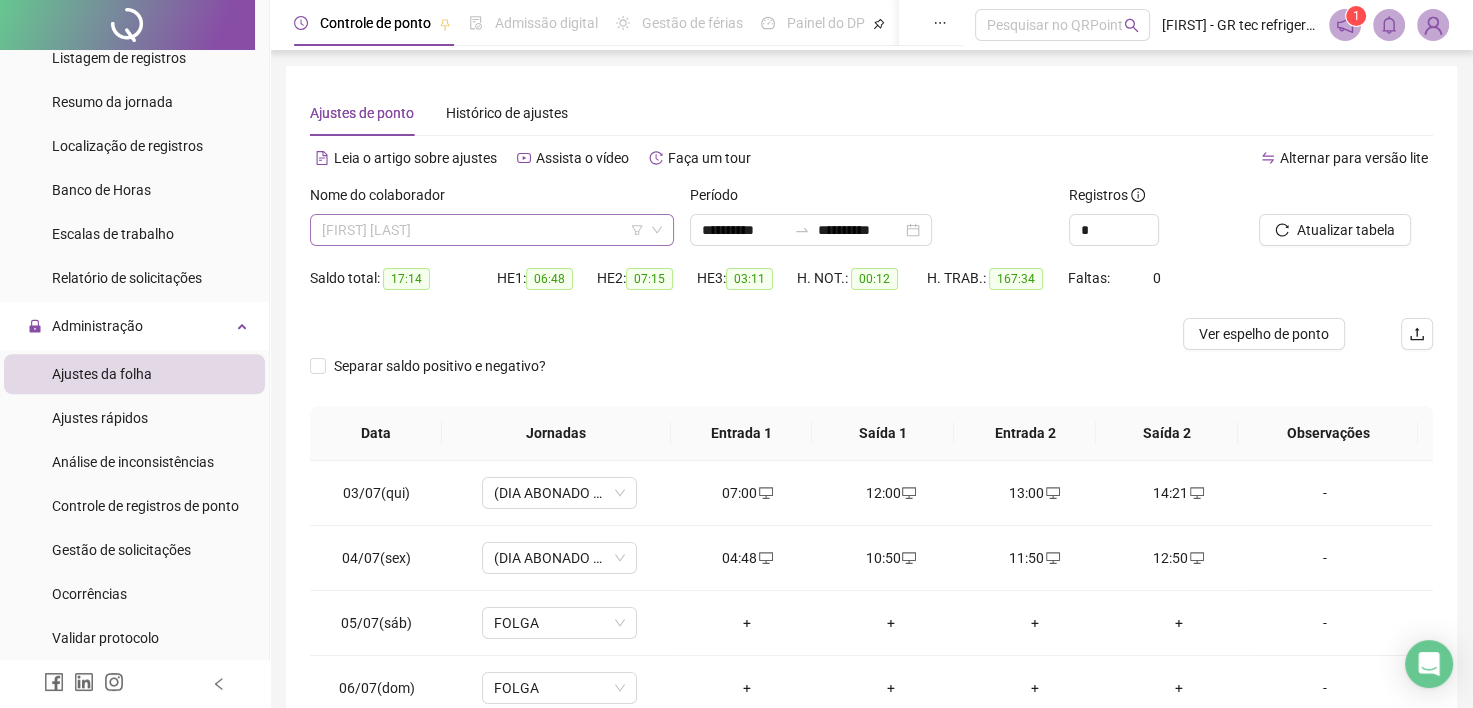 click on "[FIRST] [LAST]" at bounding box center (492, 230) 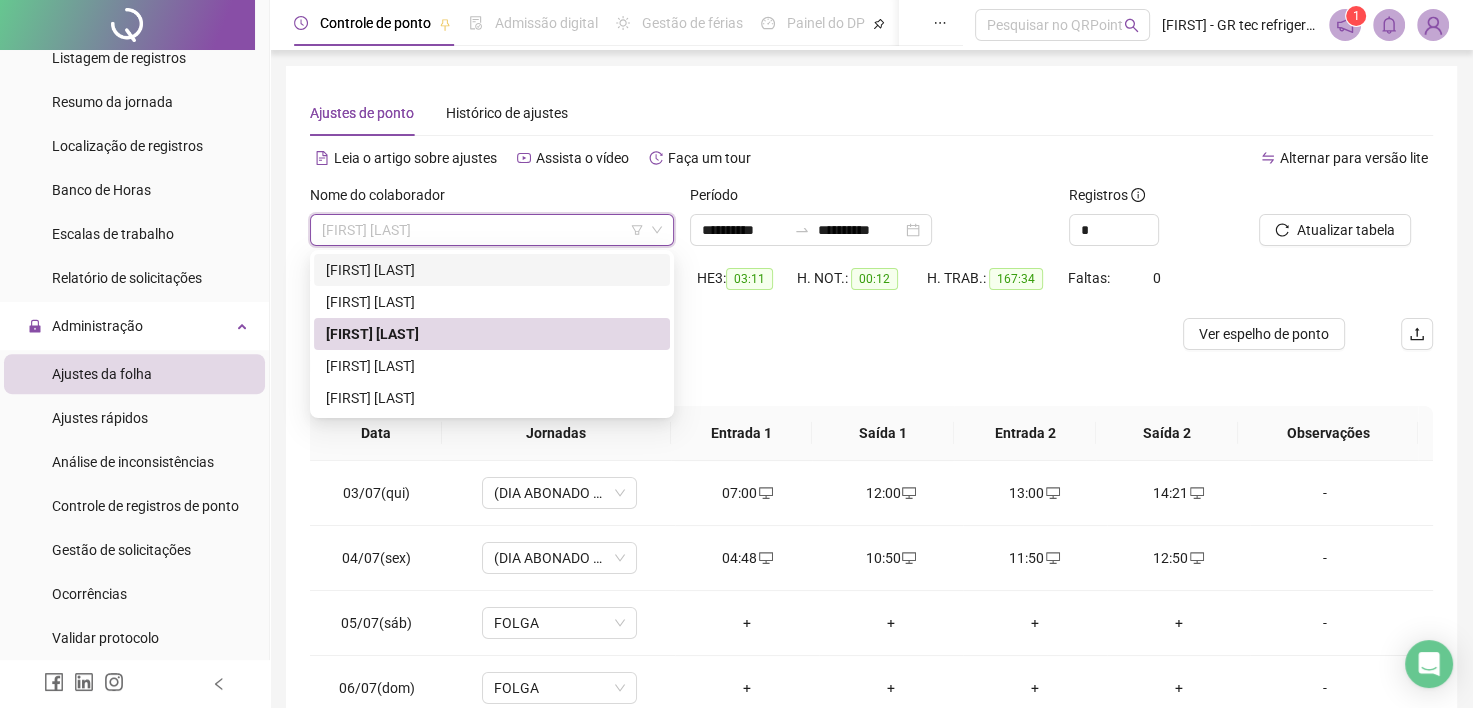 click on "[FIRST] [LAST]" at bounding box center [492, 270] 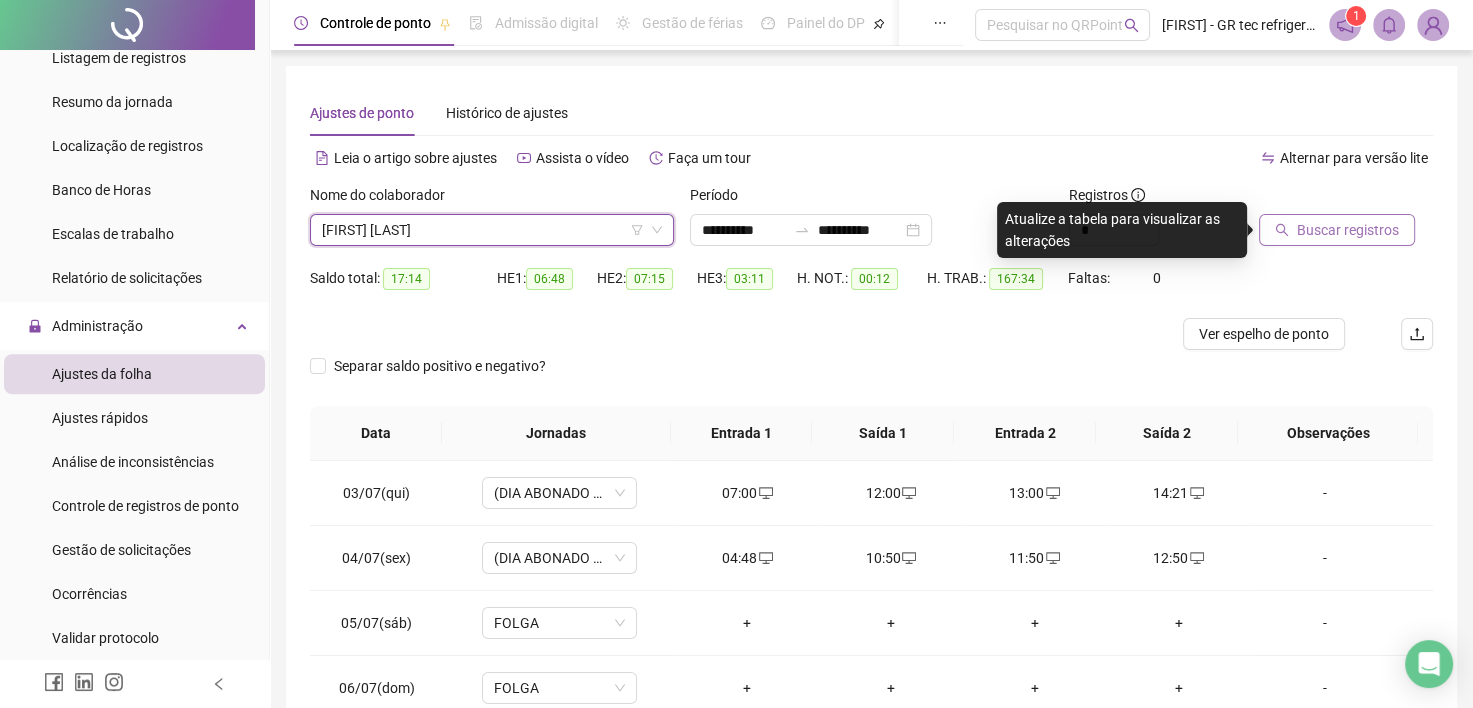 click on "Buscar registros" at bounding box center (1348, 230) 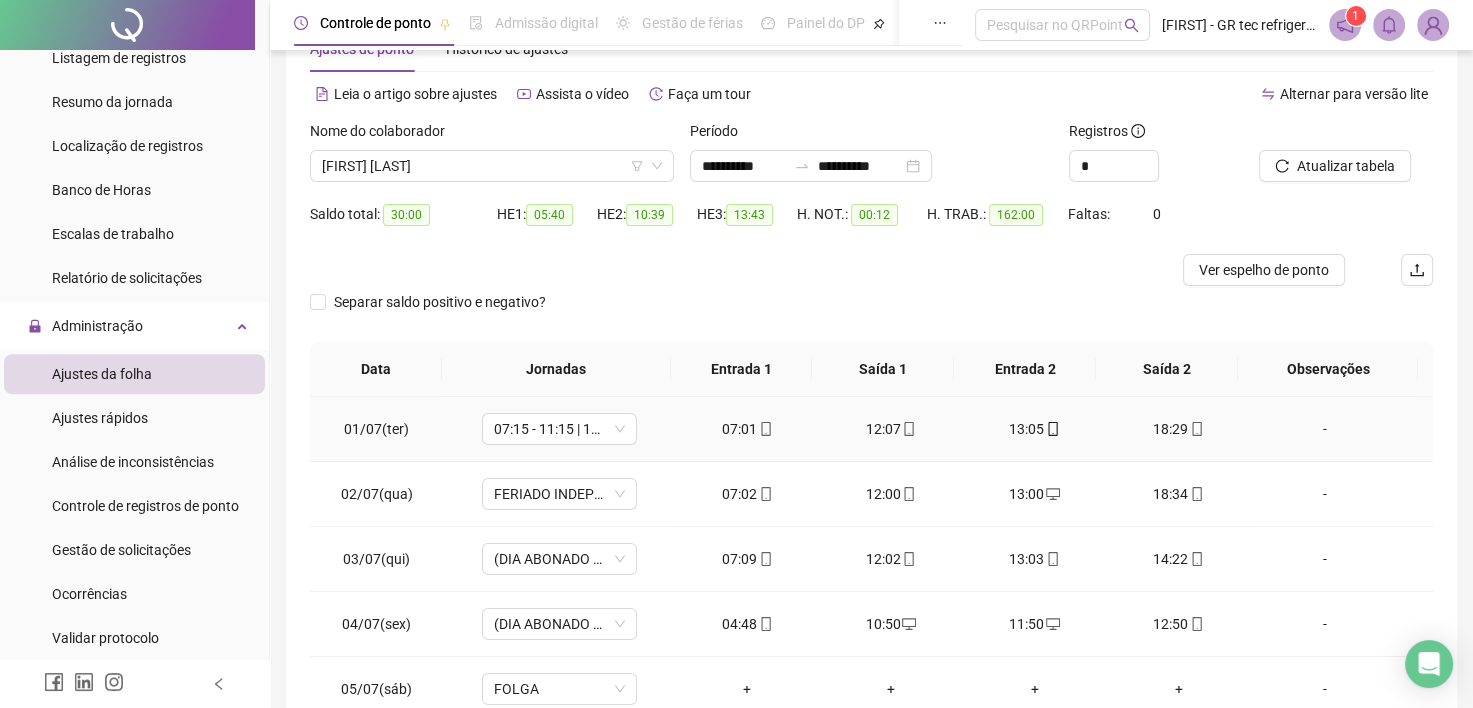 scroll, scrollTop: 100, scrollLeft: 0, axis: vertical 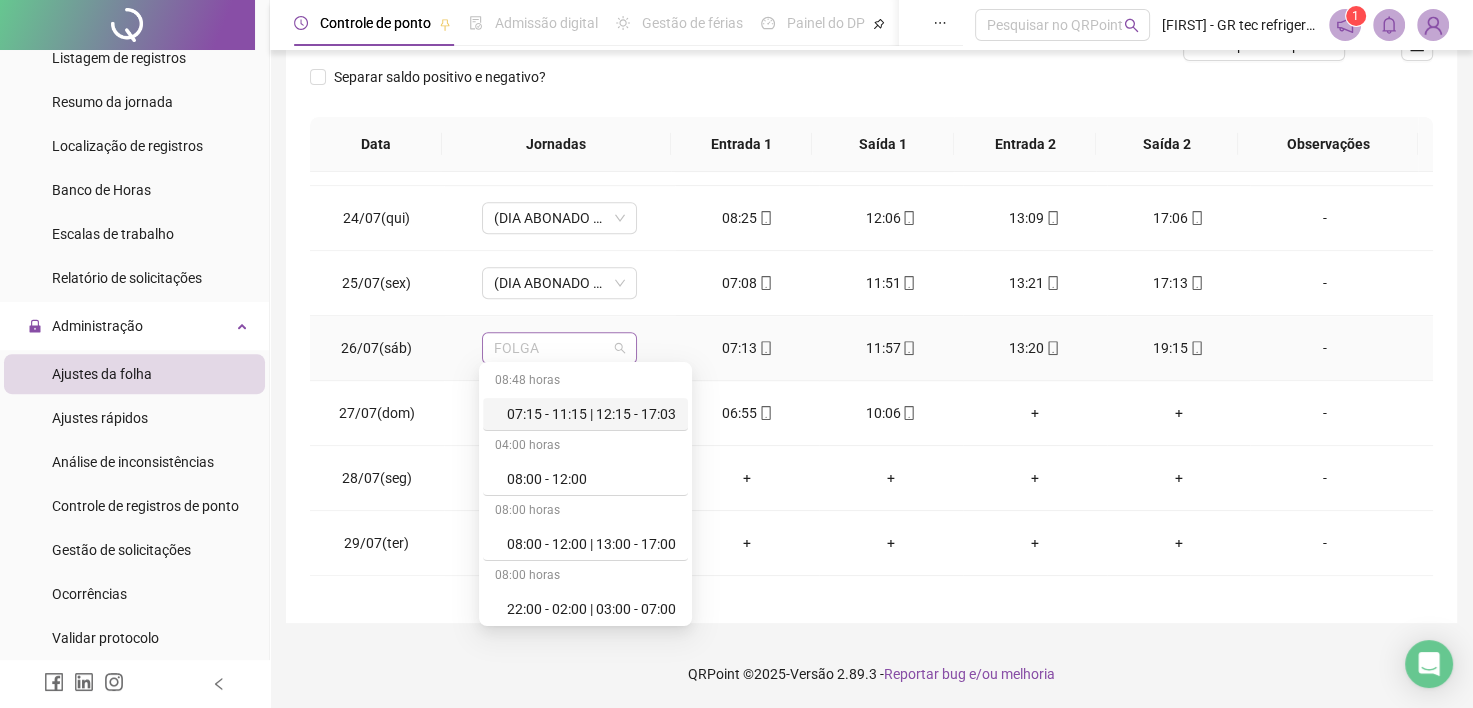 click on "FOLGA" at bounding box center (559, 348) 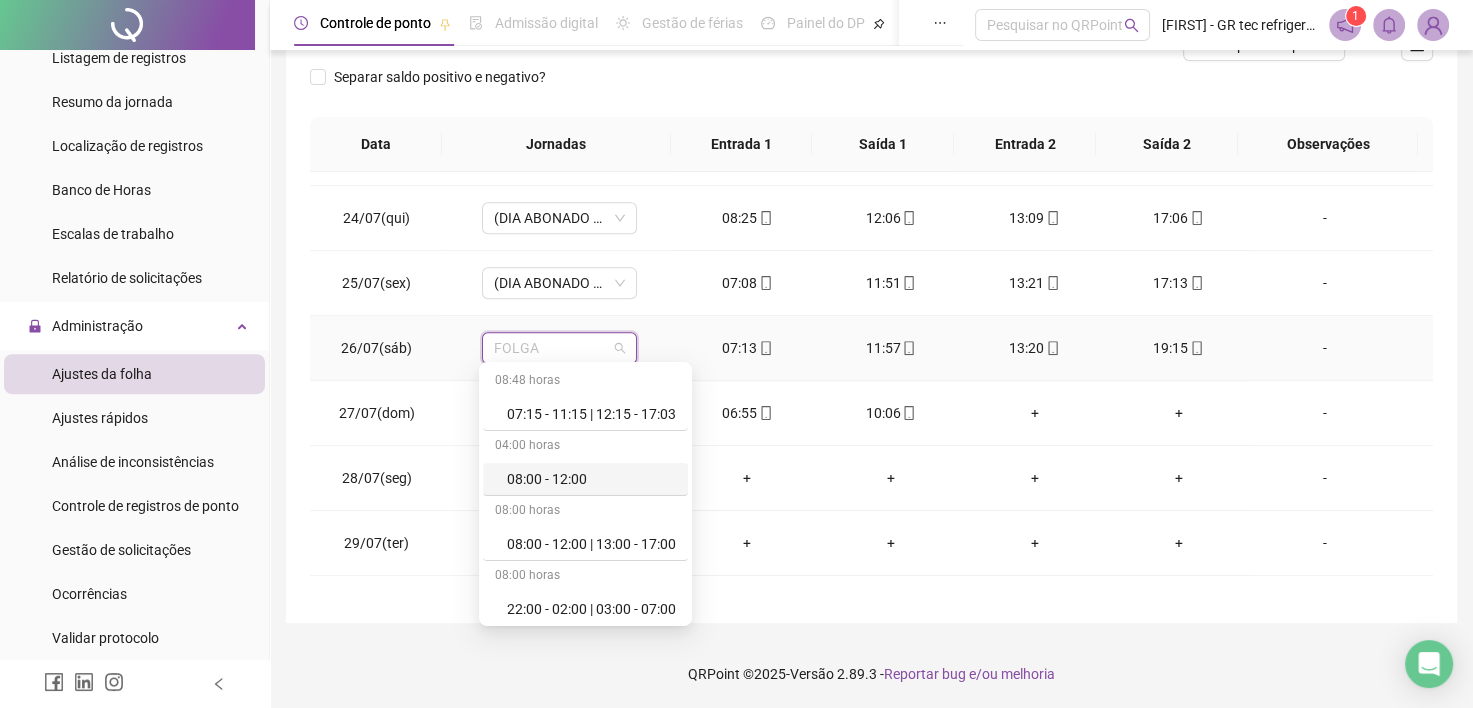 click on "08:00 - 12:00" at bounding box center (591, 479) 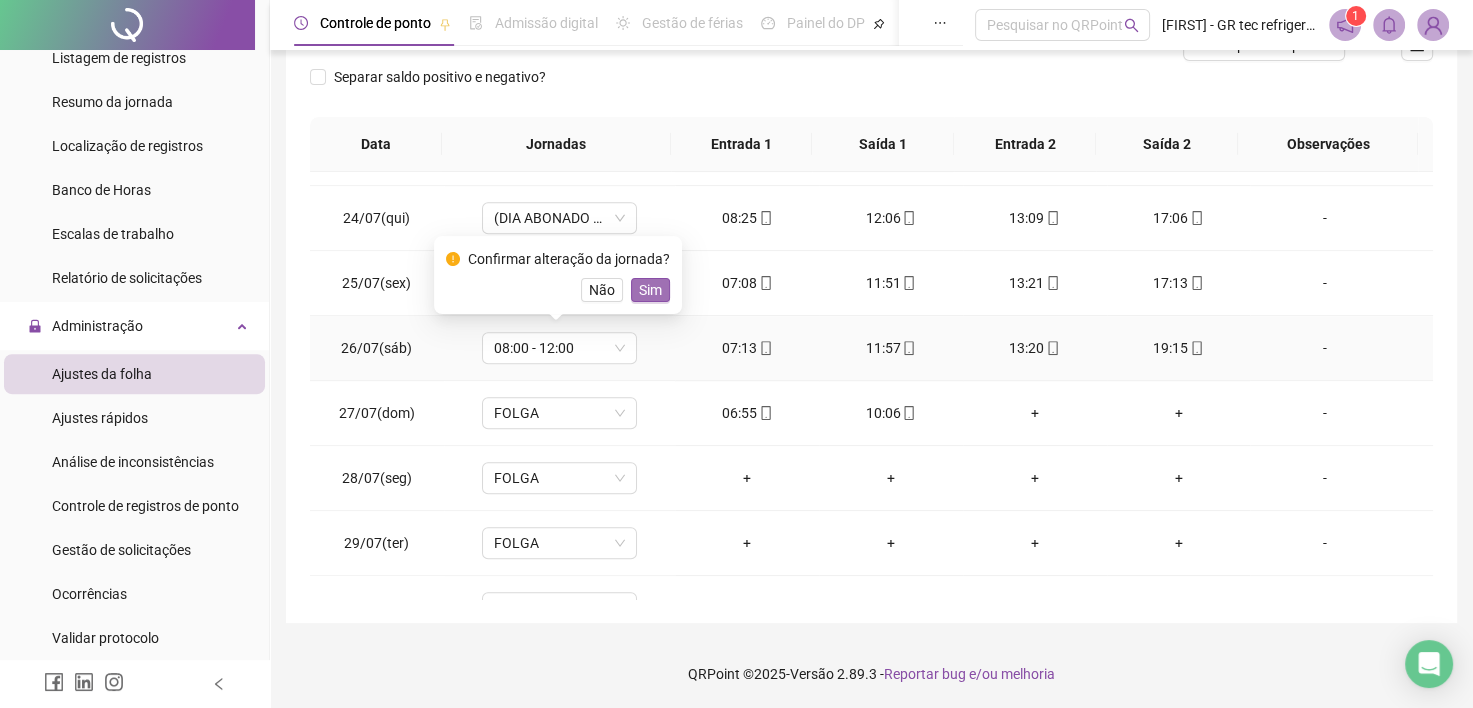 click on "Sim" at bounding box center [650, 290] 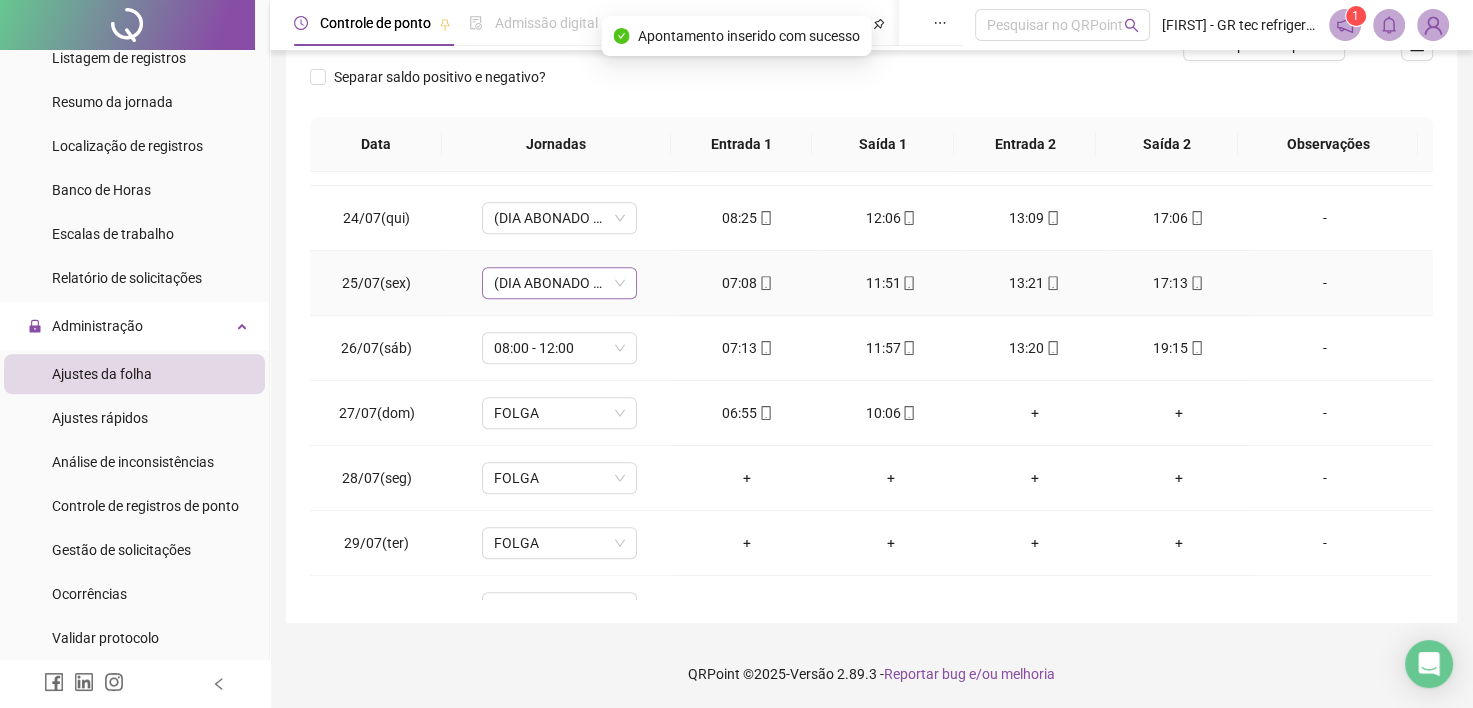 click on "(DIA ABONADO PARCIALMENTE)" at bounding box center (559, 283) 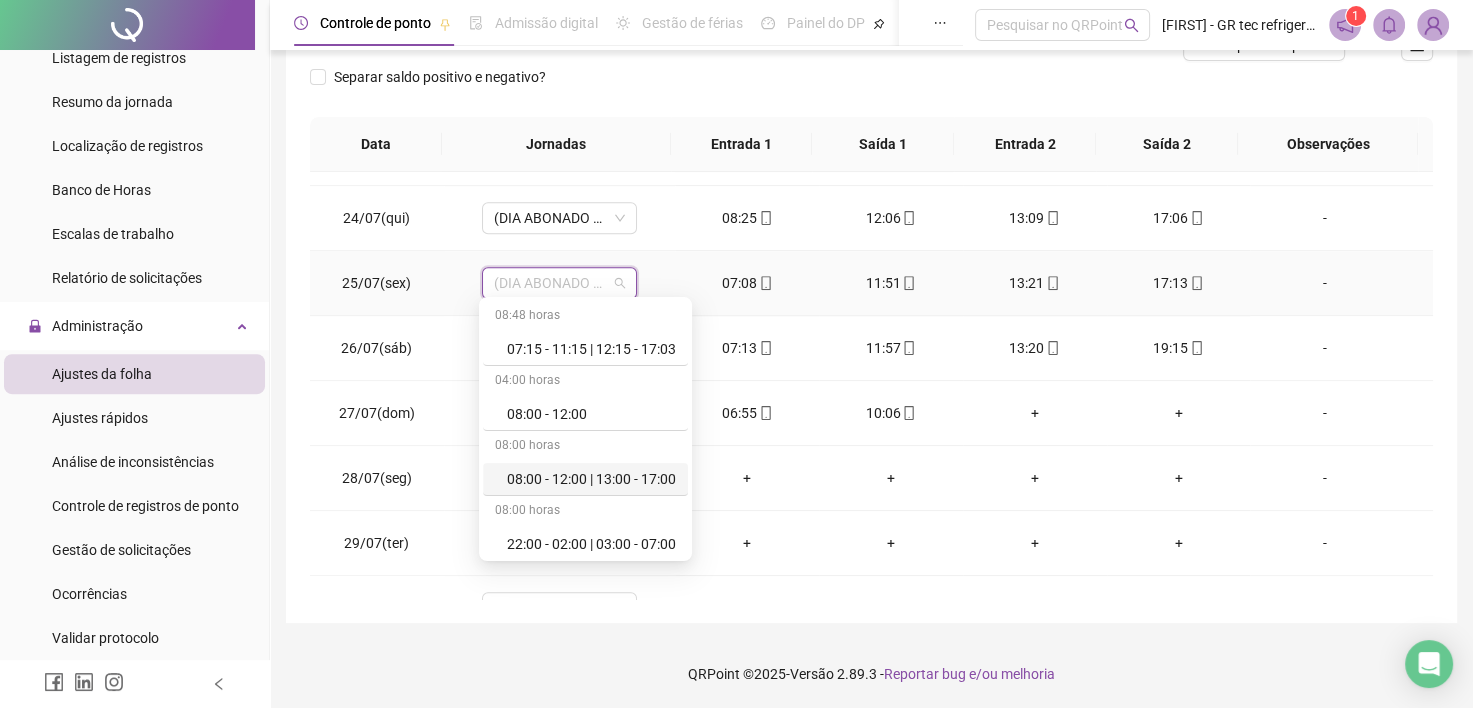 click on "08:00 - 12:00 | 13:00 - 17:00" at bounding box center (591, 479) 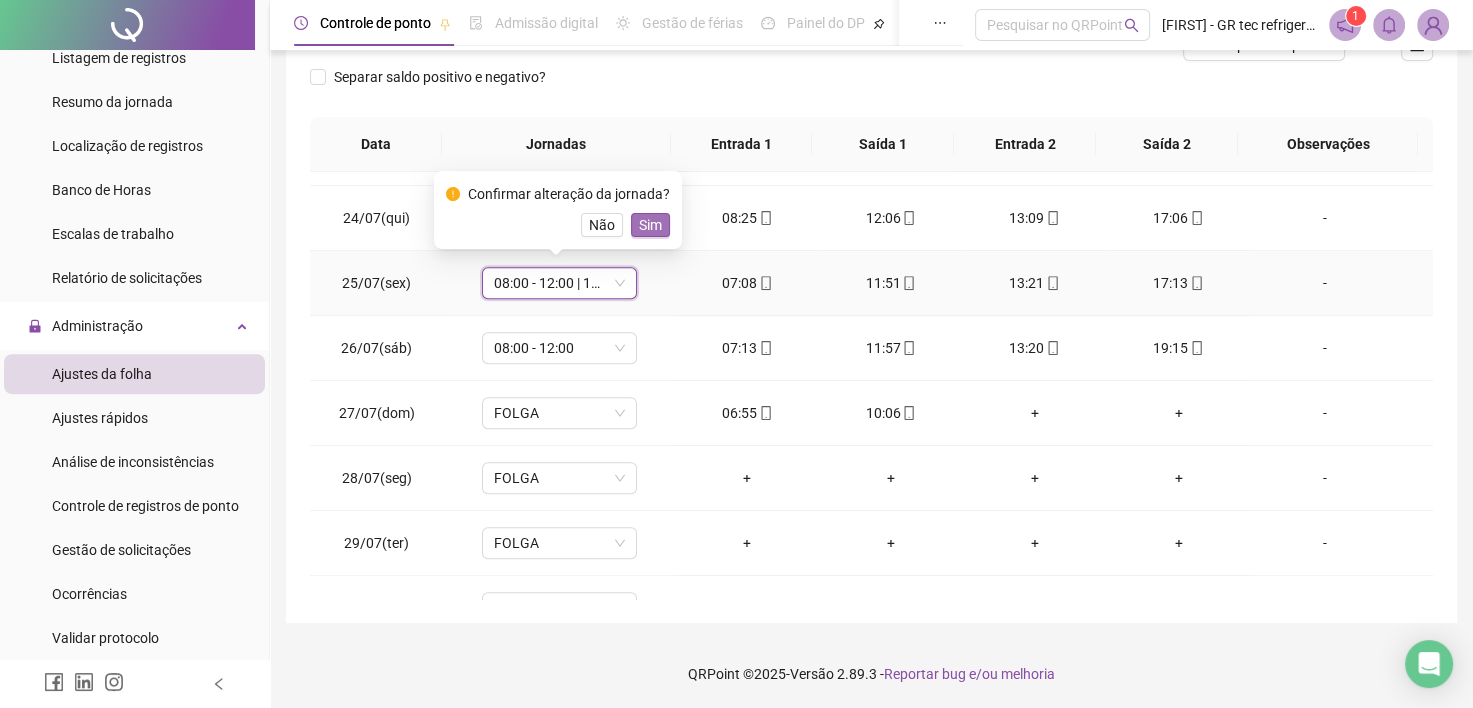 click on "Sim" at bounding box center (650, 225) 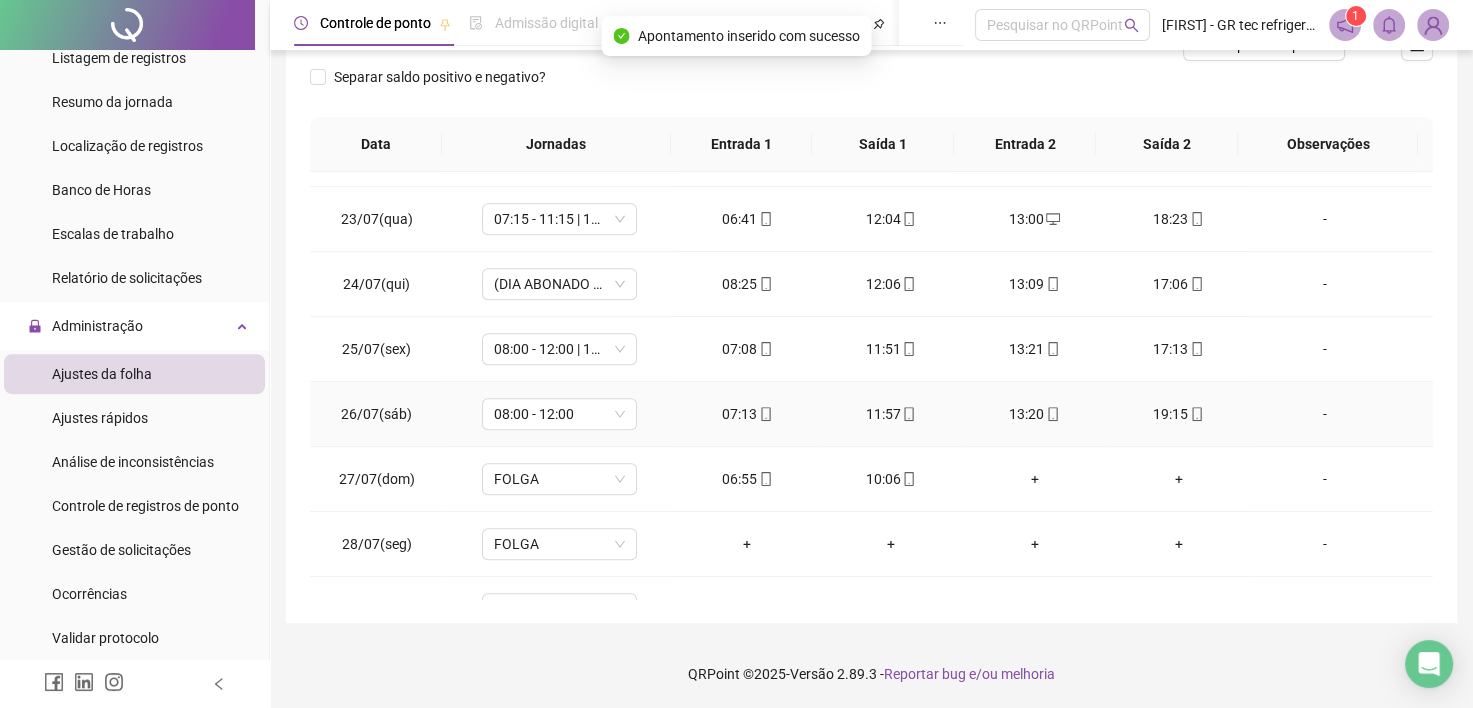 scroll, scrollTop: 1381, scrollLeft: 0, axis: vertical 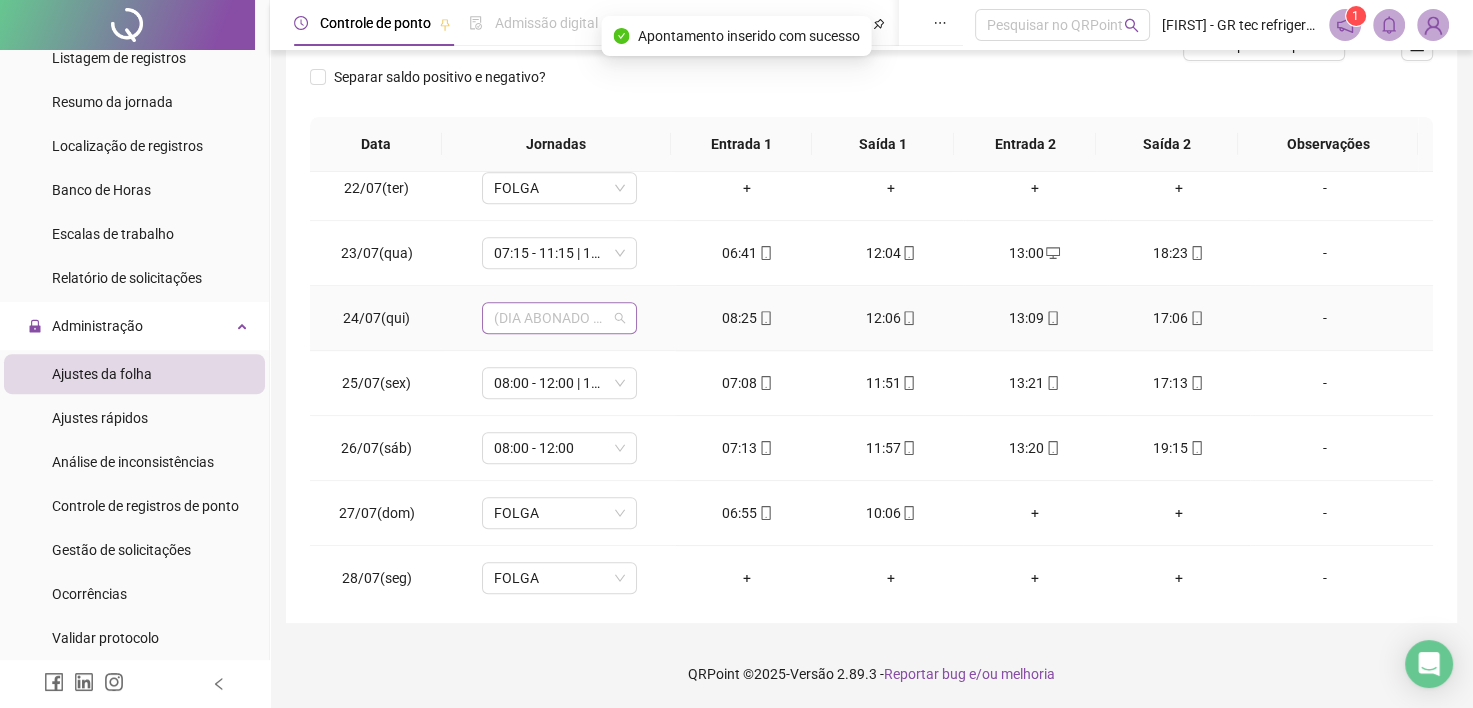 click on "(DIA ABONADO PARCIALMENTE)" at bounding box center [559, 318] 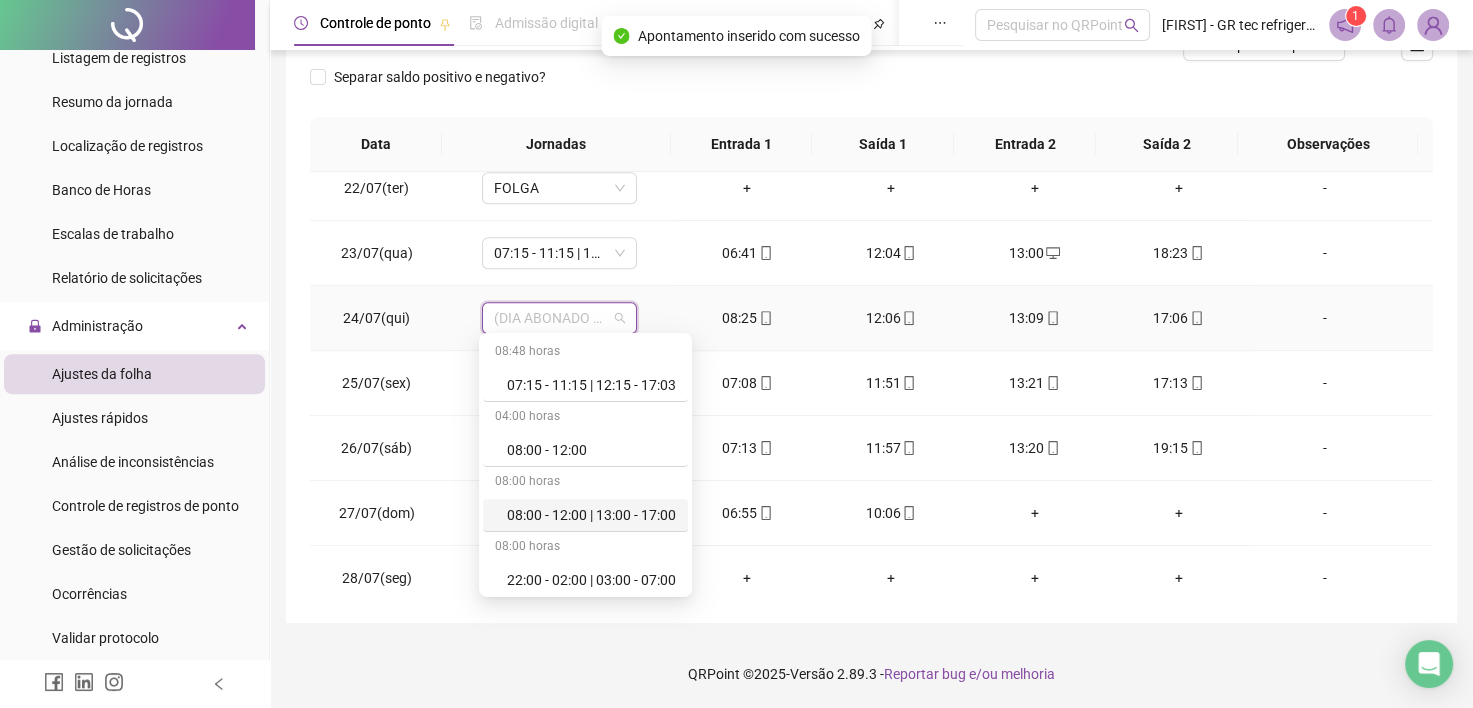 click on "08:00 - 12:00 | 13:00 - 17:00" at bounding box center [591, 515] 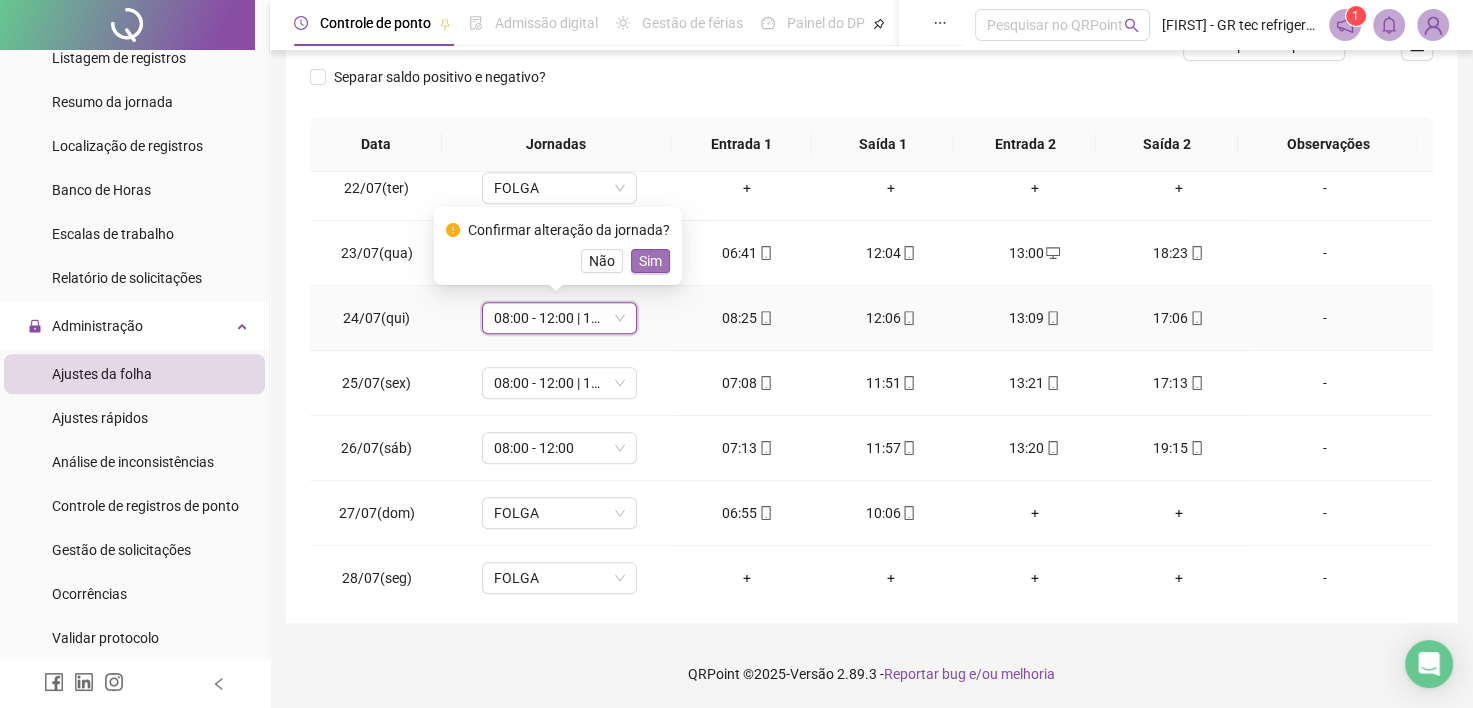 click on "Sim" at bounding box center [650, 261] 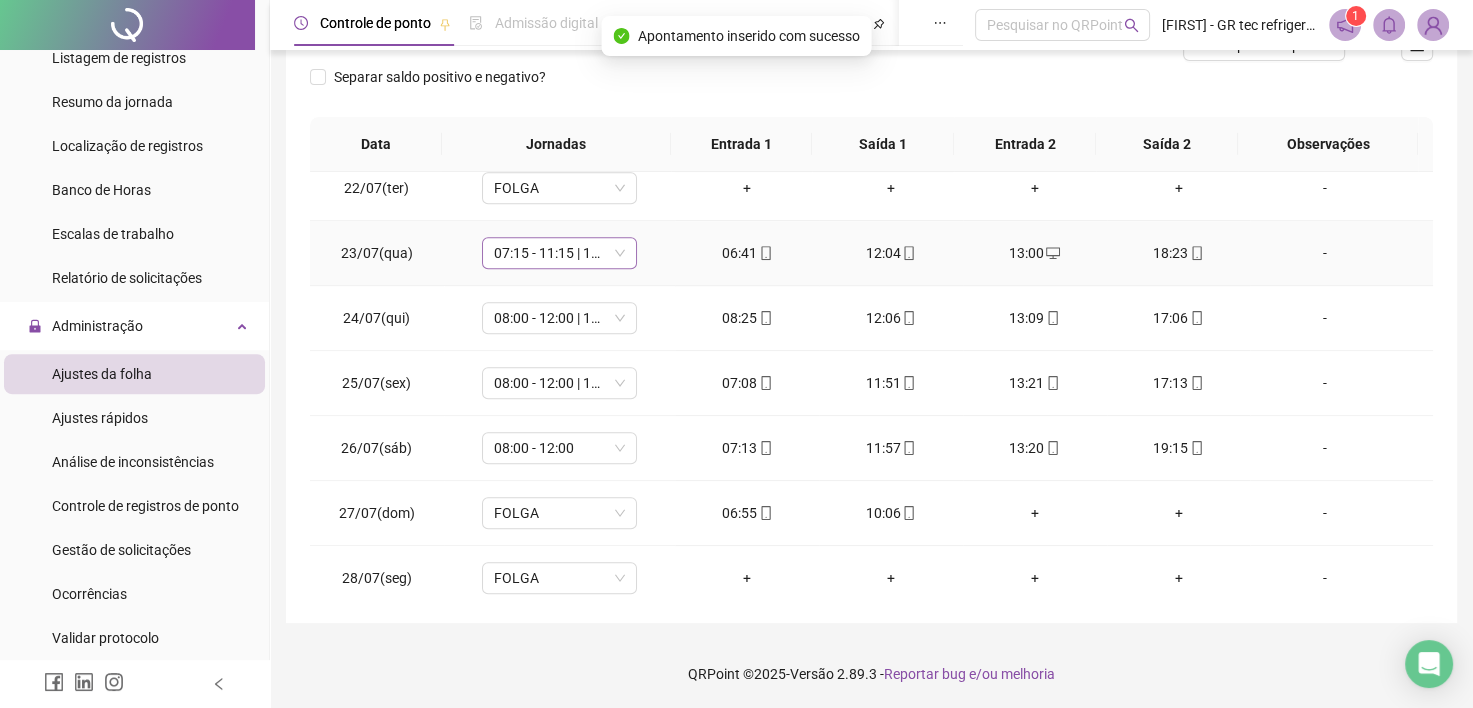 click on "07:15 - 11:15 | 12:15 - 17:03" at bounding box center (559, 253) 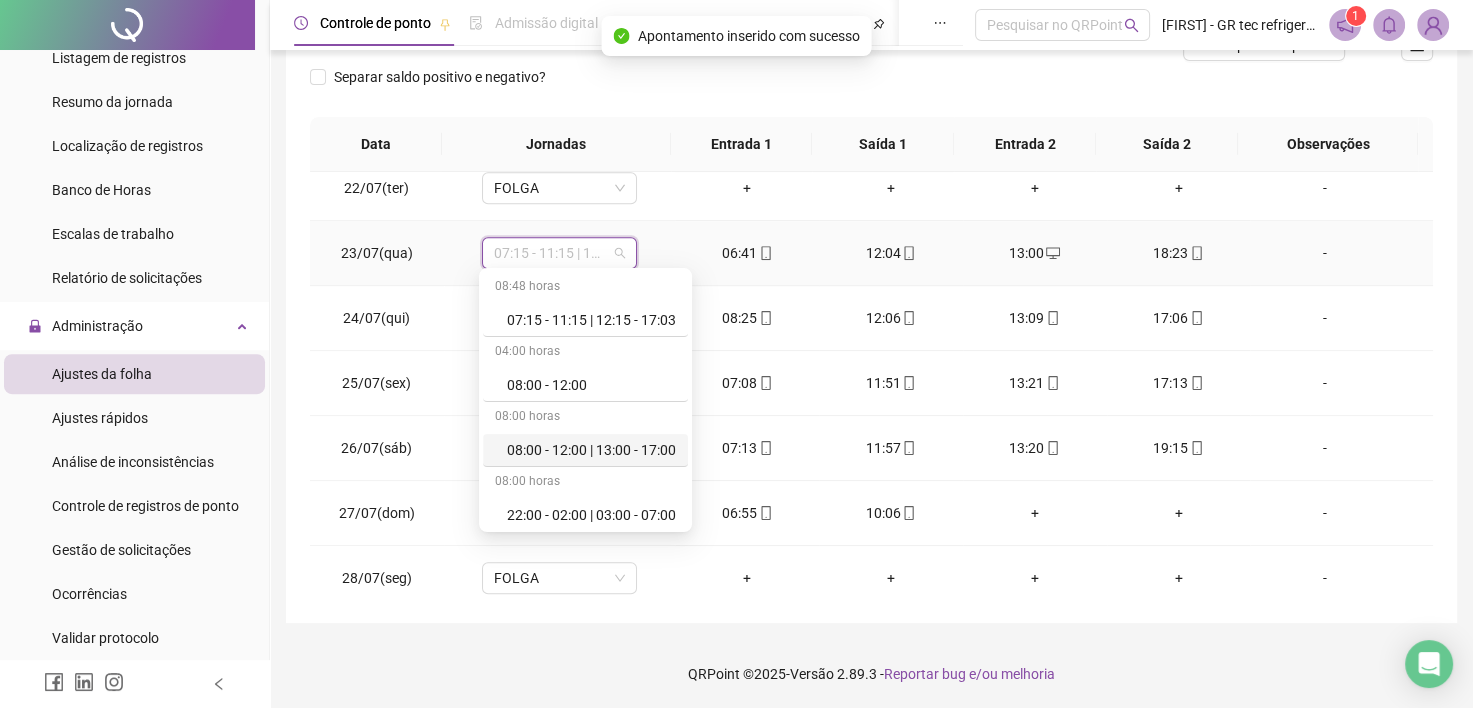 click on "08:00 - 12:00 | 13:00 - 17:00" at bounding box center [591, 450] 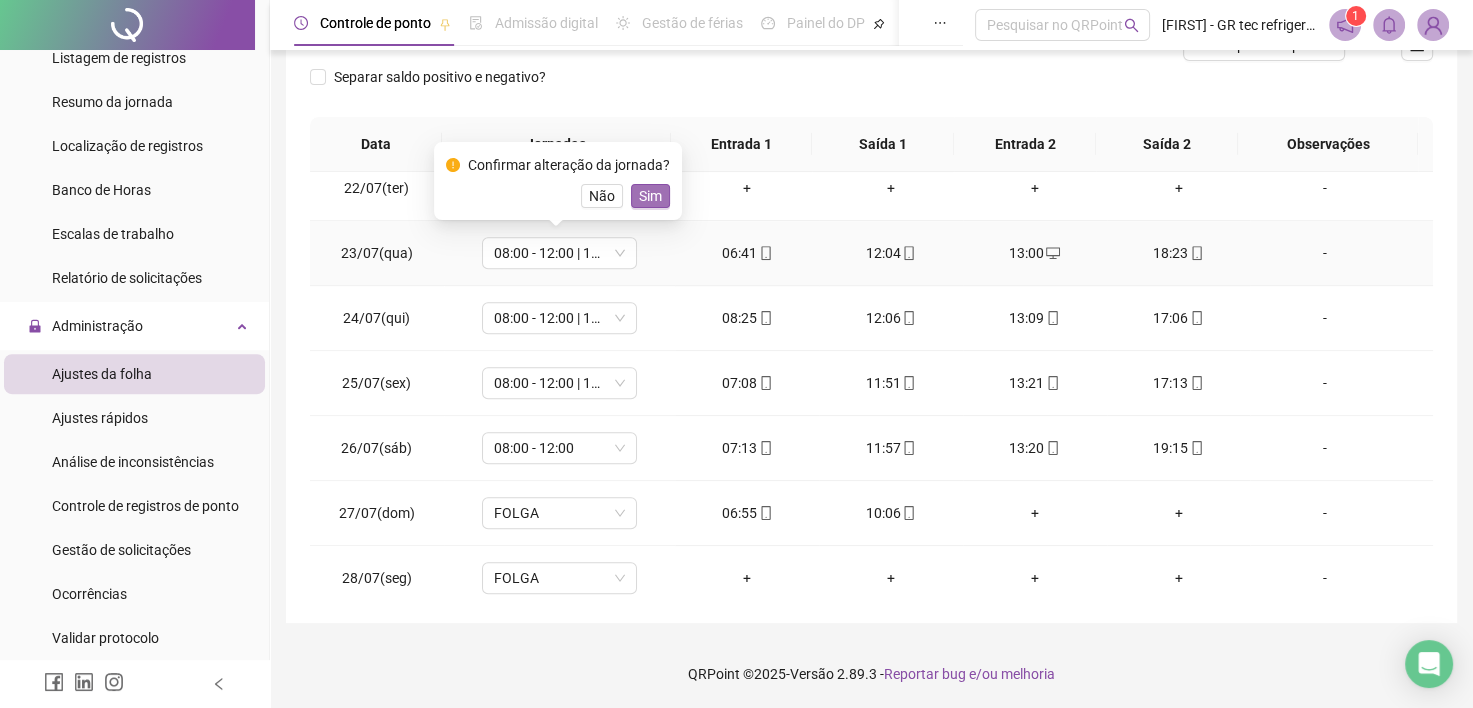 click on "Sim" at bounding box center (650, 196) 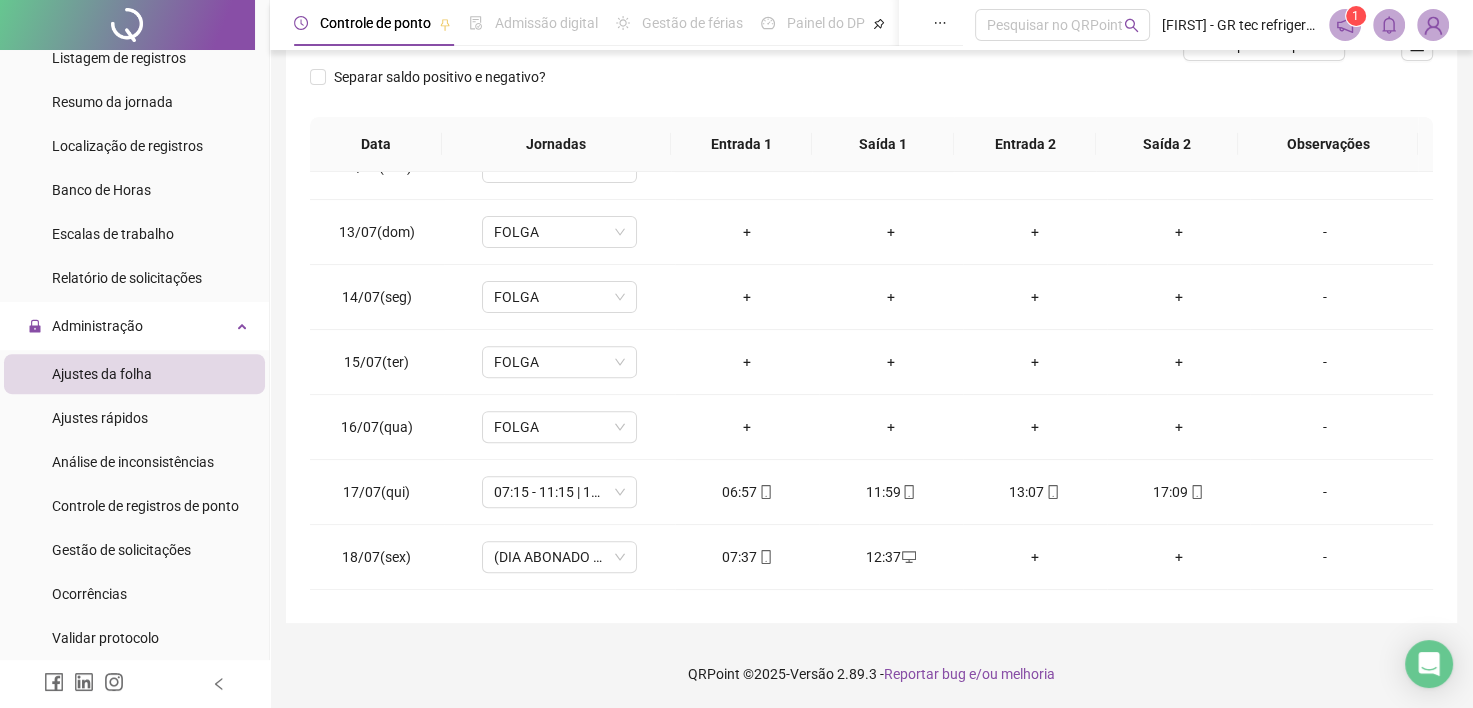 scroll, scrollTop: 581, scrollLeft: 0, axis: vertical 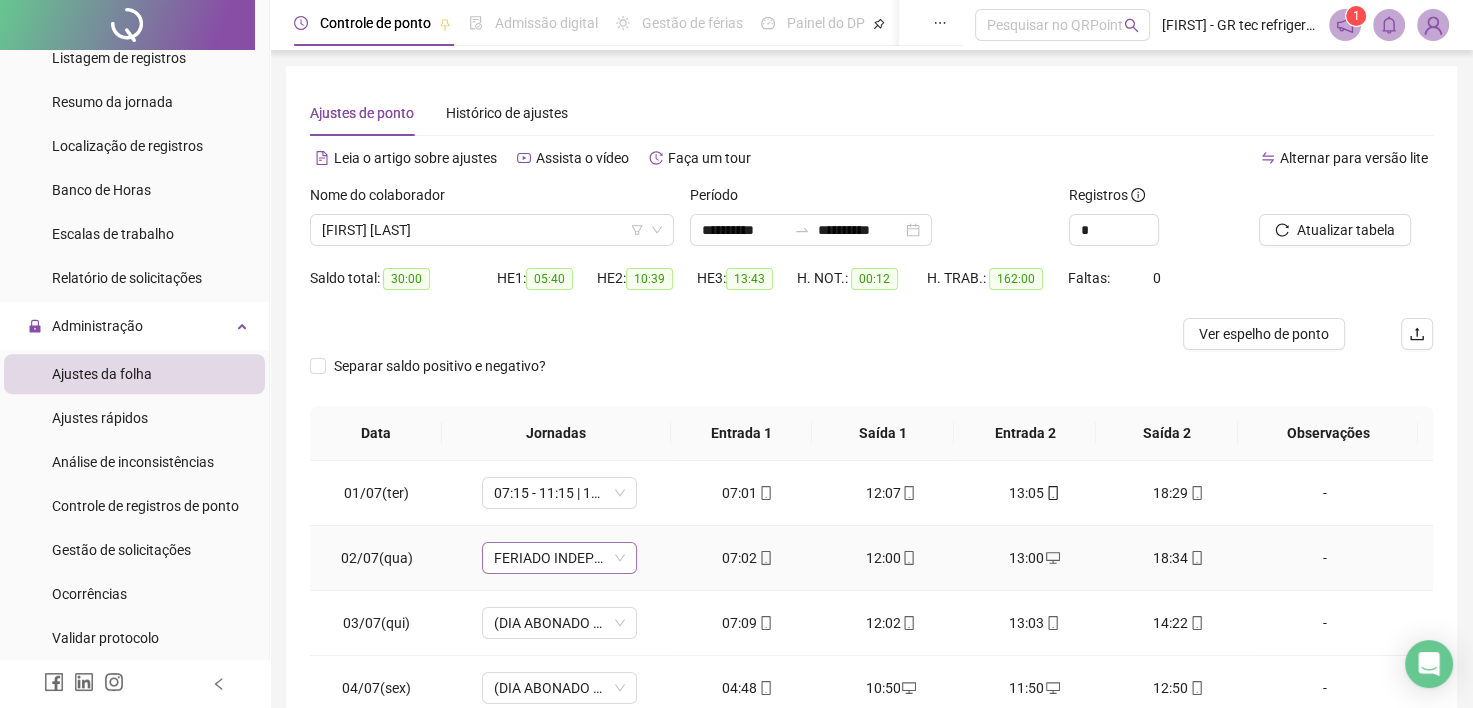 click on "FERIADO INDEPENDÊNCIA DA BAHIA" at bounding box center (559, 558) 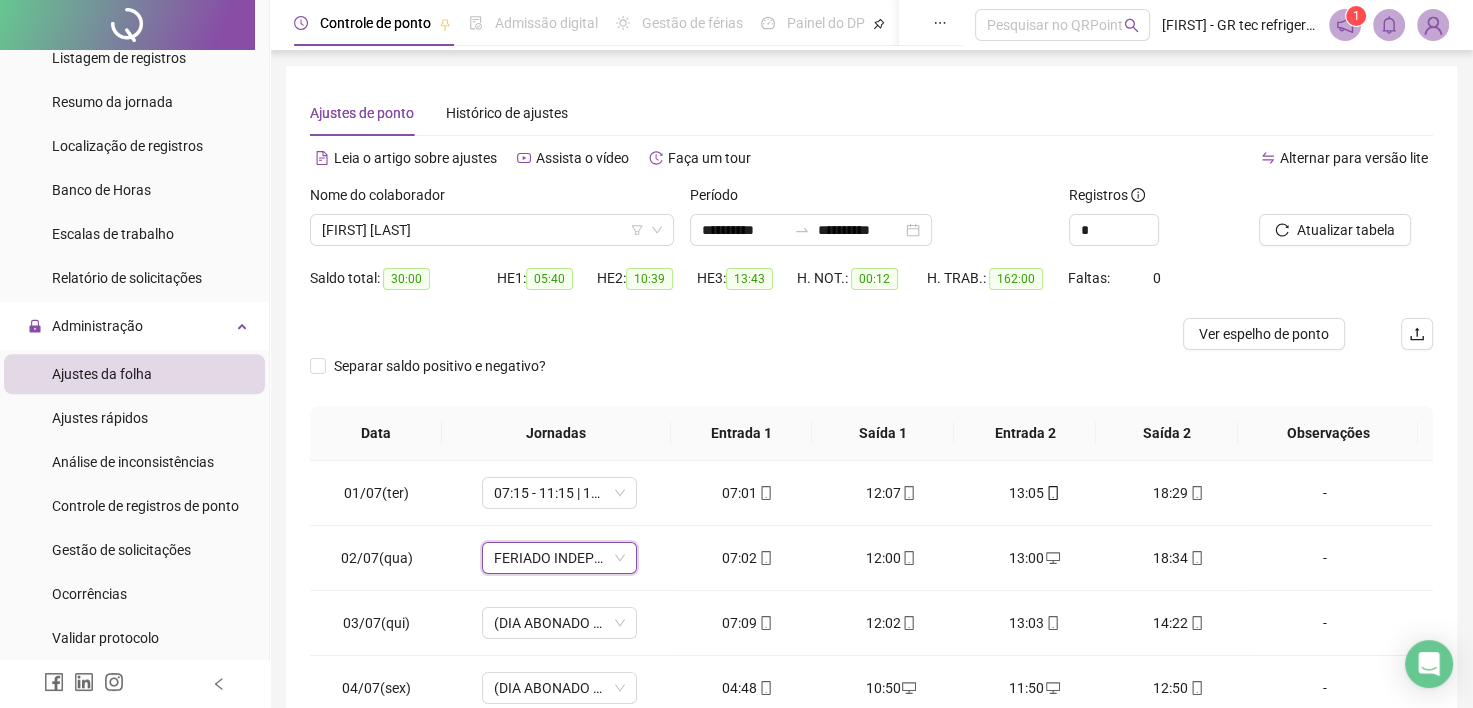 click at bounding box center (731, 334) 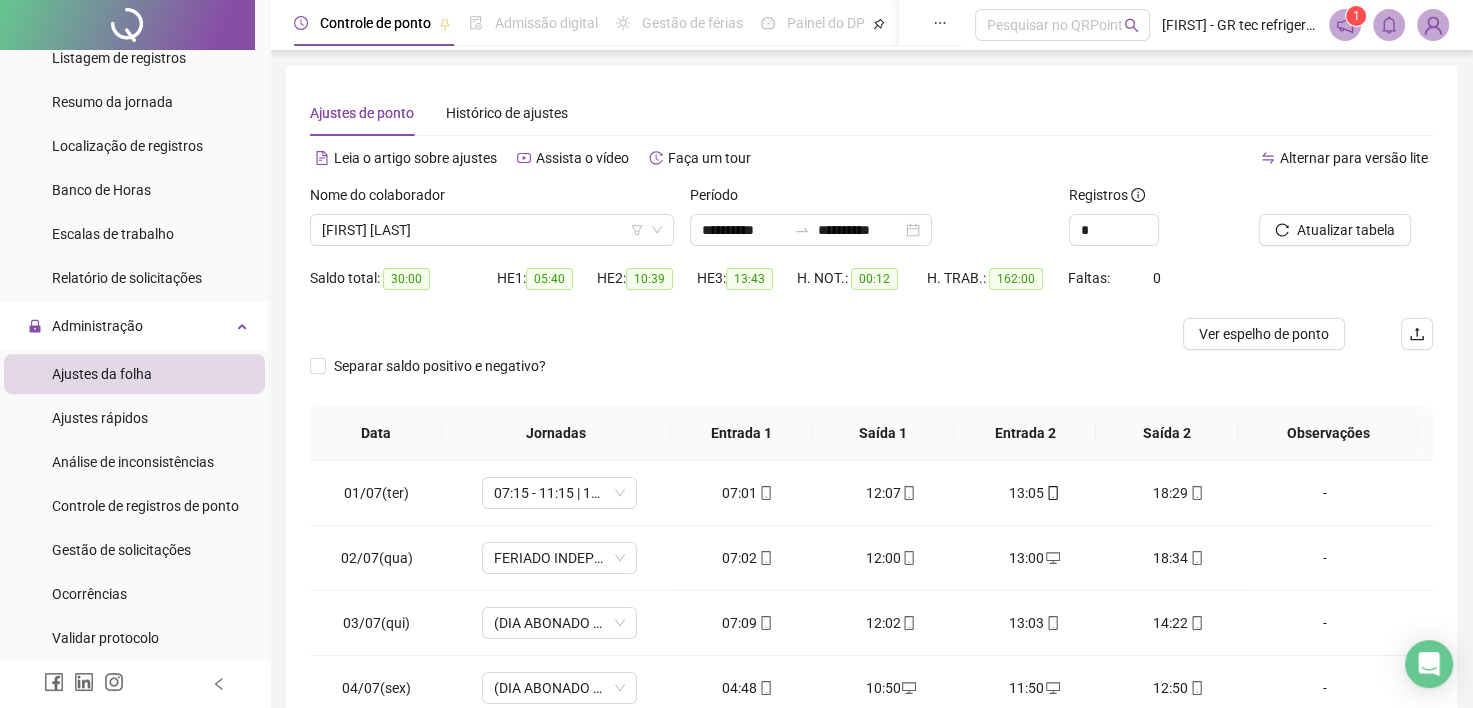 click on "Separar saldo positivo e negativo?" at bounding box center [871, 378] 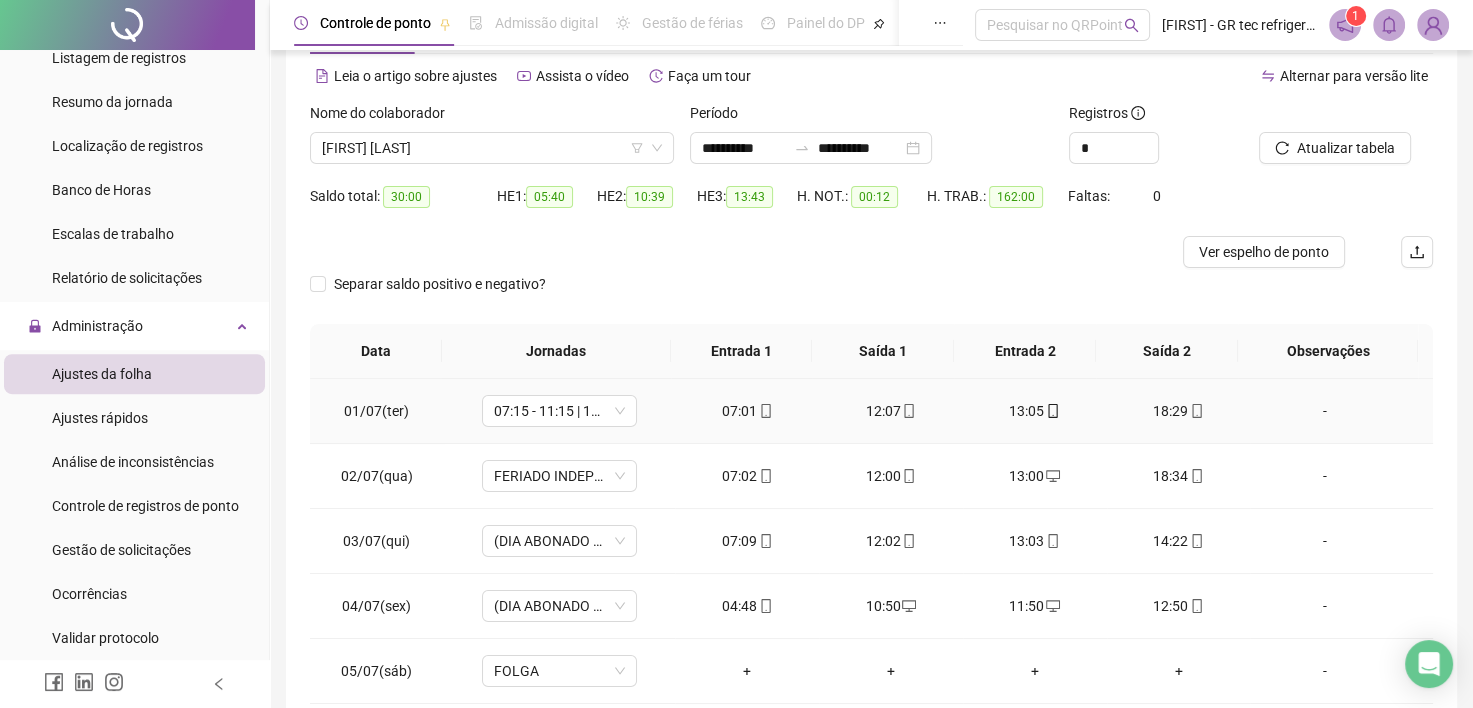 scroll, scrollTop: 200, scrollLeft: 0, axis: vertical 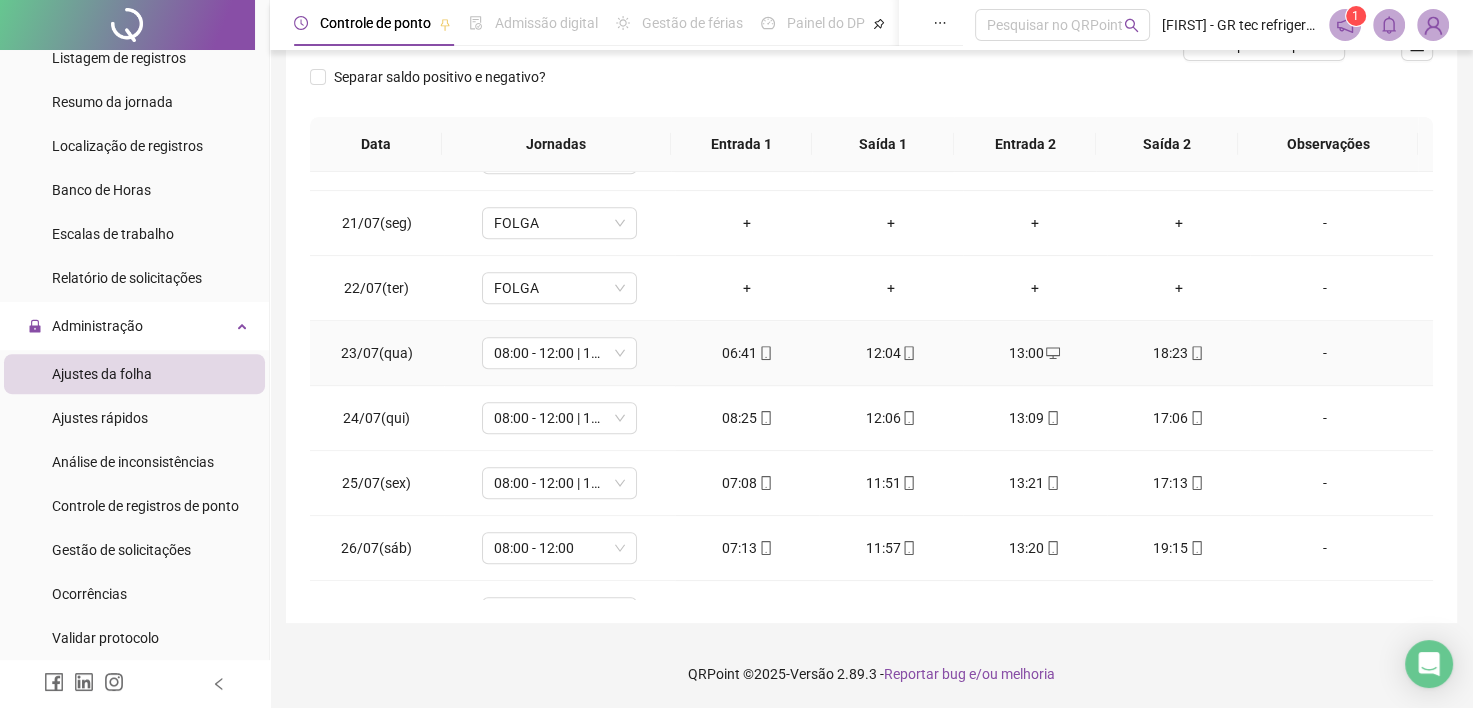 click on "-" at bounding box center [1325, 353] 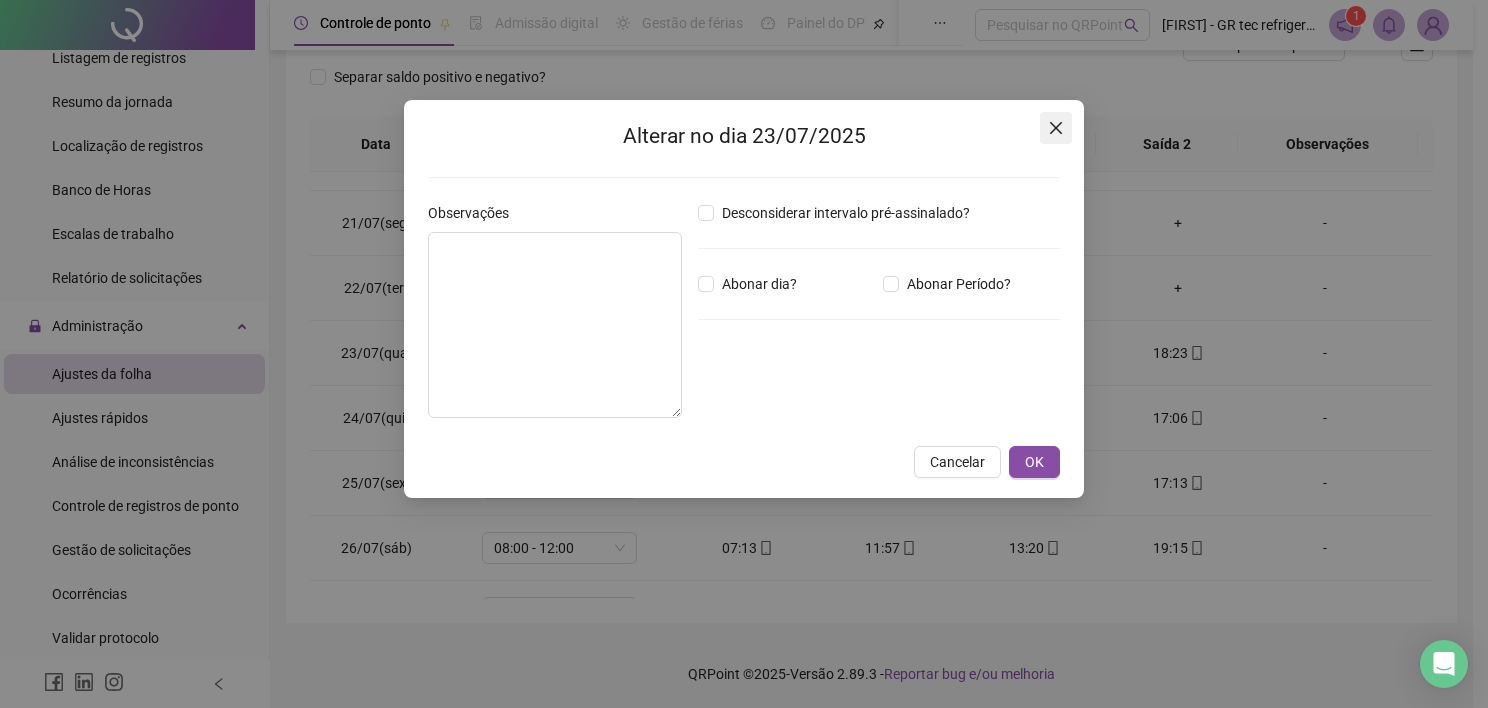 click 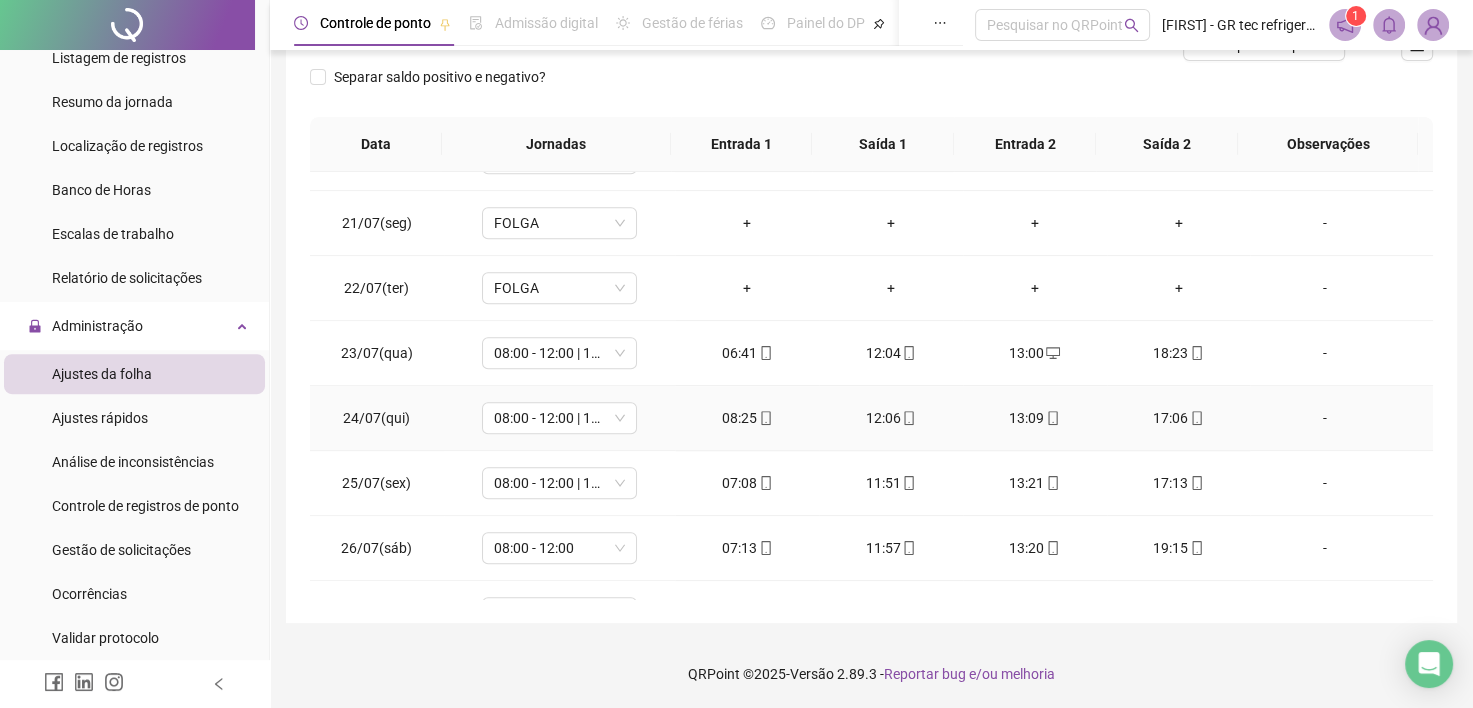 click on "-" at bounding box center (1325, 418) 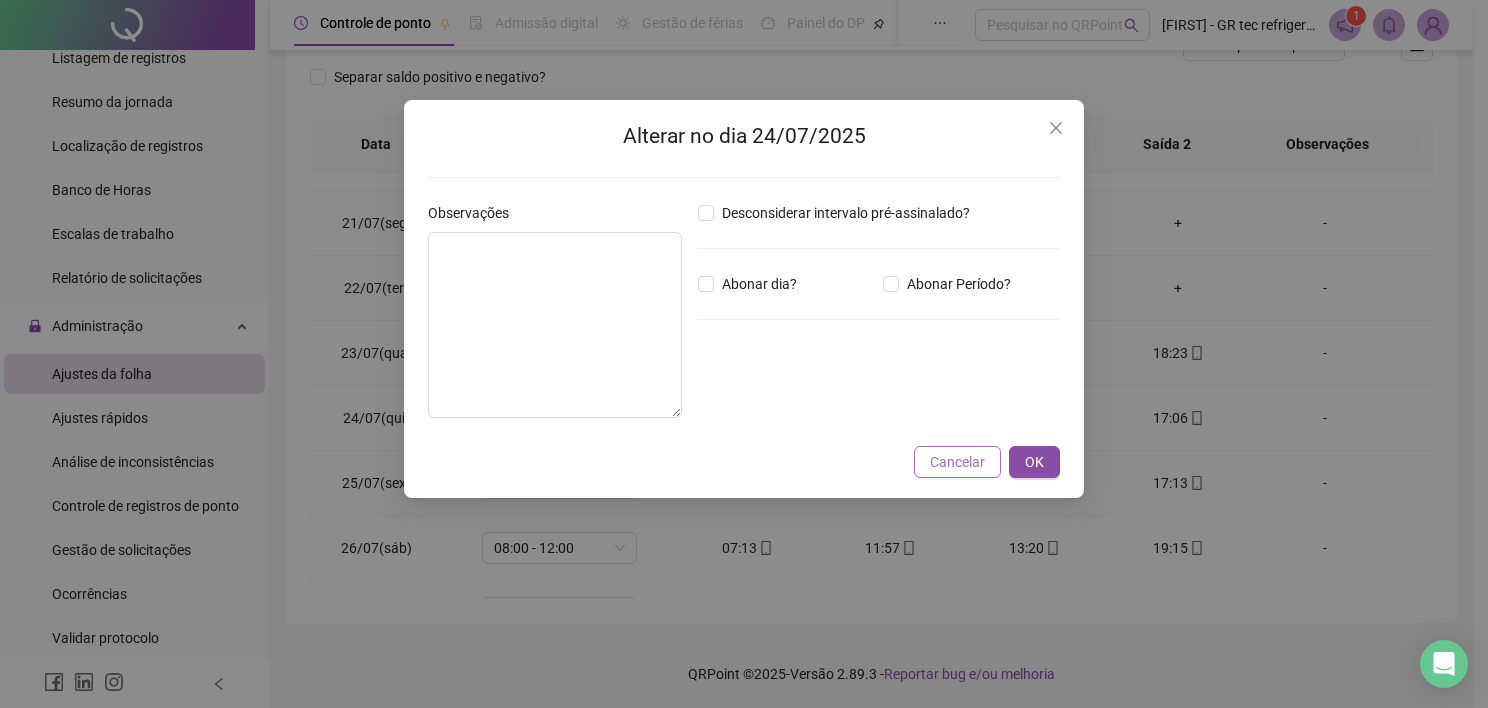 click on "Cancelar" at bounding box center (957, 462) 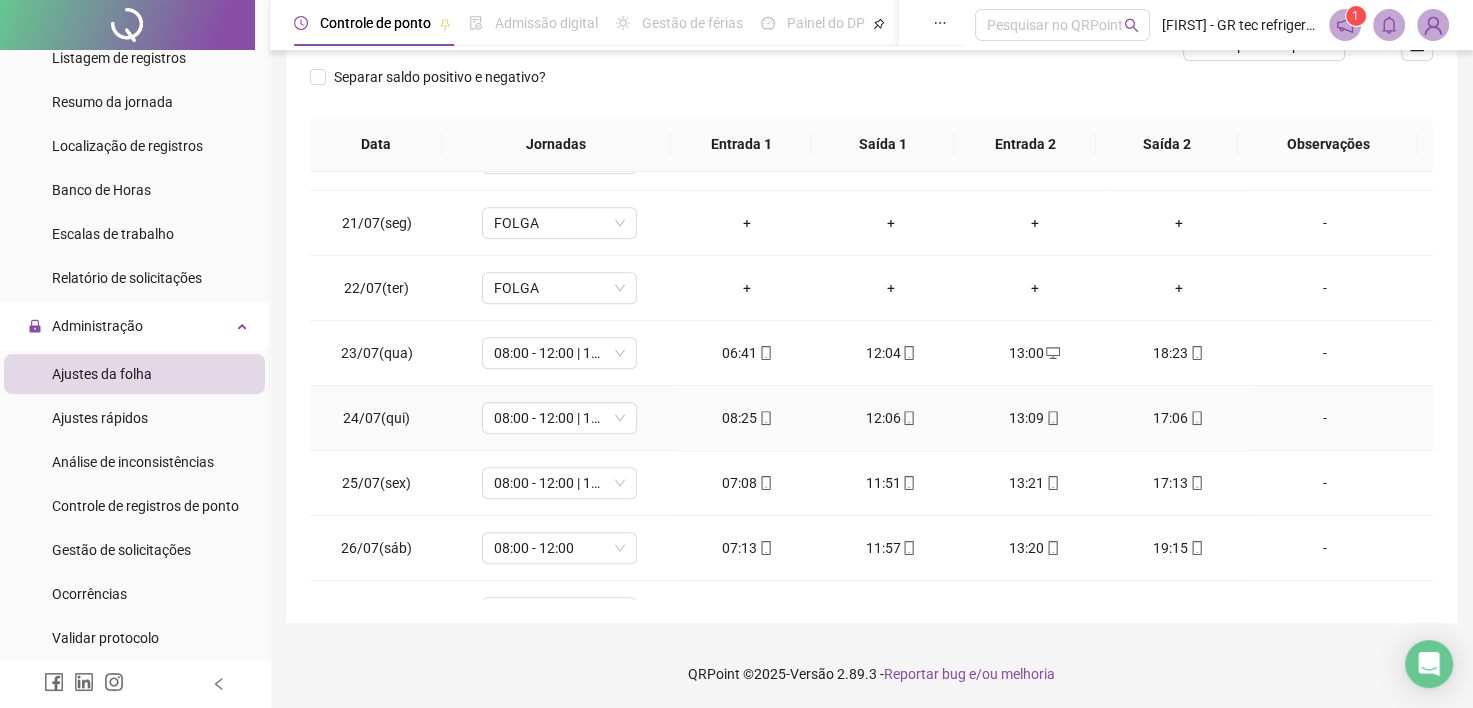 click on "-" at bounding box center (1325, 418) 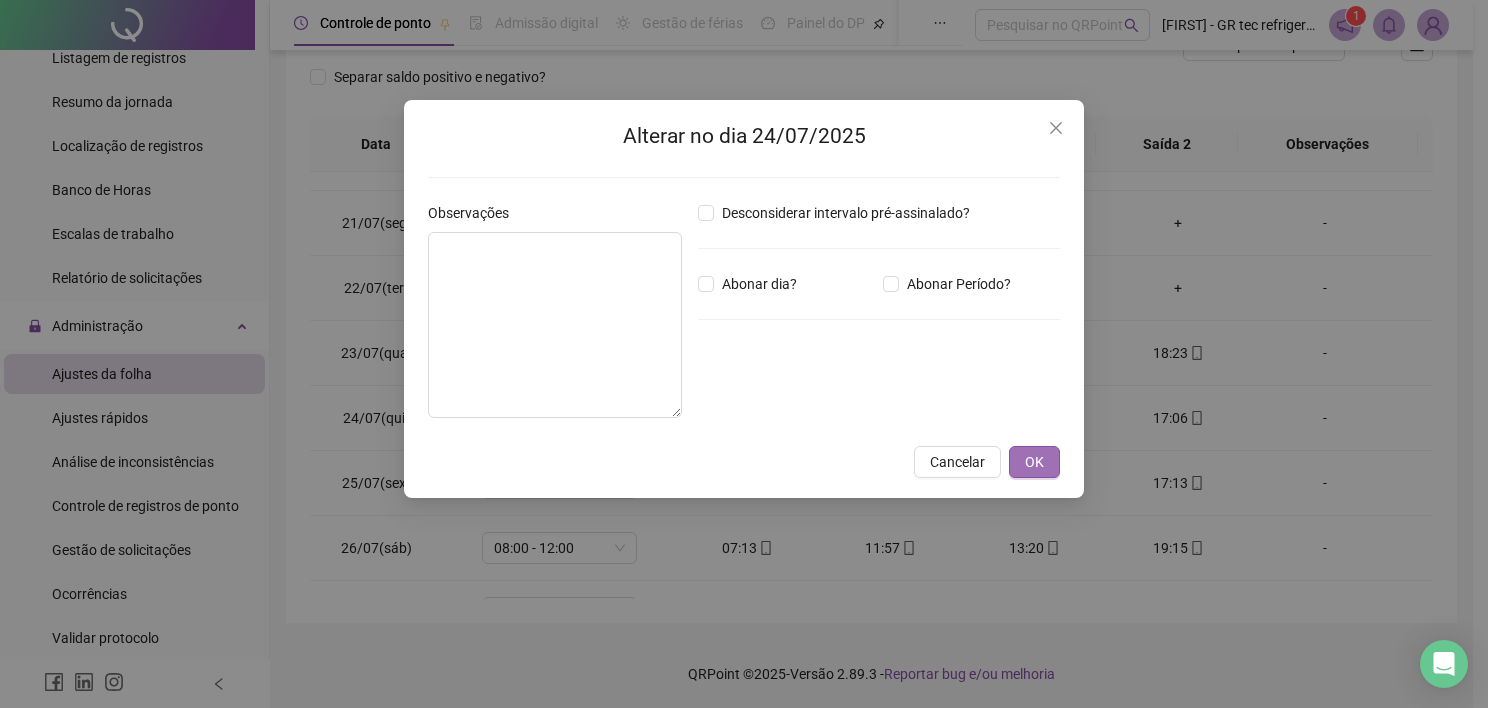 click on "OK" at bounding box center (1034, 462) 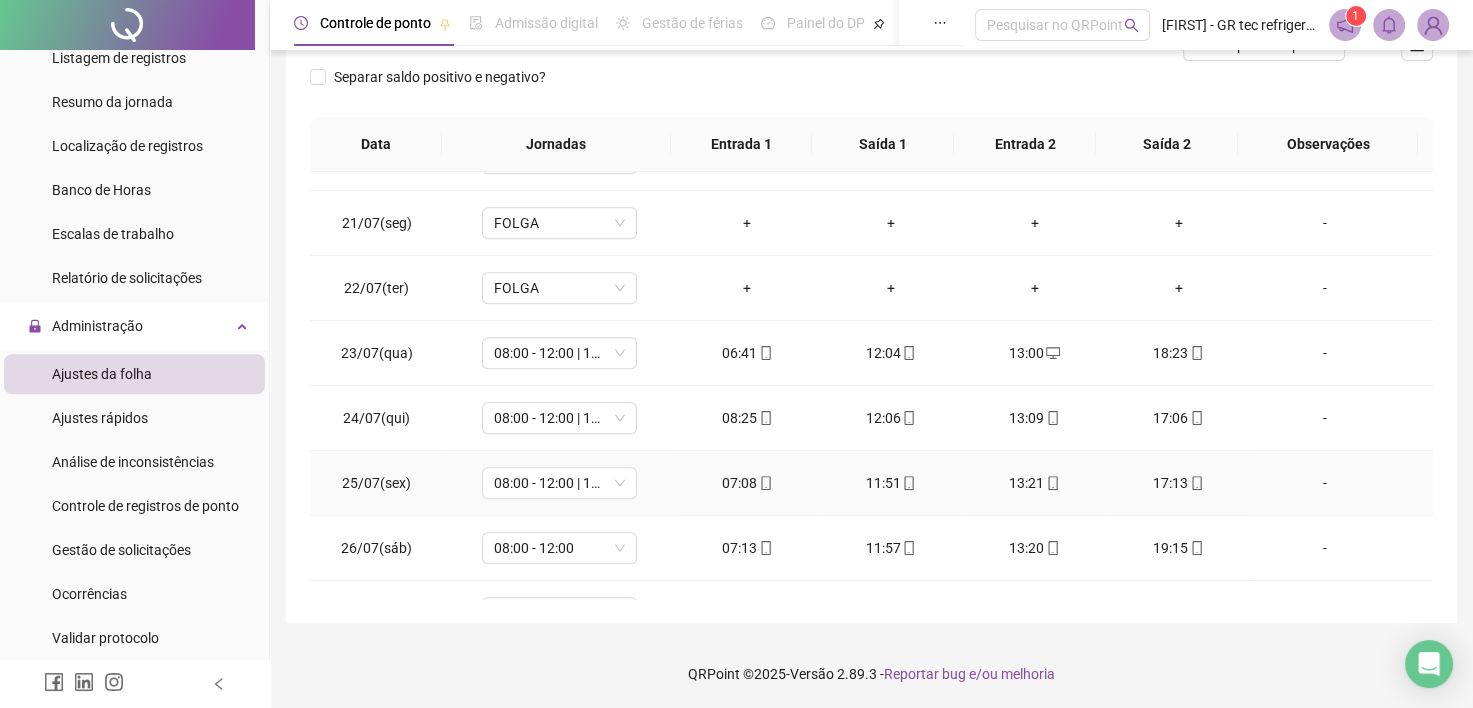 click on "-" at bounding box center [1325, 483] 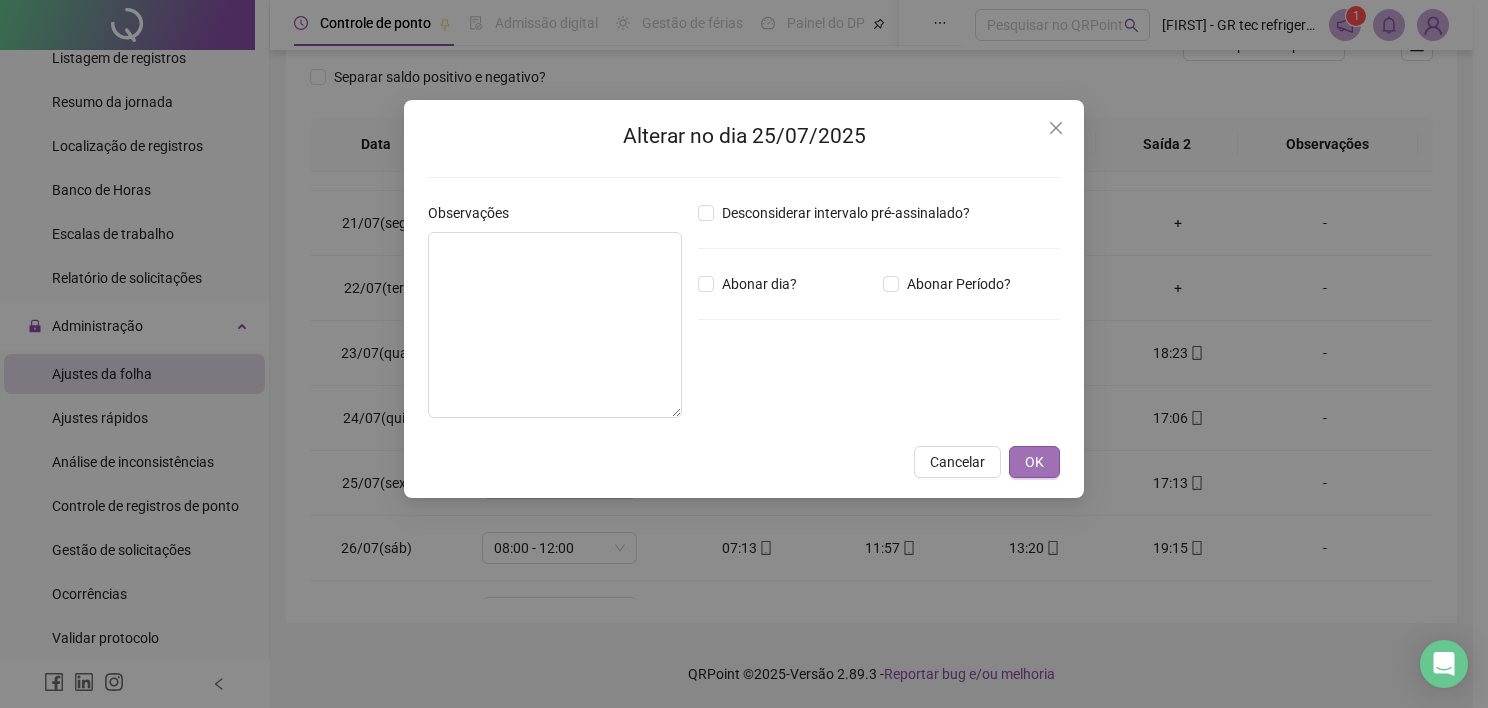 click on "OK" at bounding box center [1034, 462] 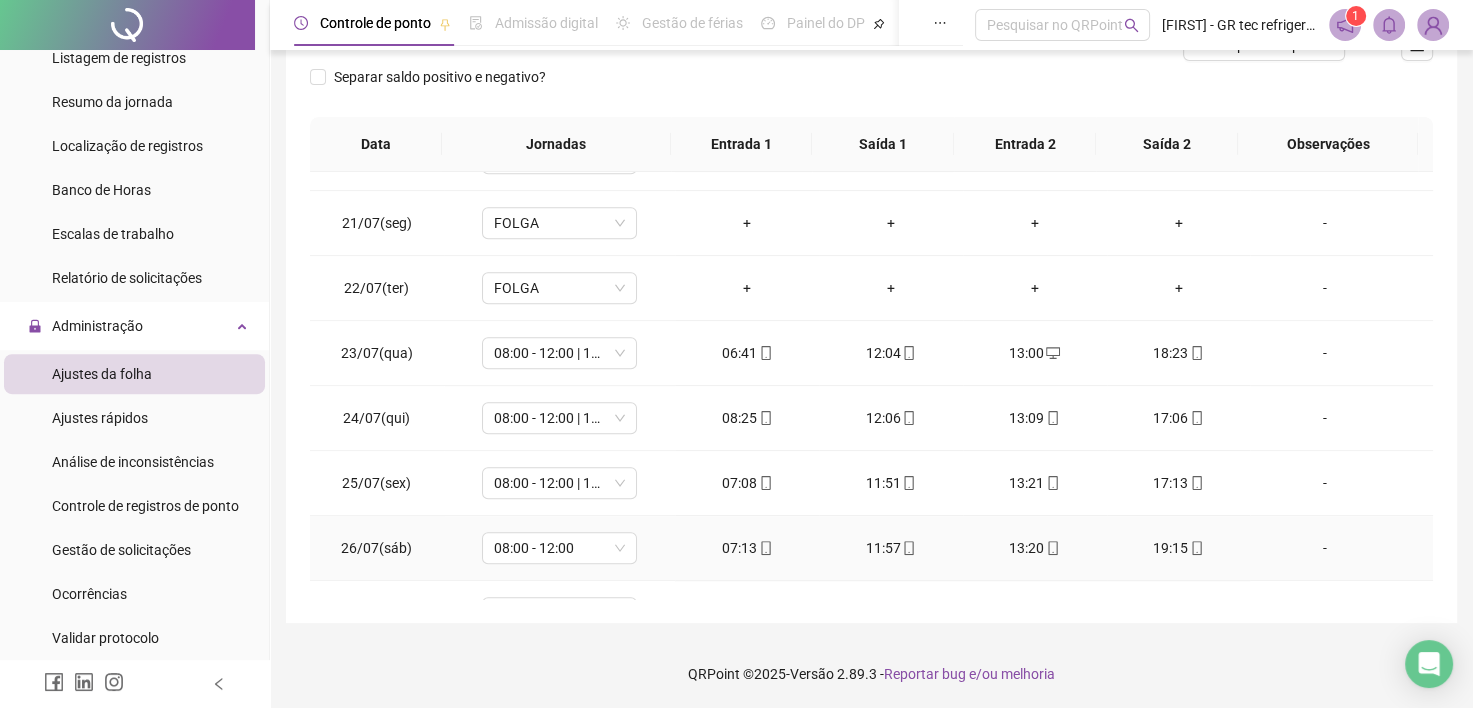 click on "-" at bounding box center (1325, 548) 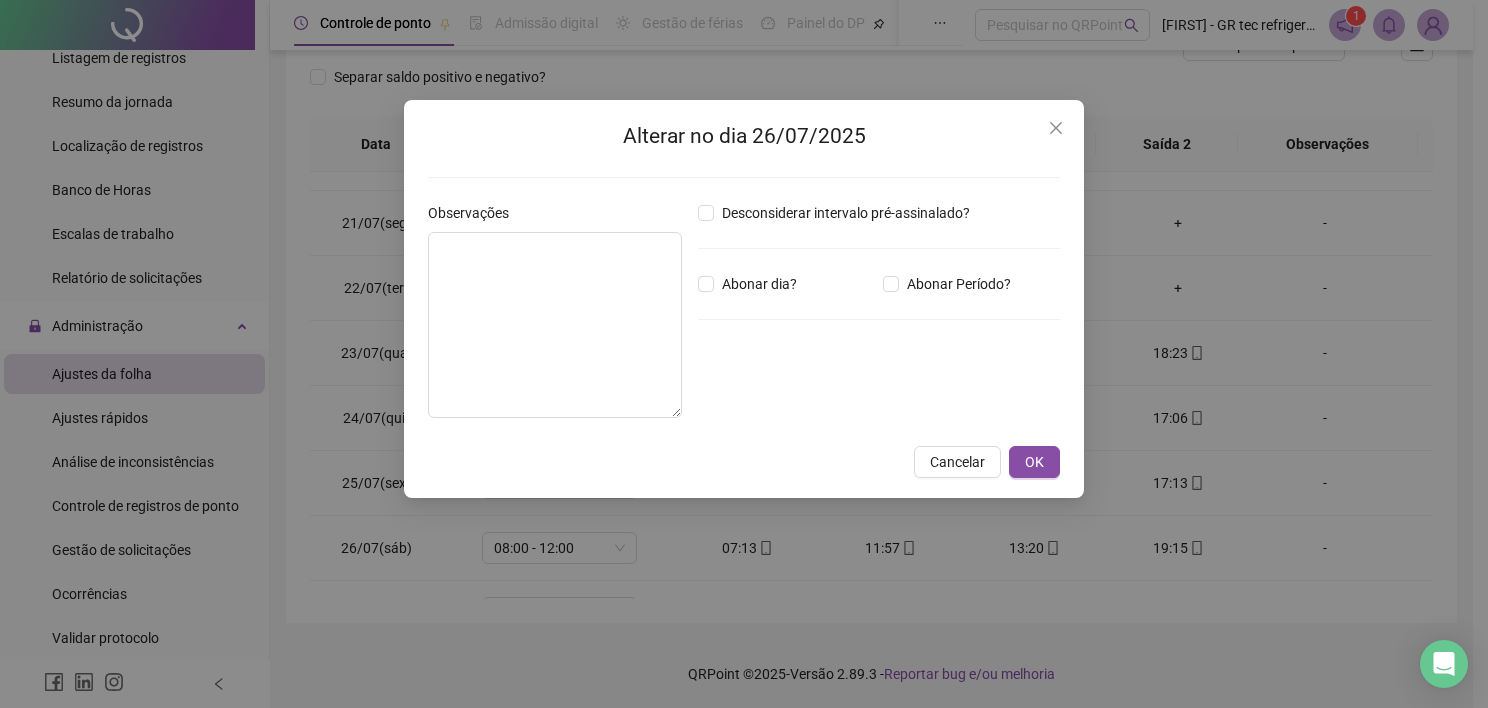 drag, startPoint x: 1042, startPoint y: 124, endPoint x: 1058, endPoint y: 127, distance: 16.27882 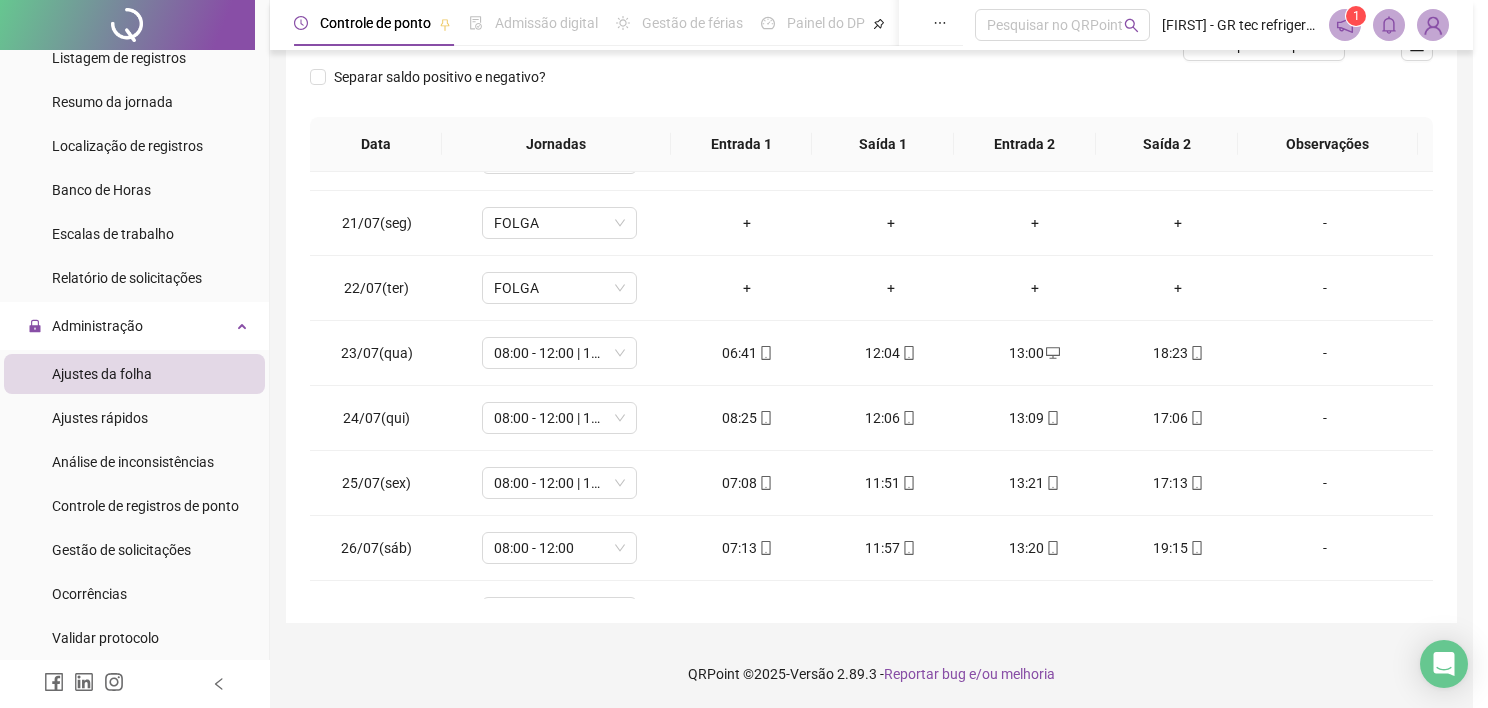 click on "Alterar no dia   26/07/2025 Observações Desconsiderar intervalo pré-assinalado? Abonar dia? Abonar Período? Horas a abonar ***** Aplicar regime de compensação Cancelar OK" at bounding box center (744, 354) 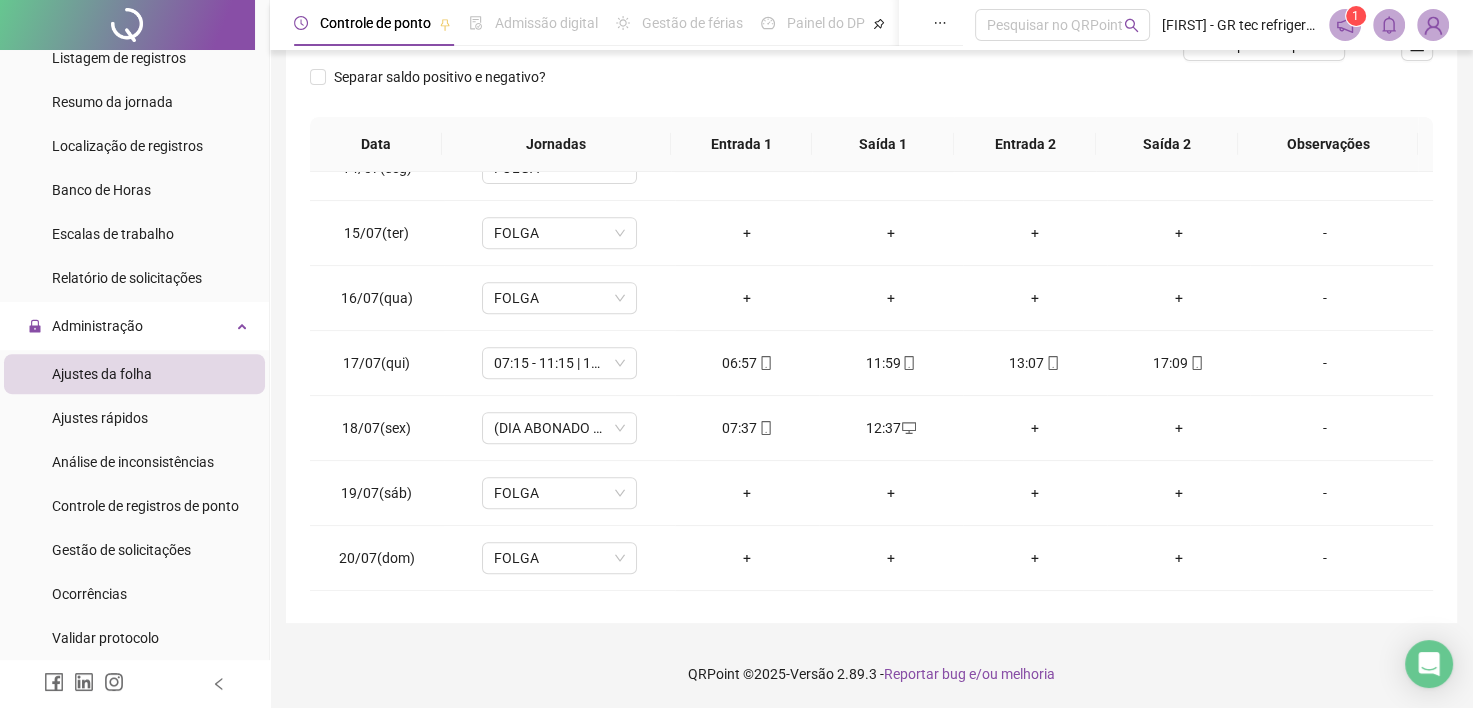 scroll, scrollTop: 381, scrollLeft: 0, axis: vertical 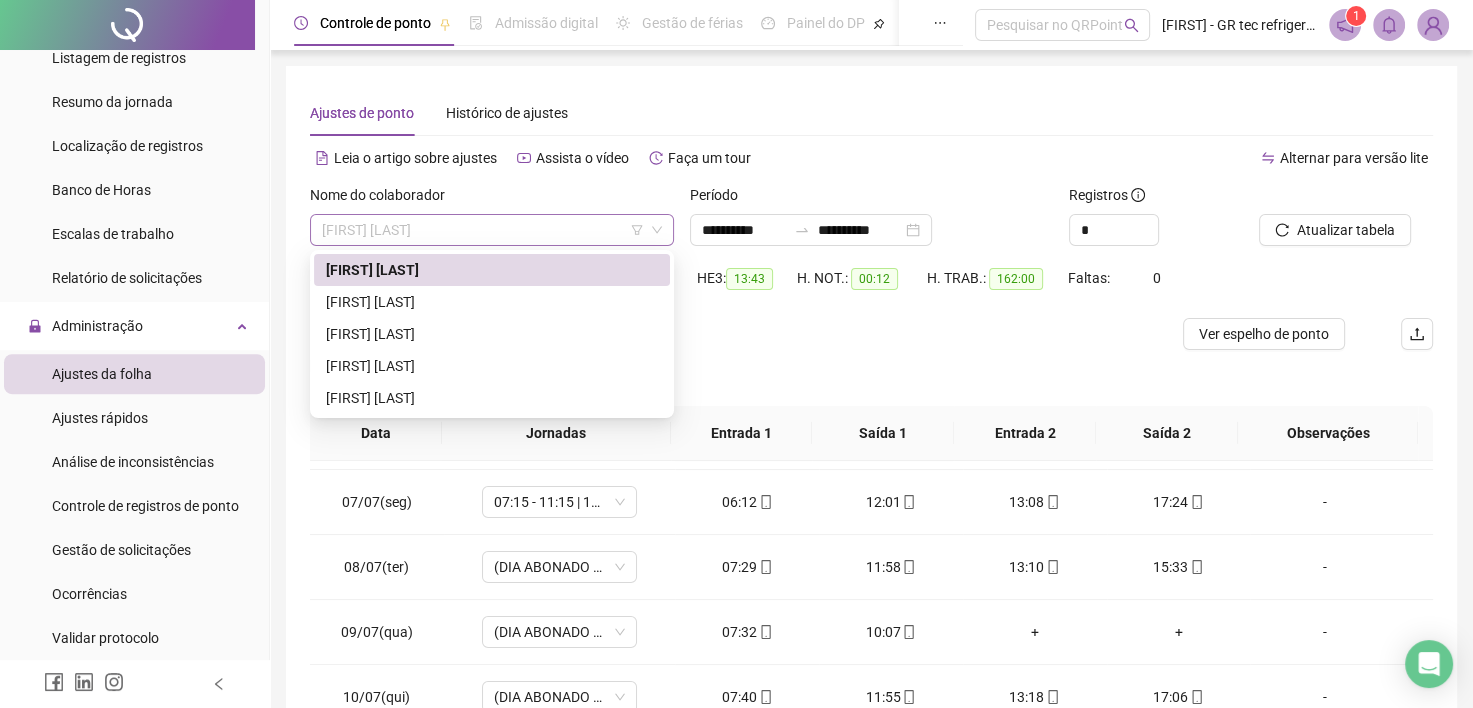 click on "[FIRST] [LAST]" at bounding box center [492, 230] 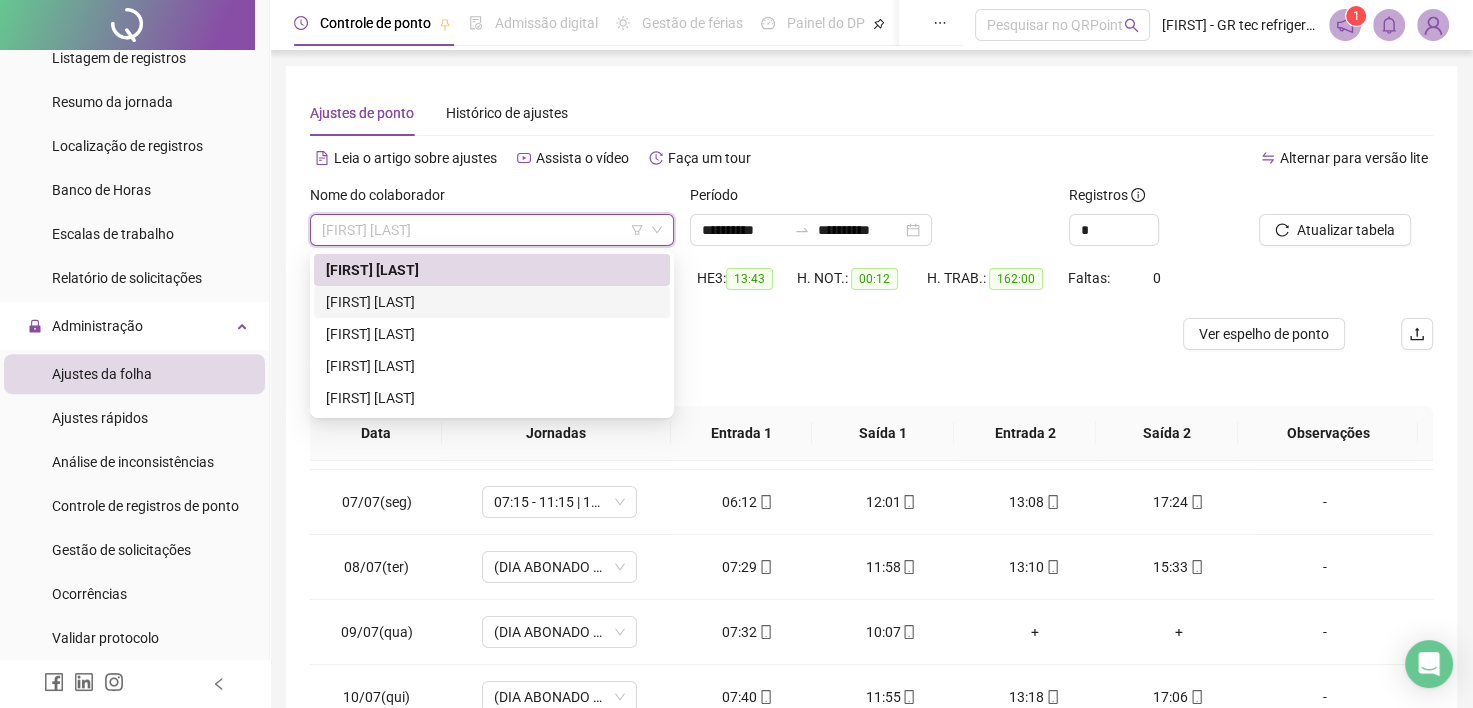click on "[FIRST] [LAST]" at bounding box center (492, 302) 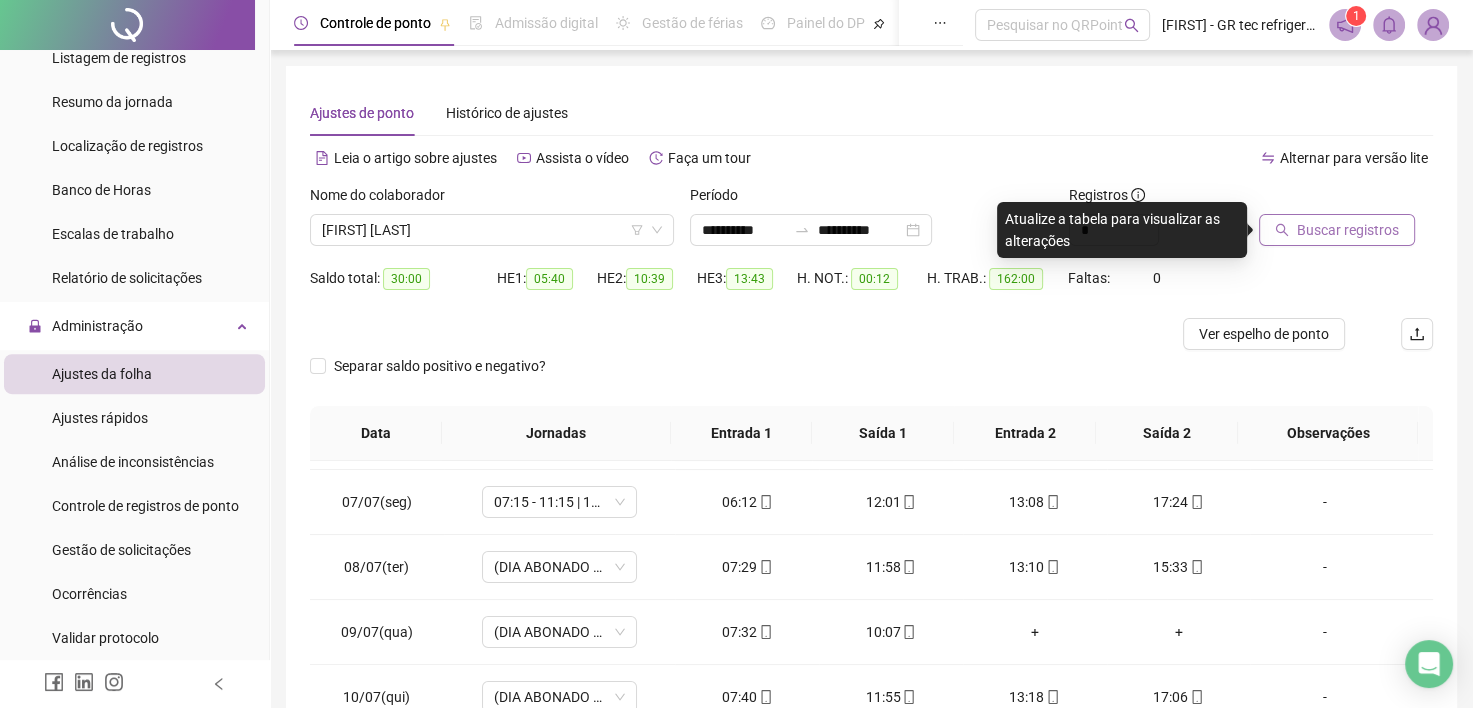click on "Buscar registros" at bounding box center [1348, 230] 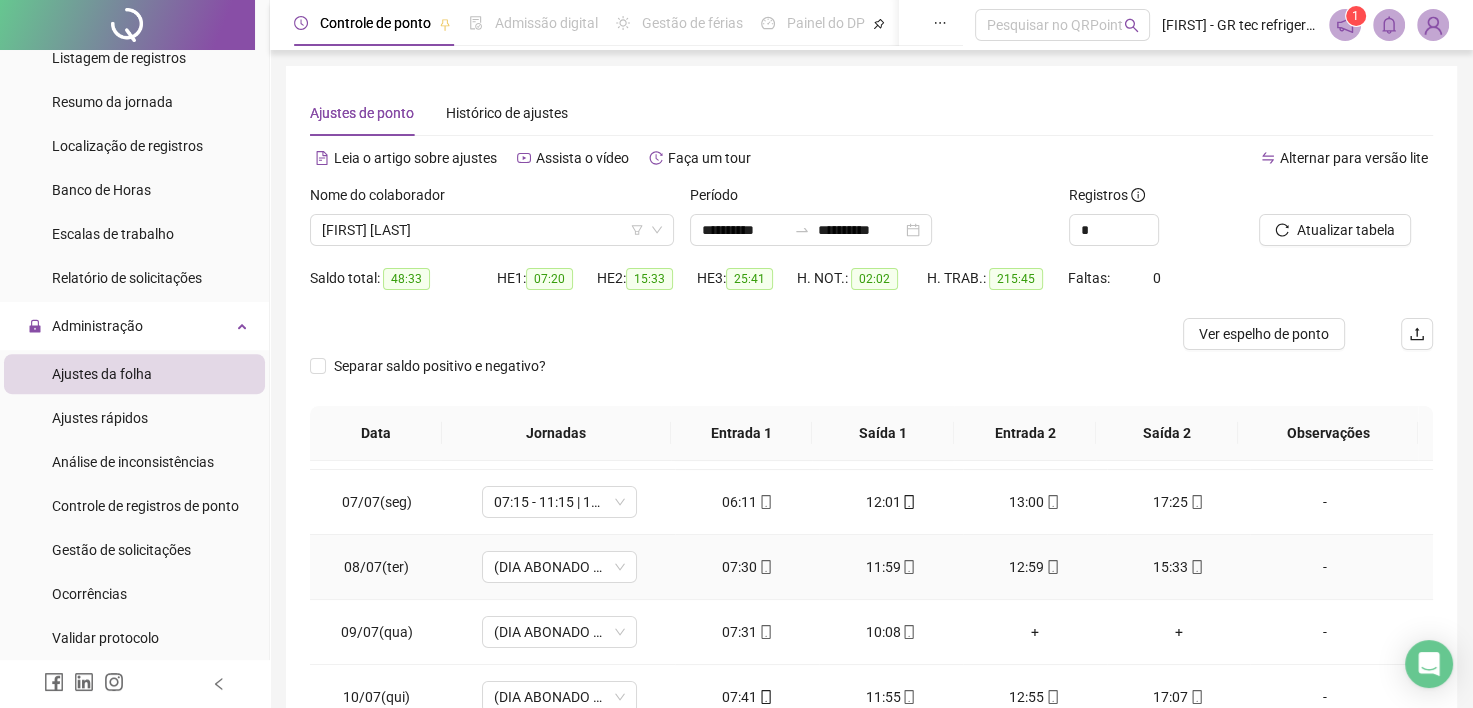 scroll, scrollTop: 200, scrollLeft: 0, axis: vertical 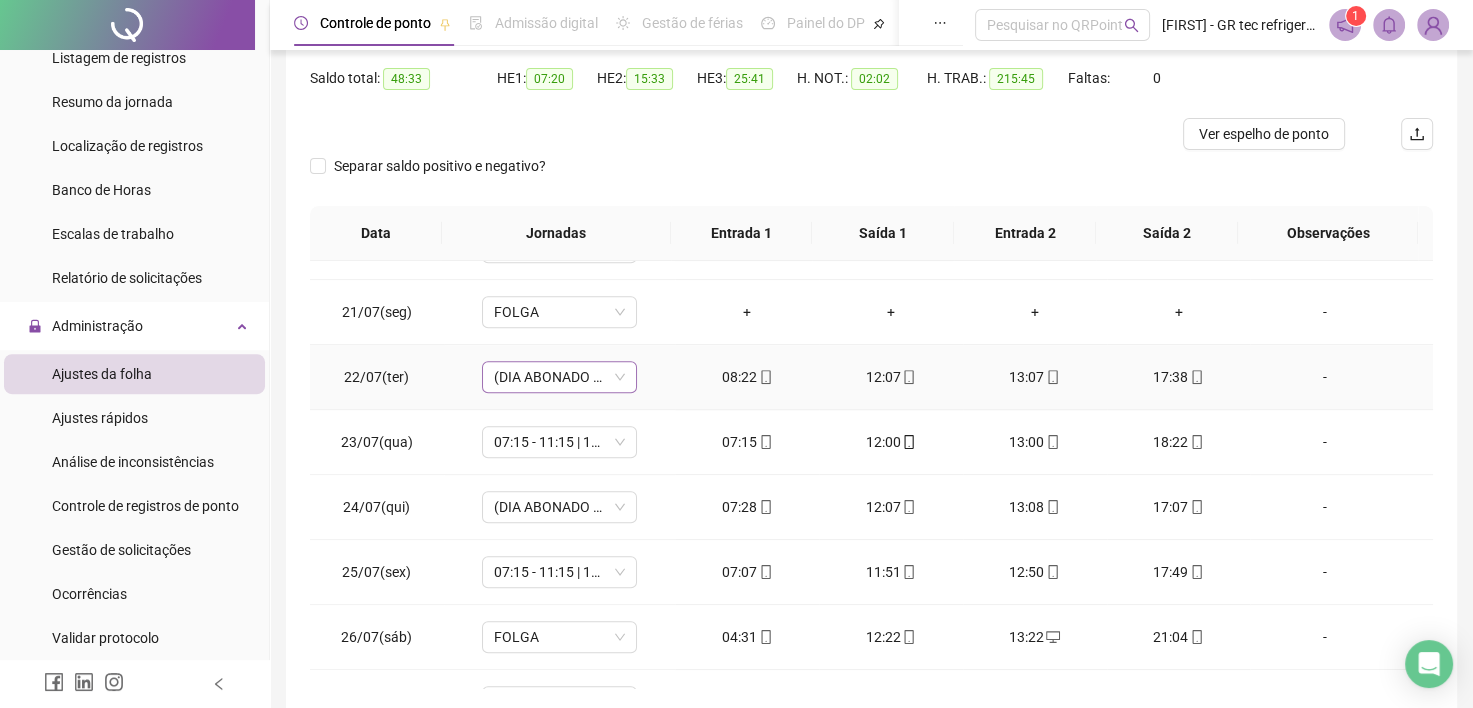 click on "(DIA ABONADO PARCIALMENTE)" at bounding box center [559, 377] 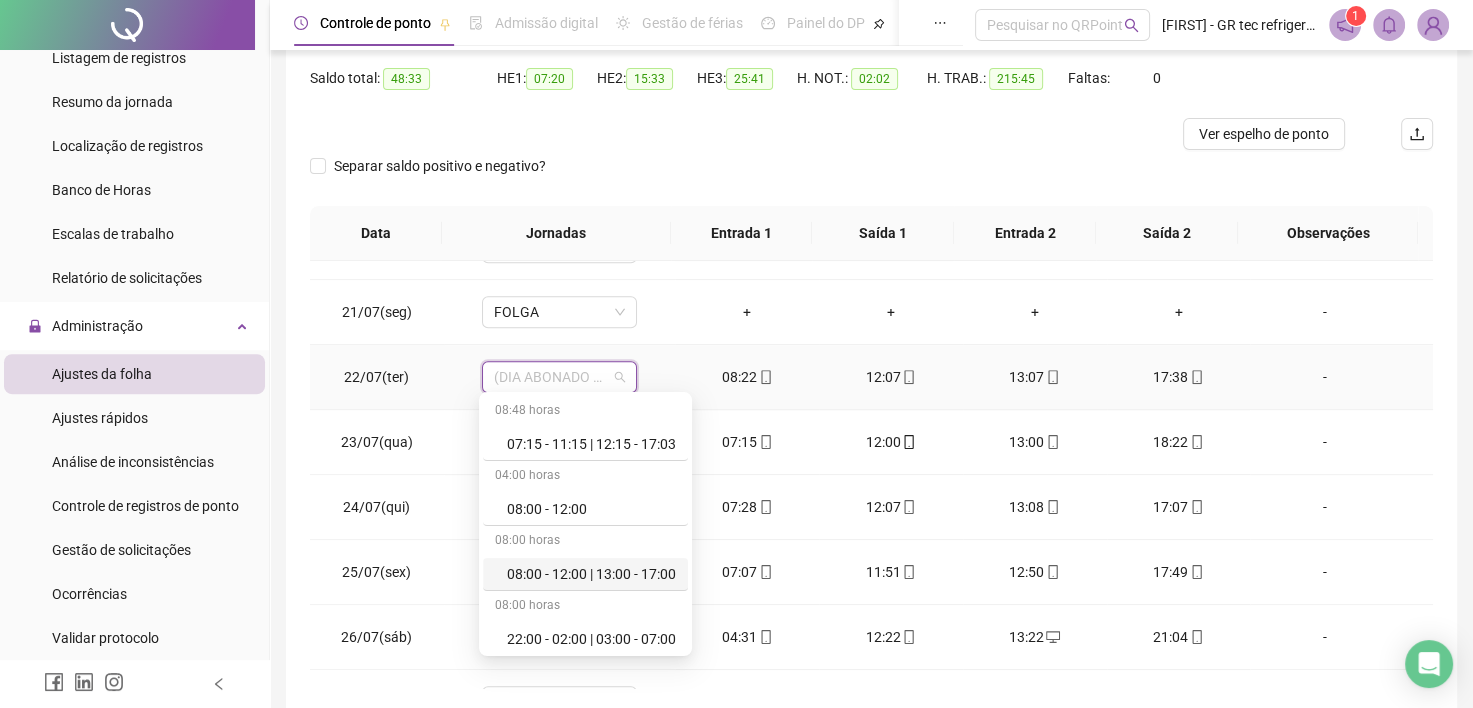 click on "08:00 - 12:00 | 13:00 - 17:00" at bounding box center (591, 574) 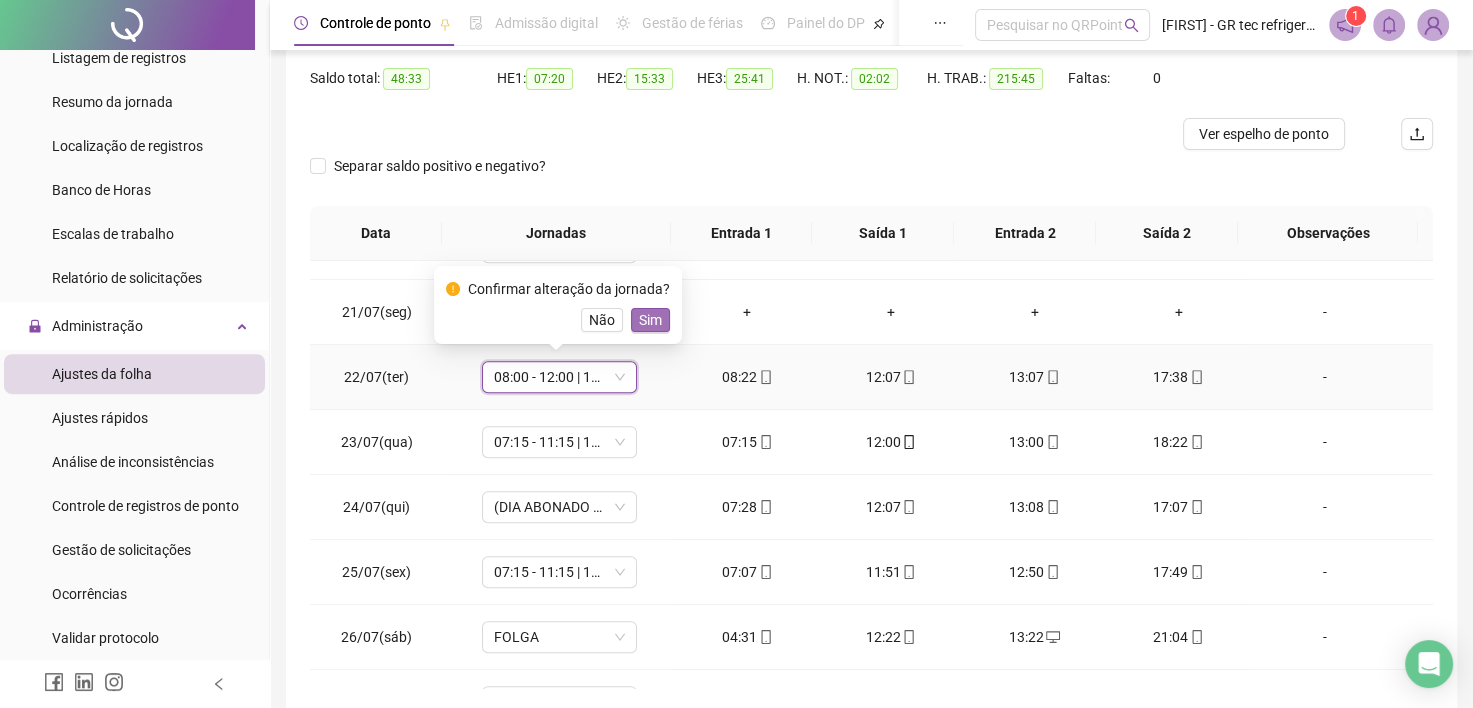 click on "Sim" at bounding box center [650, 320] 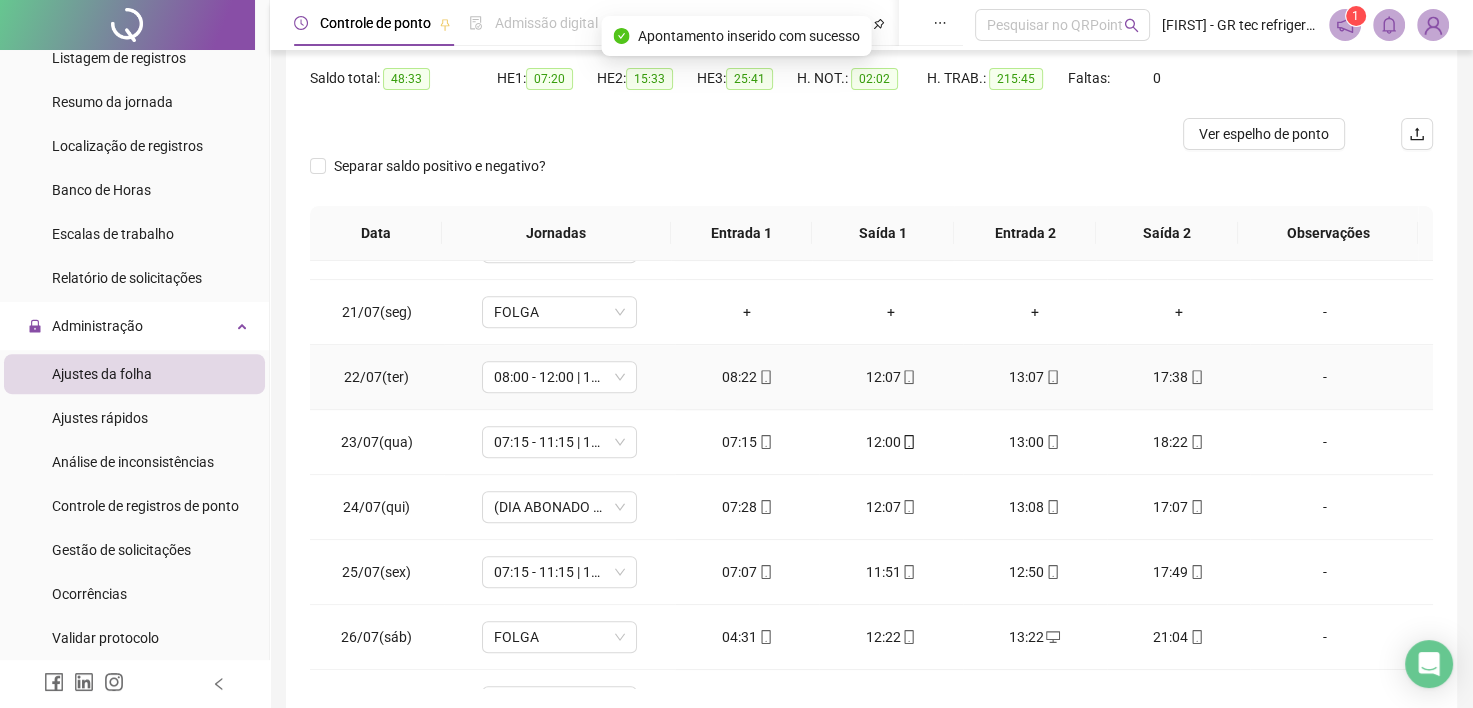 click on "-" at bounding box center (1325, 377) 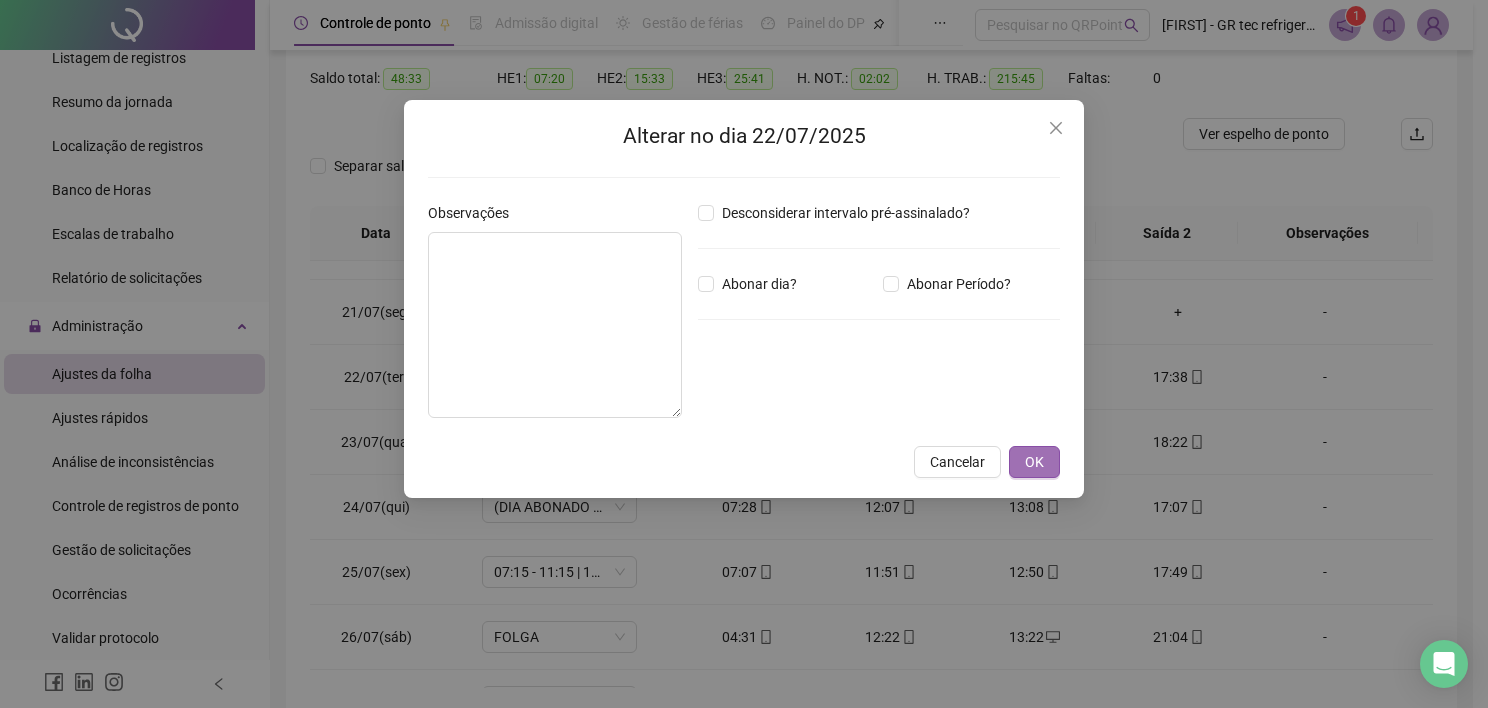 click on "OK" at bounding box center (1034, 462) 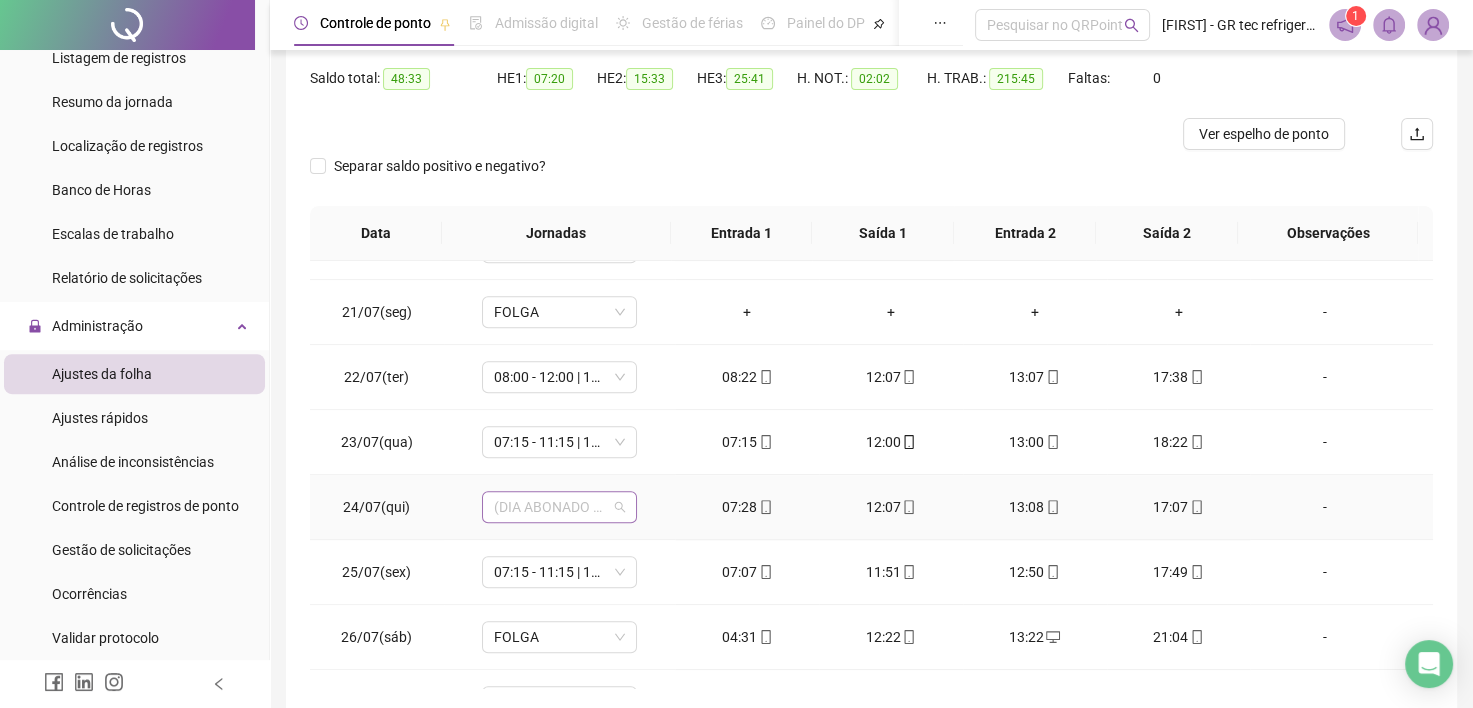 click on "(DIA ABONADO PARCIALMENTE)" at bounding box center (559, 507) 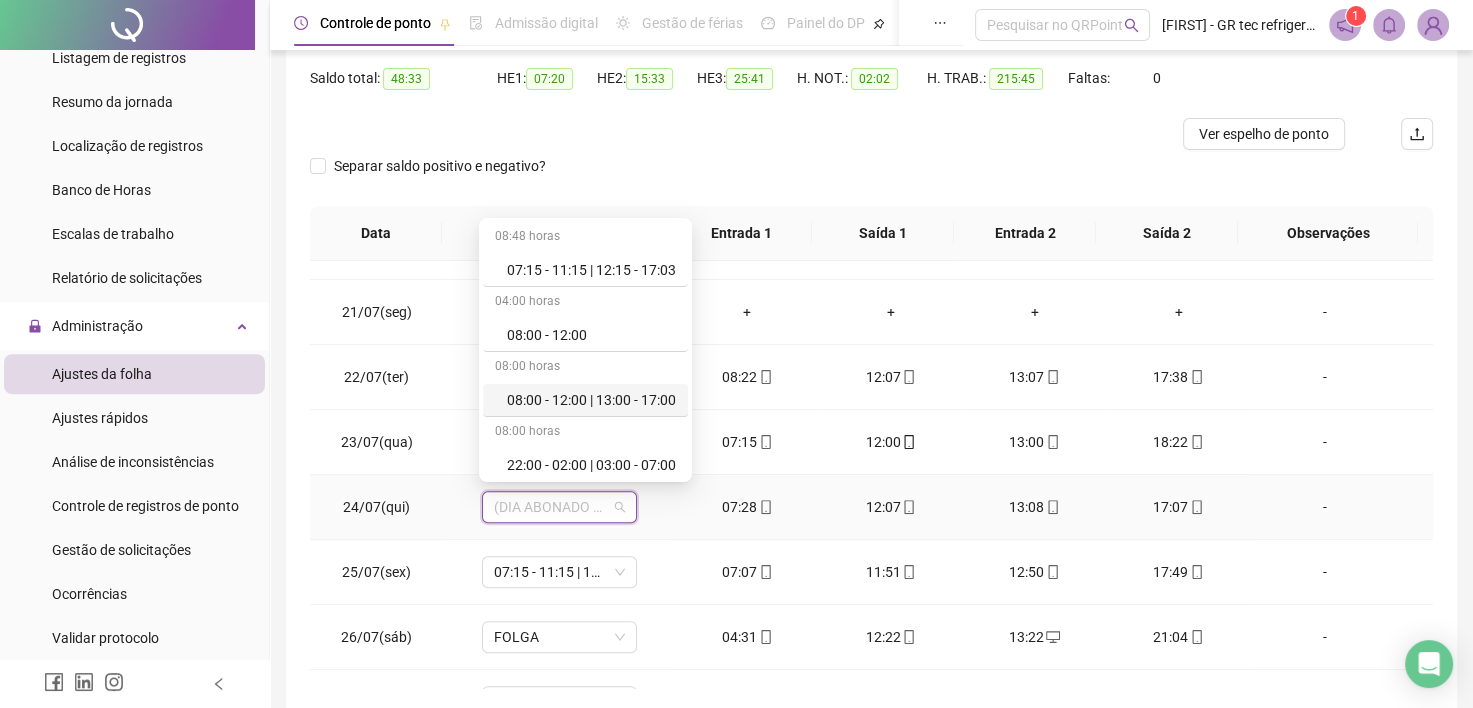 click on "08:00 - 12:00 | 13:00 - 17:00" at bounding box center (591, 400) 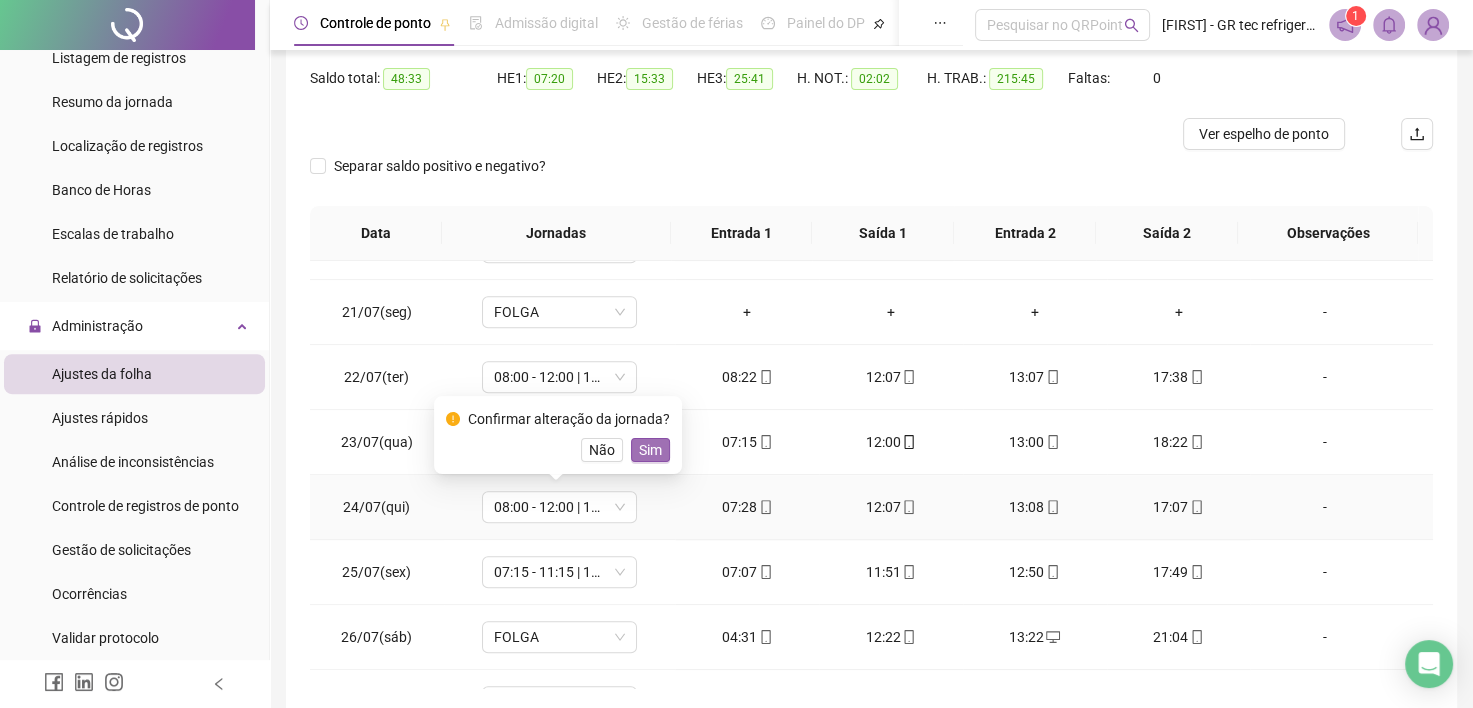 click on "Sim" at bounding box center (650, 450) 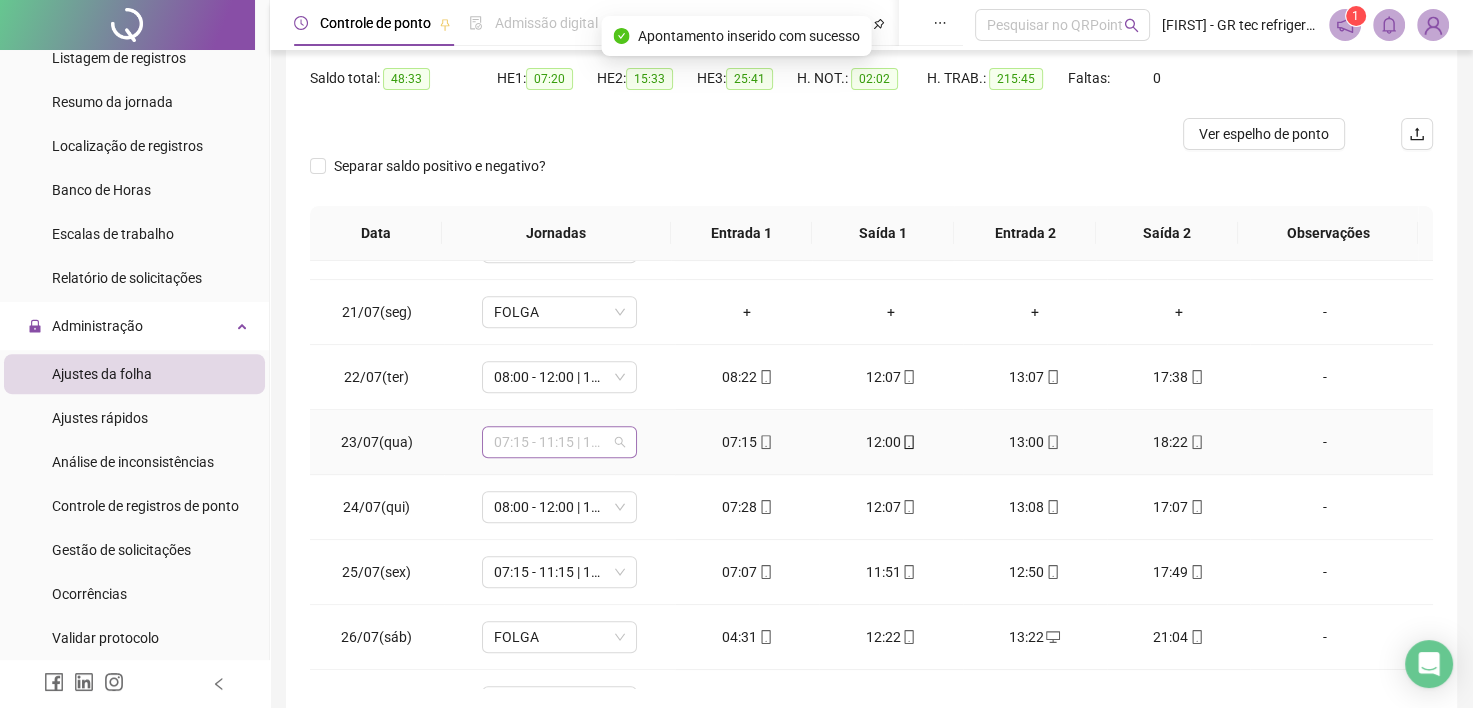 click on "07:15 - 11:15 | 12:15 - 17:03" at bounding box center (559, 442) 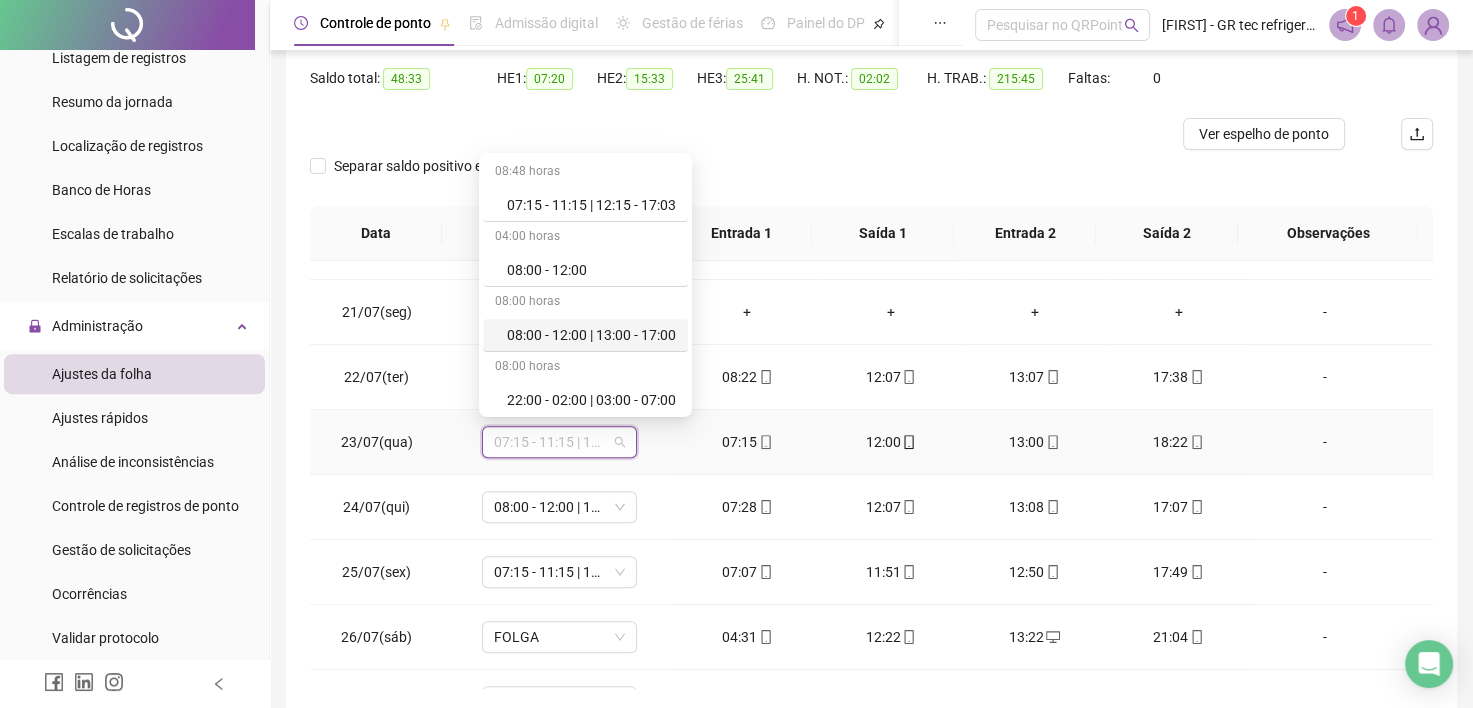 click on "08:00 - 12:00 | 13:00 - 17:00" at bounding box center [591, 335] 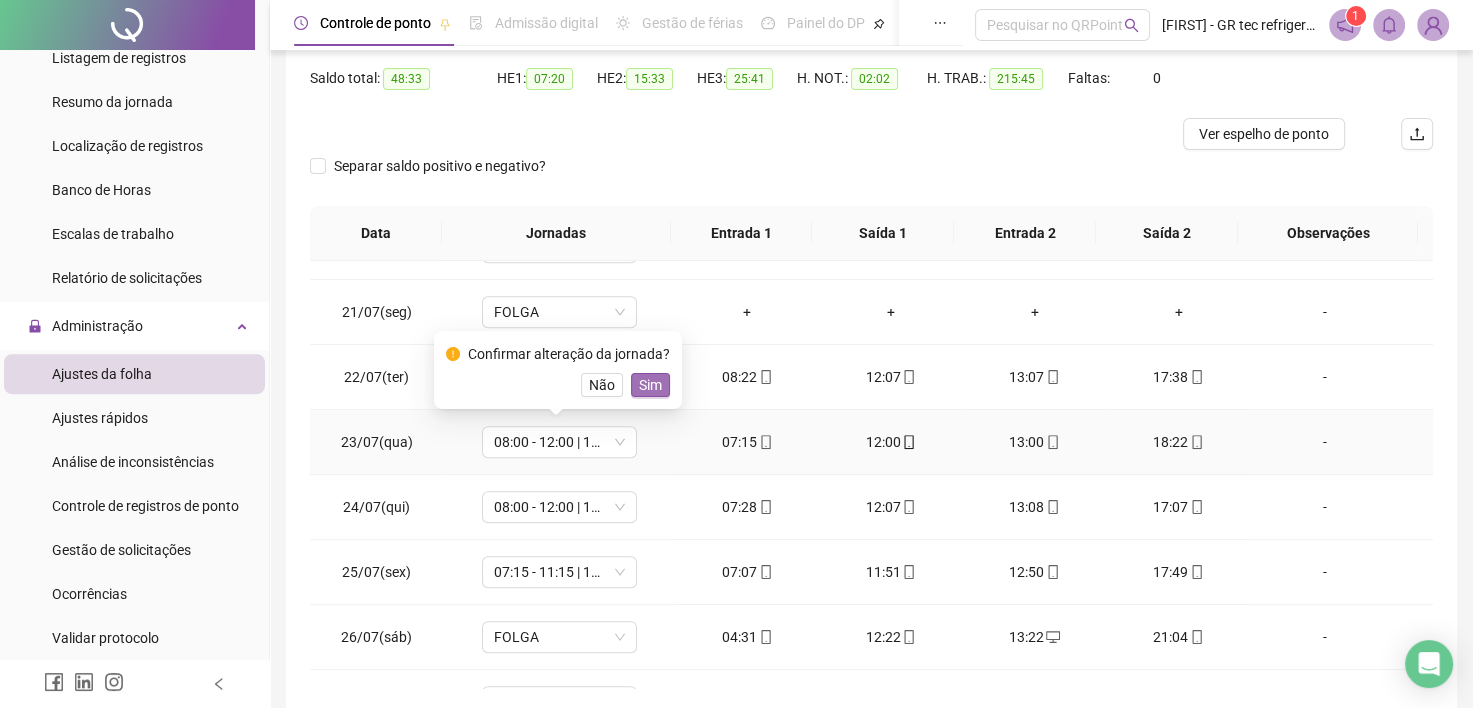 click on "Sim" at bounding box center (650, 385) 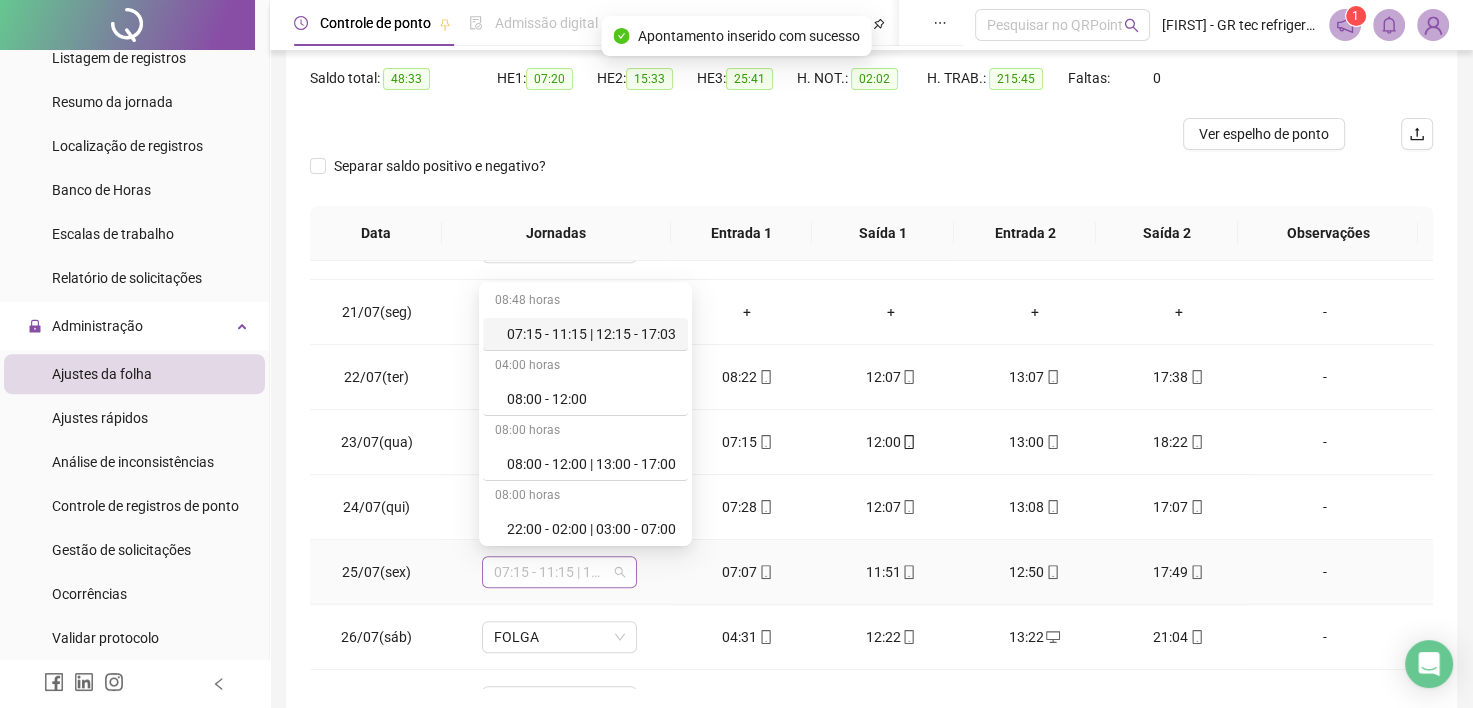 click on "07:15 - 11:15 | 12:15 - 17:03" at bounding box center [559, 572] 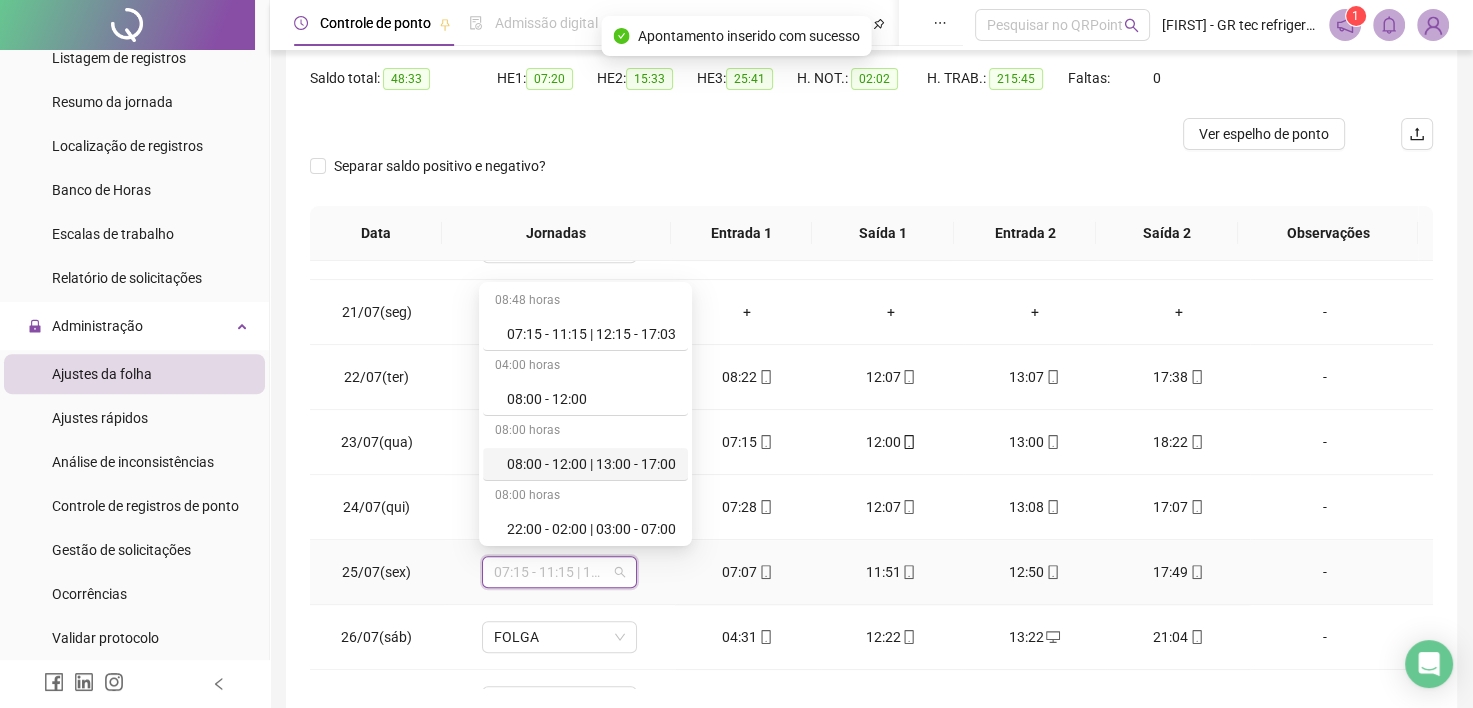 click on "08:00 - 12:00 | 13:00 - 17:00" at bounding box center [591, 464] 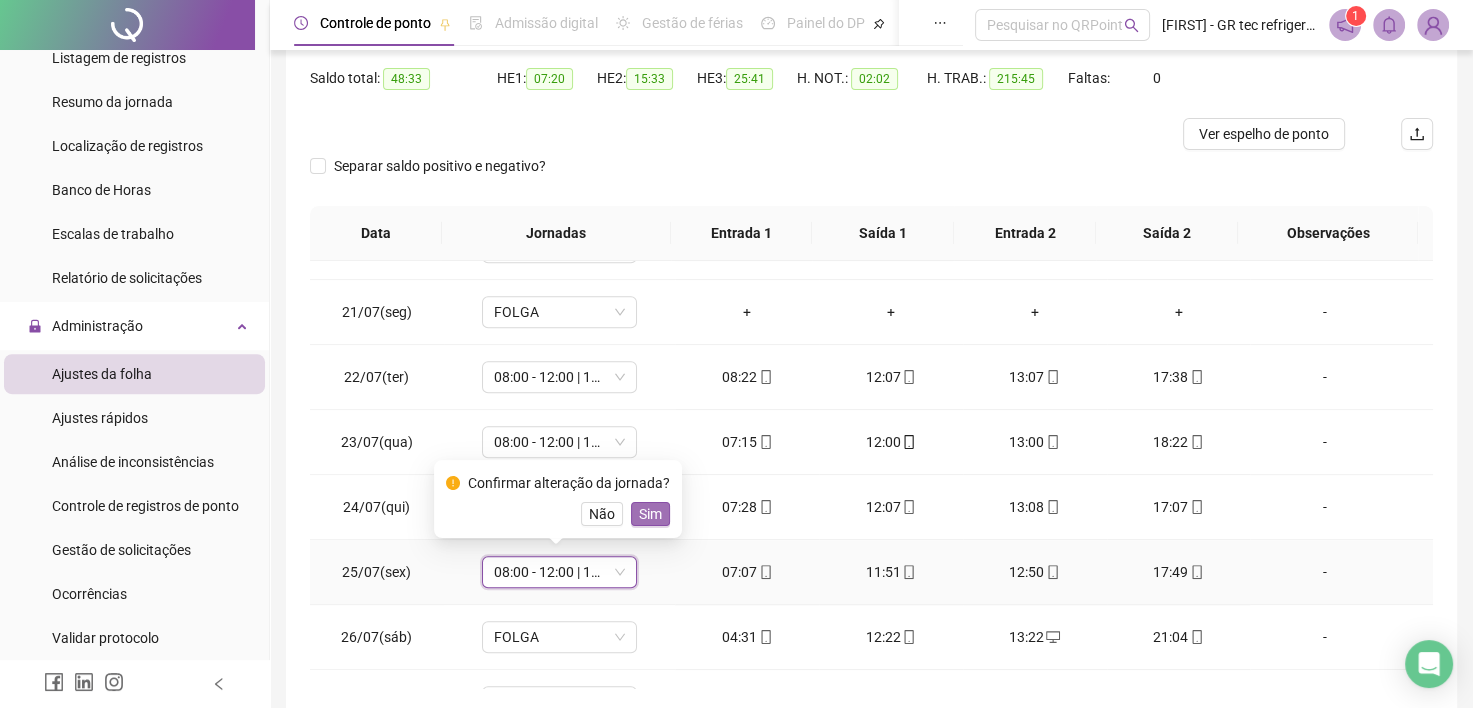 click on "Sim" at bounding box center (650, 514) 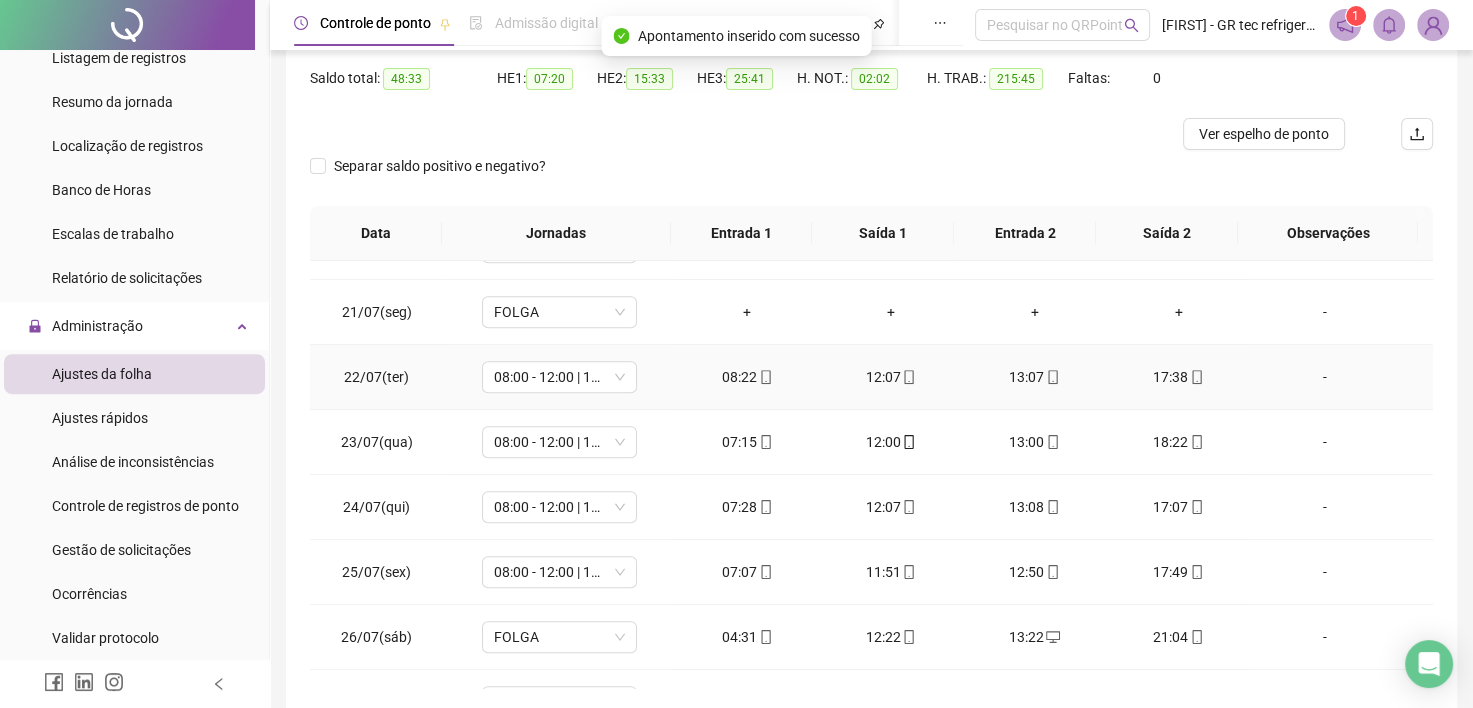 click on "-" at bounding box center [1325, 377] 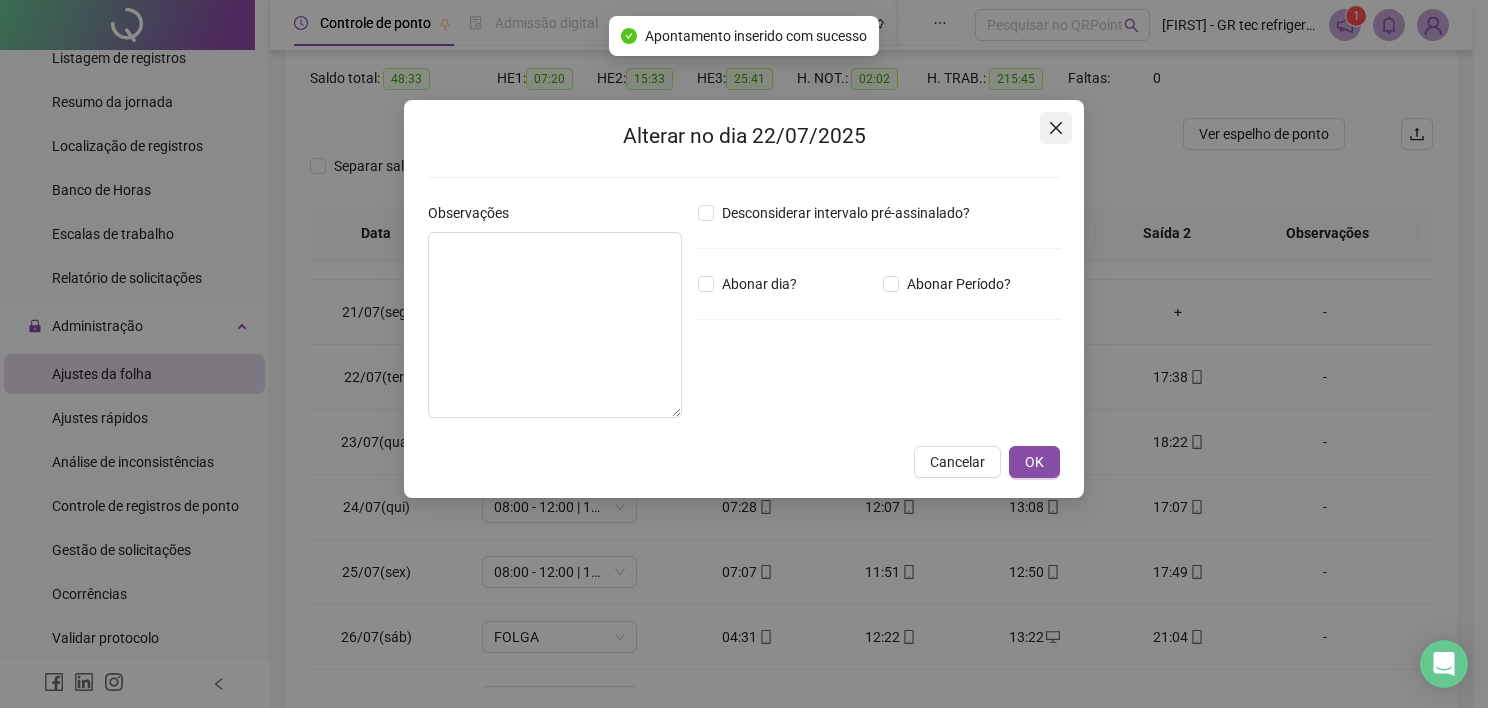 click 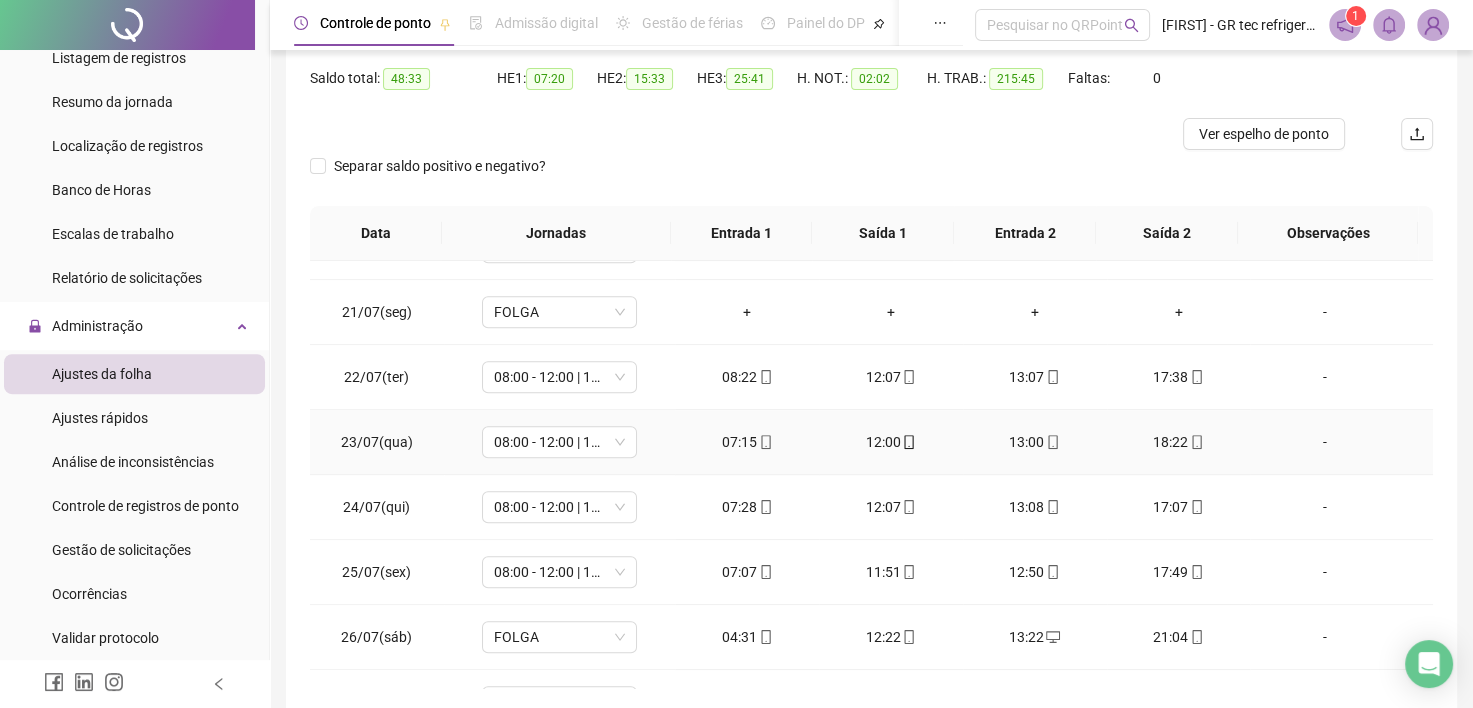 click on "-" at bounding box center [1325, 442] 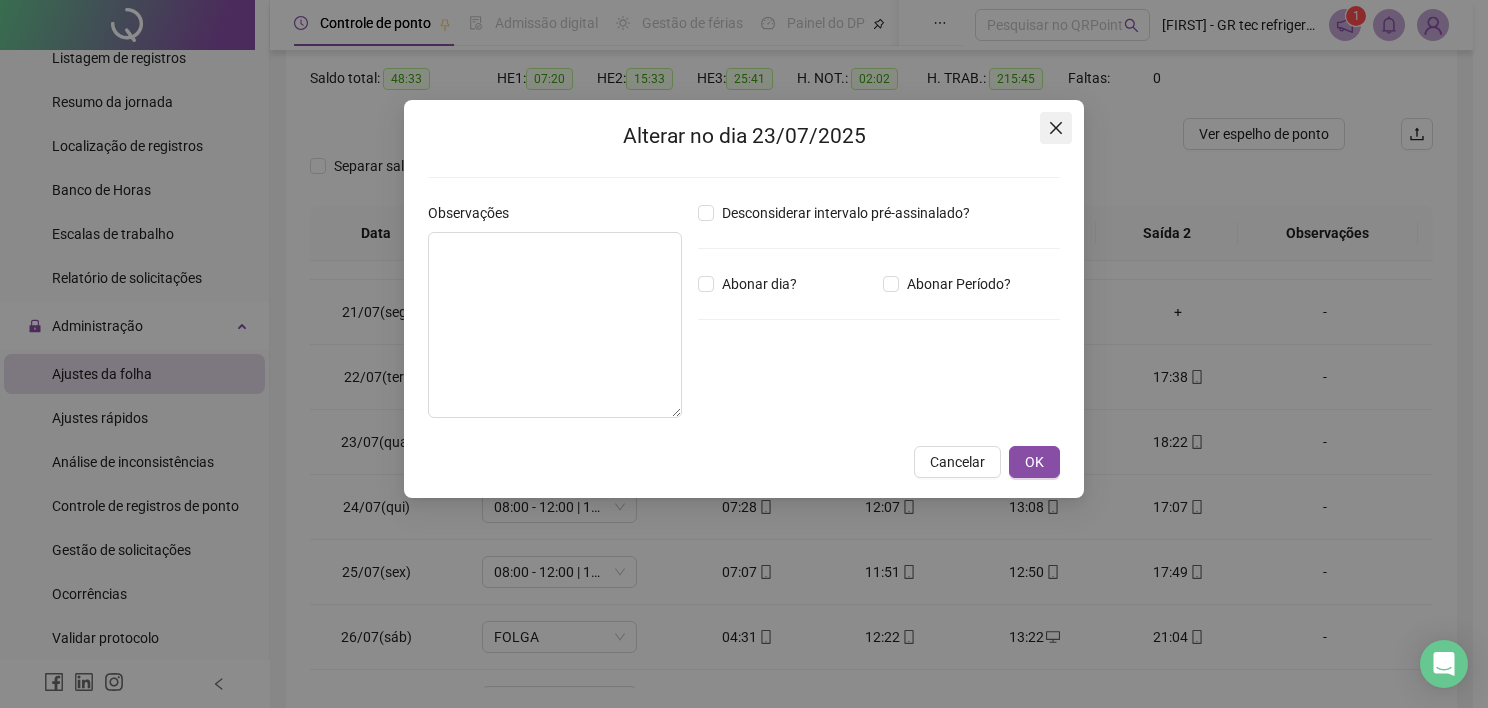 click 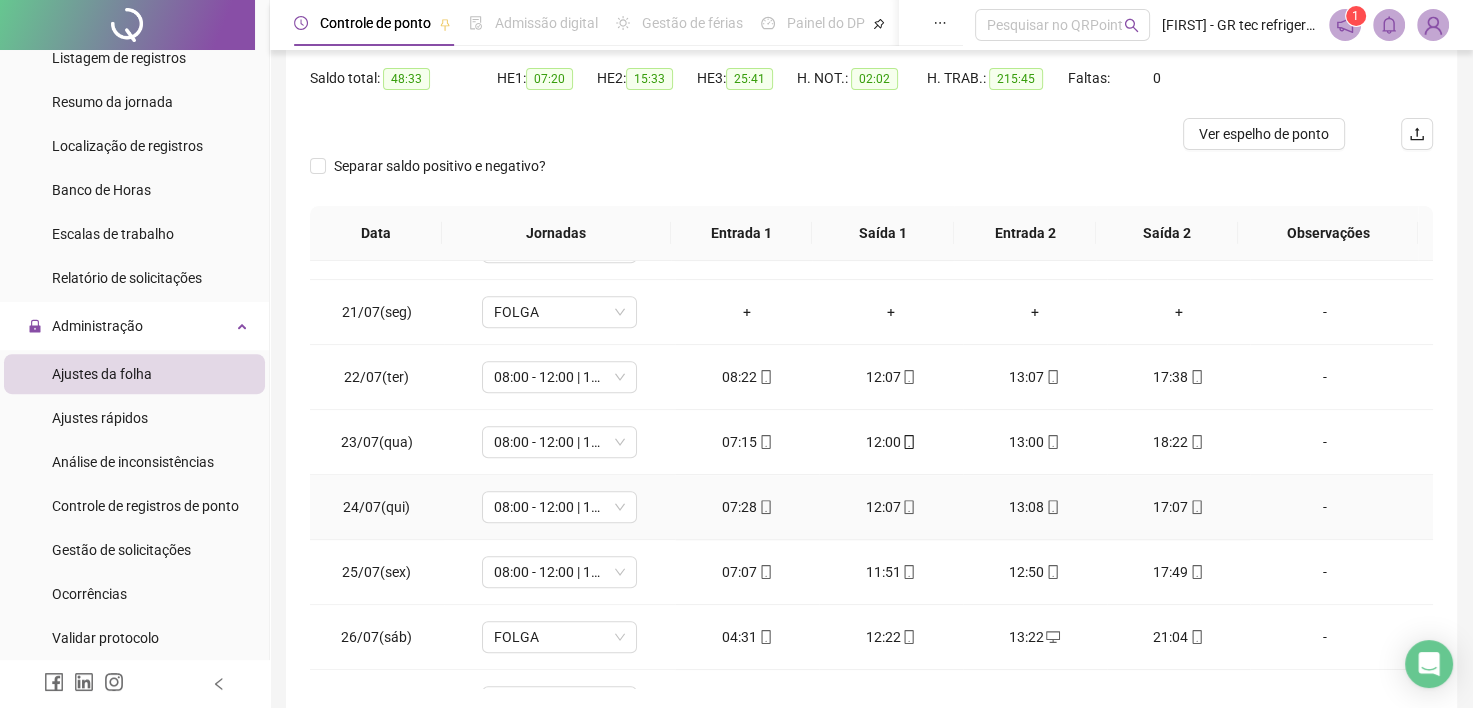 click on "-" at bounding box center [1325, 507] 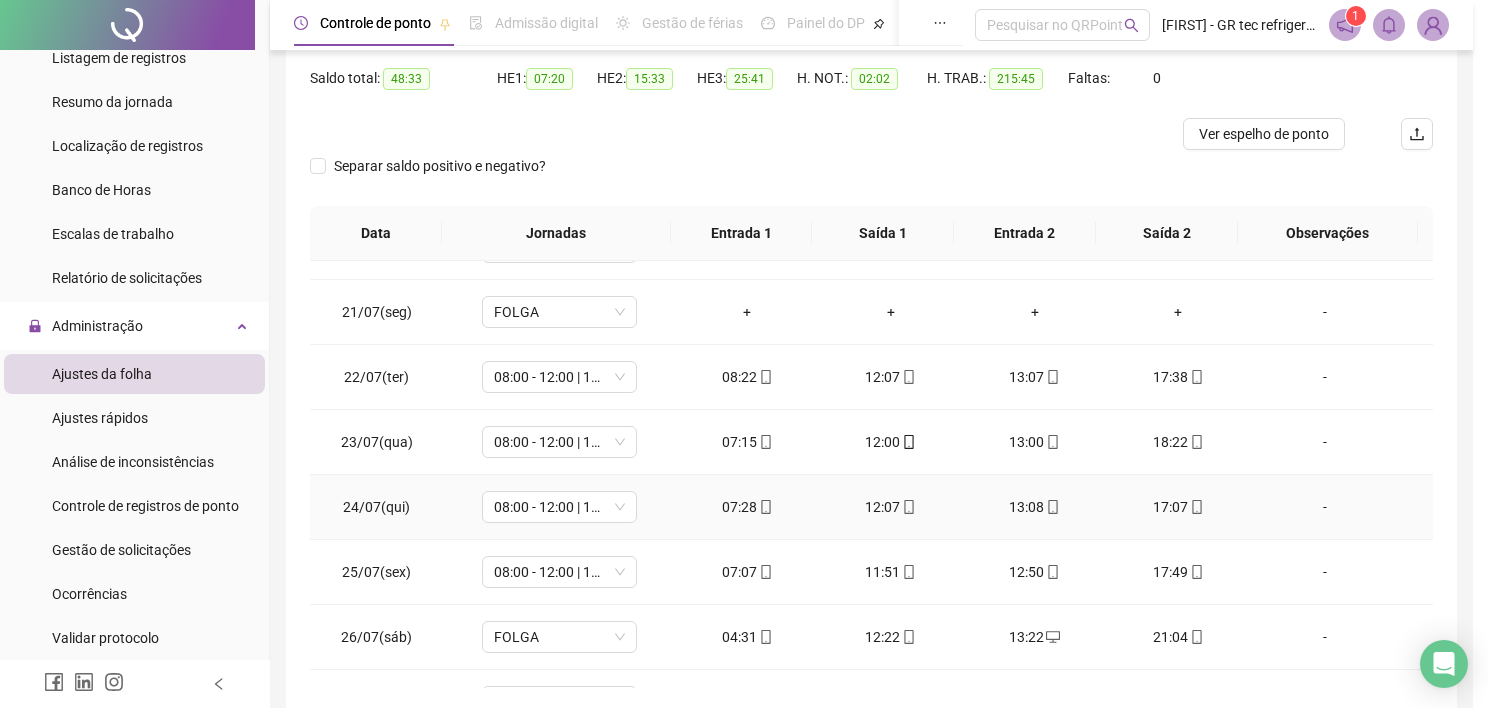 type on "*****" 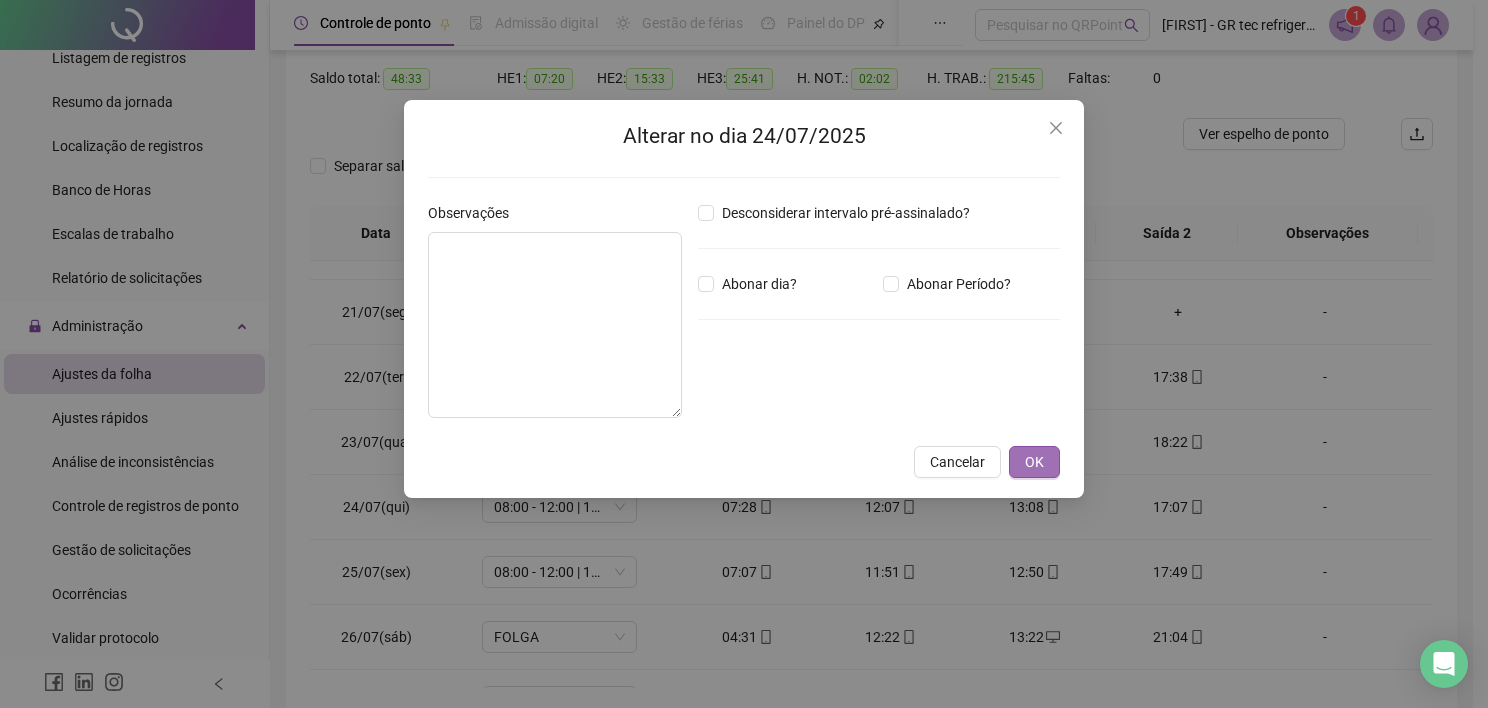click on "OK" at bounding box center (1034, 462) 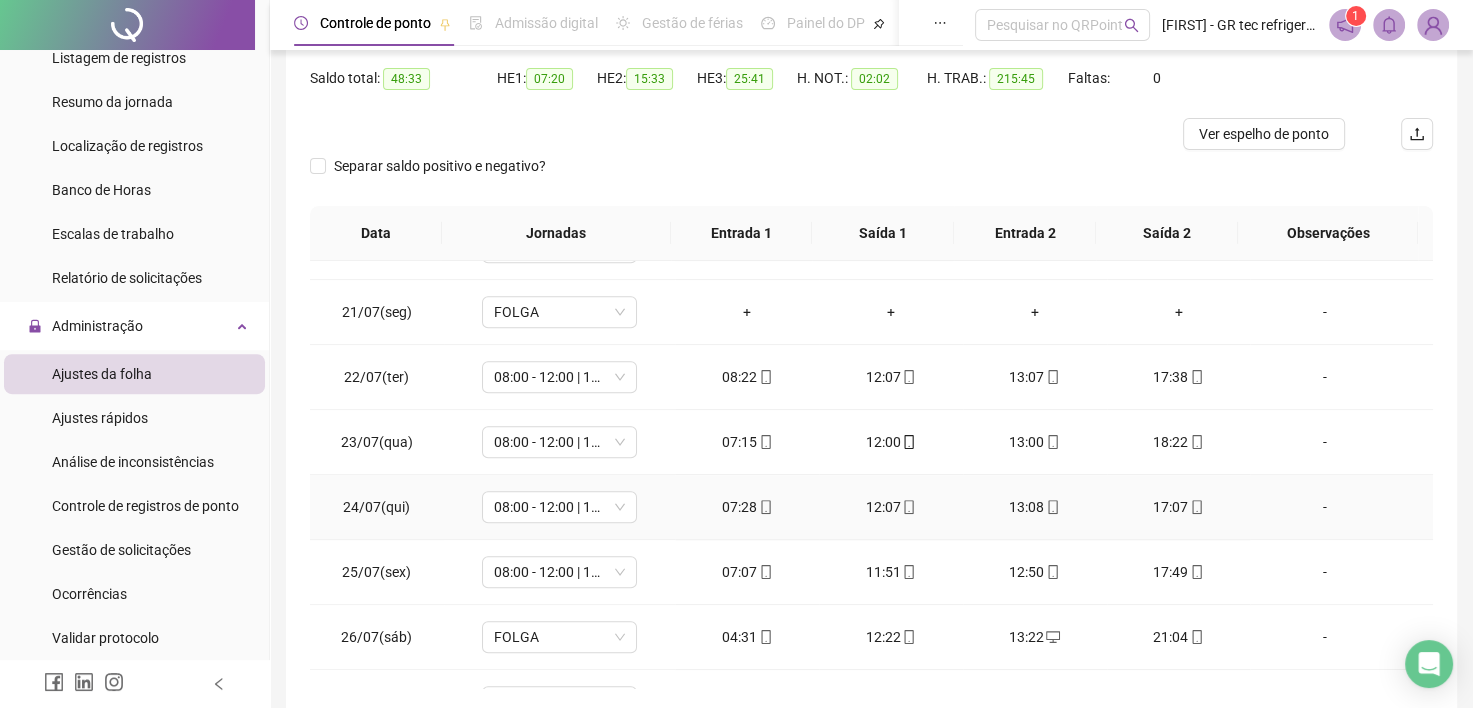 click on "-" at bounding box center [1325, 507] 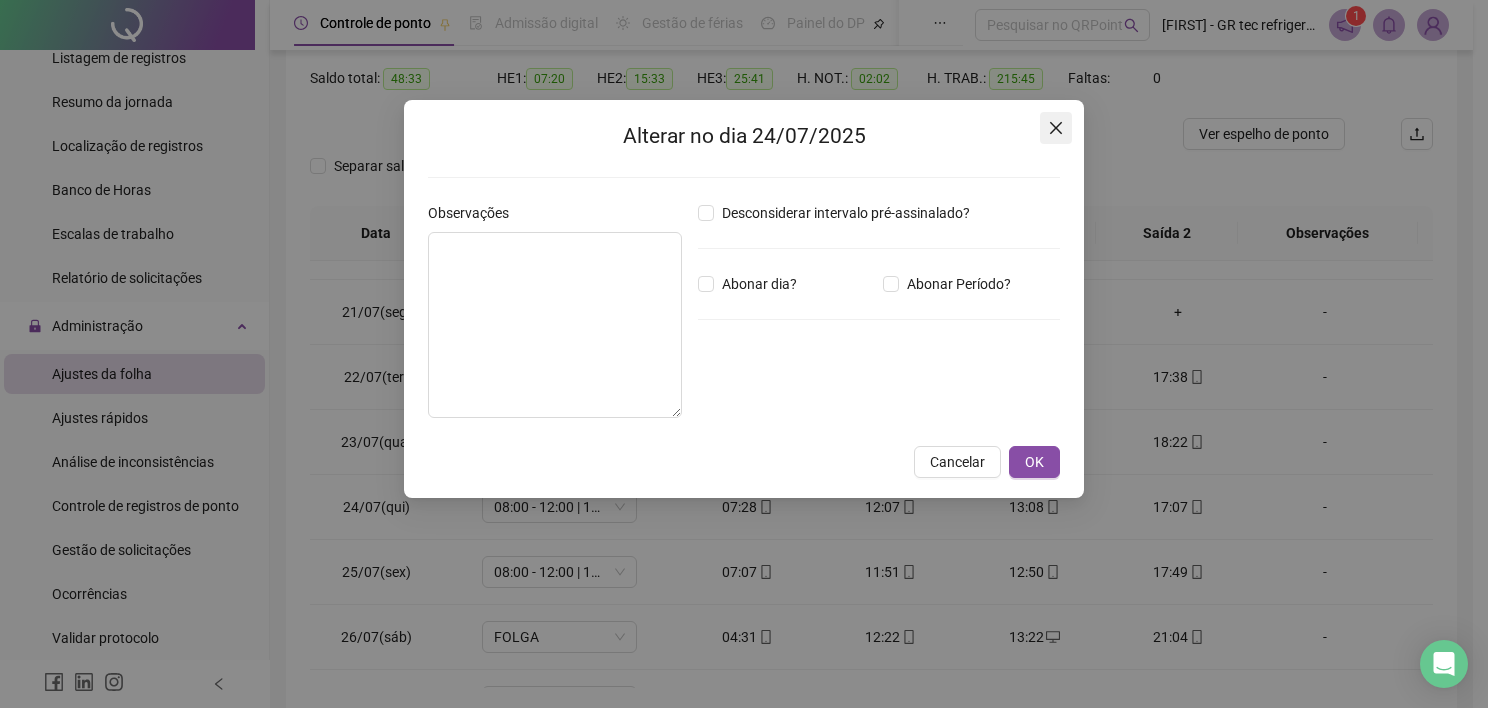 click 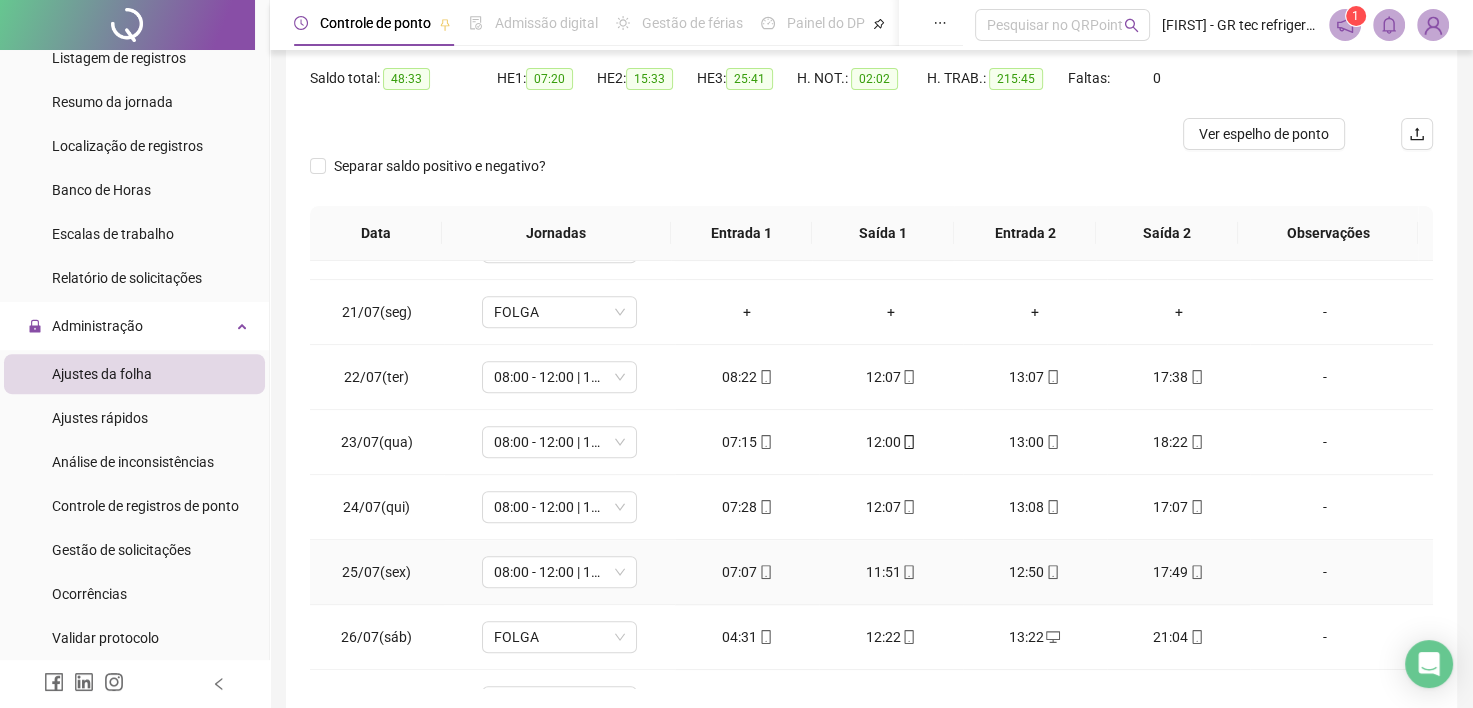 click on "-" at bounding box center (1325, 572) 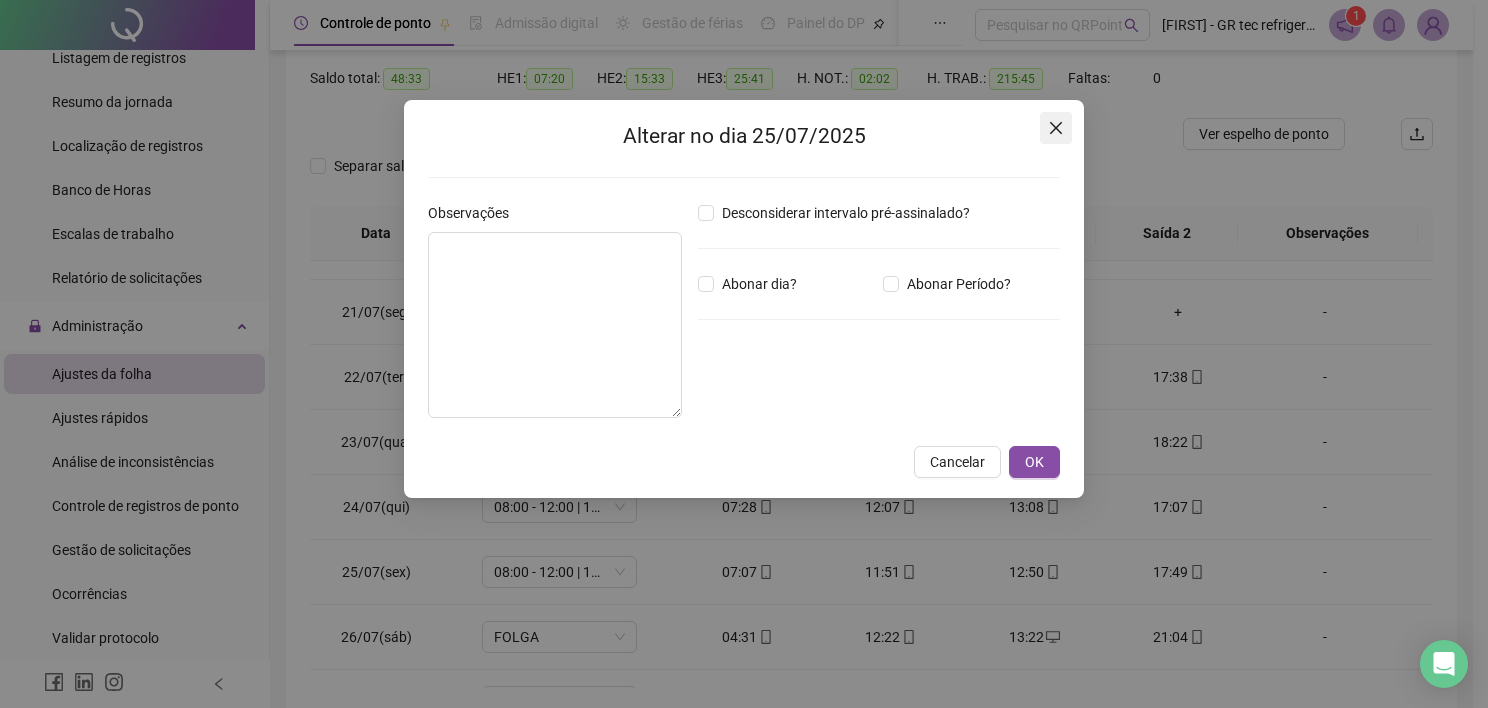 click 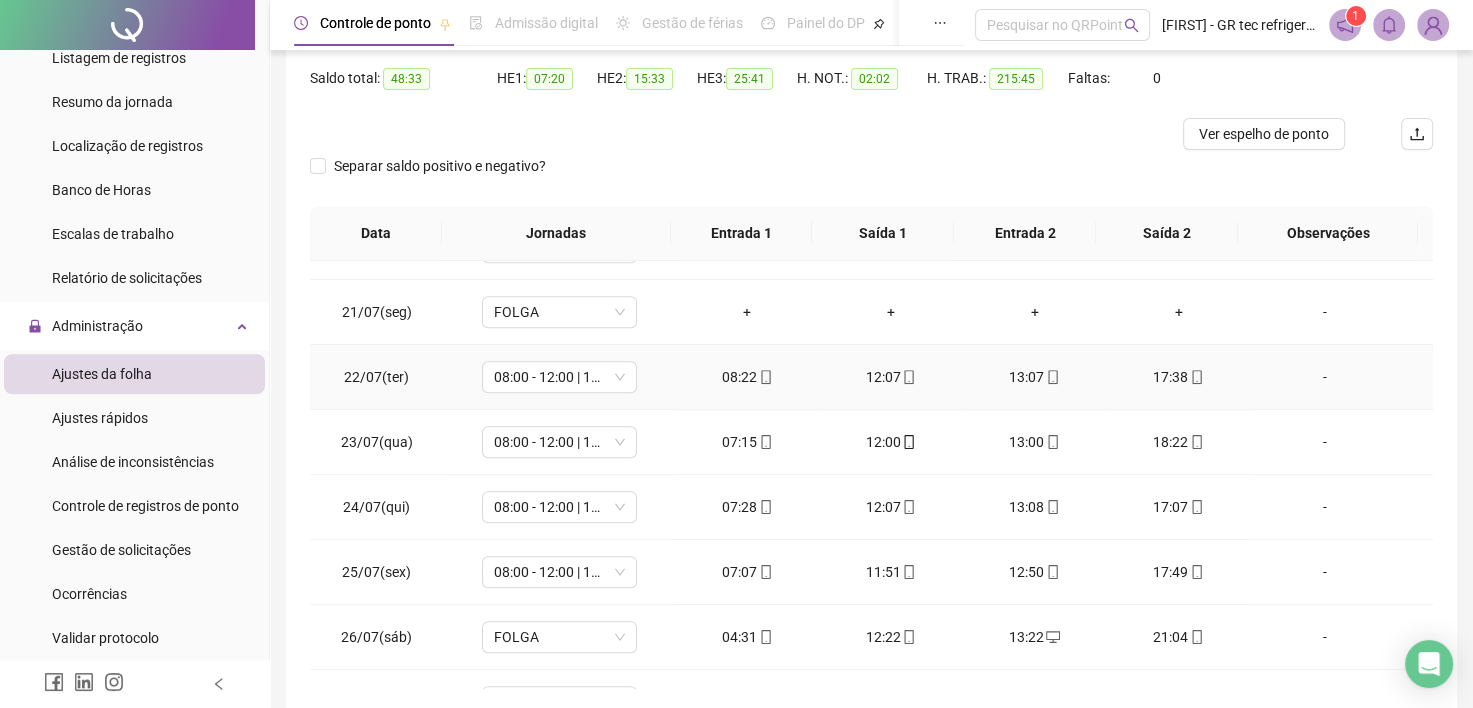click on "-" at bounding box center [1325, 377] 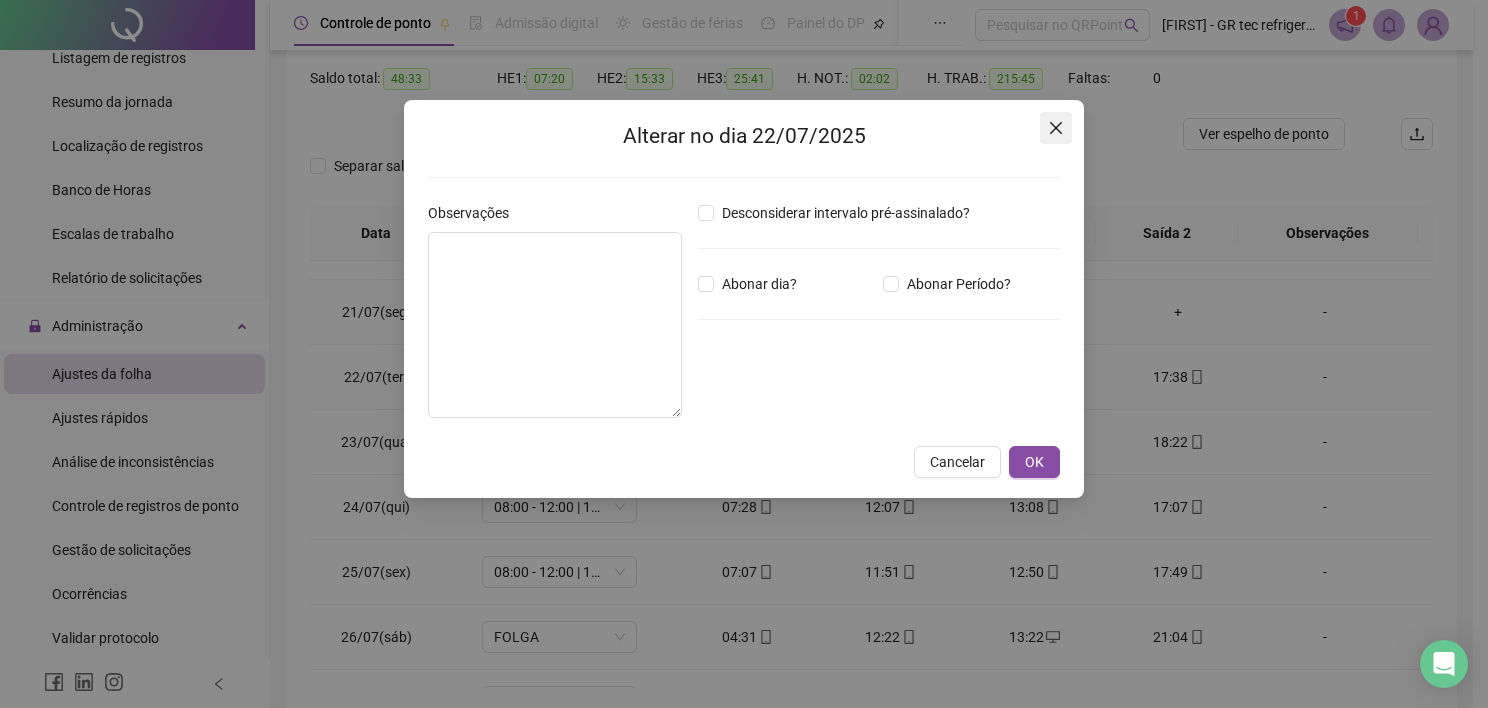click 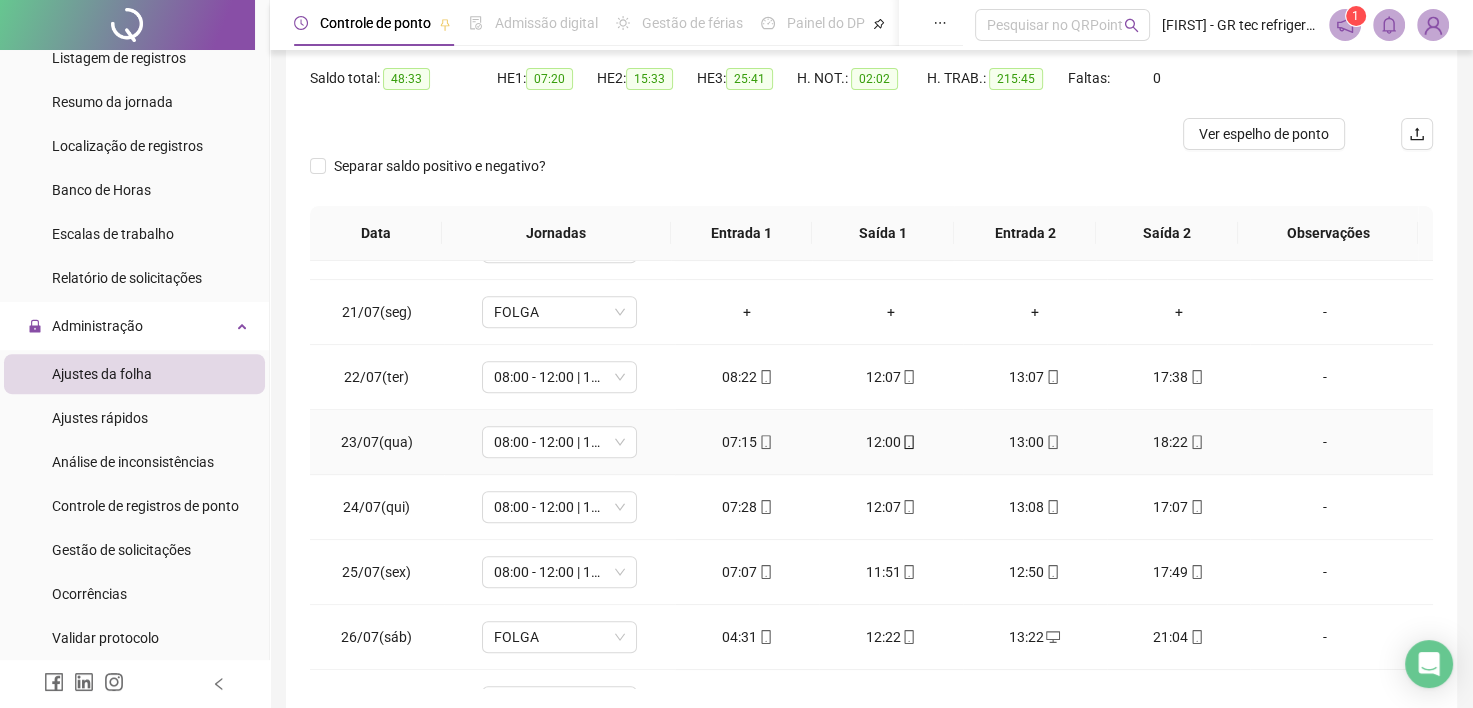 click on "-" at bounding box center (1325, 442) 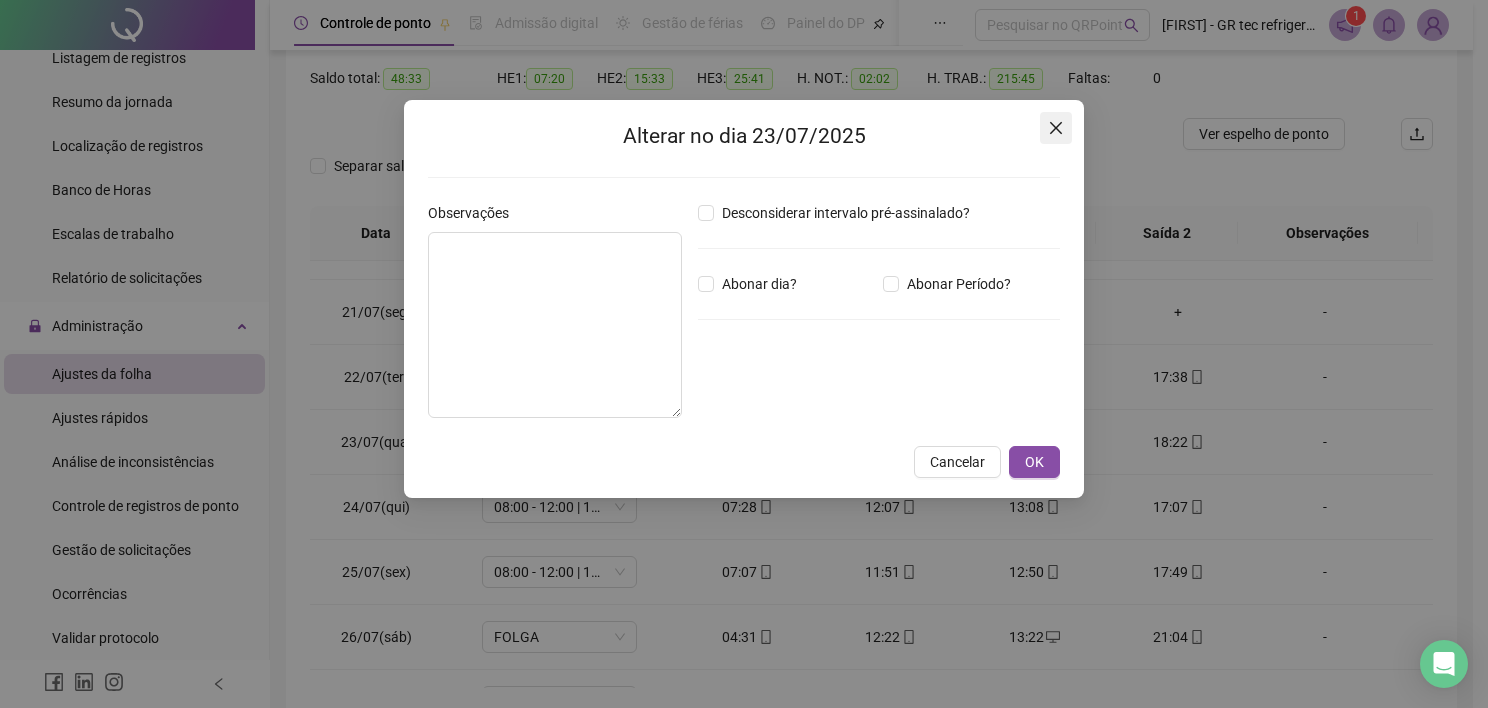 click 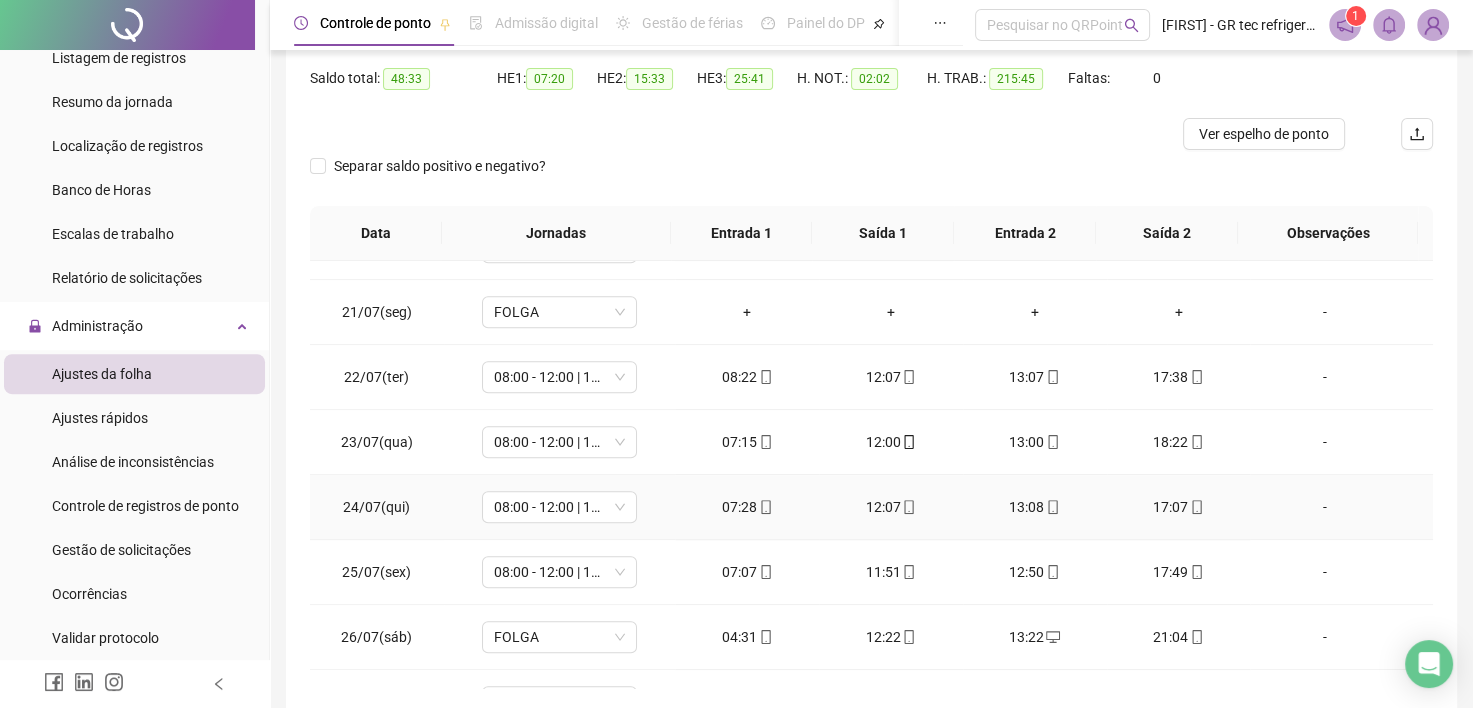 click on "-" at bounding box center [1325, 507] 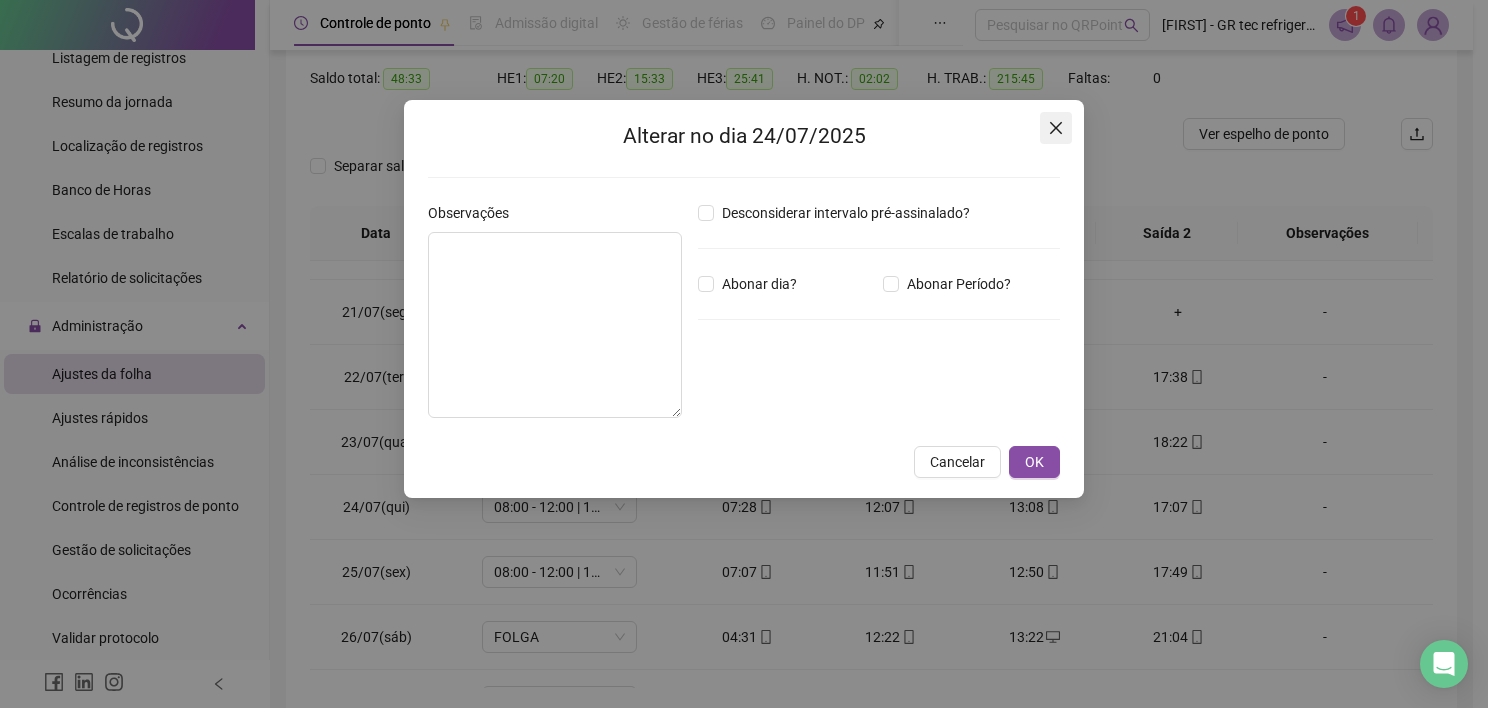 click at bounding box center (1056, 128) 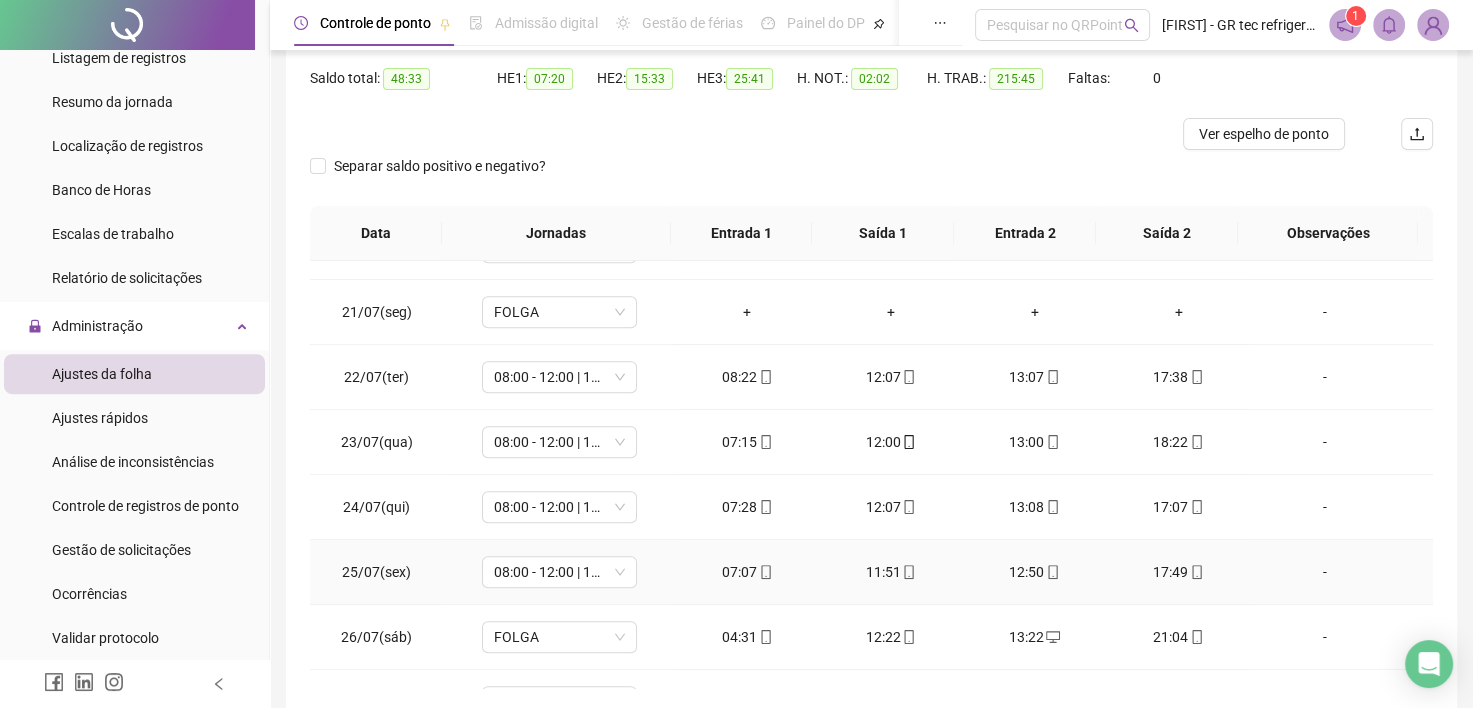 click on "-" at bounding box center [1325, 572] 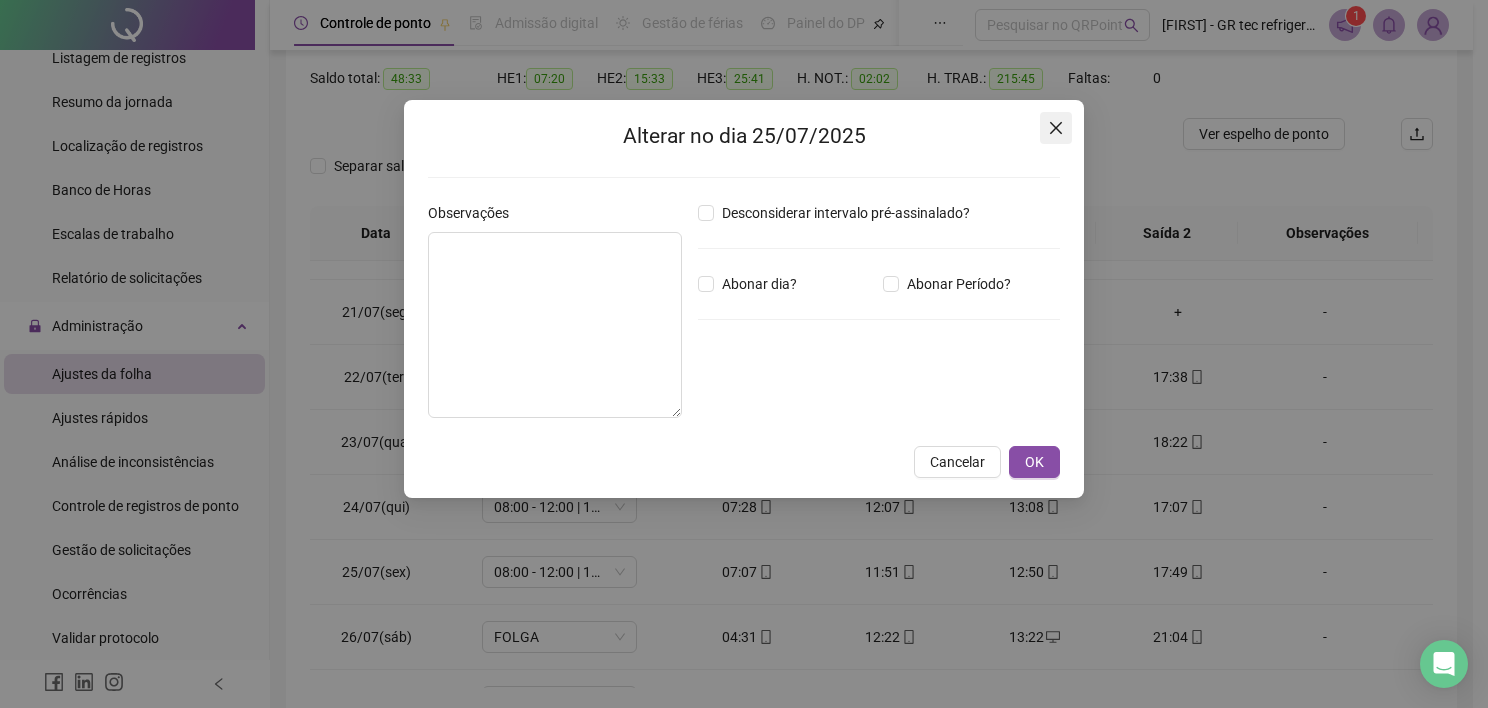 click 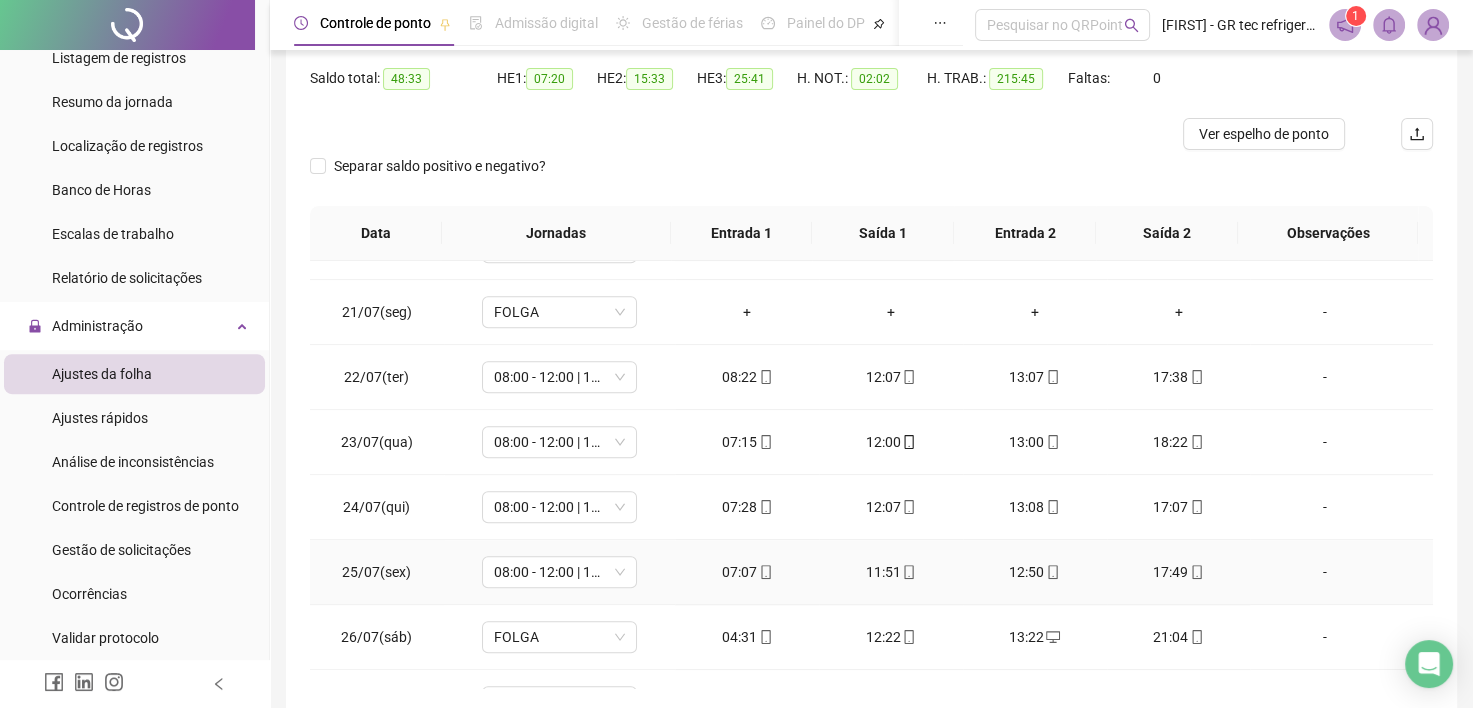 click on "-" at bounding box center [1325, 572] 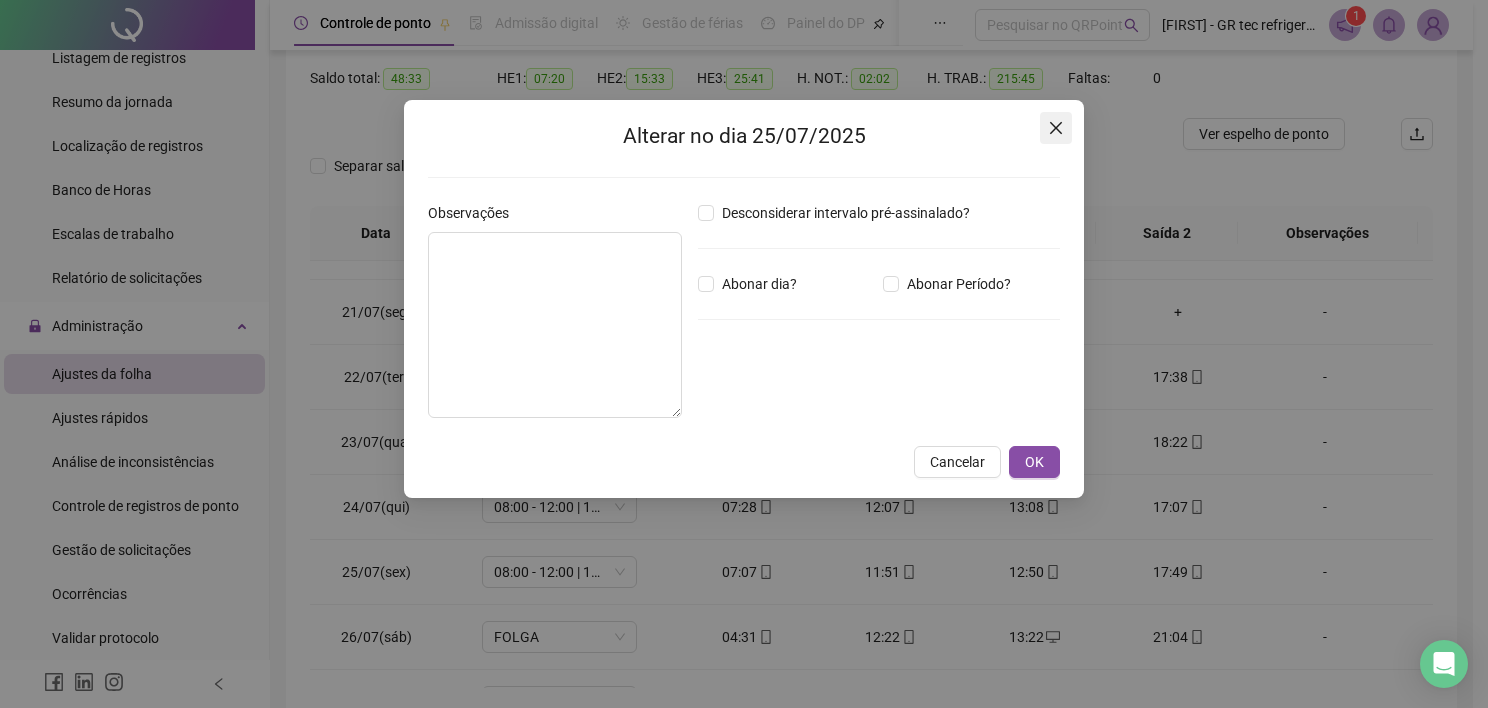 click 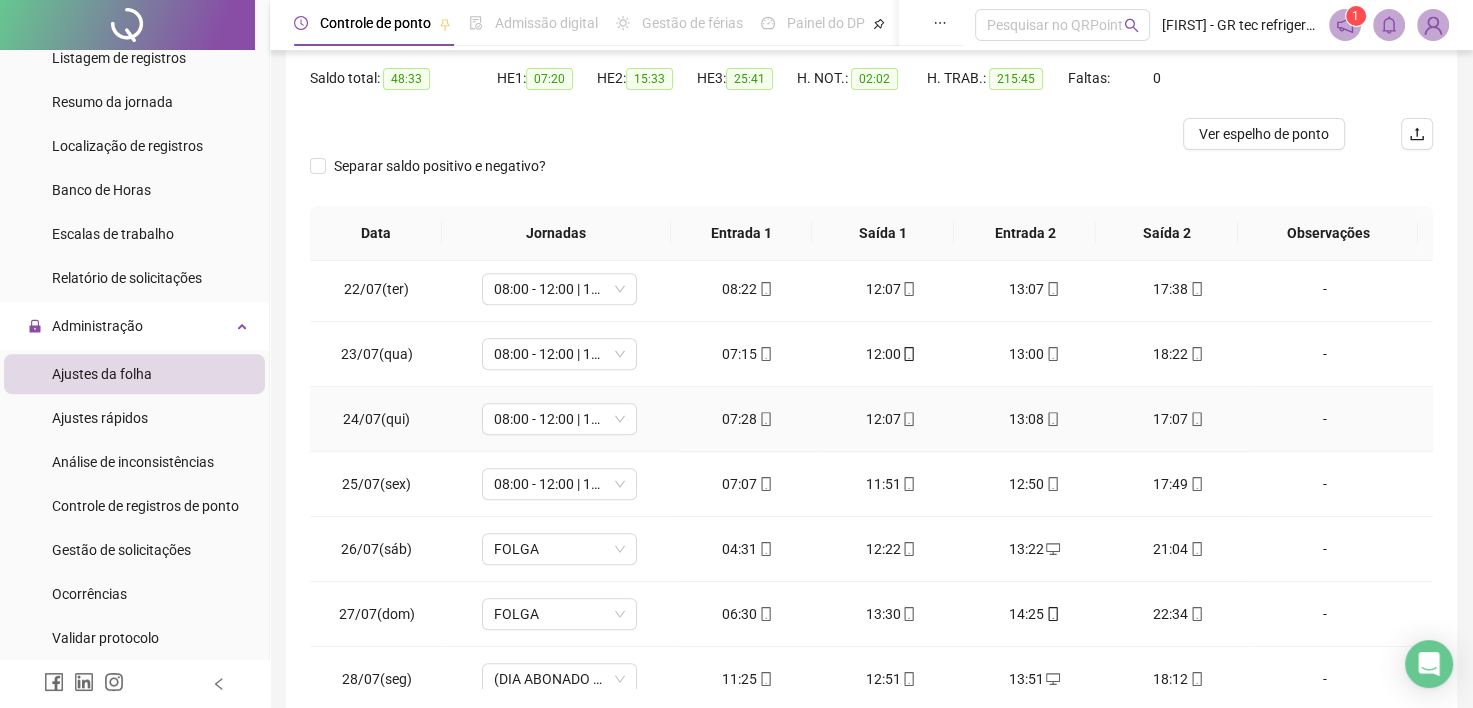 scroll, scrollTop: 1381, scrollLeft: 0, axis: vertical 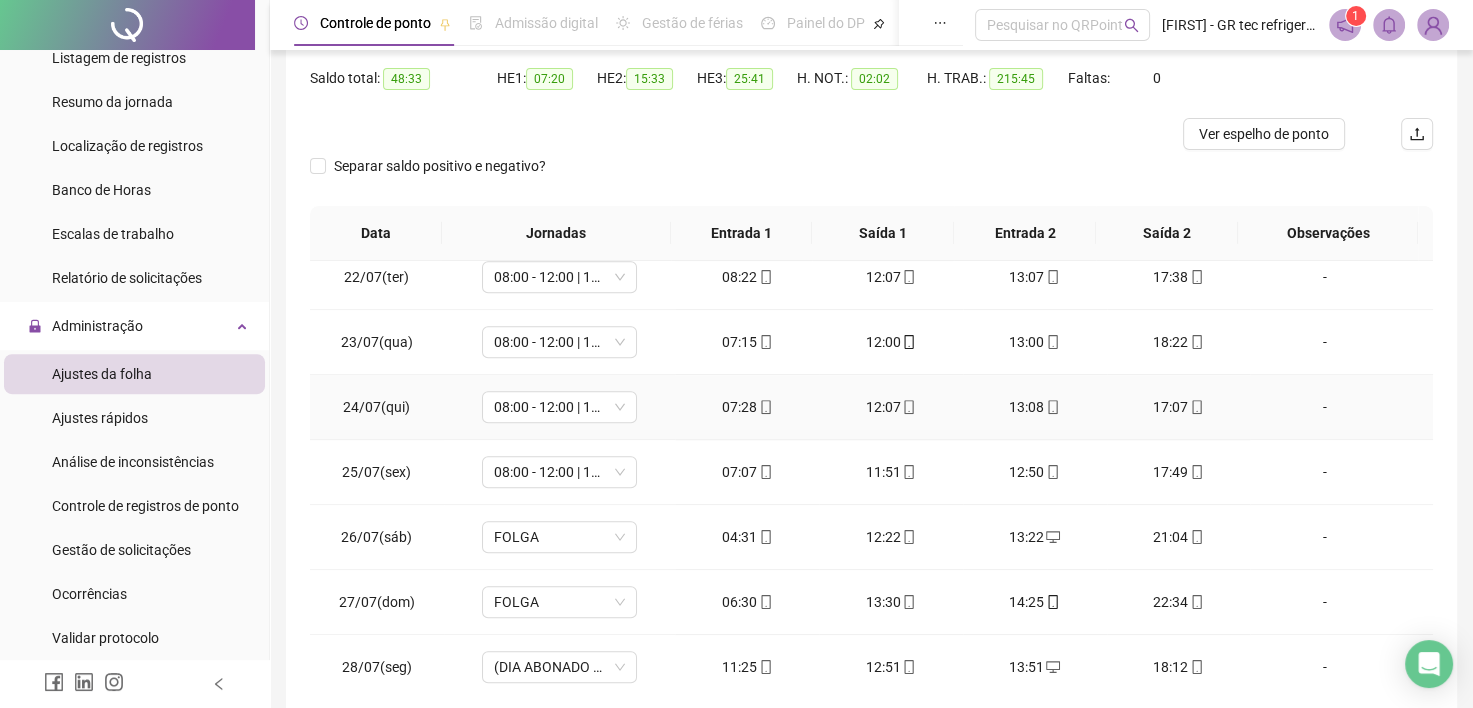 click on "-" at bounding box center (1325, 407) 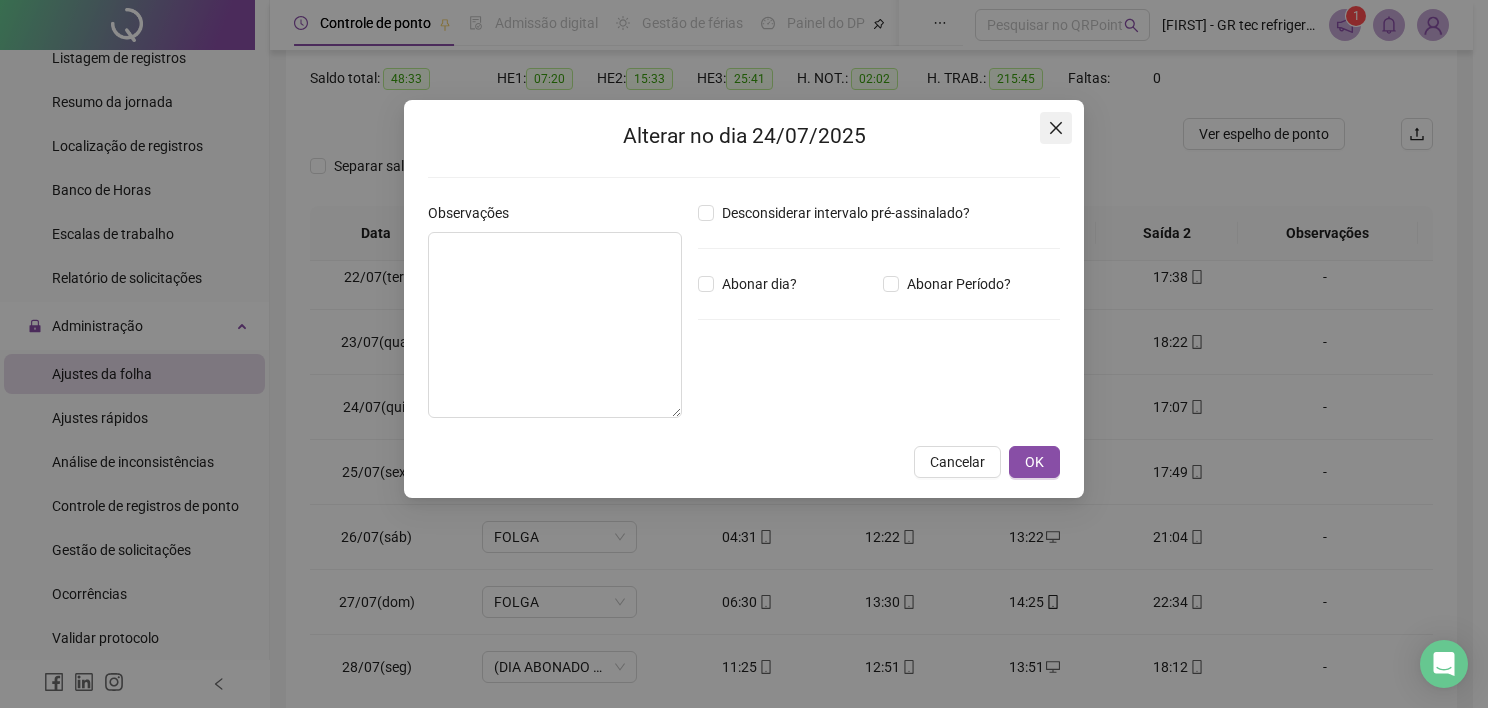 click at bounding box center (1056, 128) 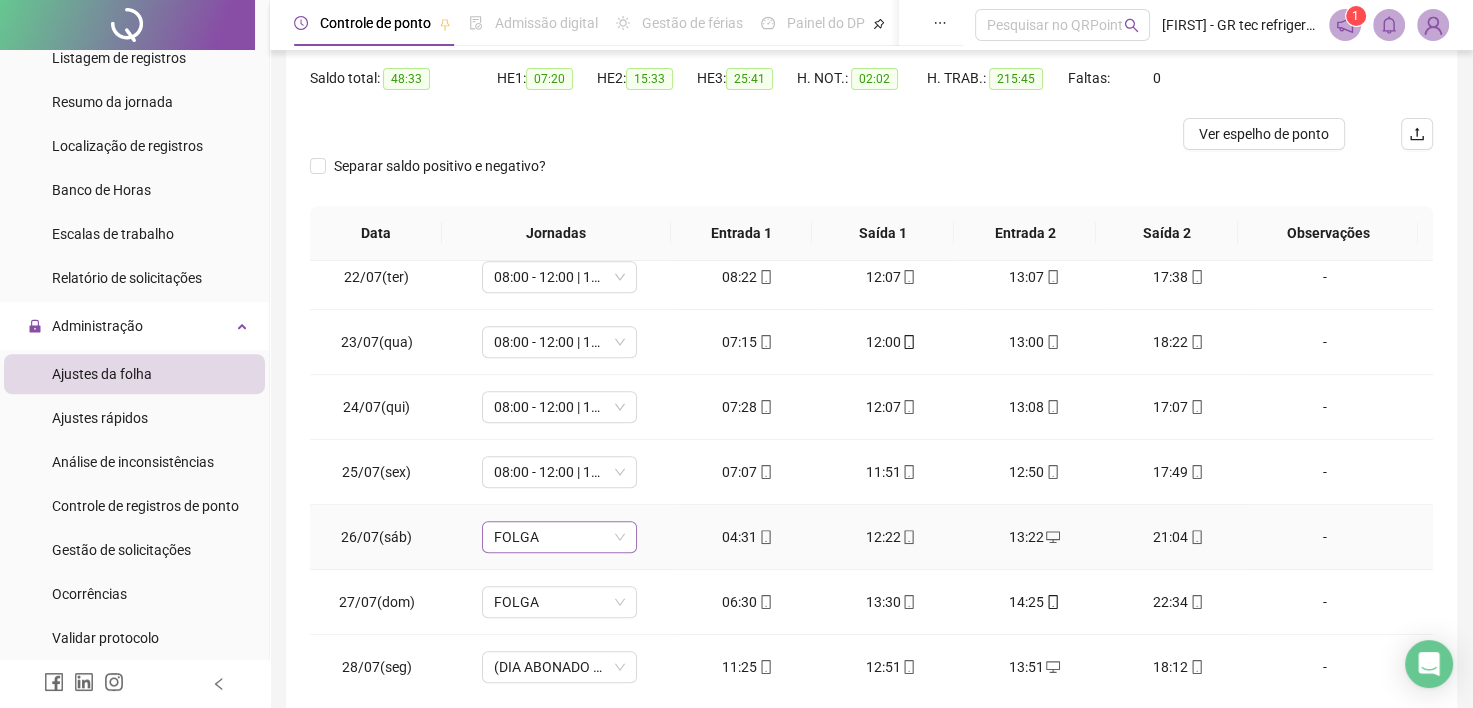 click on "FOLGA" at bounding box center (559, 537) 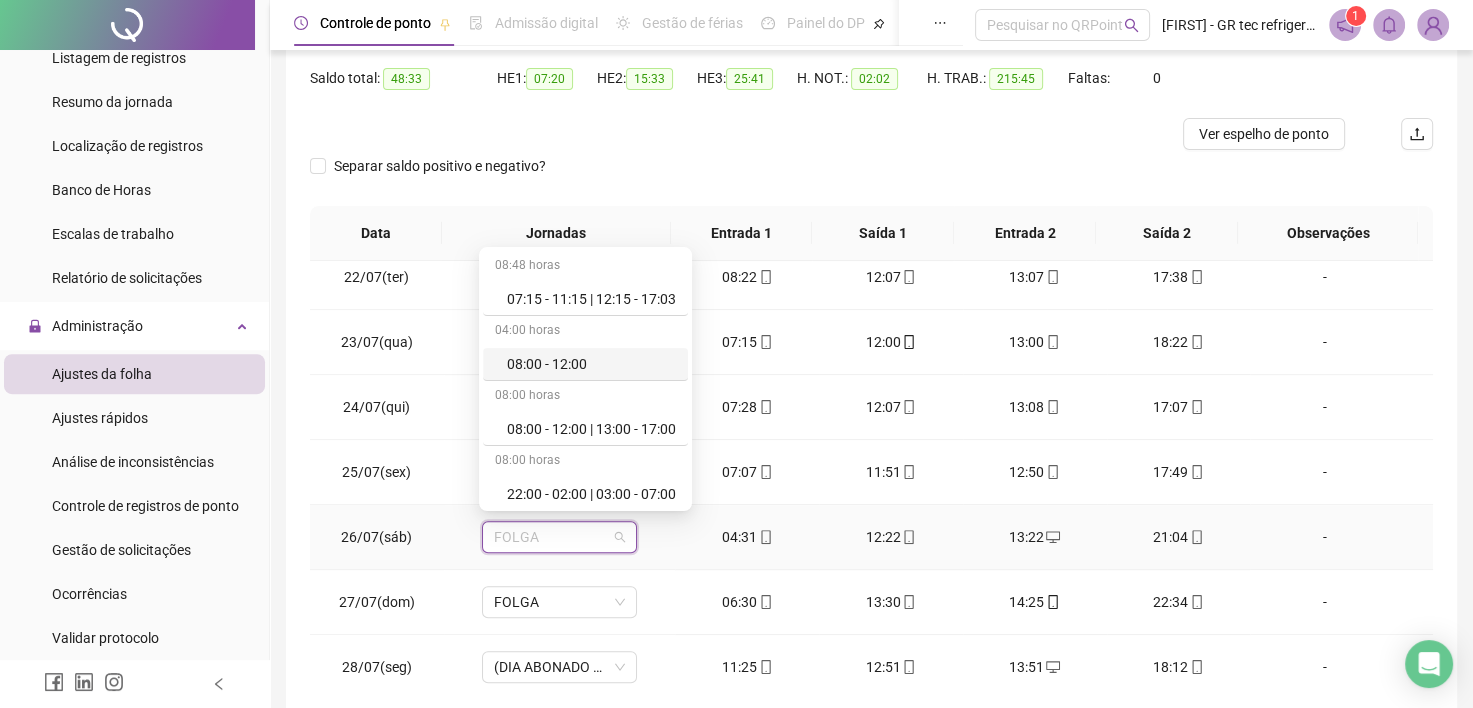 click on "08:00 - 12:00" at bounding box center [591, 364] 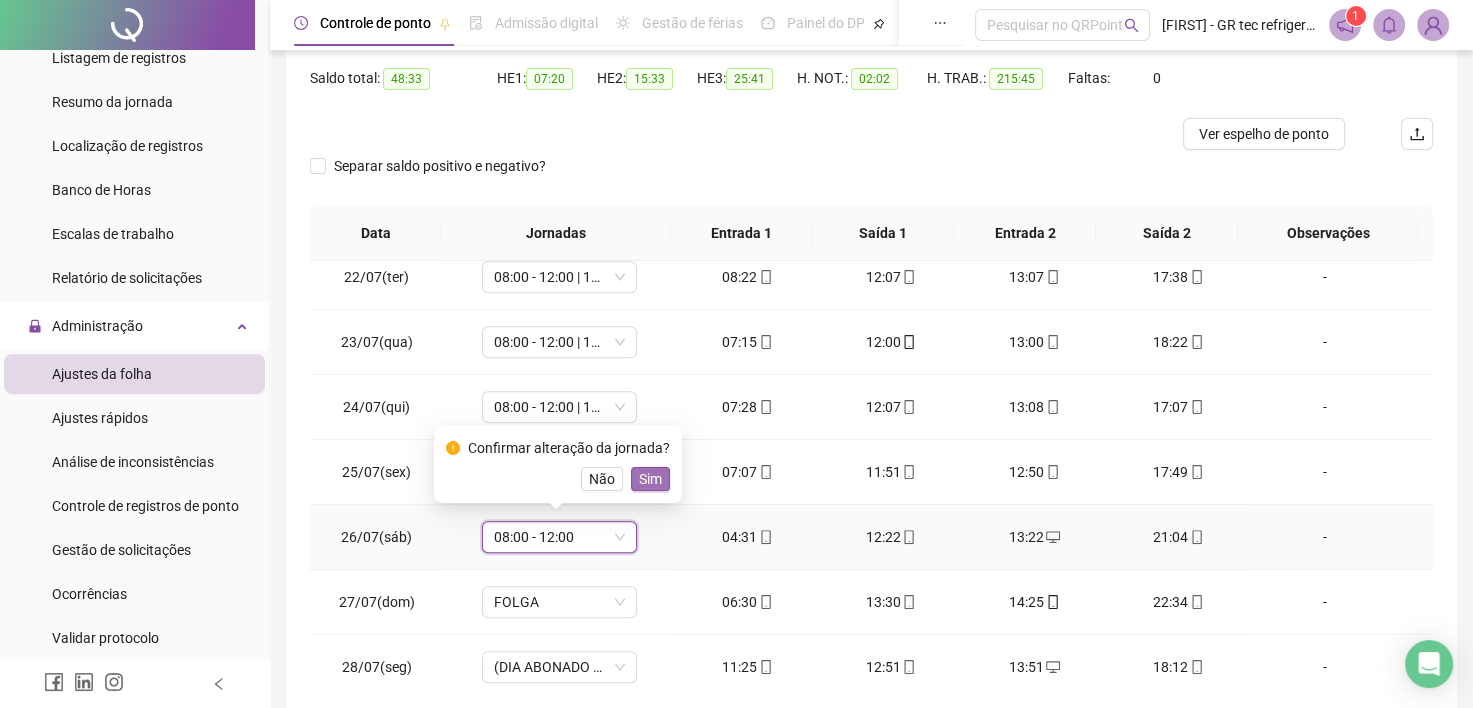 click on "Sim" at bounding box center (650, 479) 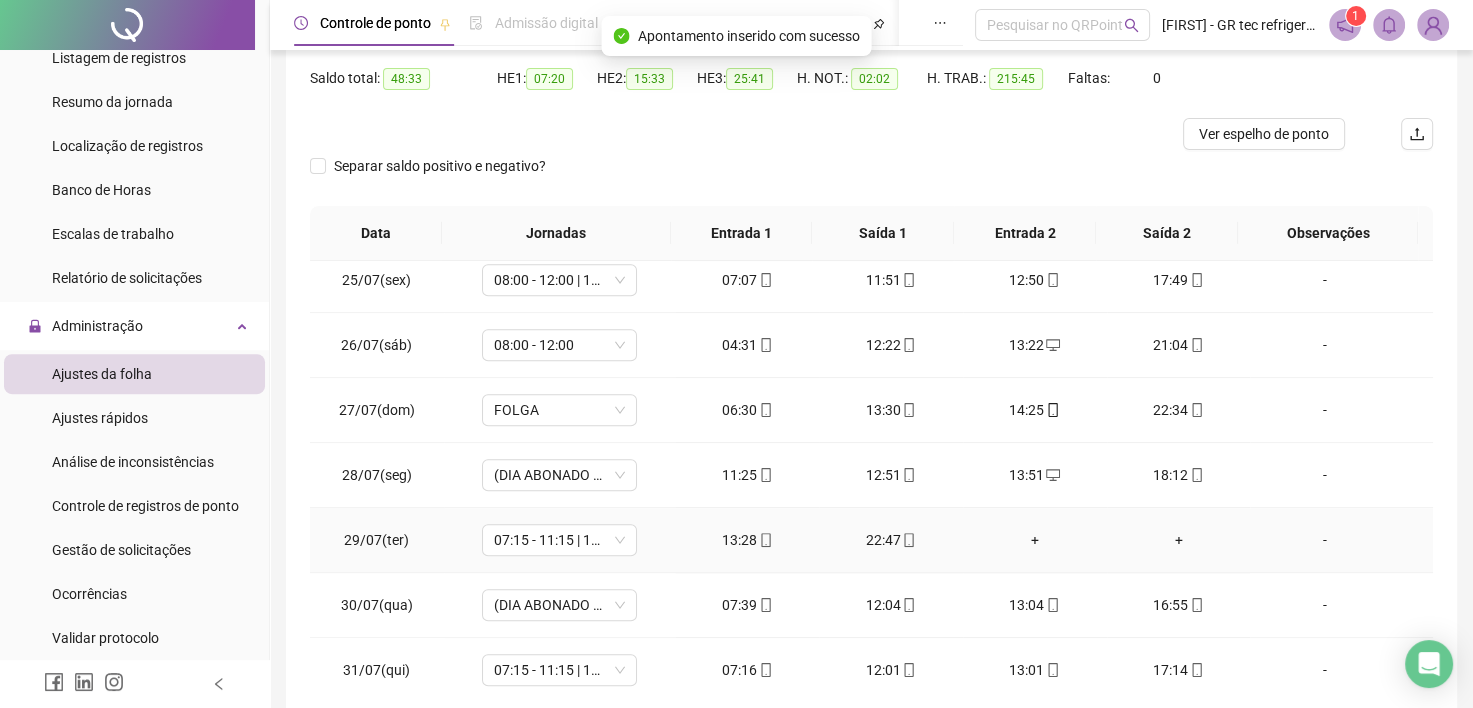 scroll, scrollTop: 1581, scrollLeft: 0, axis: vertical 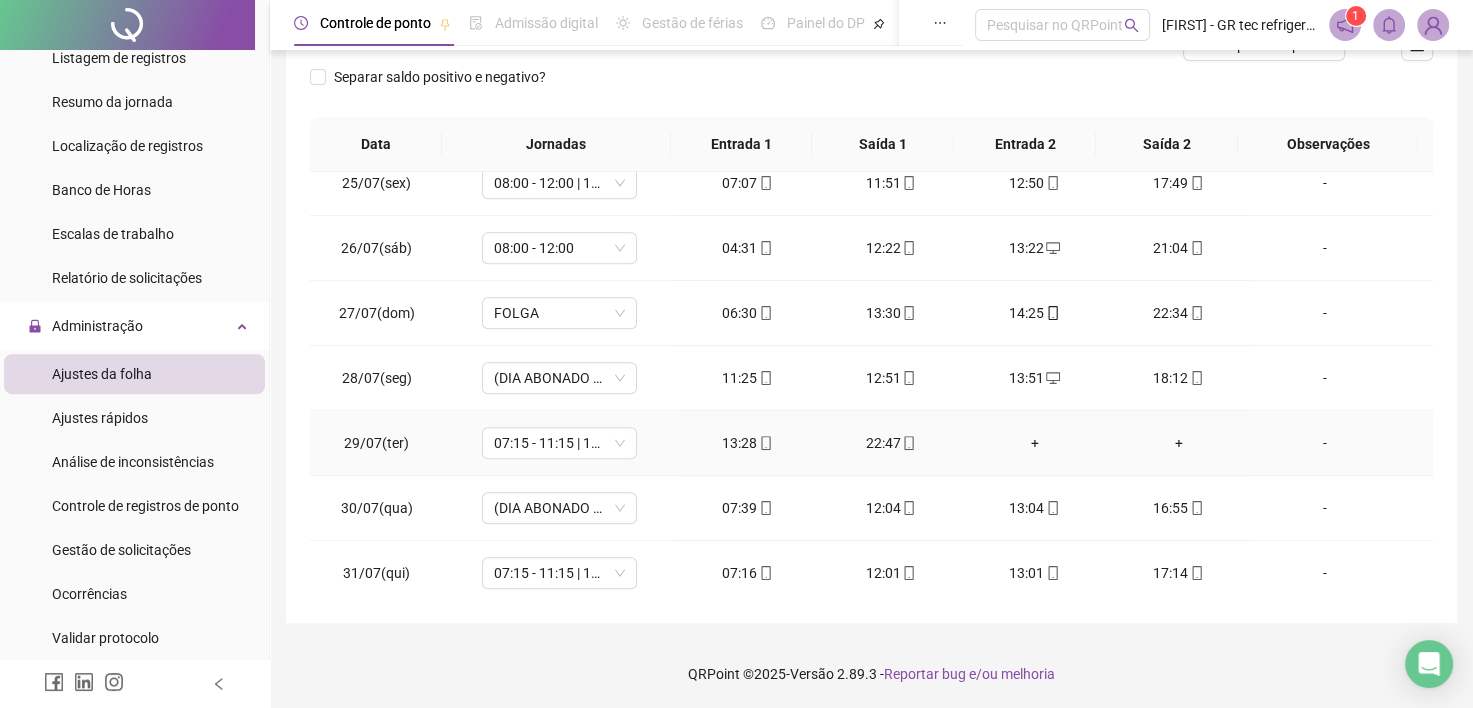 click on "+" at bounding box center [1035, 443] 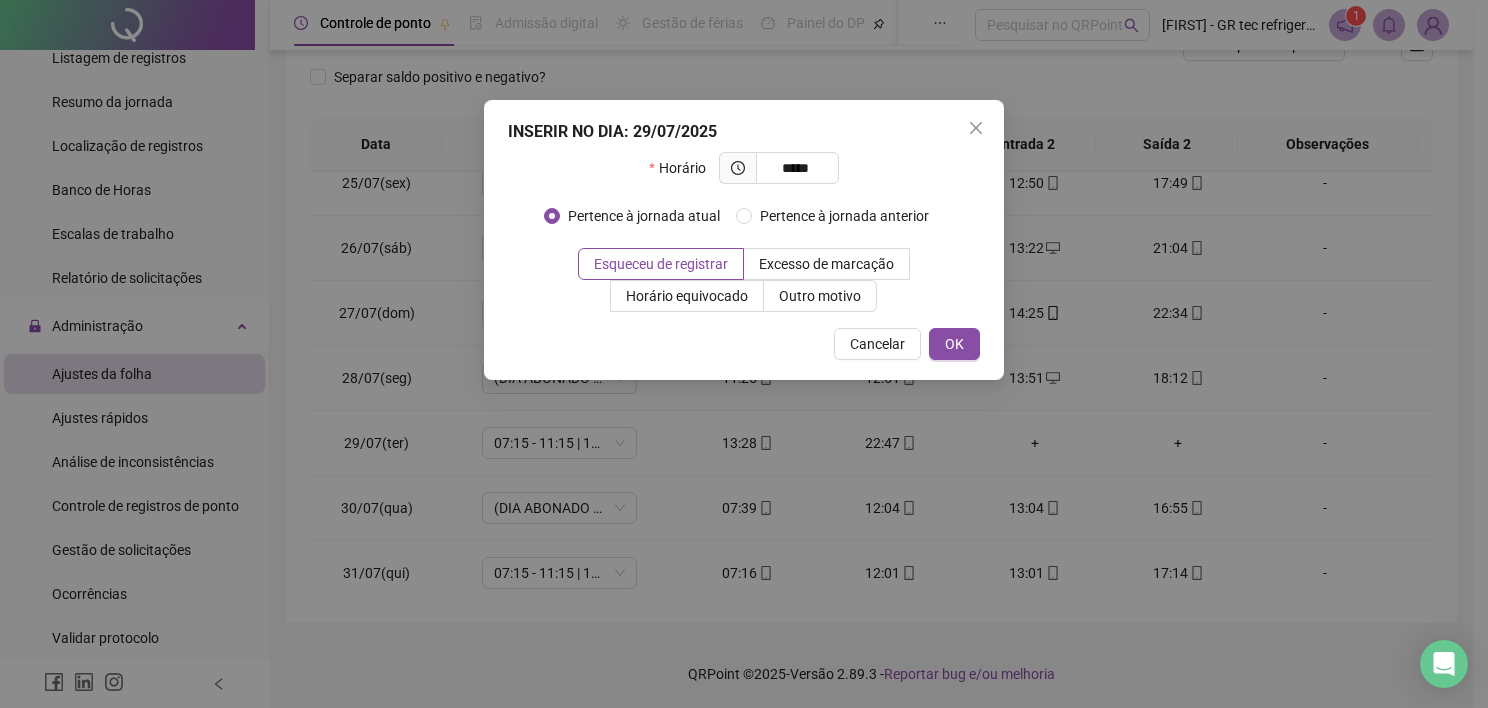 type on "*****" 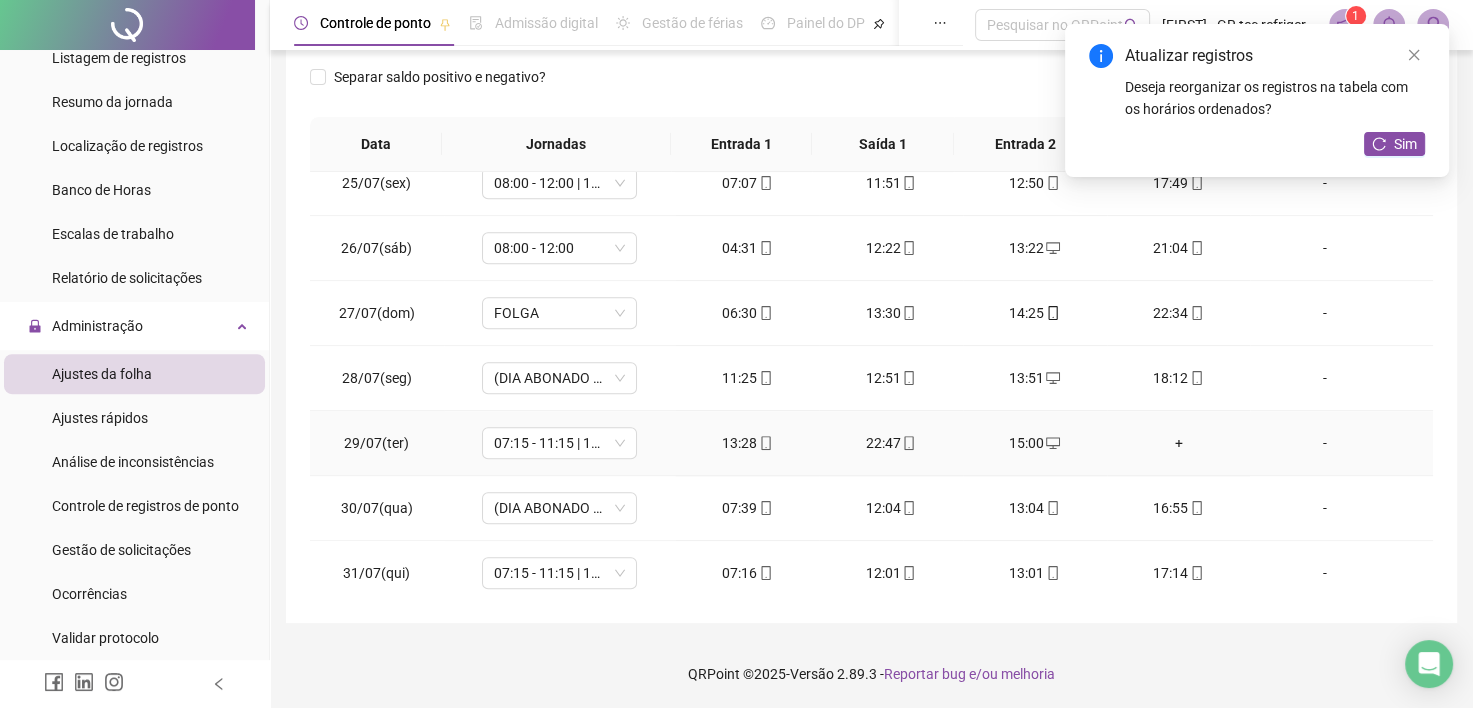 click on "+" at bounding box center (1179, 443) 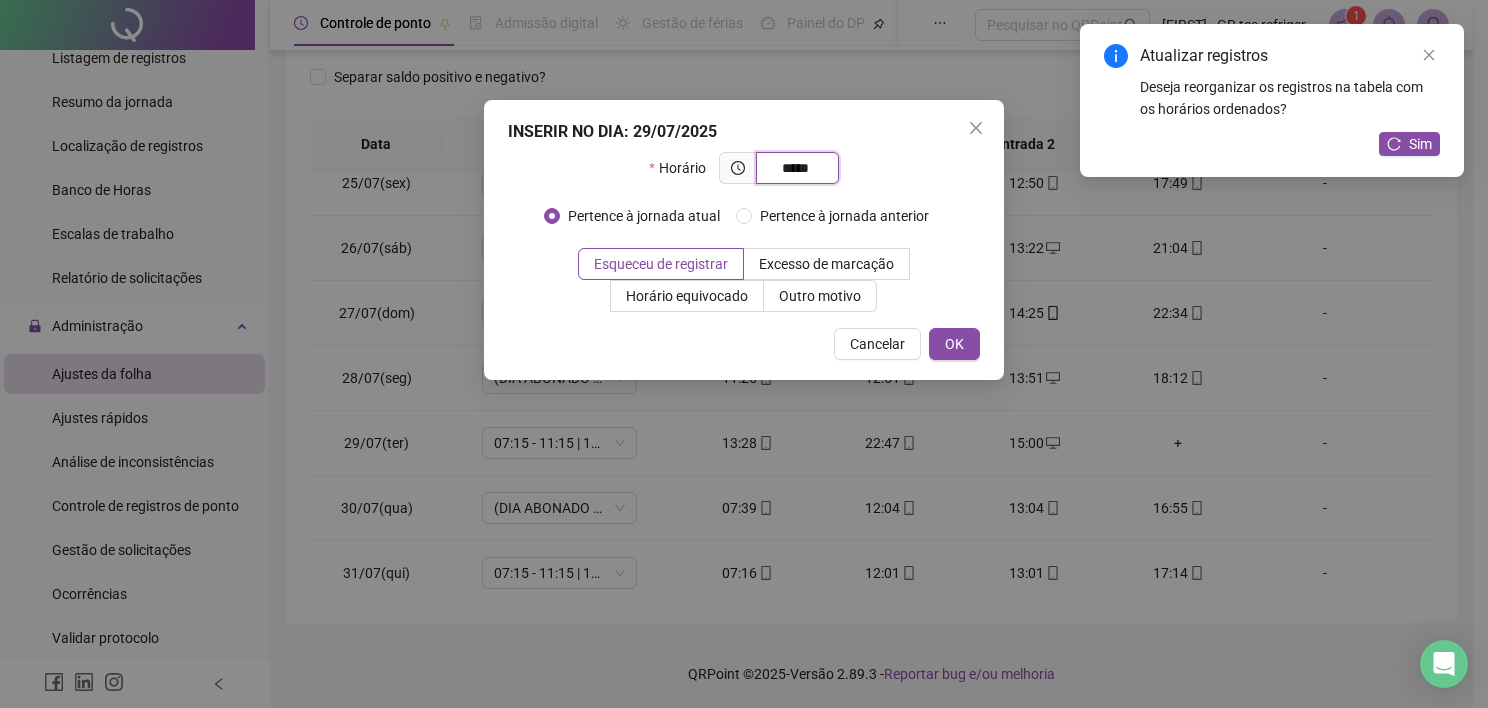 type on "*****" 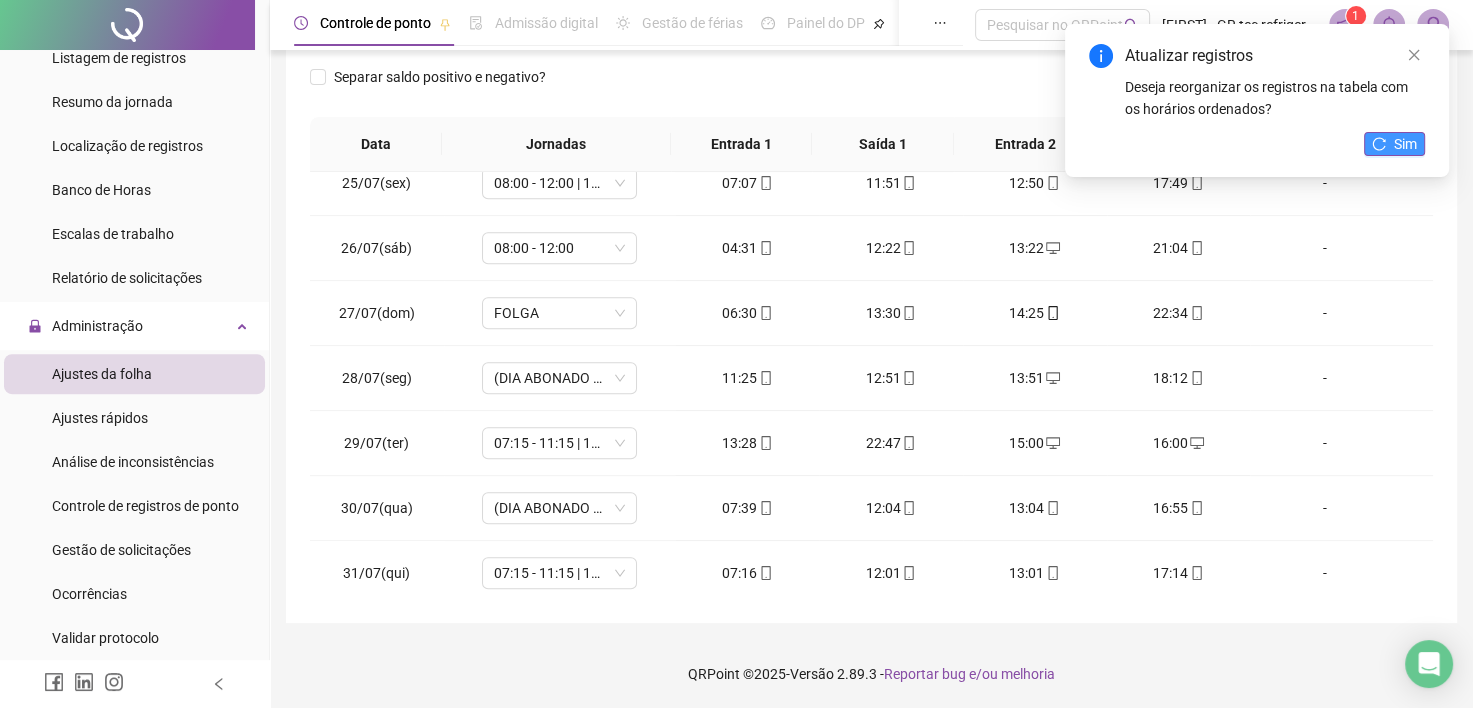 click 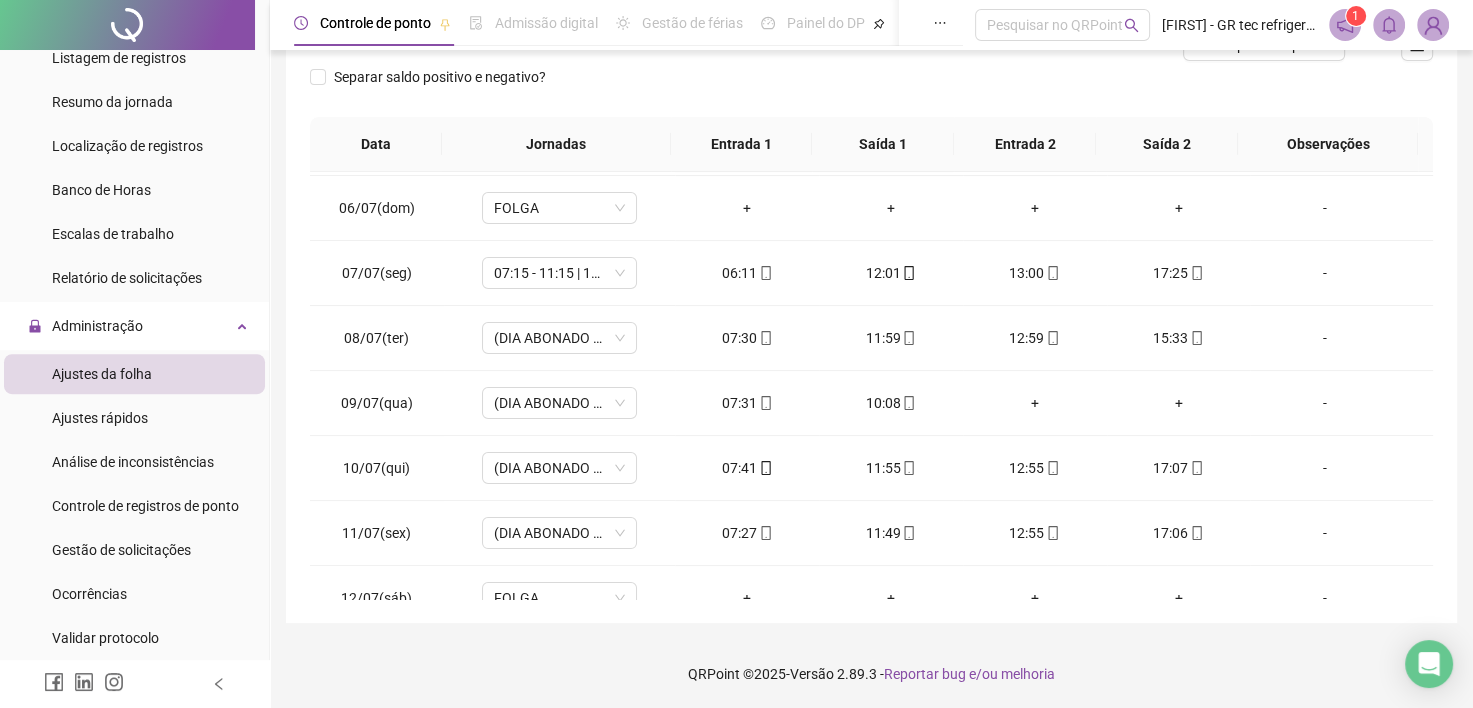 scroll, scrollTop: 0, scrollLeft: 0, axis: both 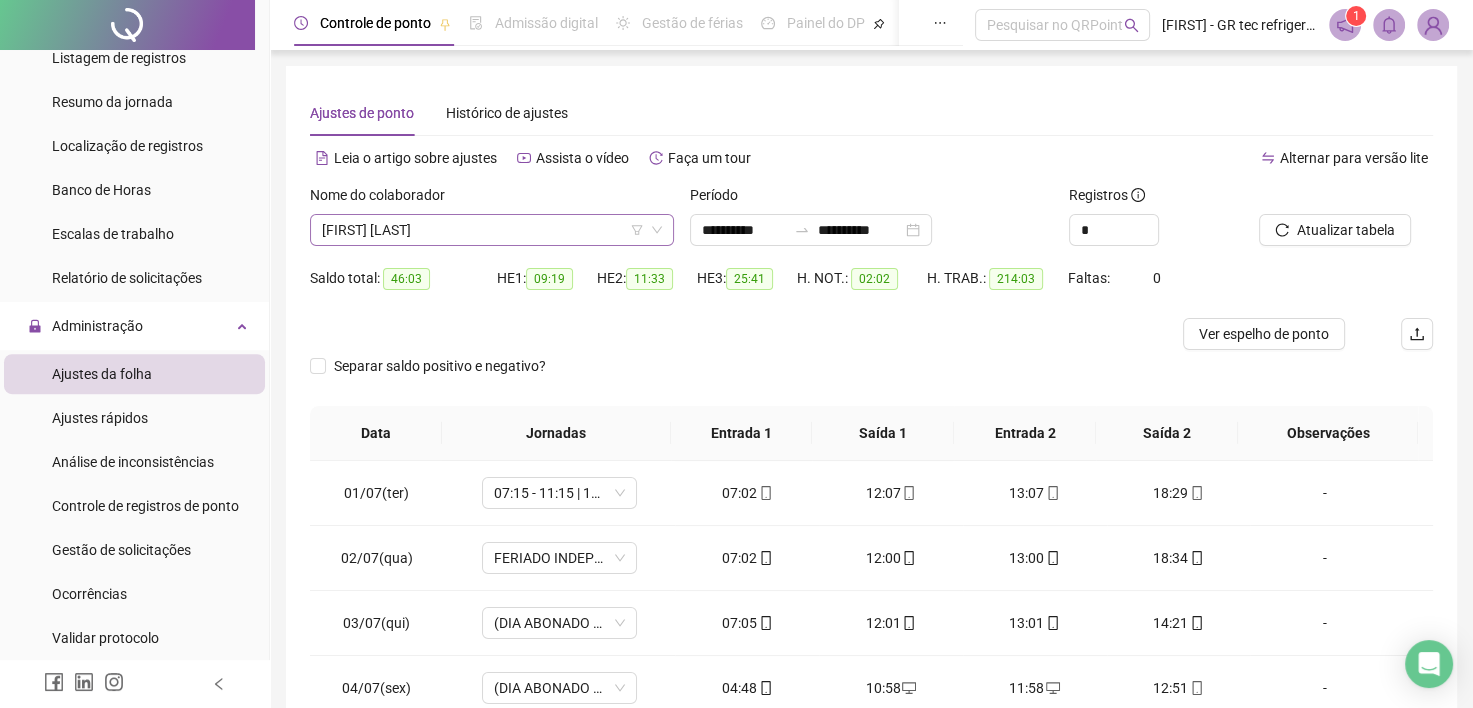 click on "[FIRST] [LAST]" at bounding box center (492, 230) 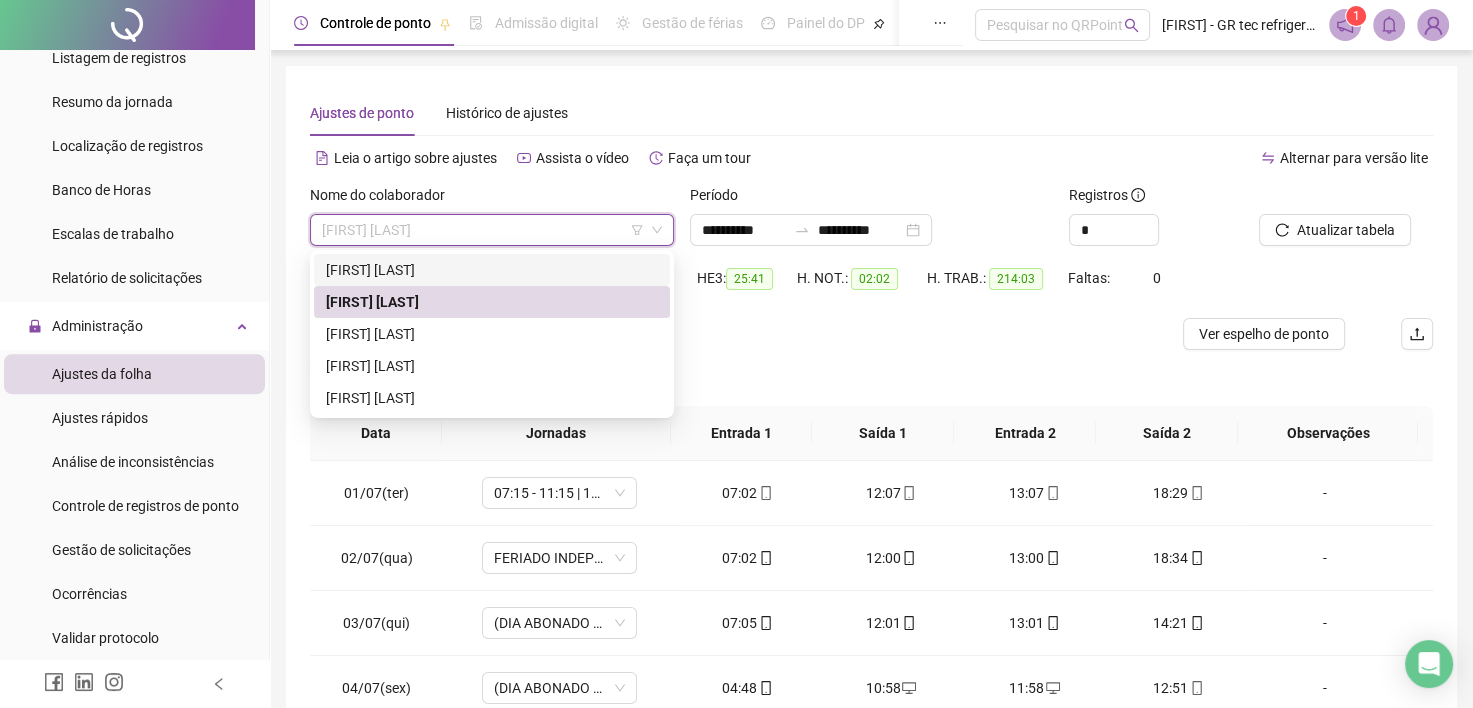 click on "[FIRST] [LAST]" at bounding box center (492, 270) 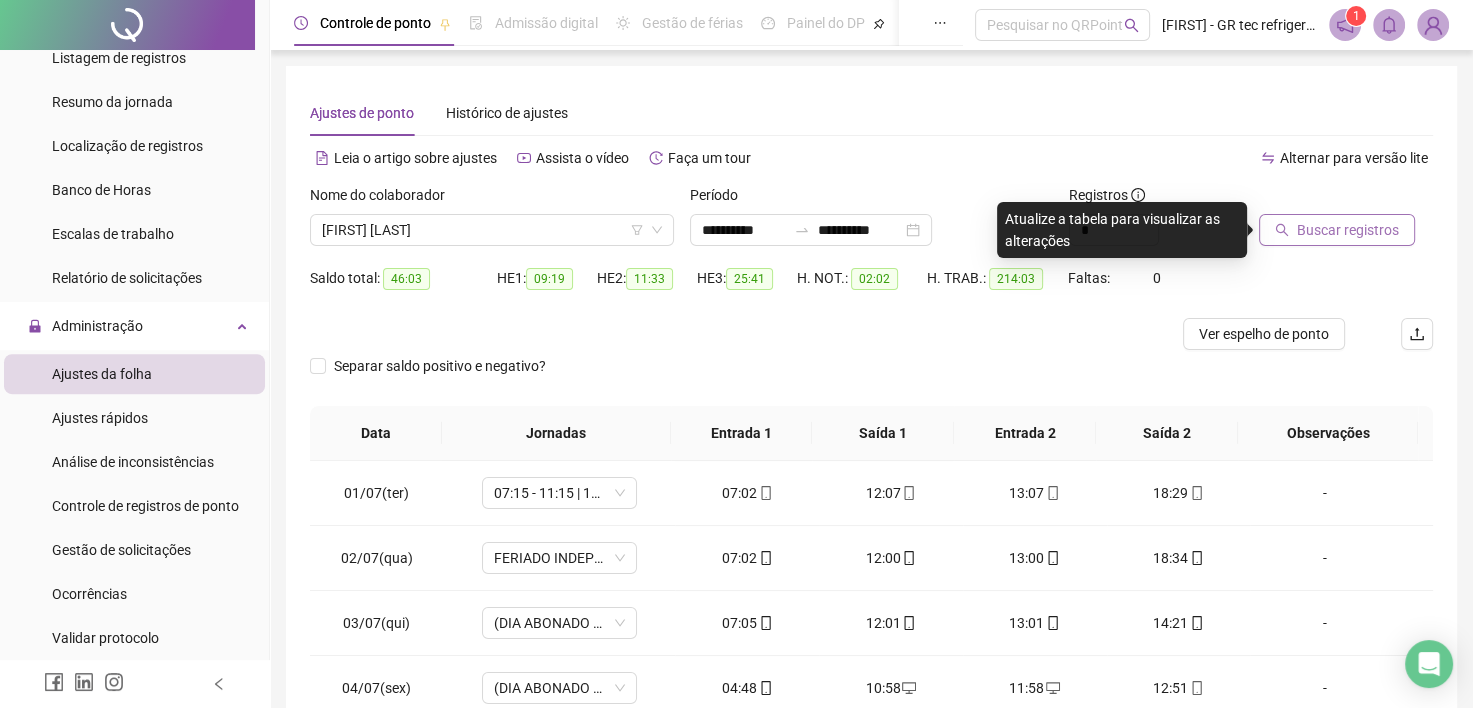 click on "Buscar registros" at bounding box center (1337, 230) 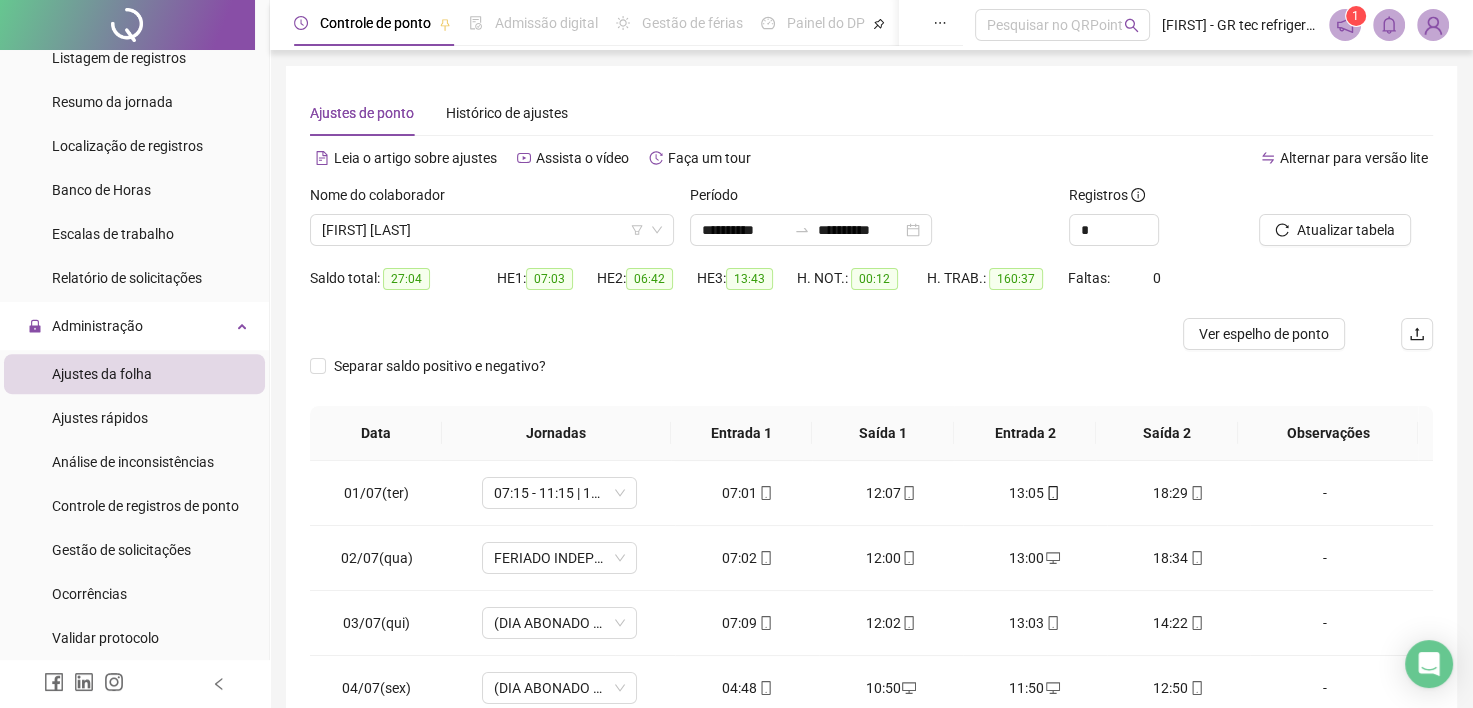 scroll, scrollTop: 289, scrollLeft: 0, axis: vertical 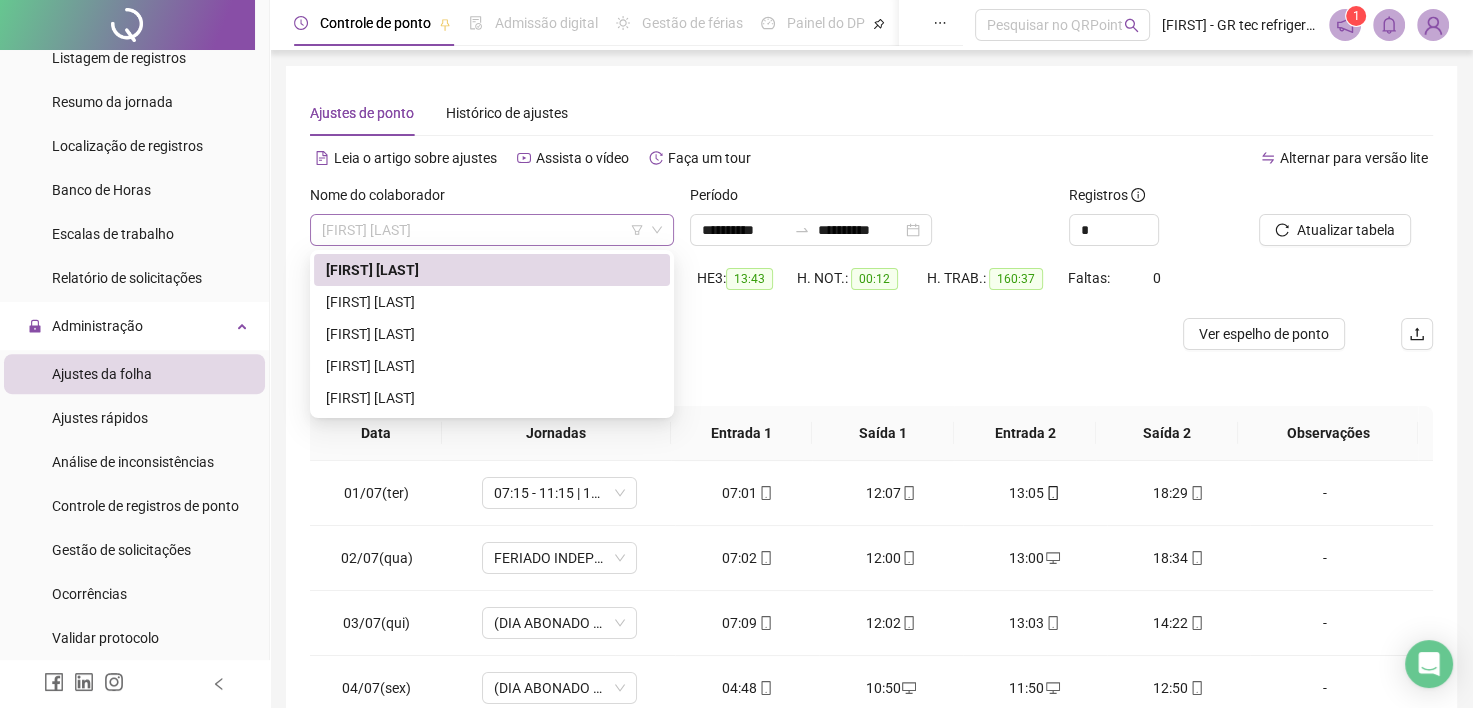 click on "[FIRST] [LAST]" at bounding box center (492, 230) 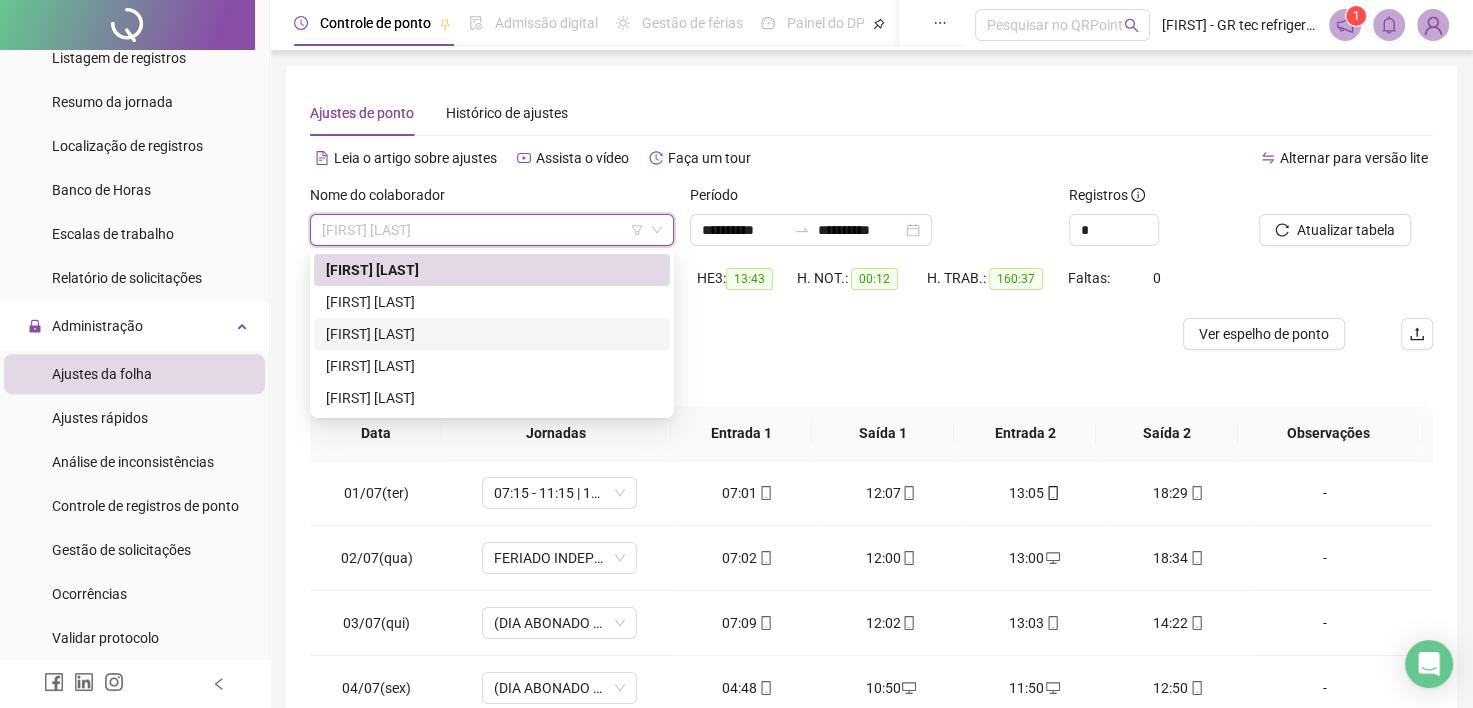 click on "[FIRST] [LAST]" at bounding box center (492, 334) 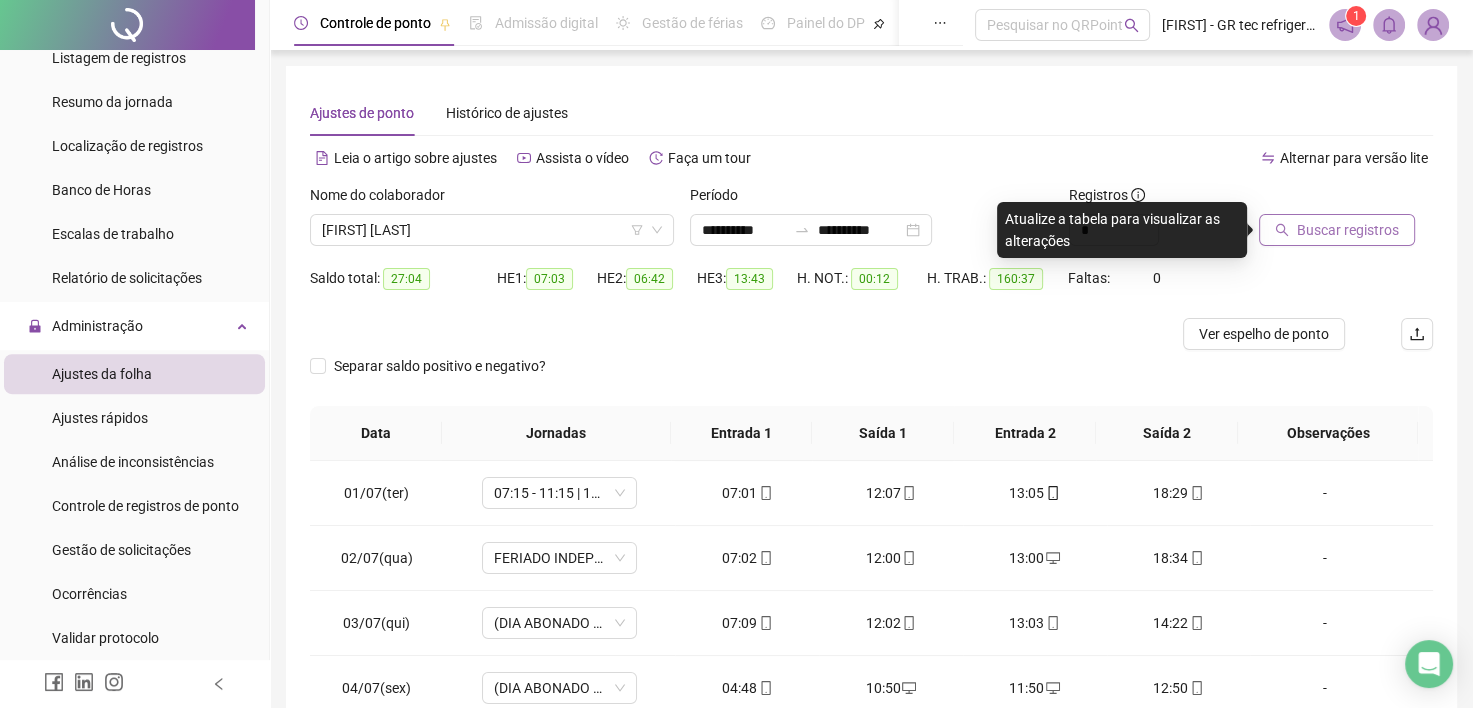 click on "Buscar registros" at bounding box center (1348, 230) 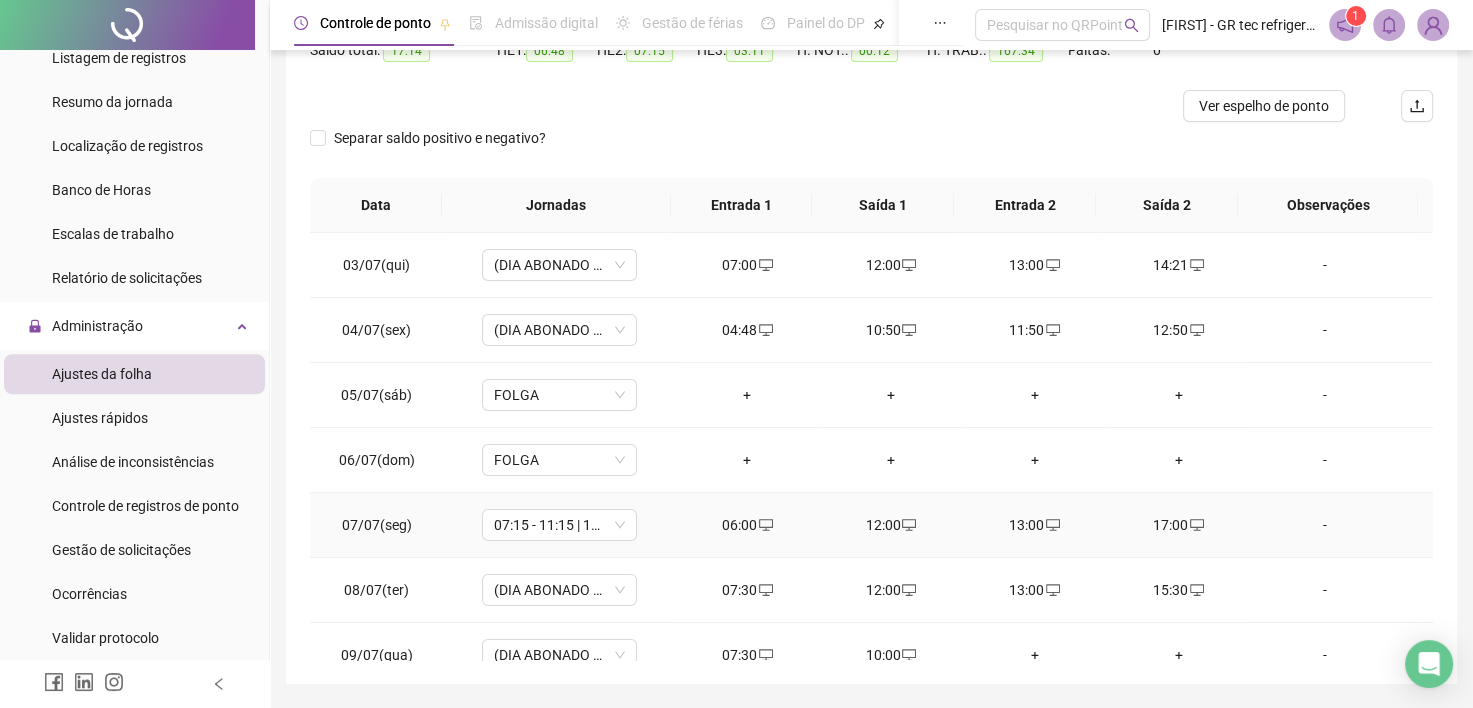 scroll, scrollTop: 289, scrollLeft: 0, axis: vertical 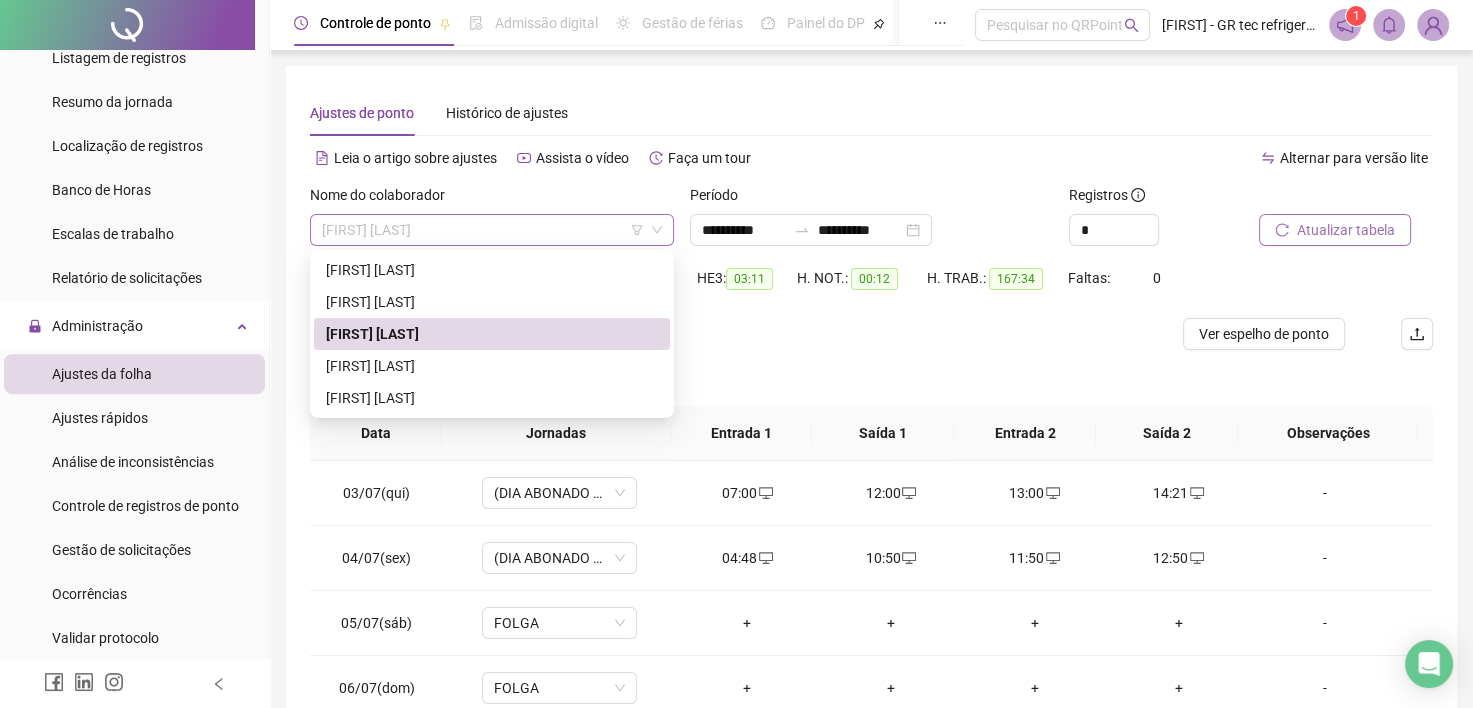 click on "[FIRST] [LAST]" at bounding box center [492, 230] 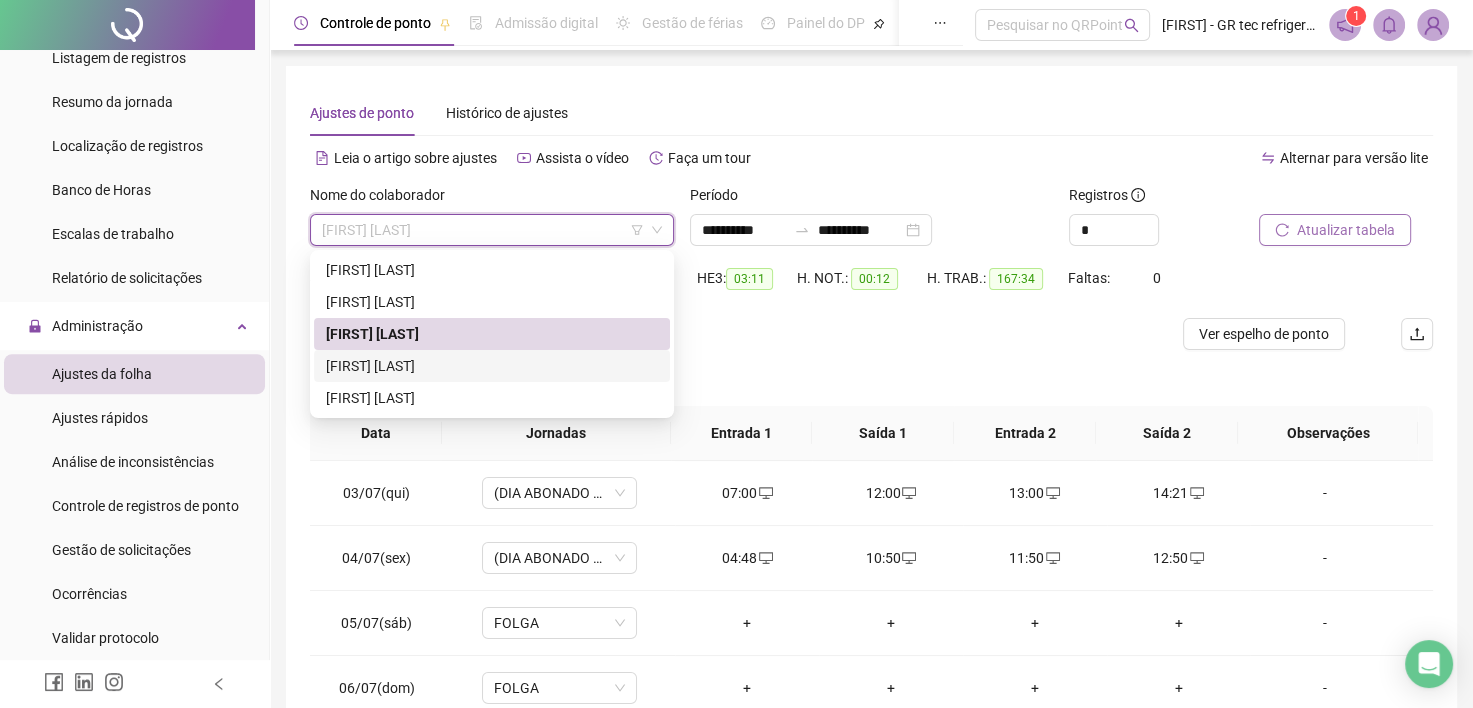 click on "[FIRST] [LAST]" at bounding box center (492, 366) 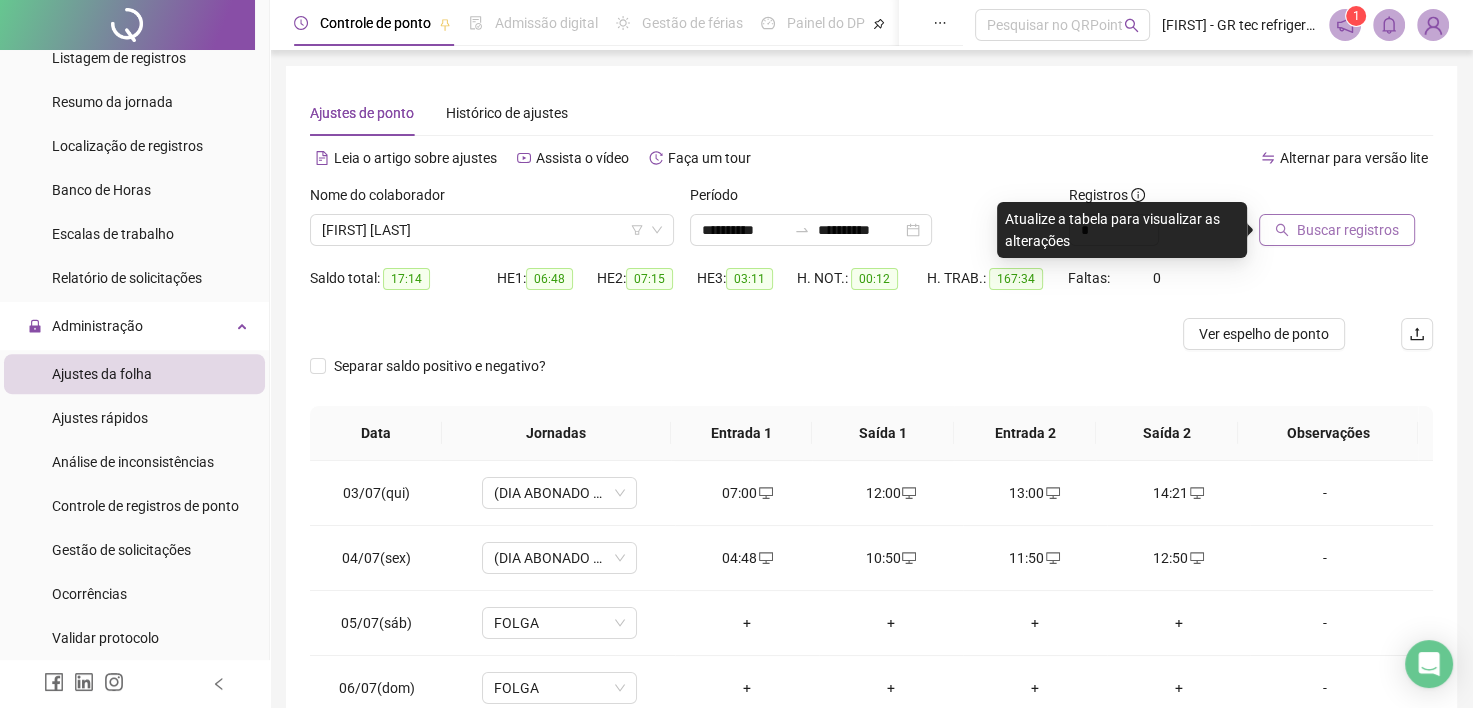 click on "Buscar registros" at bounding box center (1348, 230) 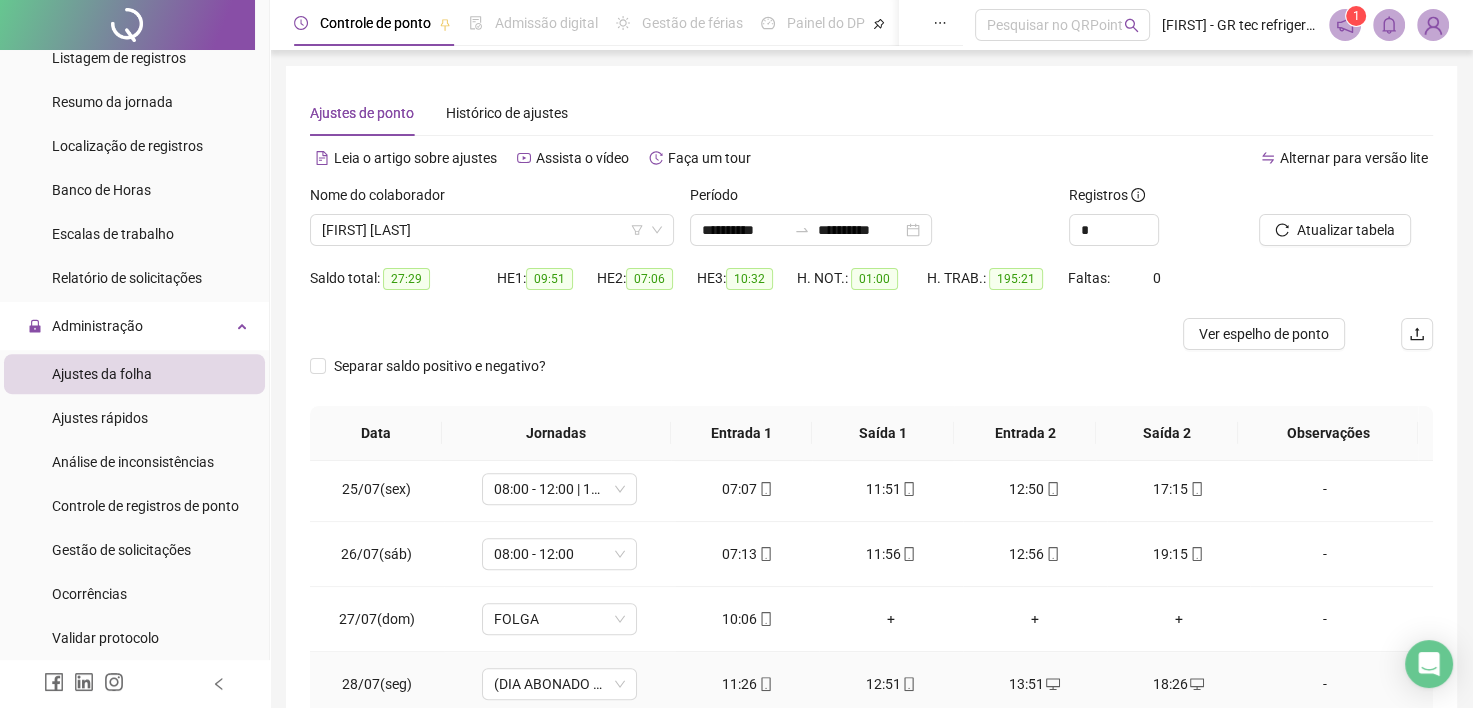 scroll, scrollTop: 1581, scrollLeft: 0, axis: vertical 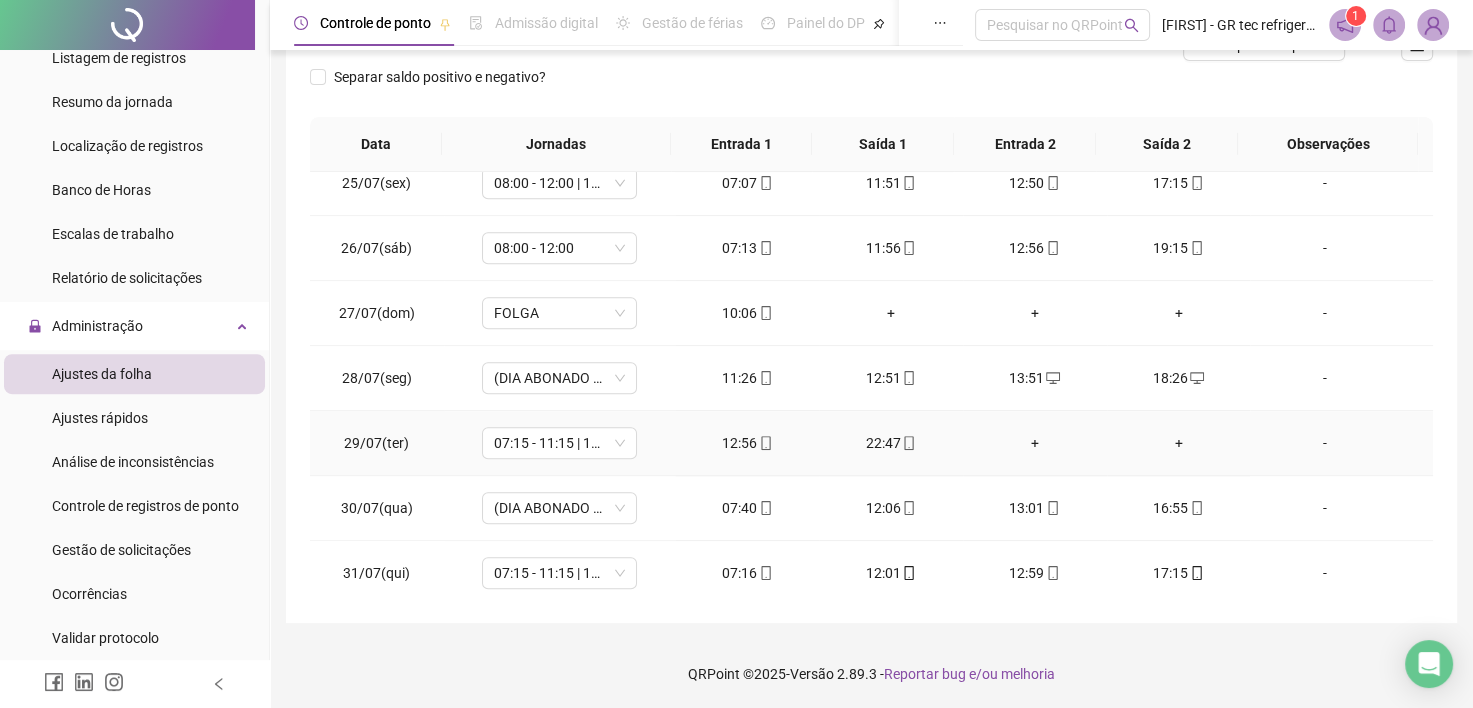click on "+" at bounding box center (1035, 443) 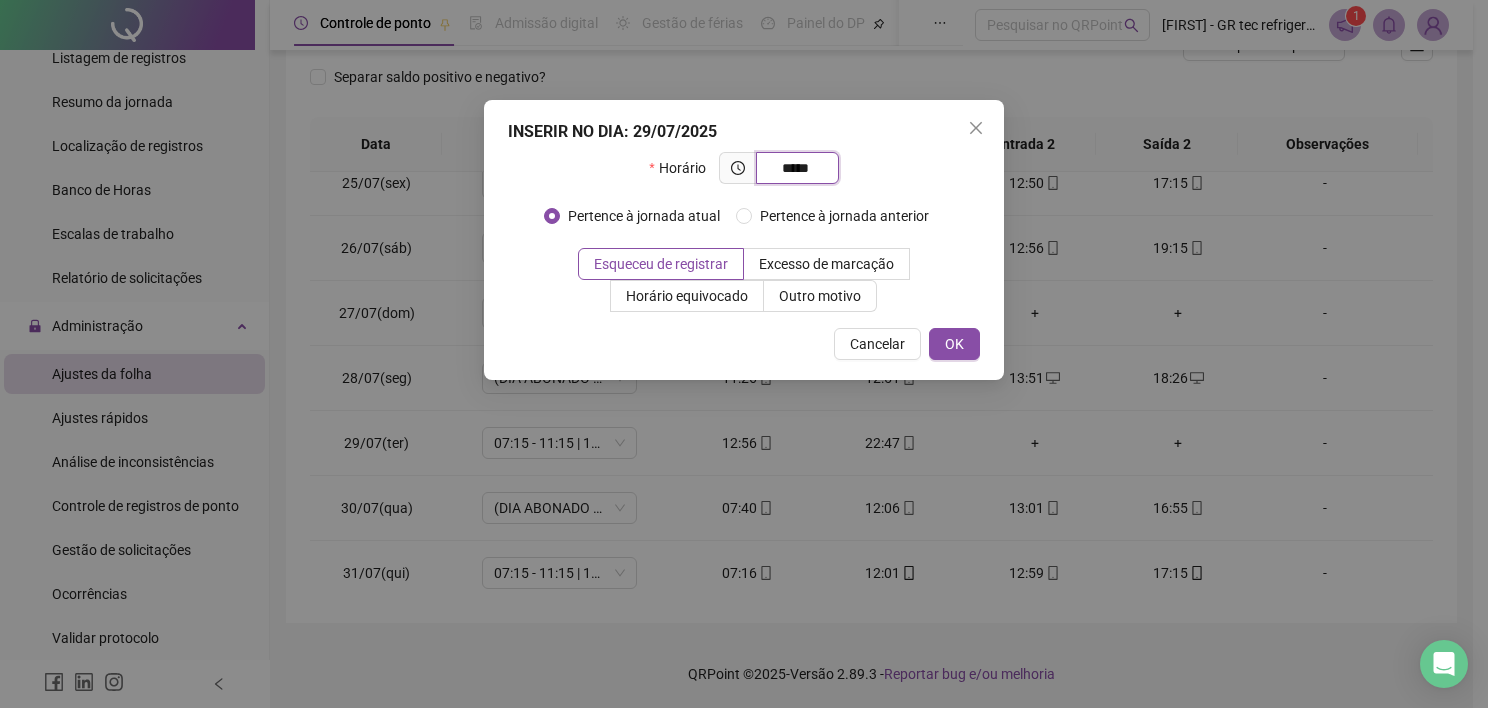 type on "*****" 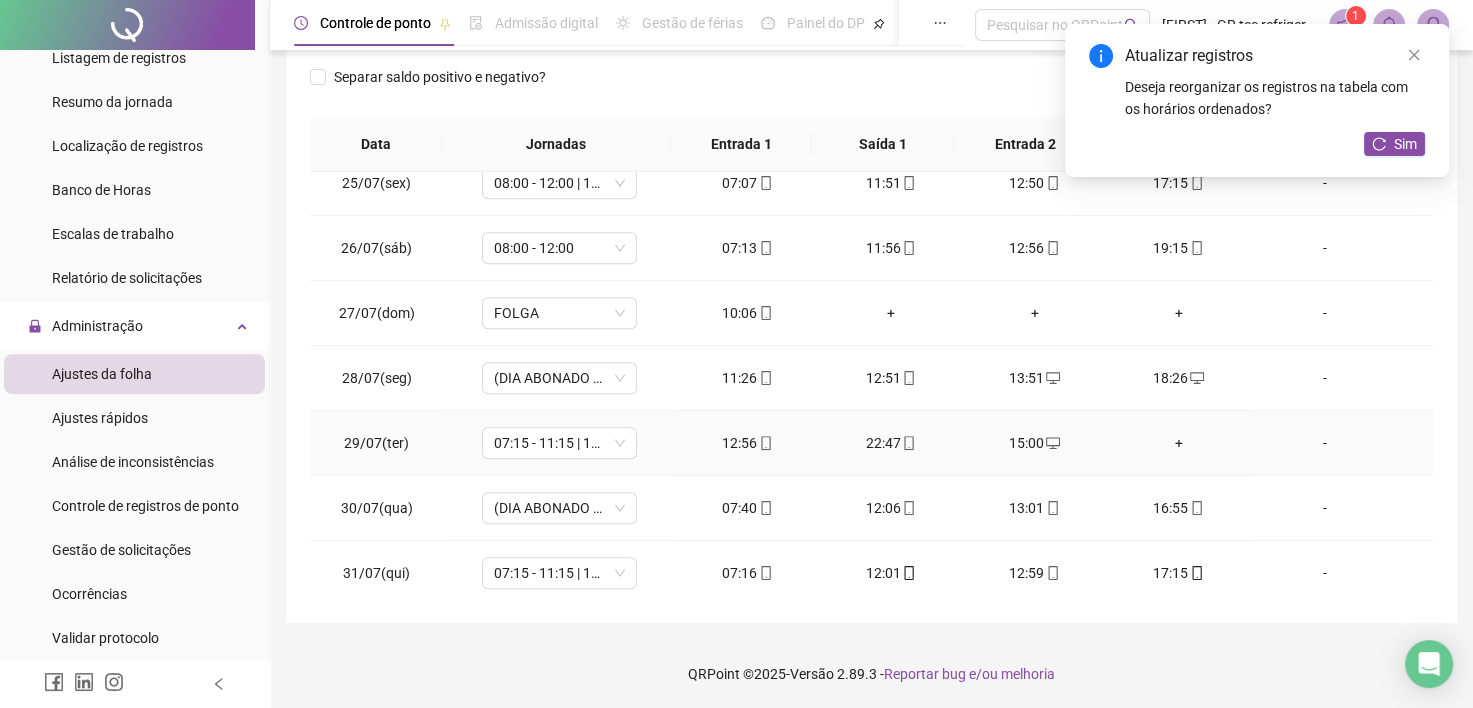 click on "+" at bounding box center [1179, 443] 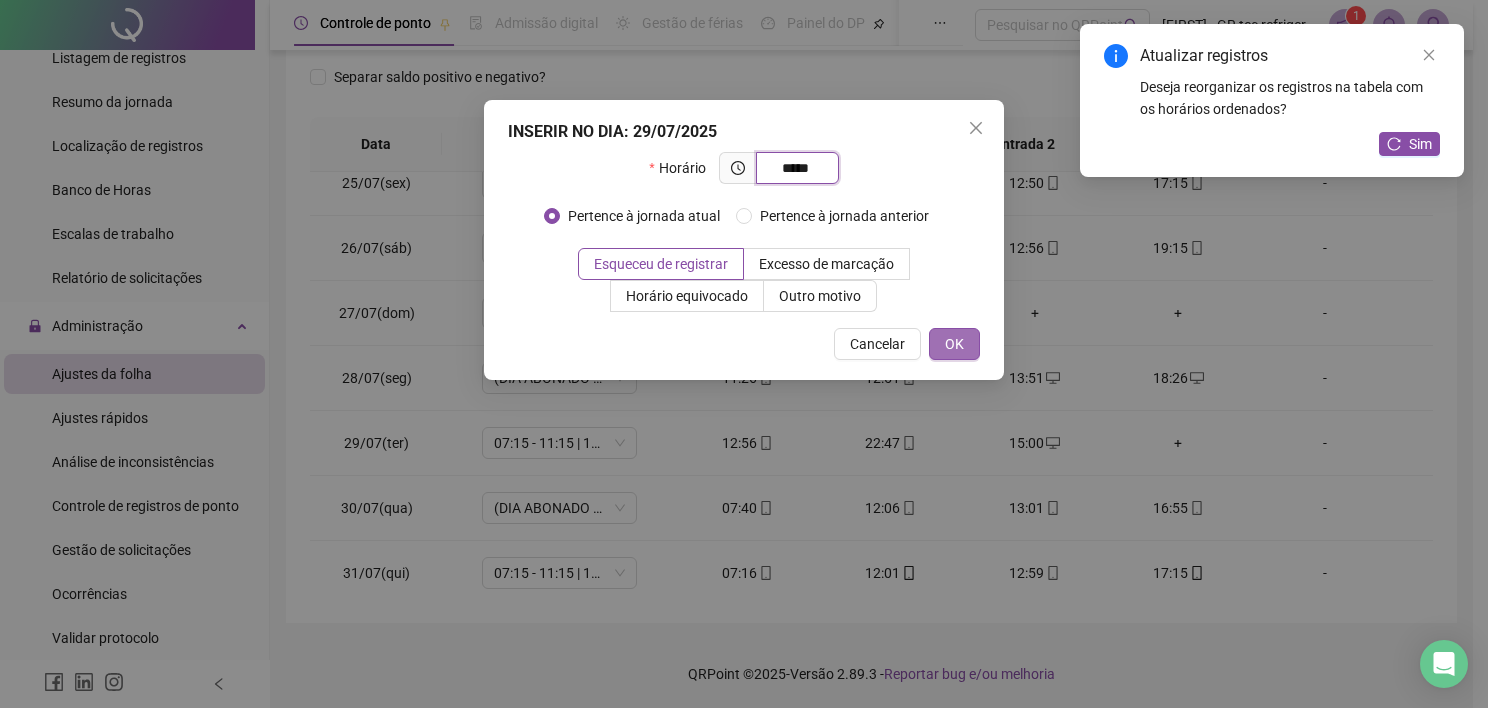 type on "*****" 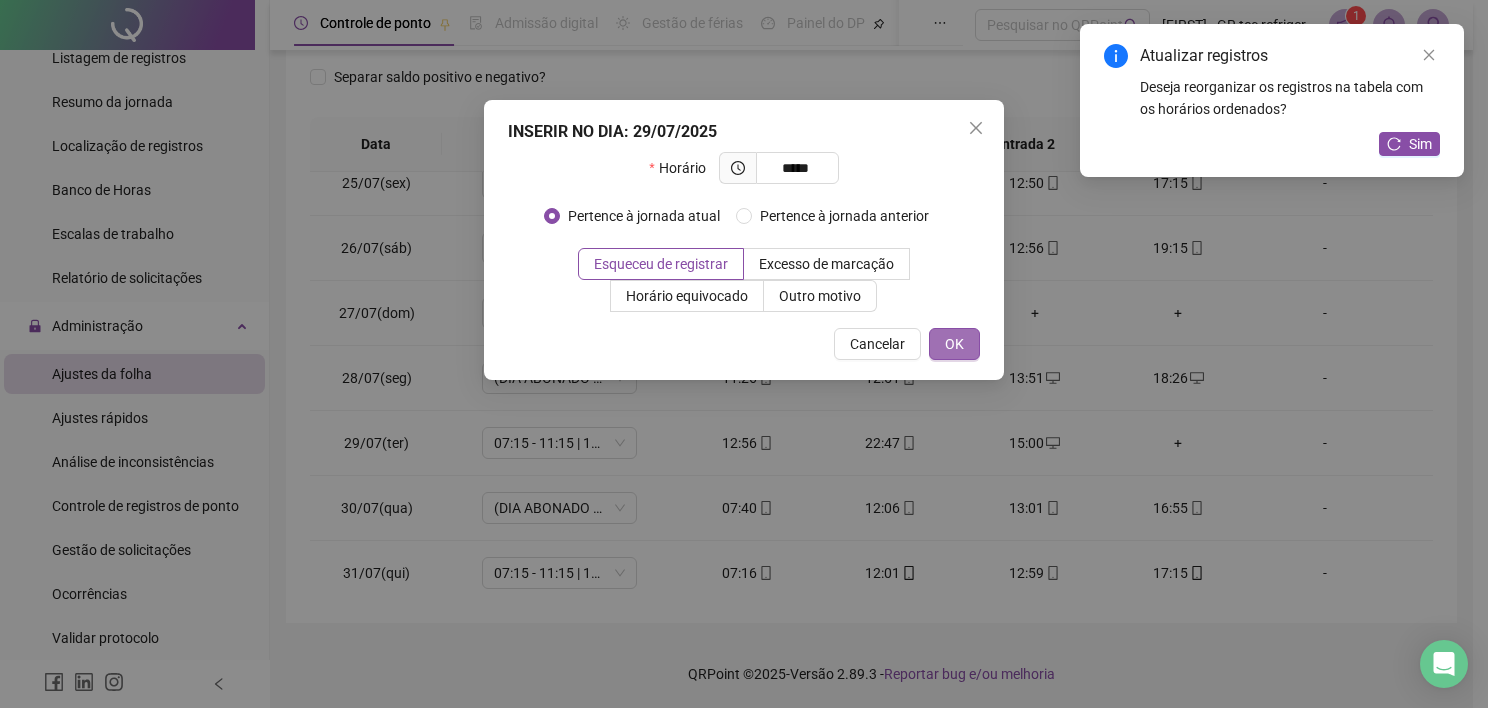 click on "OK" at bounding box center [954, 344] 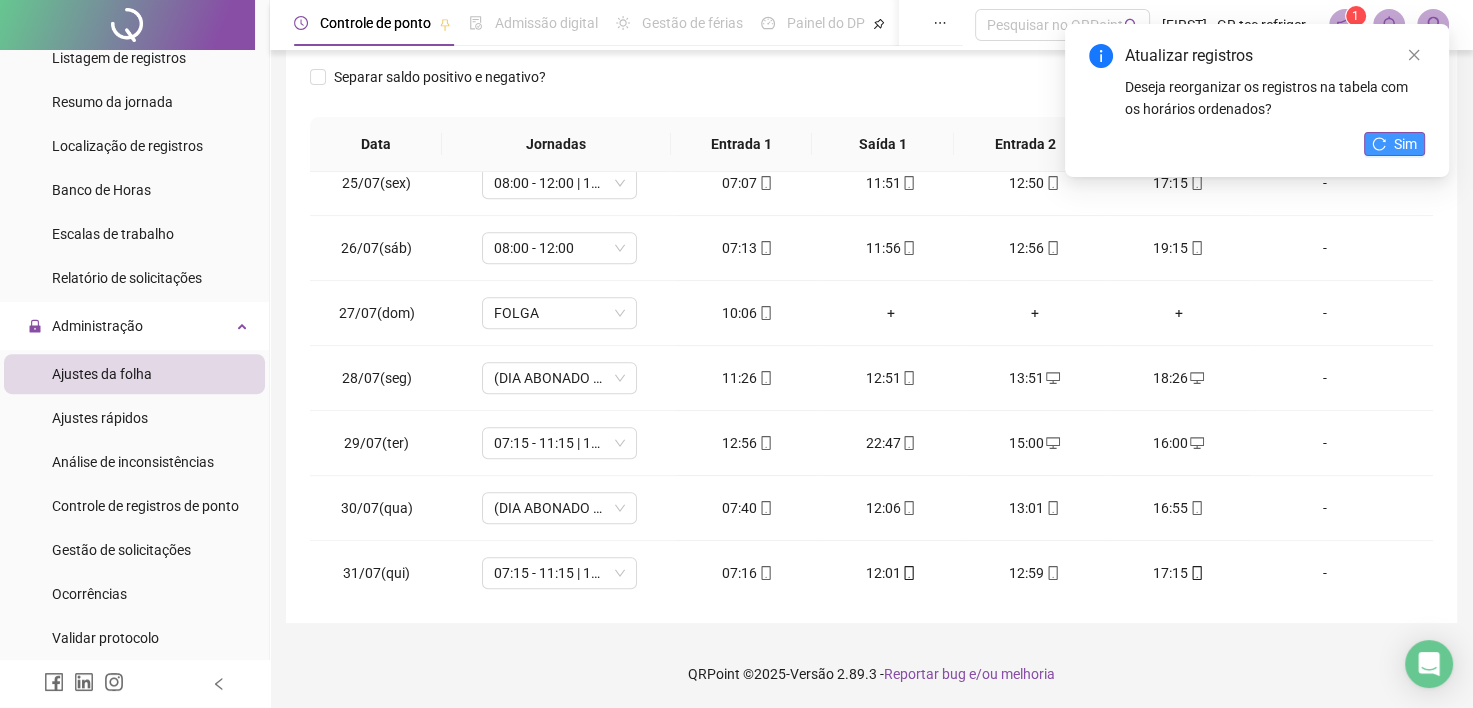 click on "Sim" at bounding box center [1394, 144] 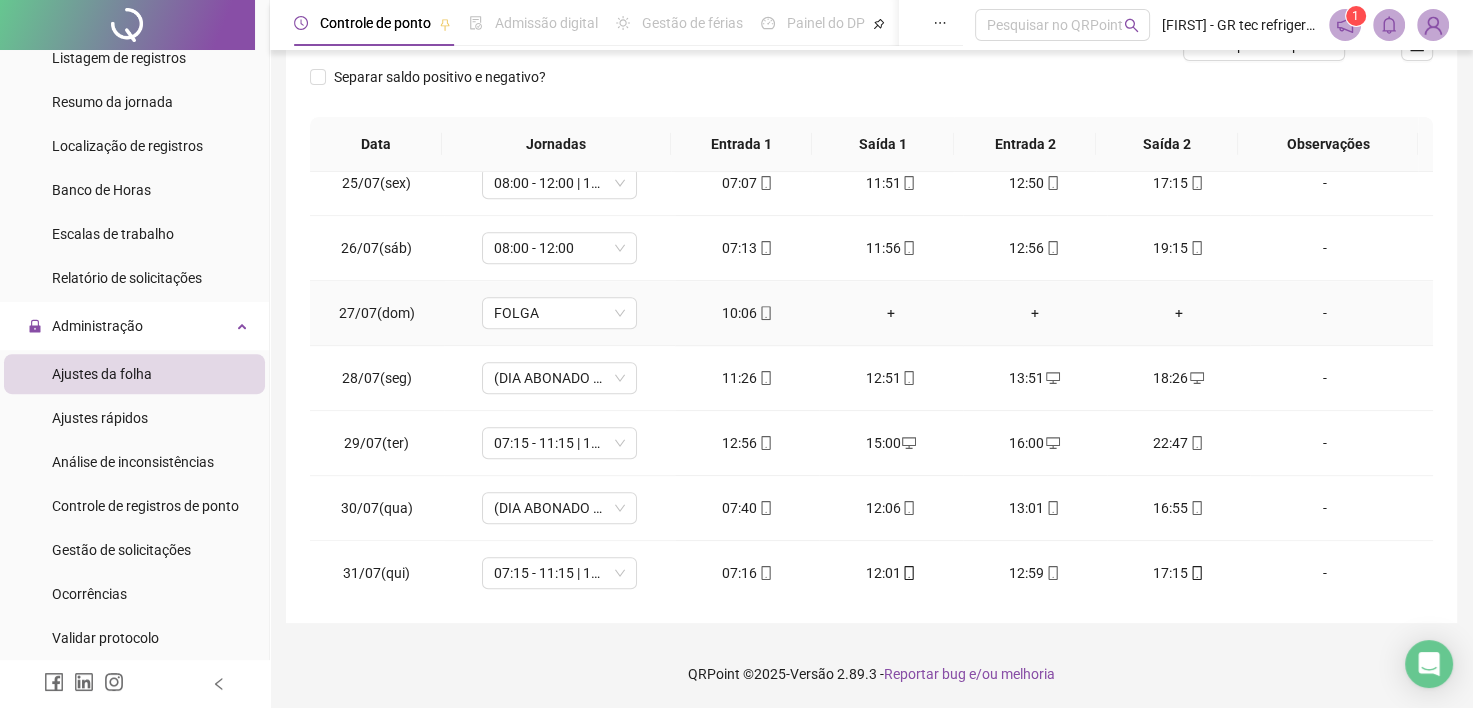 click on "+" at bounding box center [891, 313] 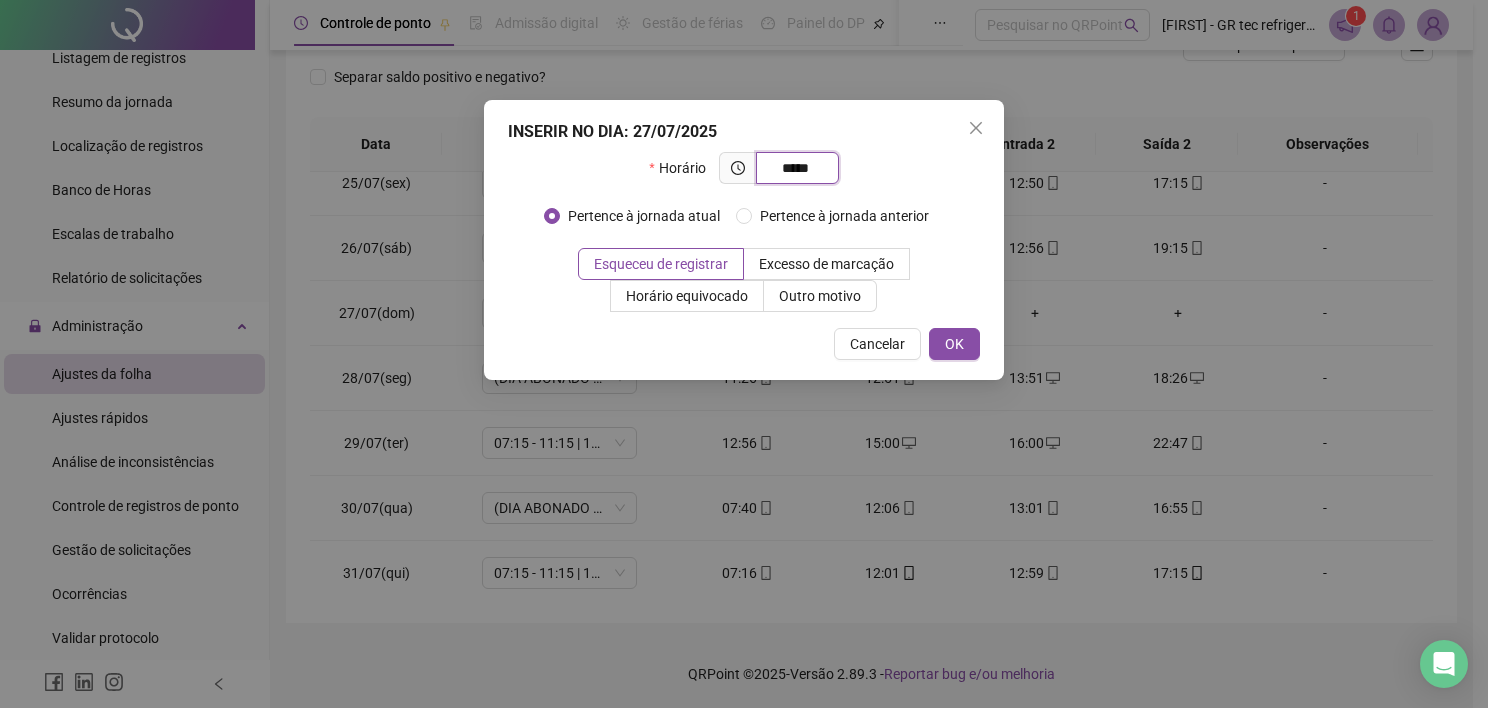 type on "*****" 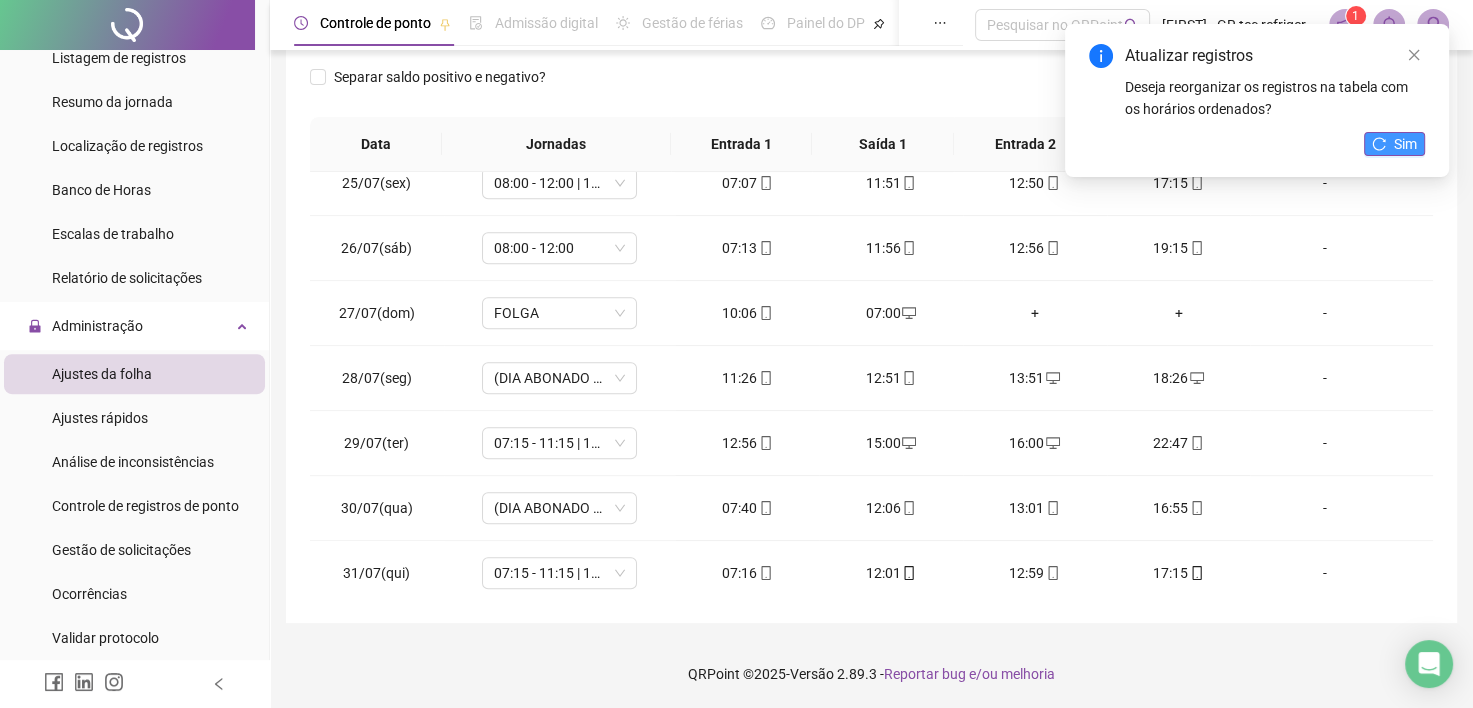 click on "Sim" at bounding box center [1394, 144] 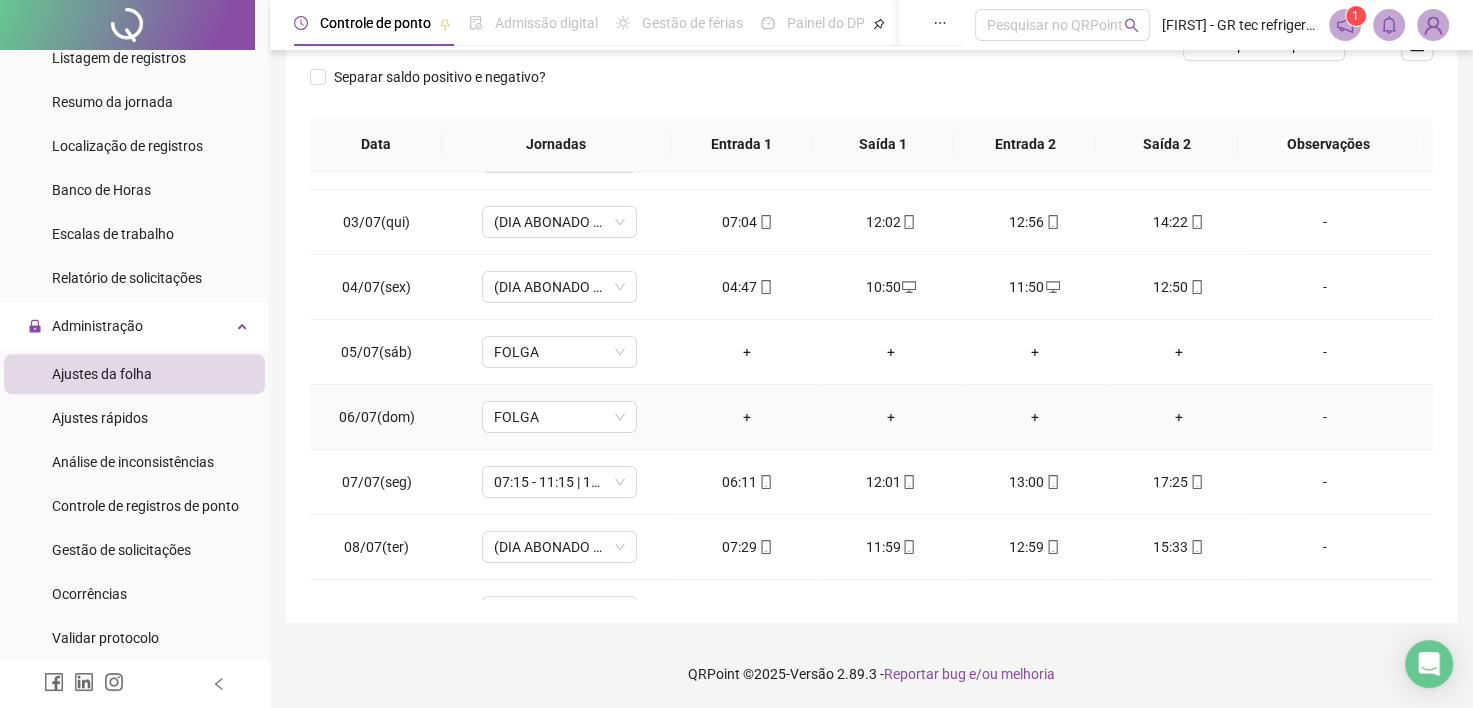 scroll, scrollTop: 0, scrollLeft: 0, axis: both 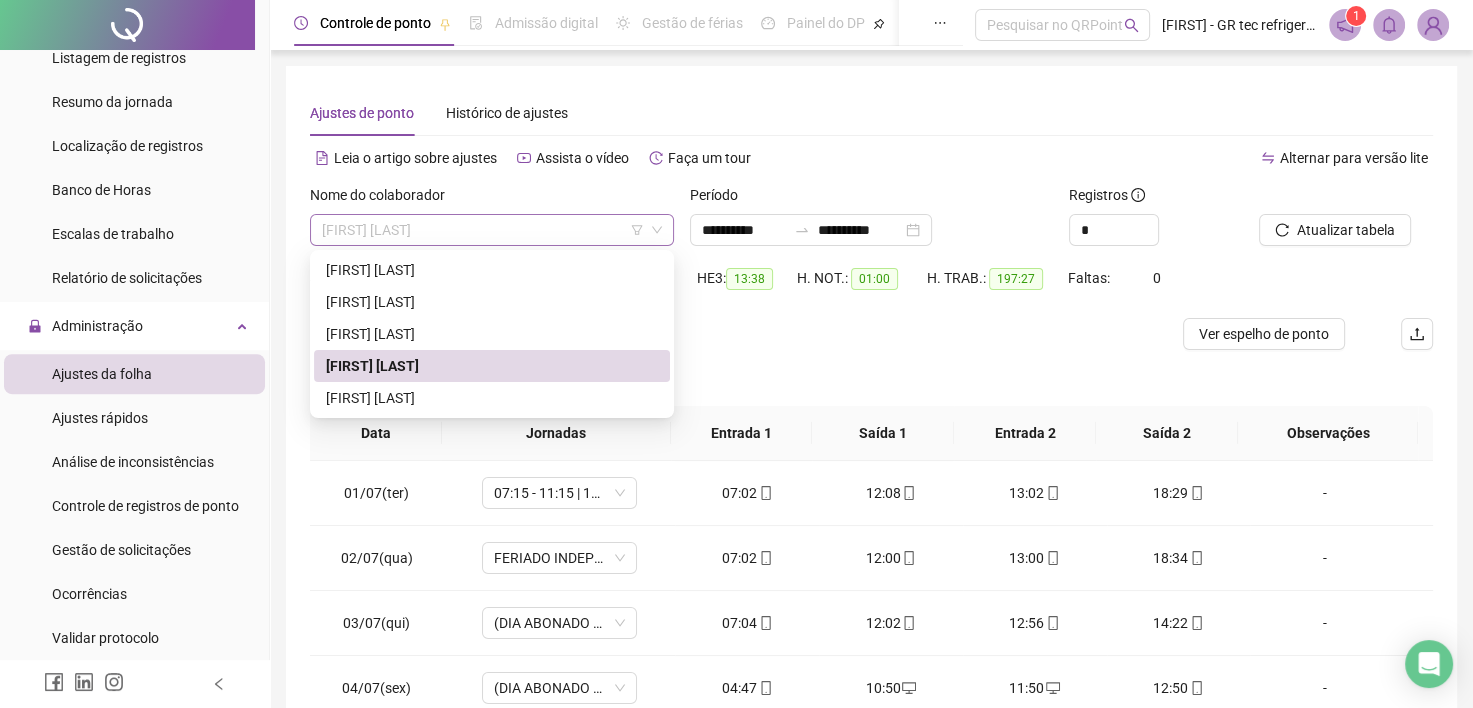 click on "[FIRST] [LAST]" at bounding box center (492, 230) 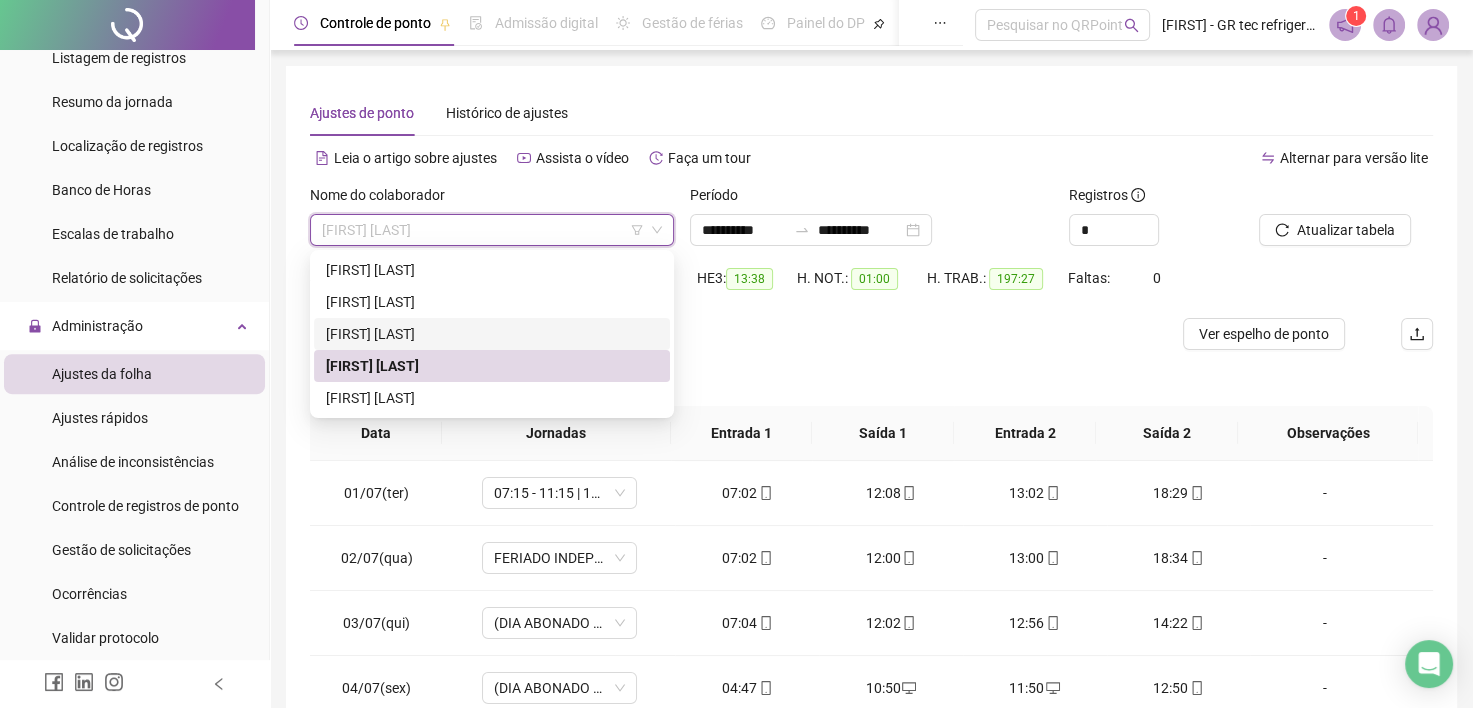 drag, startPoint x: 433, startPoint y: 331, endPoint x: 525, endPoint y: 314, distance: 93.55747 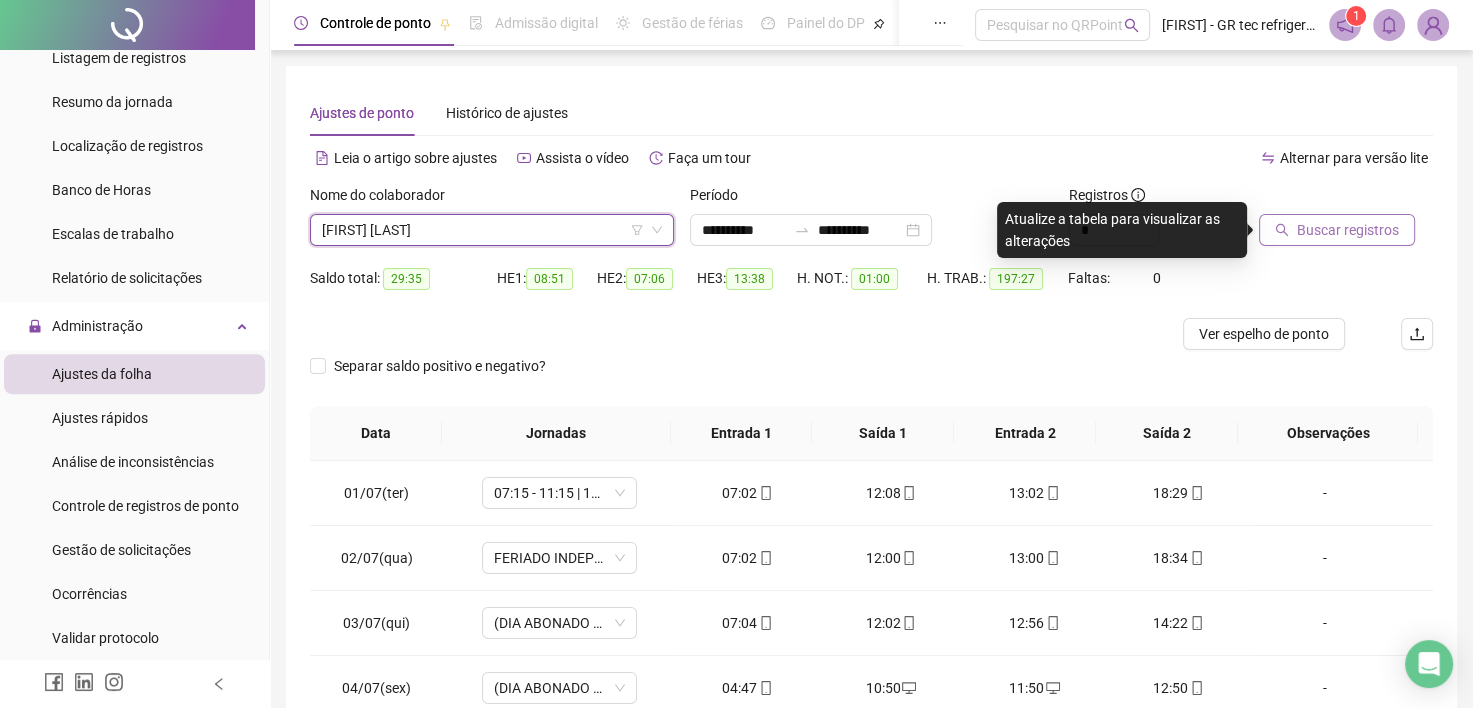 click on "Buscar registros" at bounding box center [1348, 230] 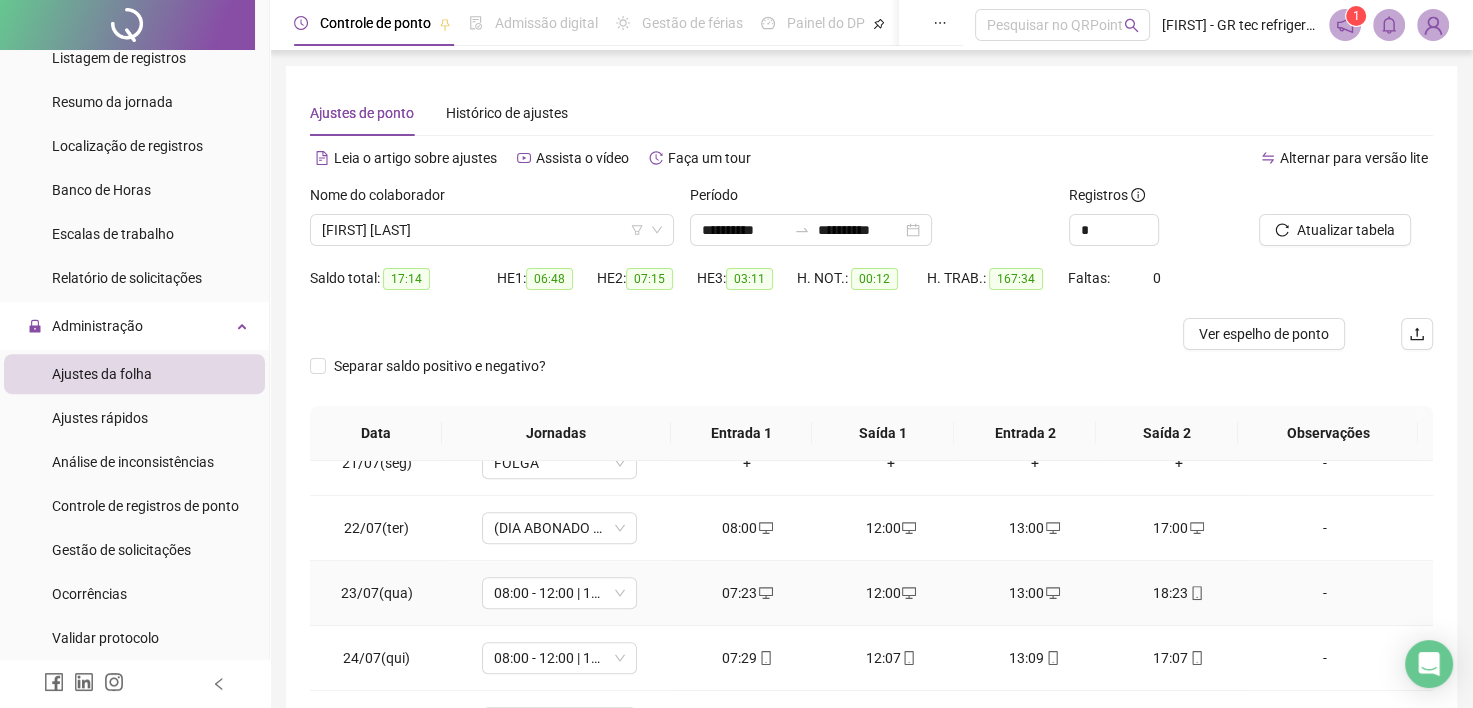 scroll, scrollTop: 1452, scrollLeft: 0, axis: vertical 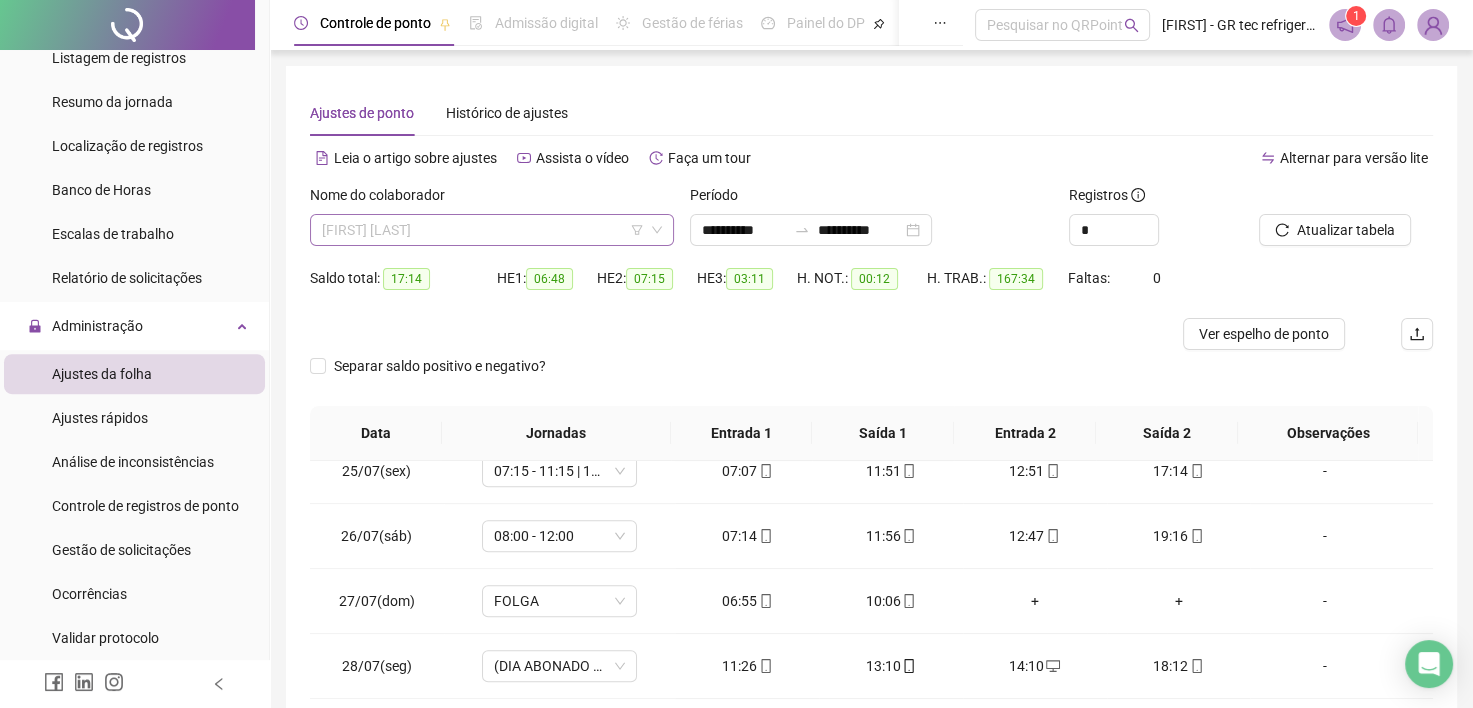 click on "[FIRST] [LAST]" at bounding box center (492, 230) 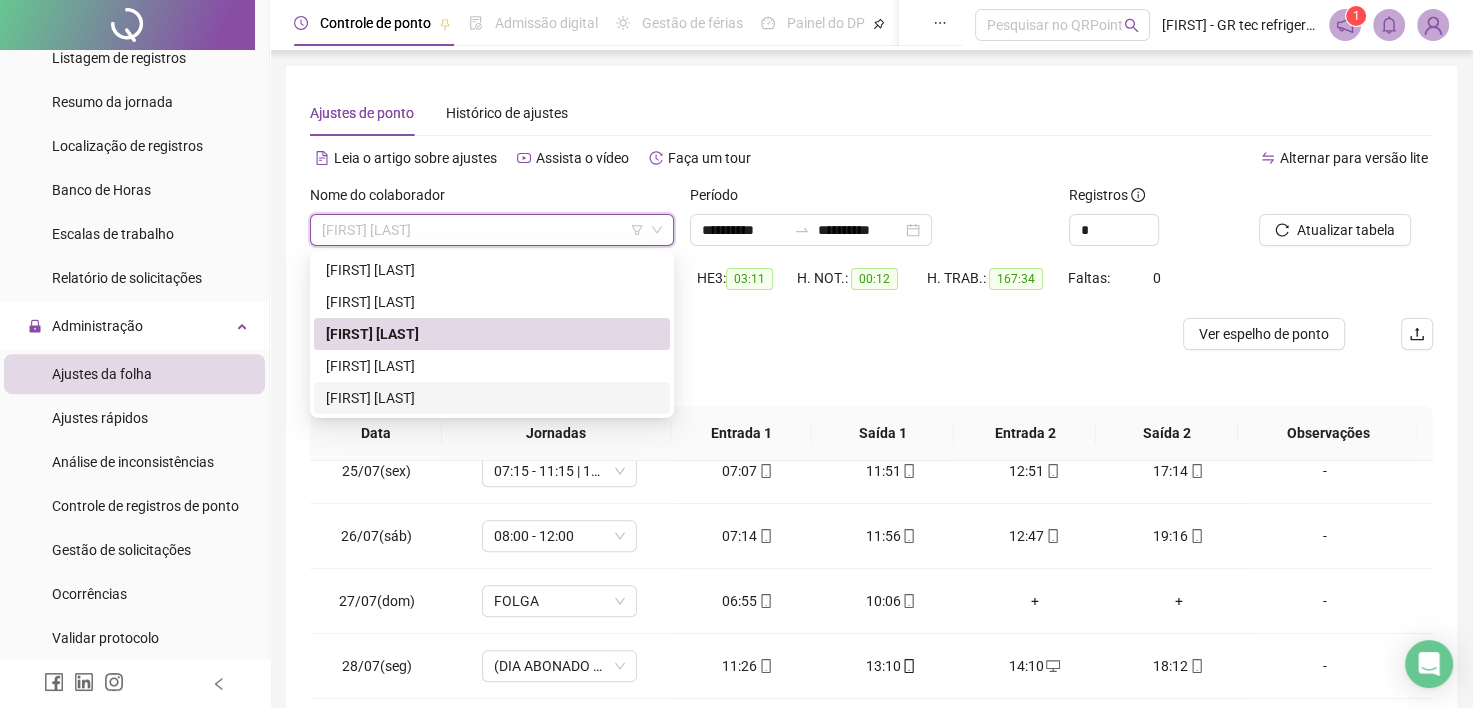 click on "[FIRST] [LAST]" at bounding box center (492, 398) 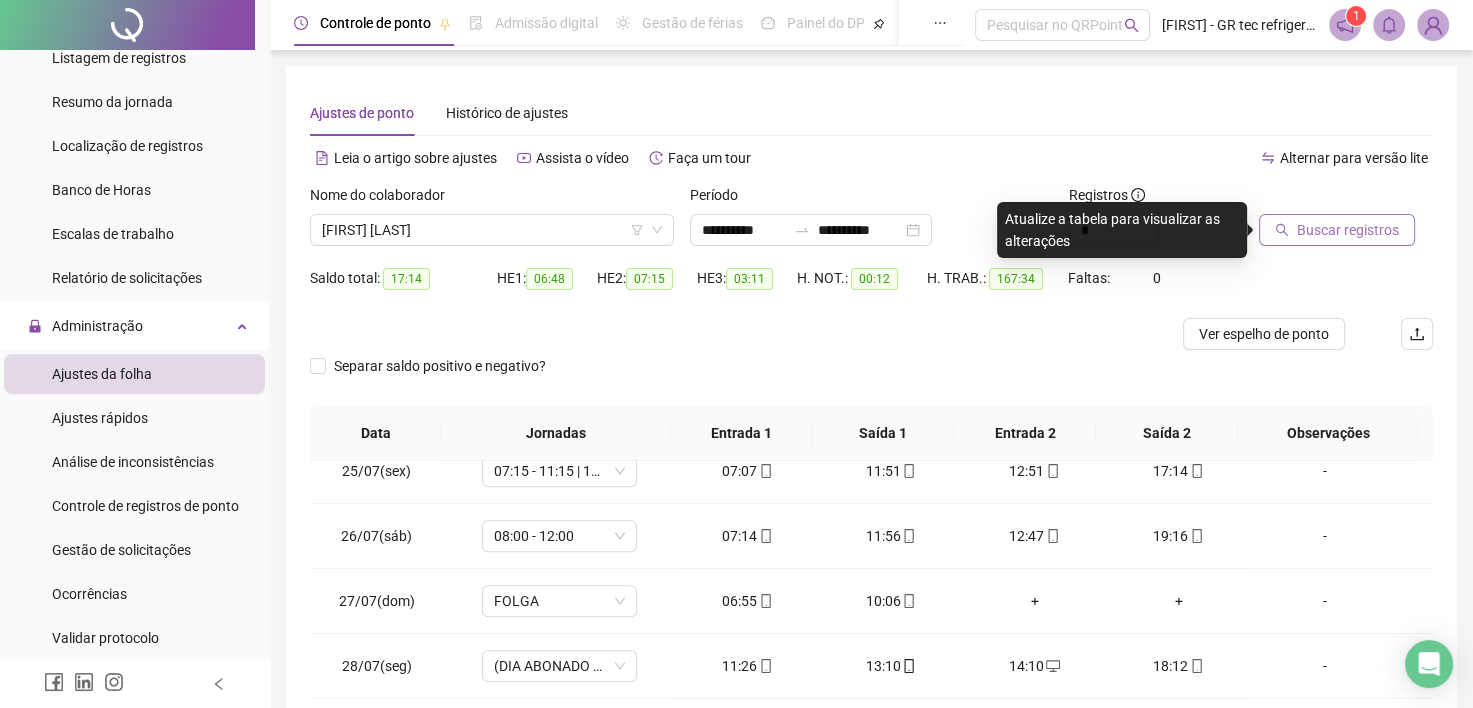click on "Buscar registros" at bounding box center (1348, 230) 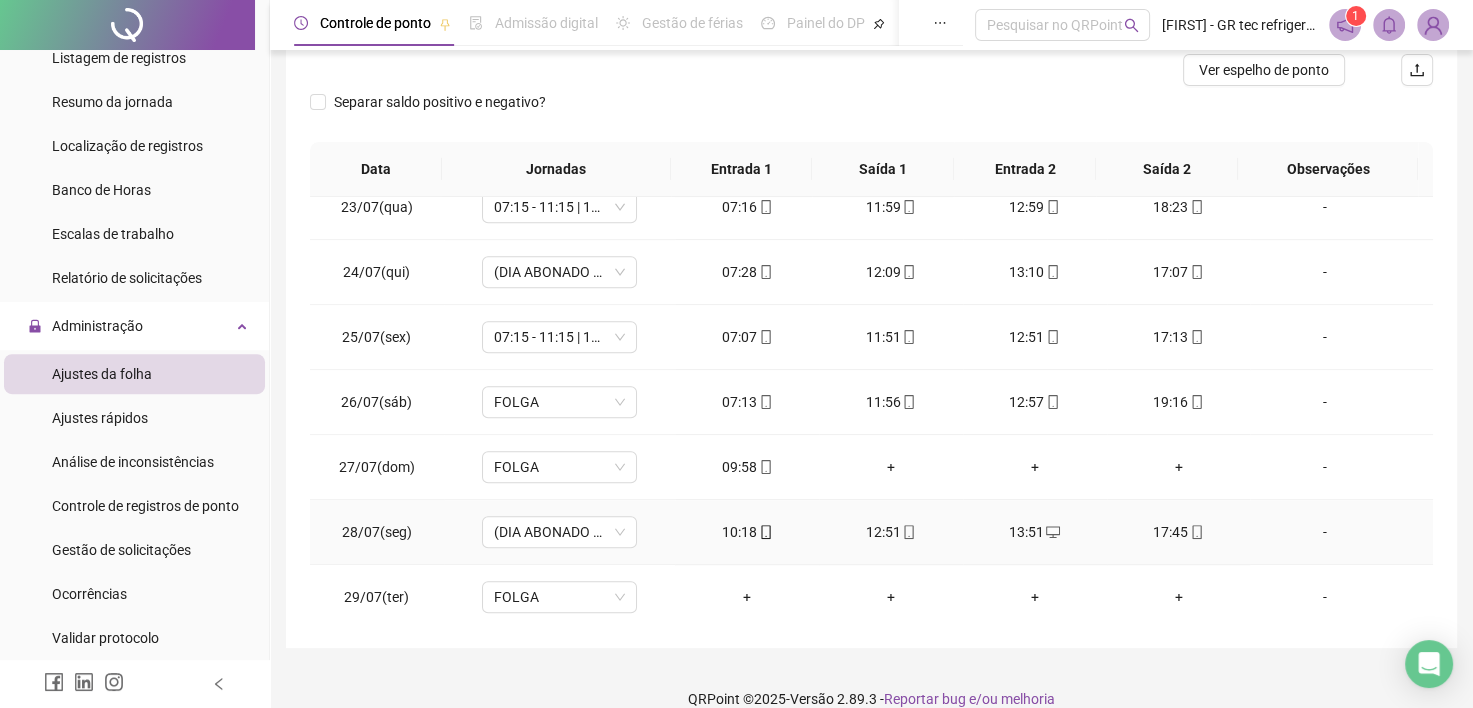 scroll, scrollTop: 289, scrollLeft: 0, axis: vertical 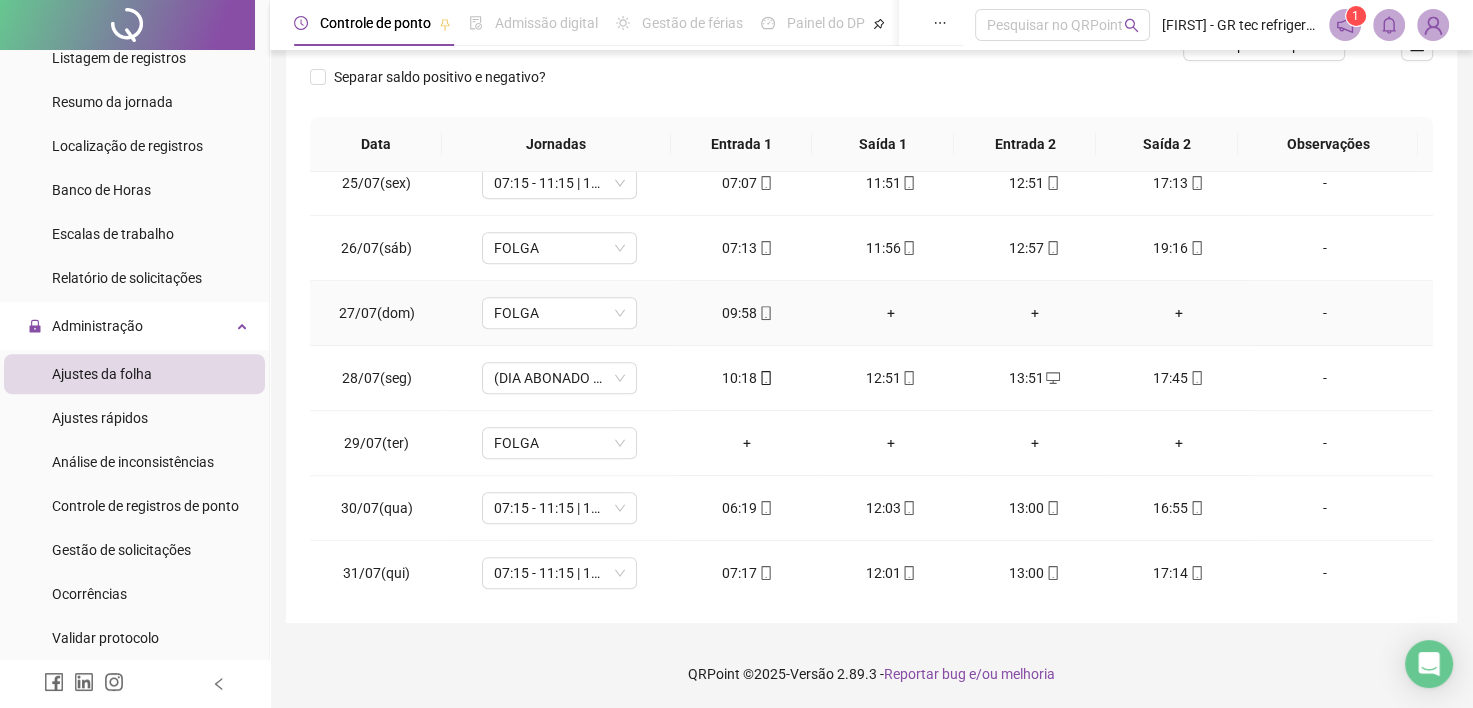 click on "+" at bounding box center (891, 313) 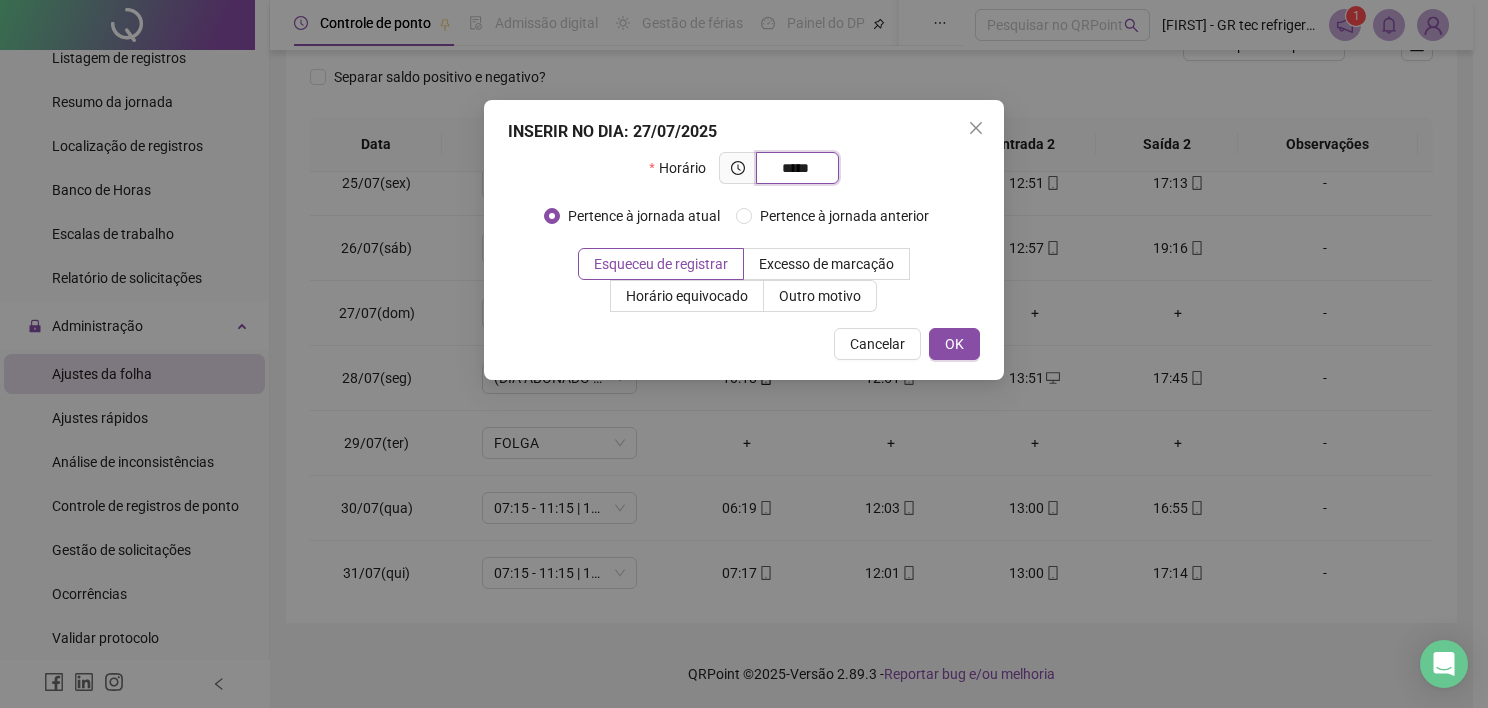 type on "*****" 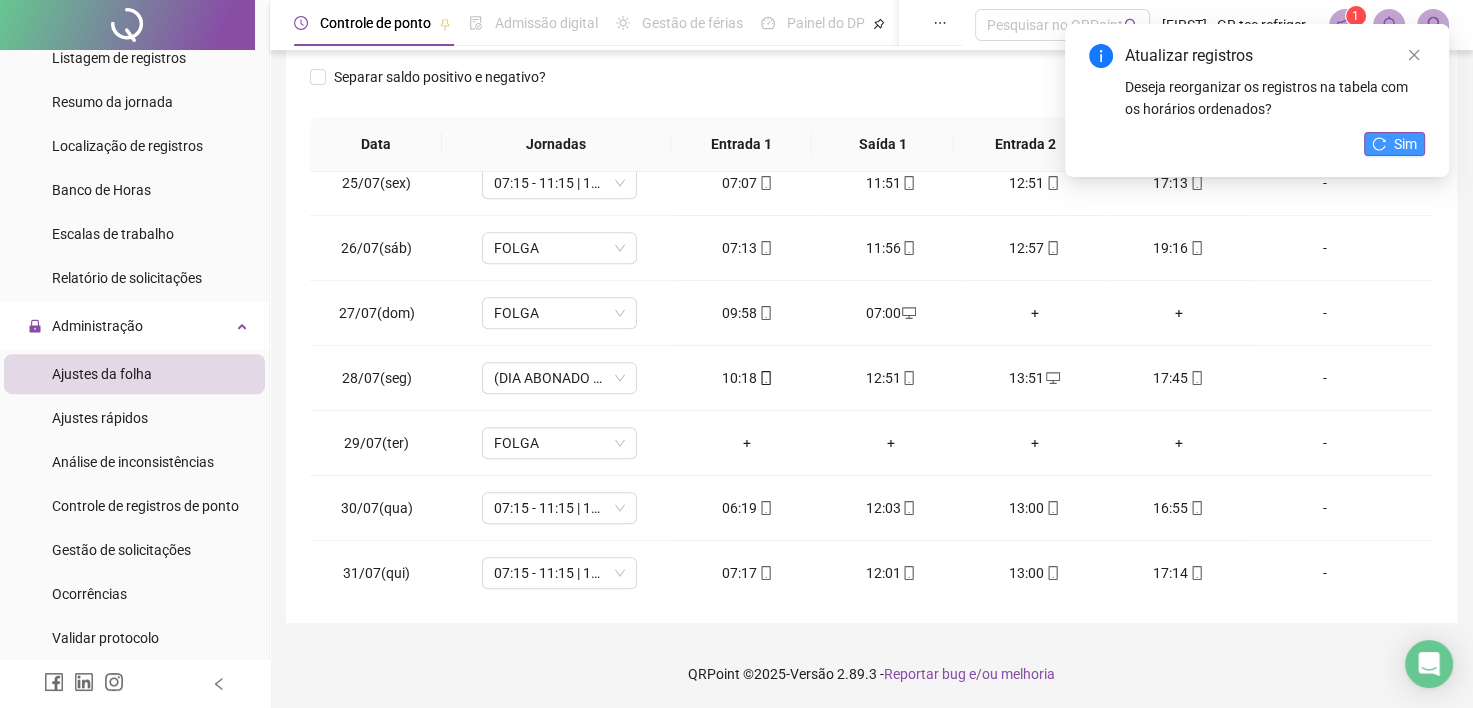 click 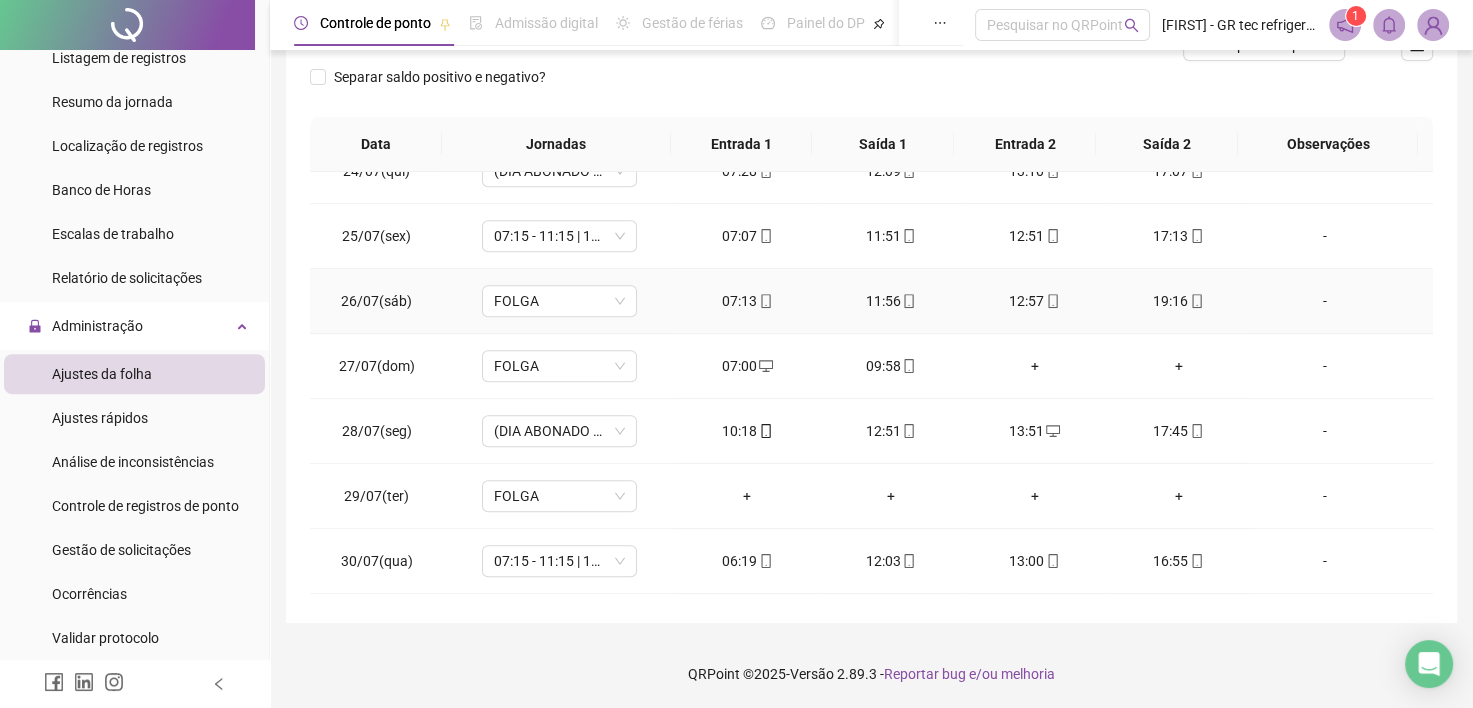 scroll, scrollTop: 1481, scrollLeft: 0, axis: vertical 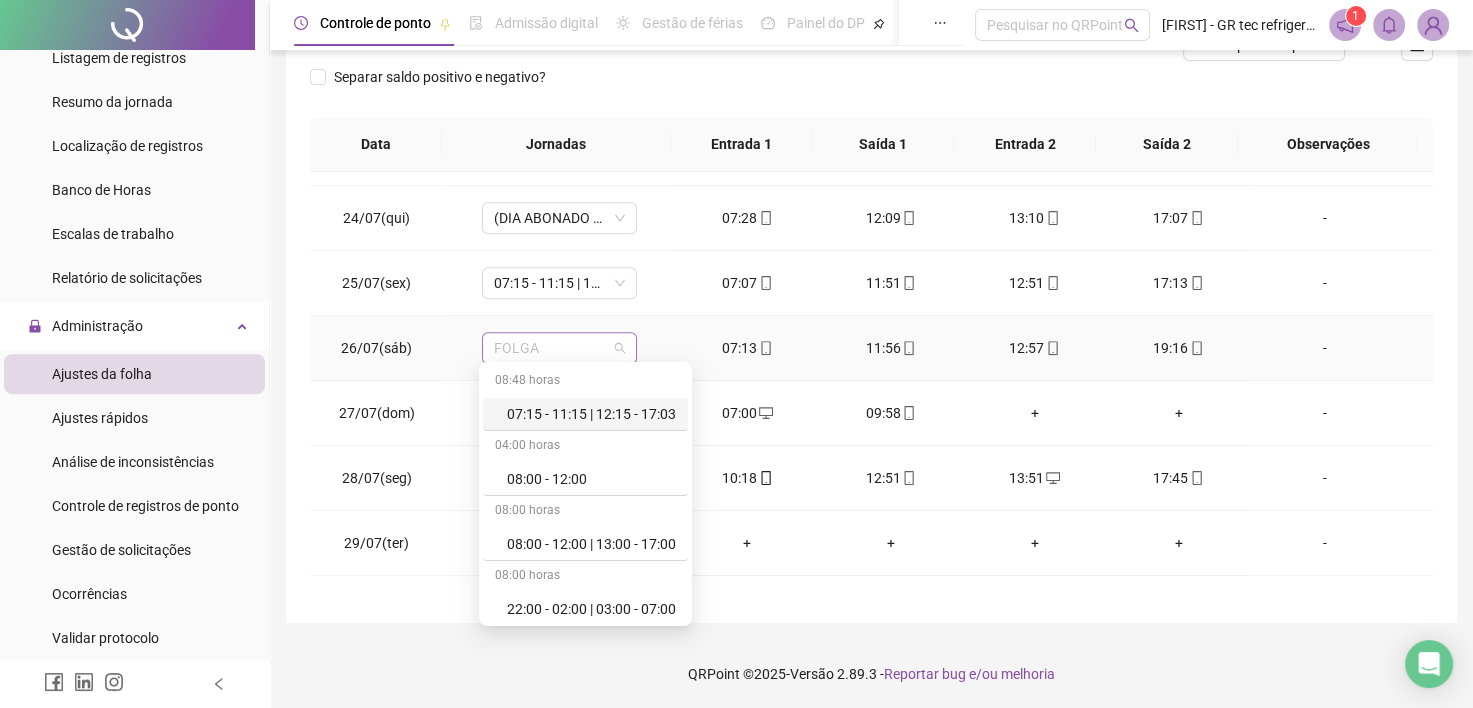 click on "FOLGA" at bounding box center [559, 348] 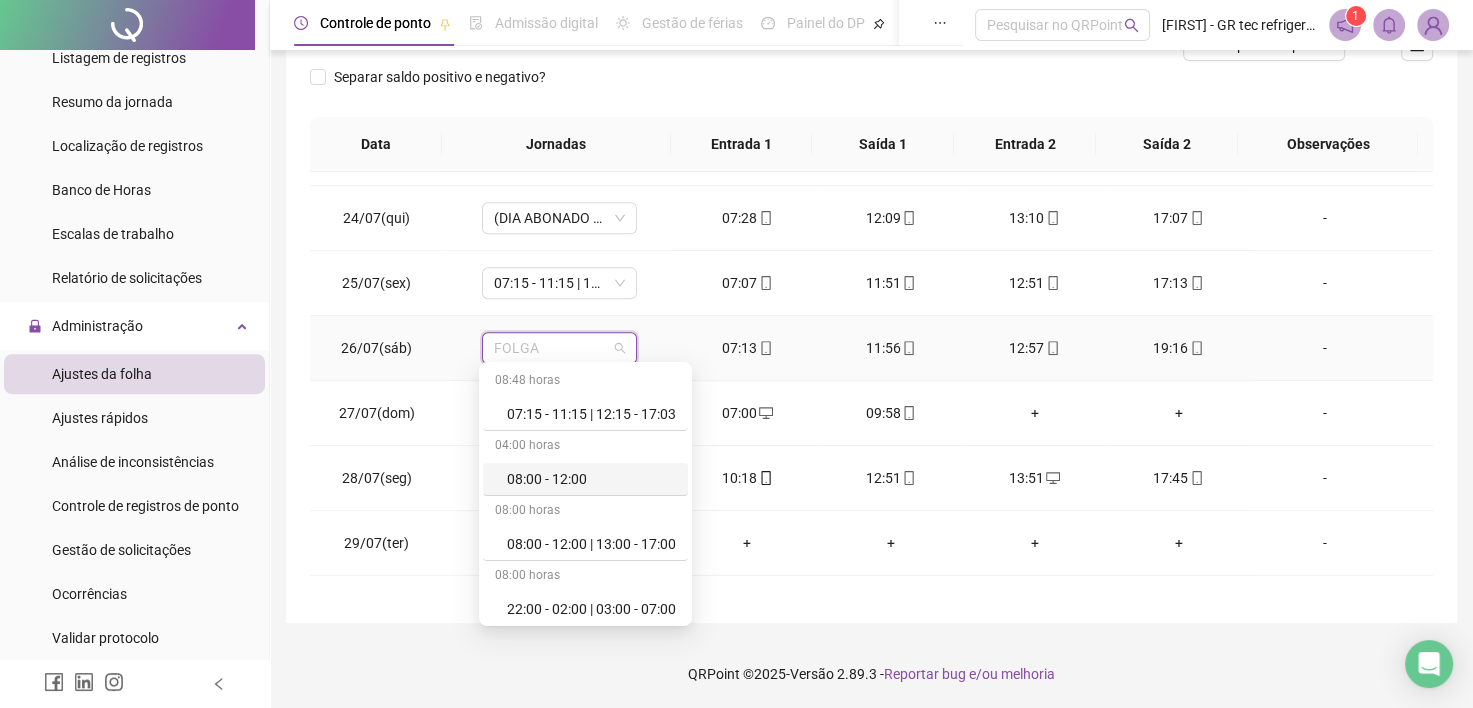 click on "08:00 - 12:00" at bounding box center (591, 479) 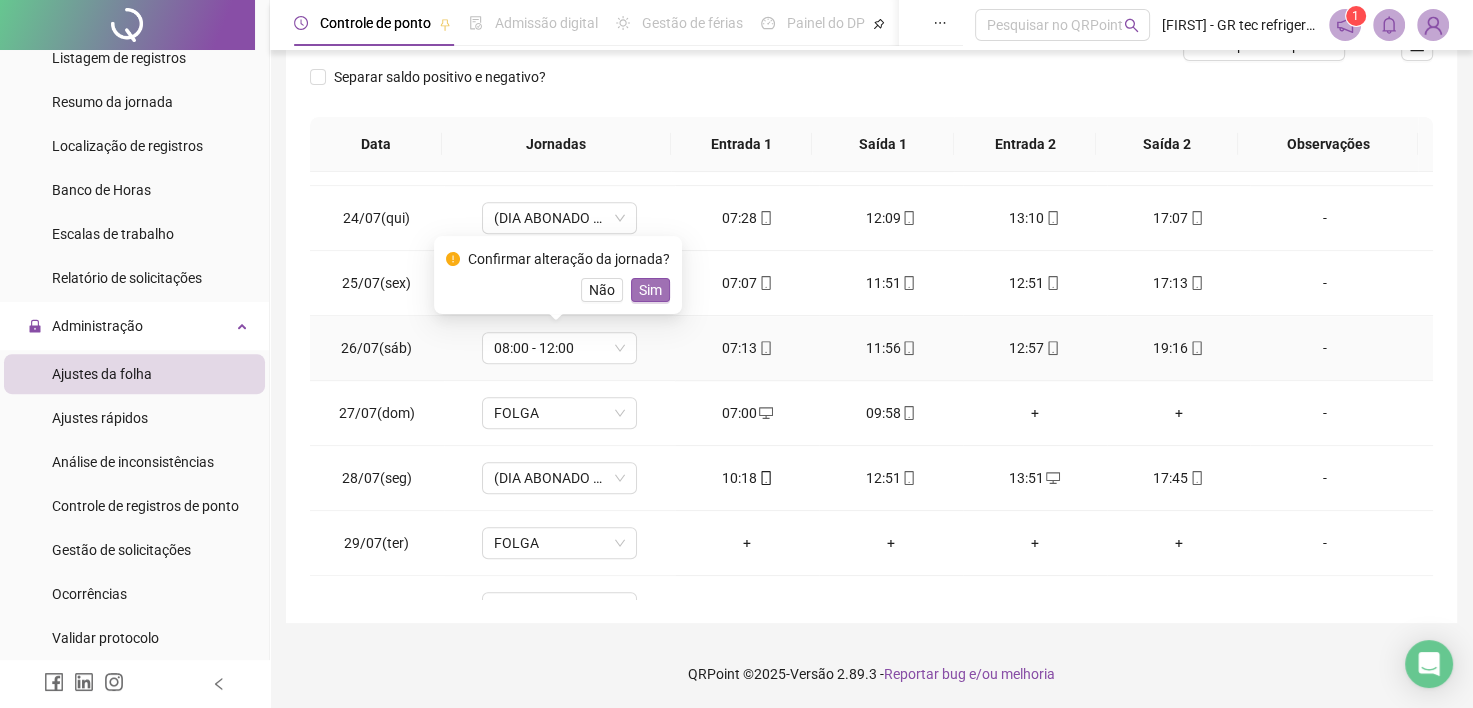 click on "Sim" at bounding box center (650, 290) 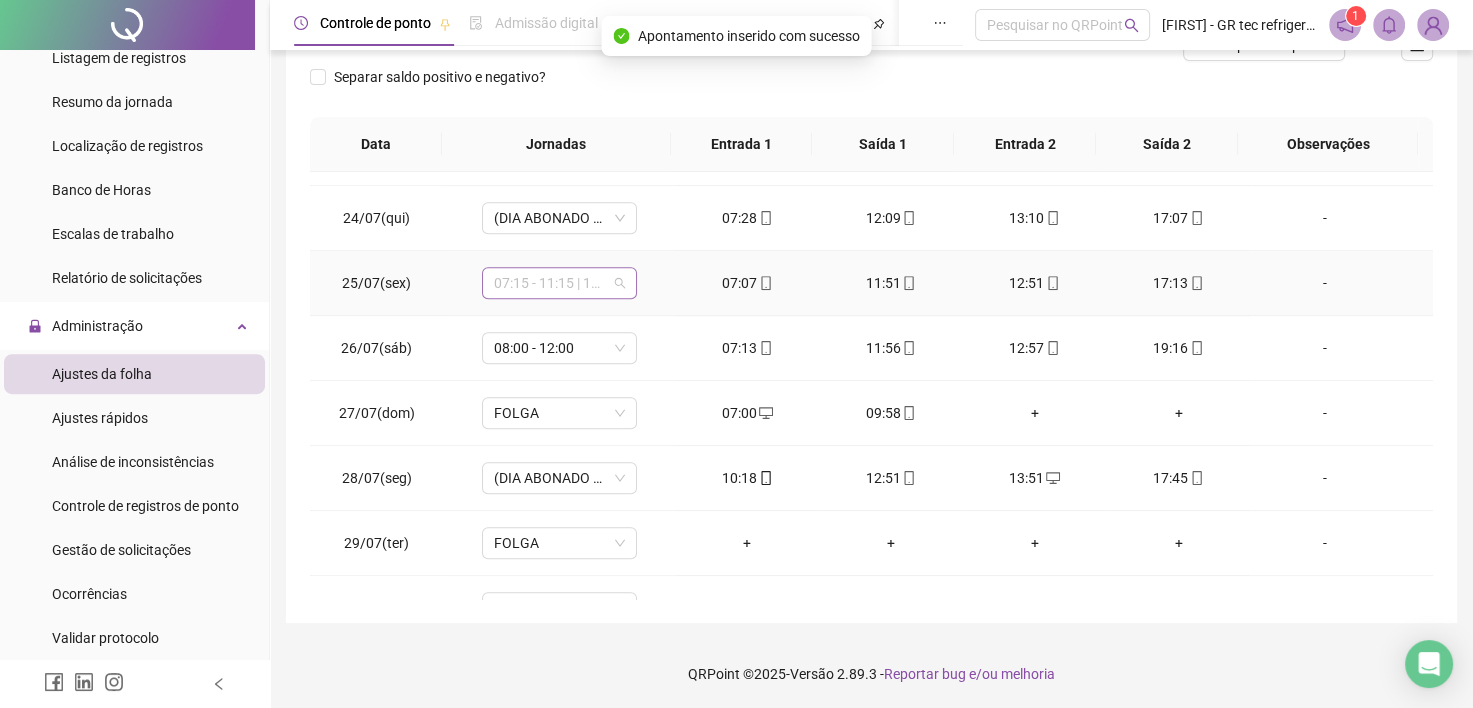 click on "07:15 - 11:15 | 12:15 - 17:03" at bounding box center (559, 283) 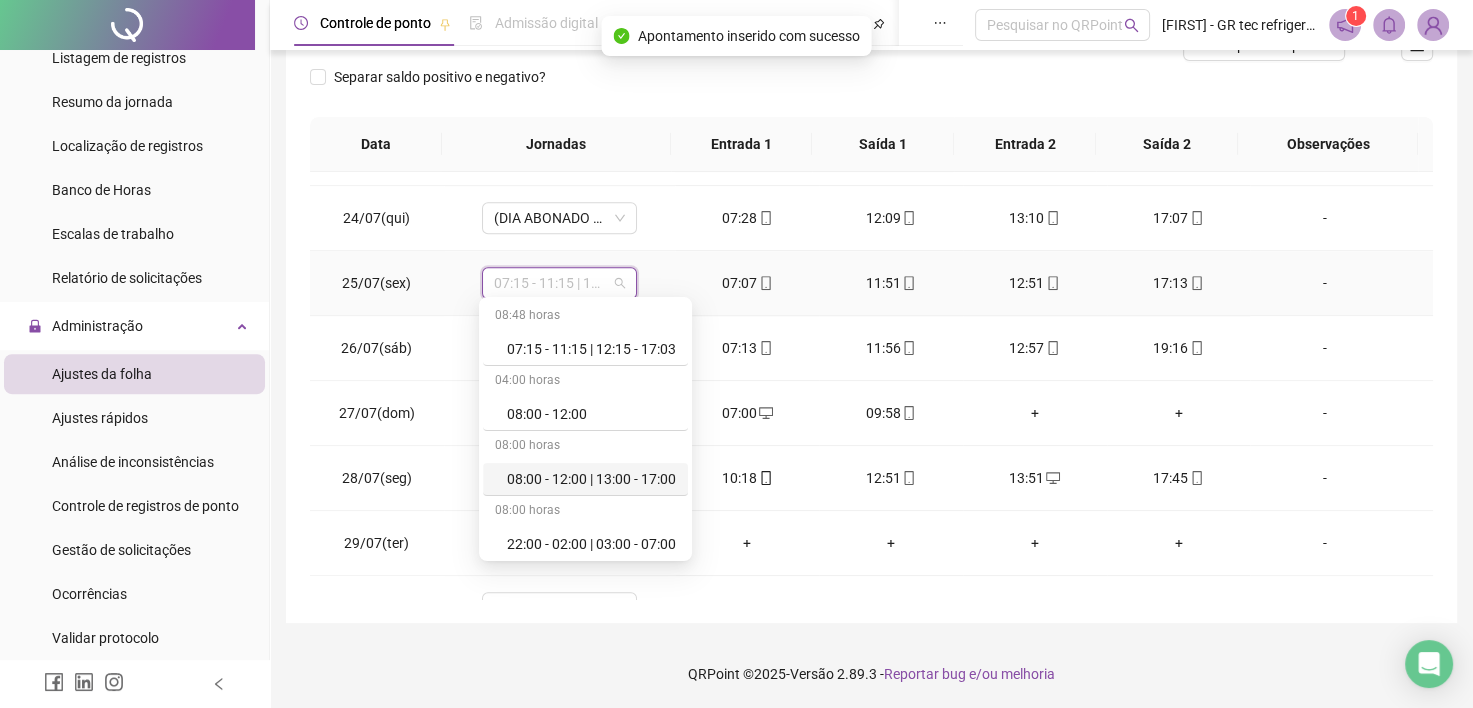 click on "08:00 - 12:00 | 13:00 - 17:00" at bounding box center [591, 479] 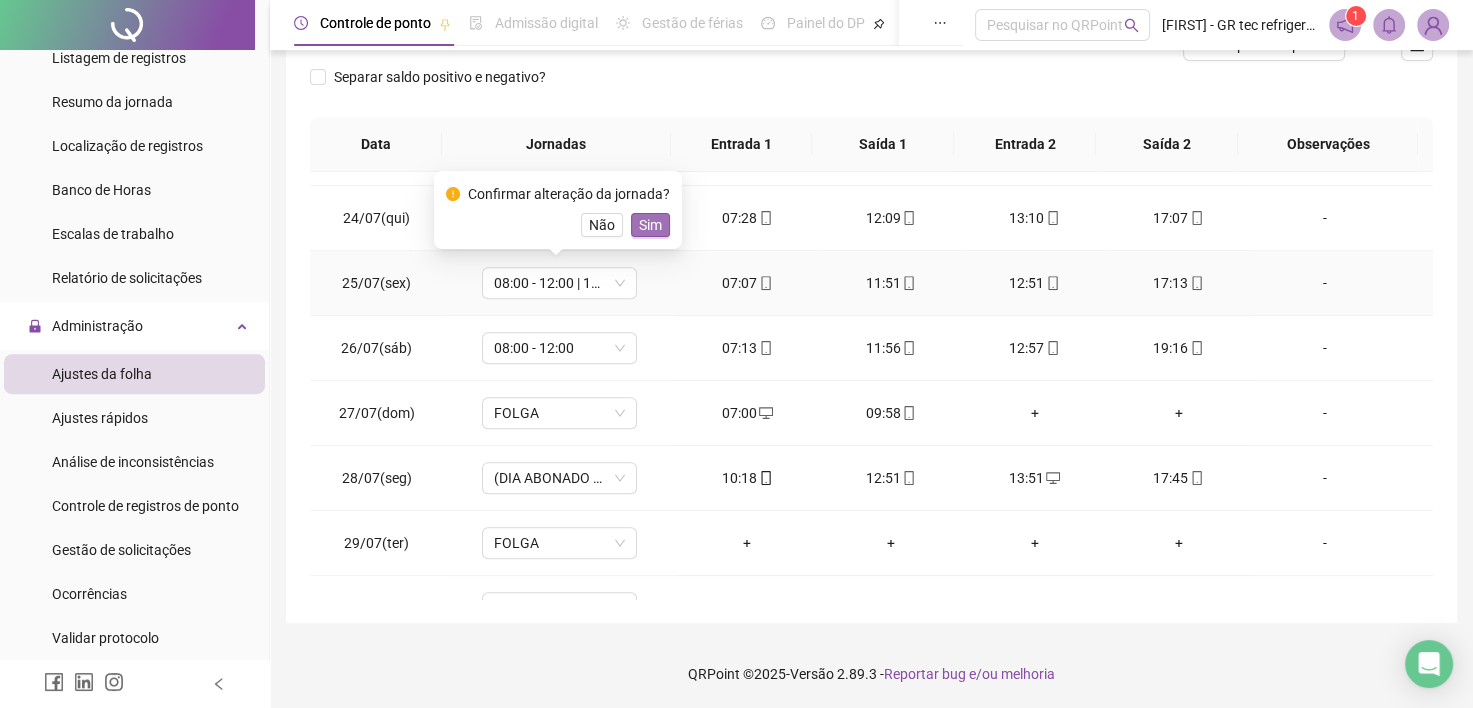 click on "Sim" at bounding box center [650, 225] 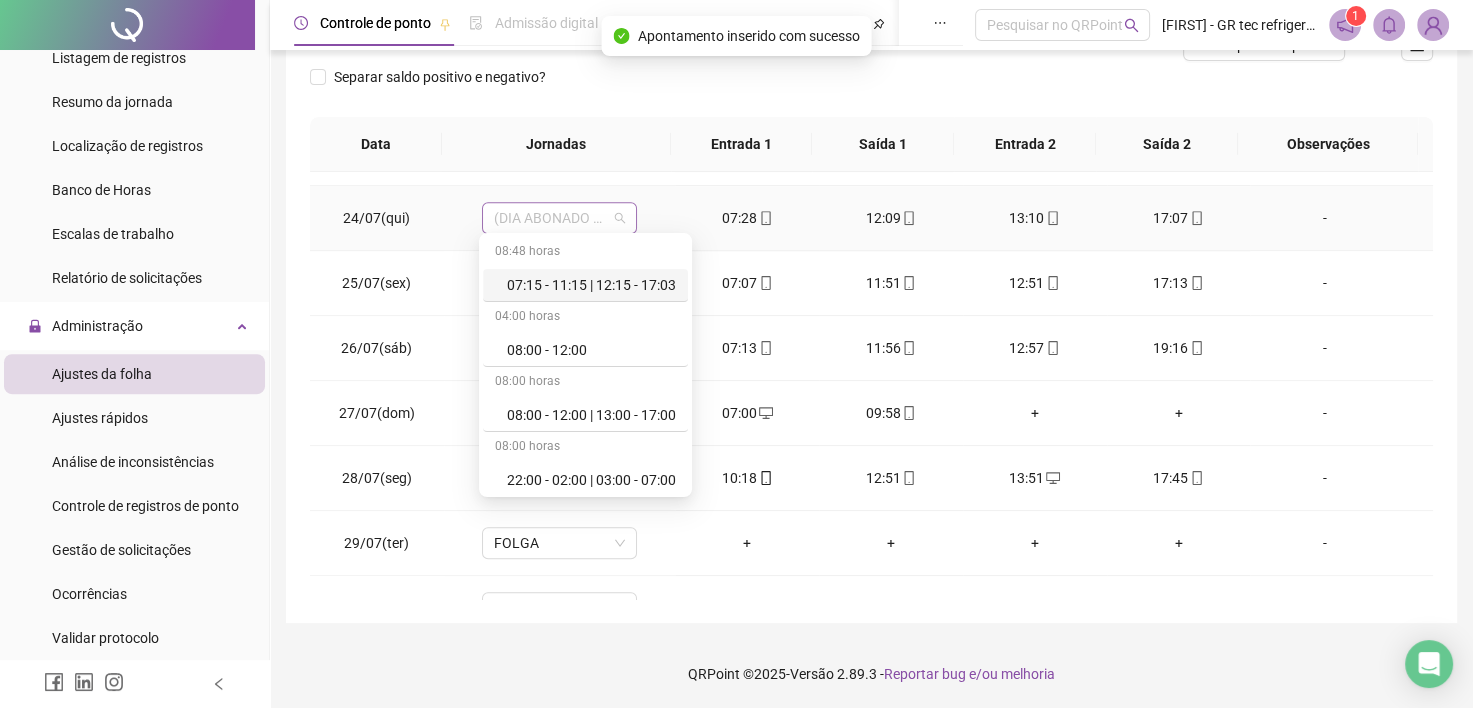 click on "(DIA ABONADO PARCIALMENTE)" at bounding box center [559, 218] 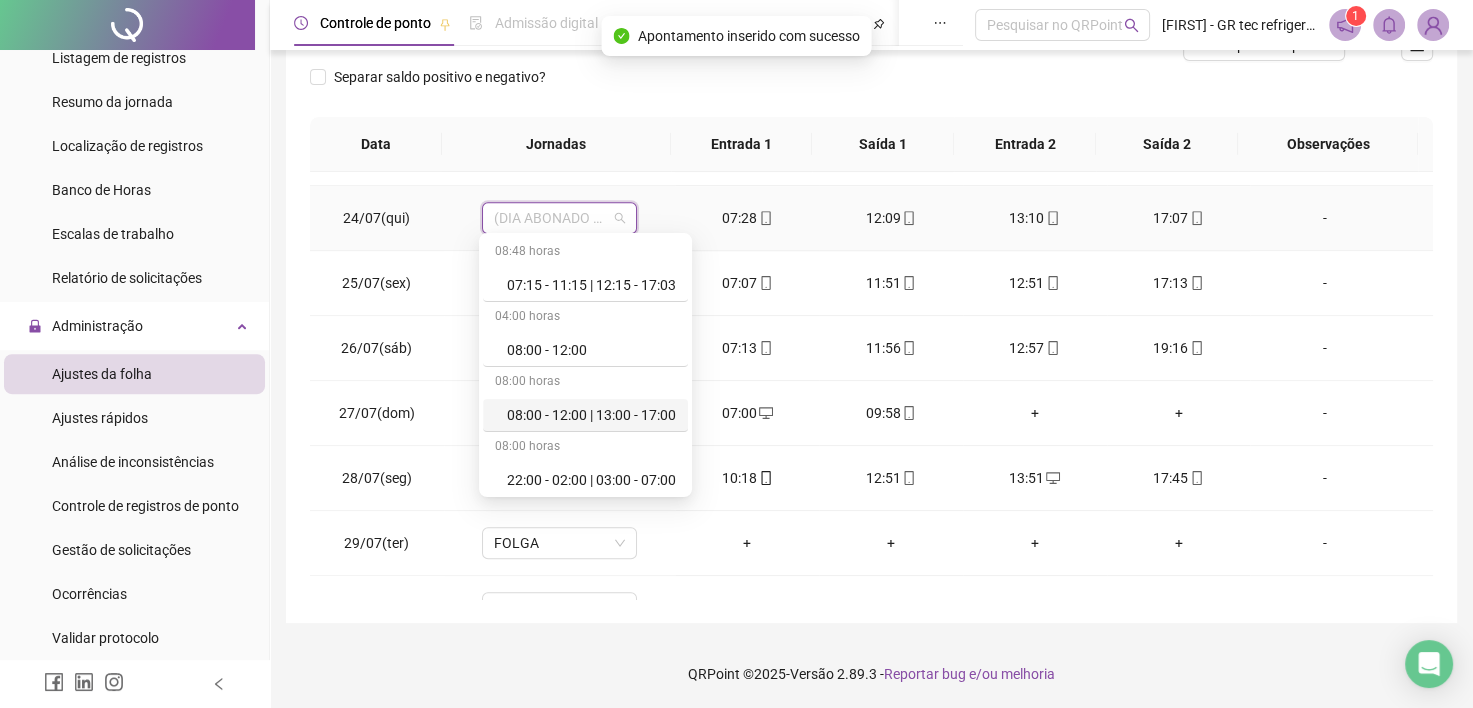 click on "08:00 - 12:00 | 13:00 - 17:00" at bounding box center [591, 415] 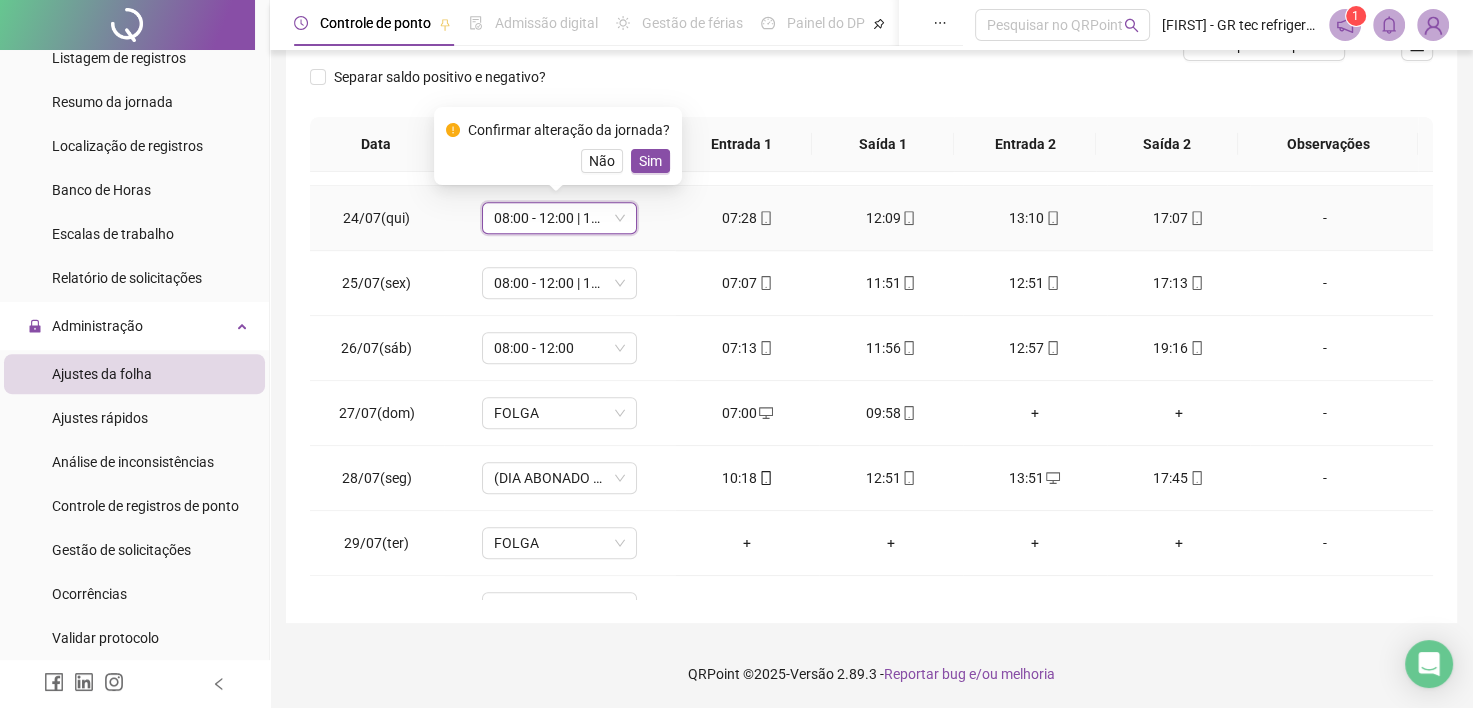 drag, startPoint x: 639, startPoint y: 159, endPoint x: 644, endPoint y: 174, distance: 15.811388 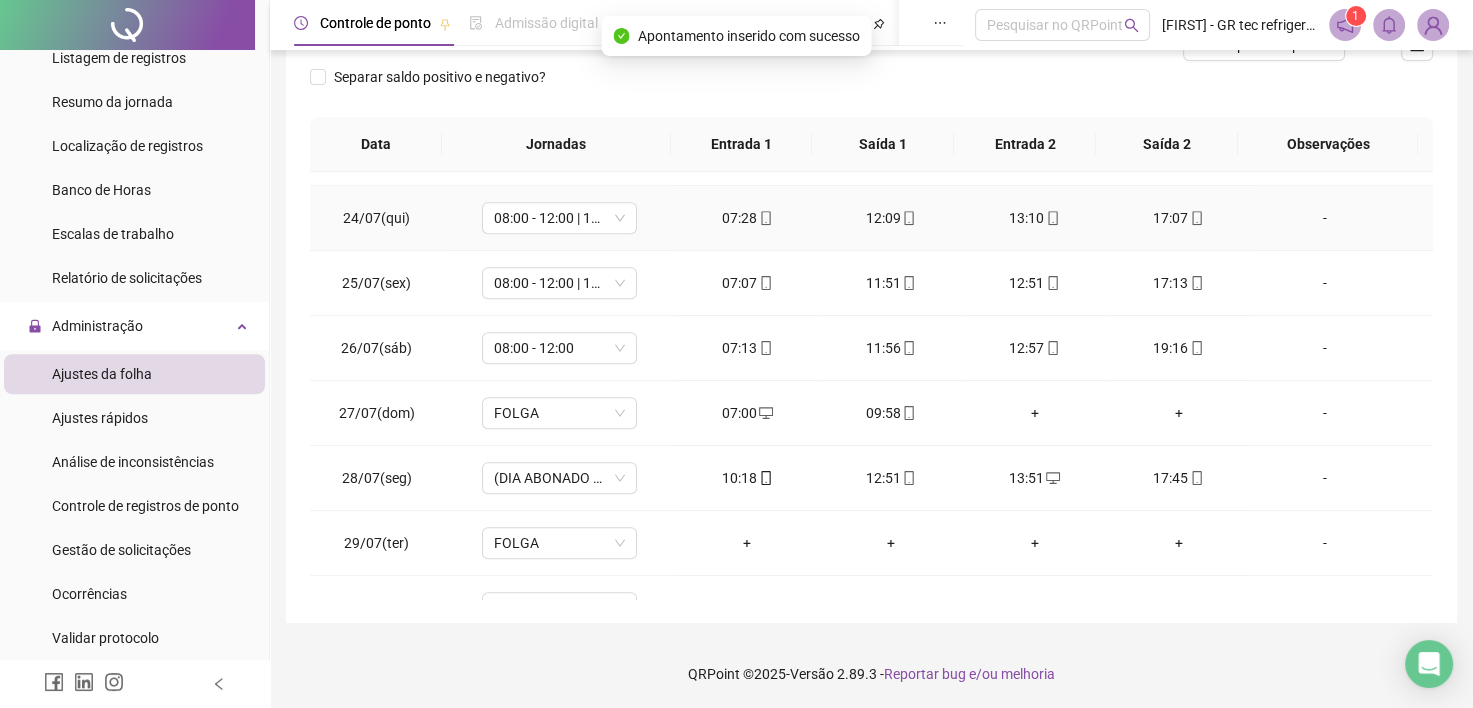 click on "-" at bounding box center [1325, 218] 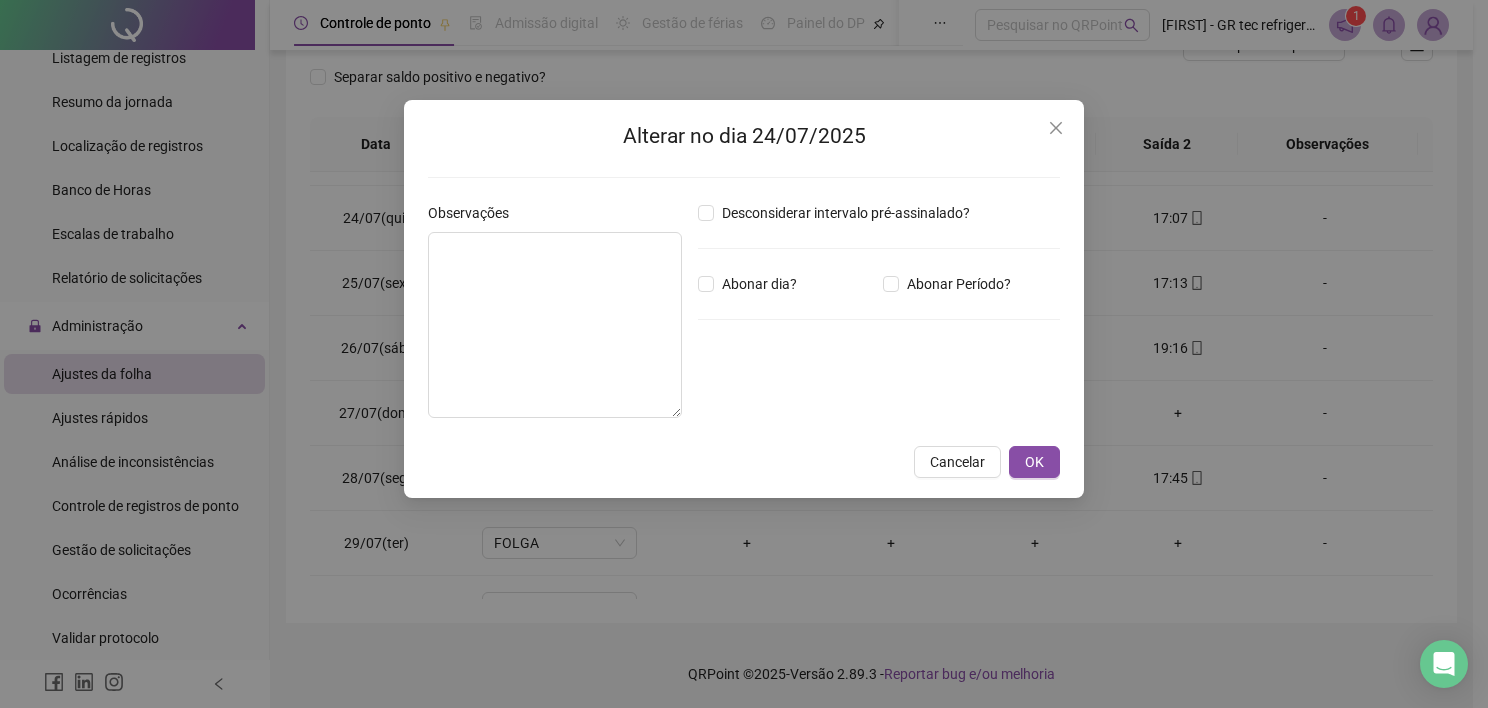 click on "Alterar no dia   24/07/2025 Observações Desconsiderar intervalo pré-assinalado? Abonar dia? Abonar Período? Horas a abonar ***** Aplicar regime de compensação Cancelar OK" at bounding box center [744, 299] 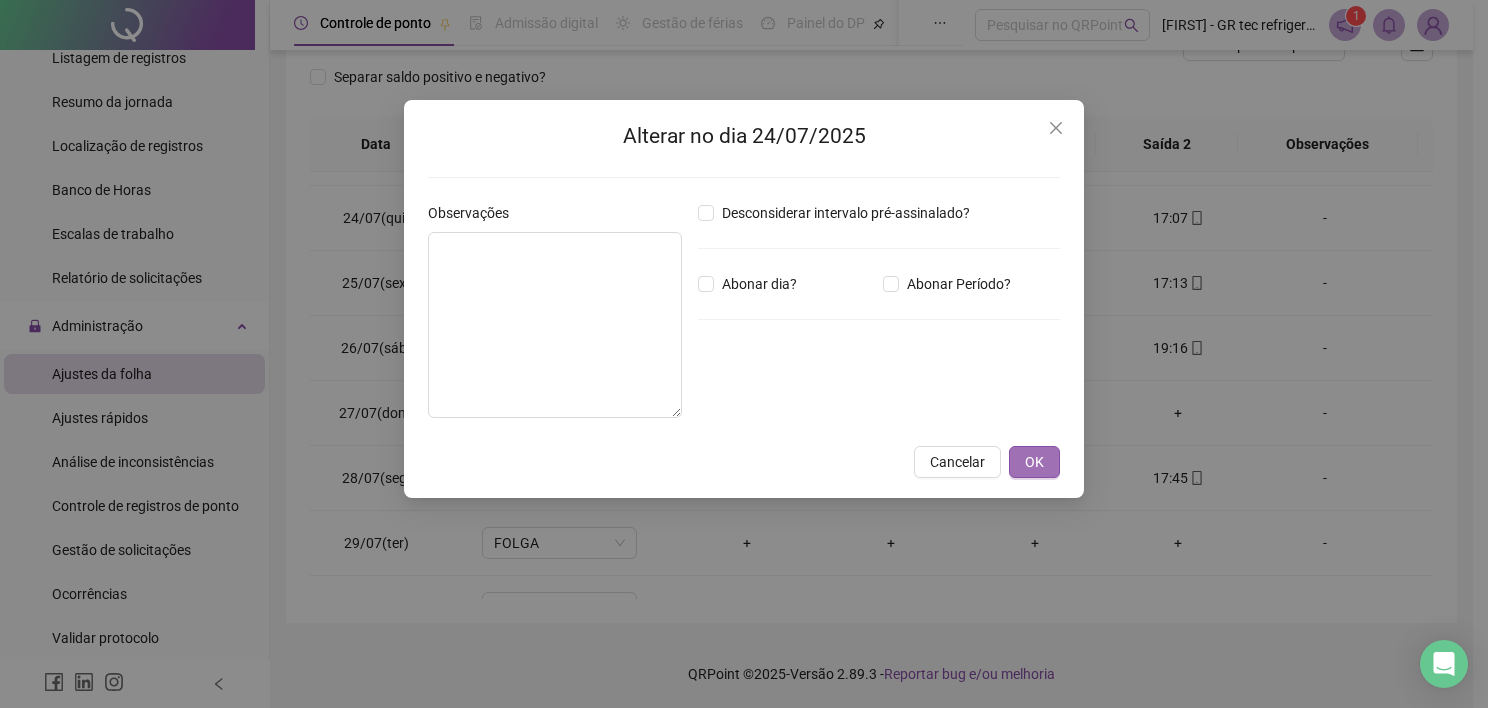 click on "OK" at bounding box center [1034, 462] 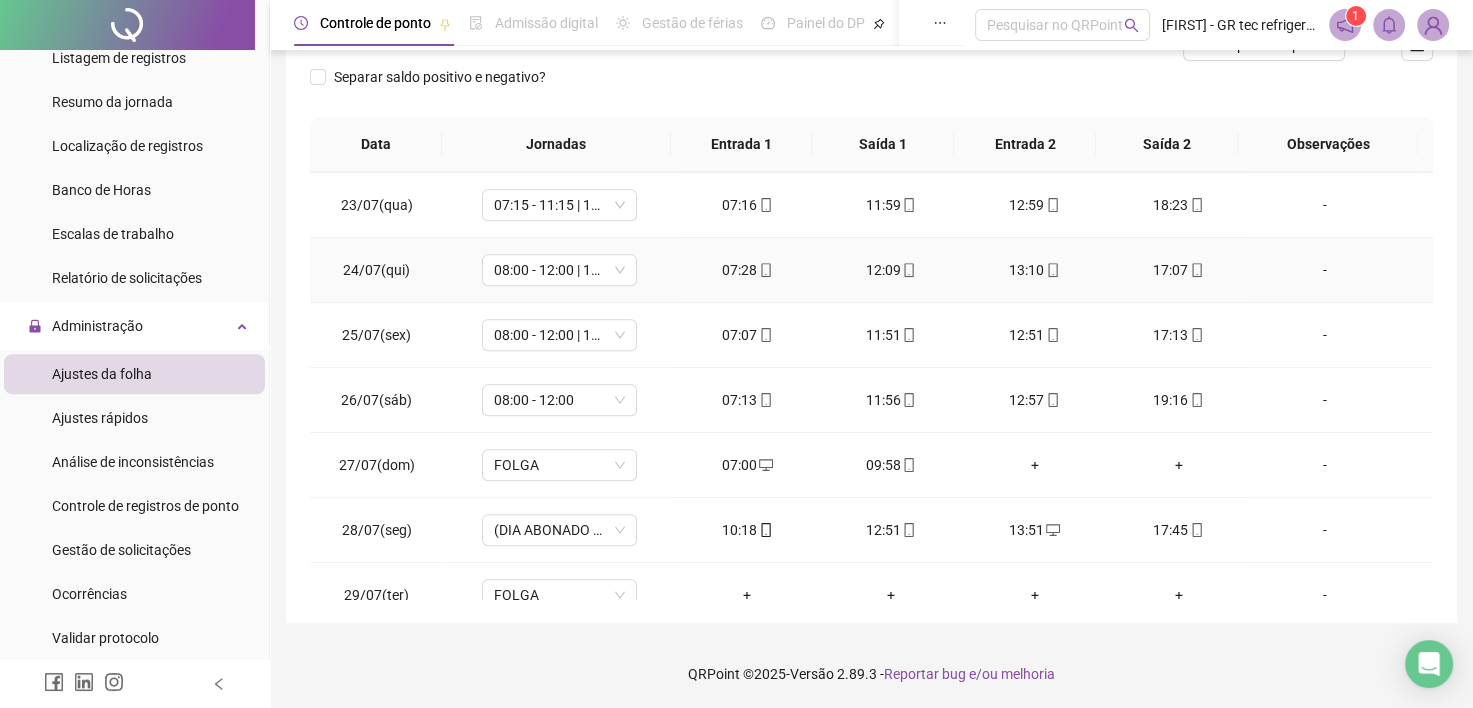 scroll, scrollTop: 1381, scrollLeft: 0, axis: vertical 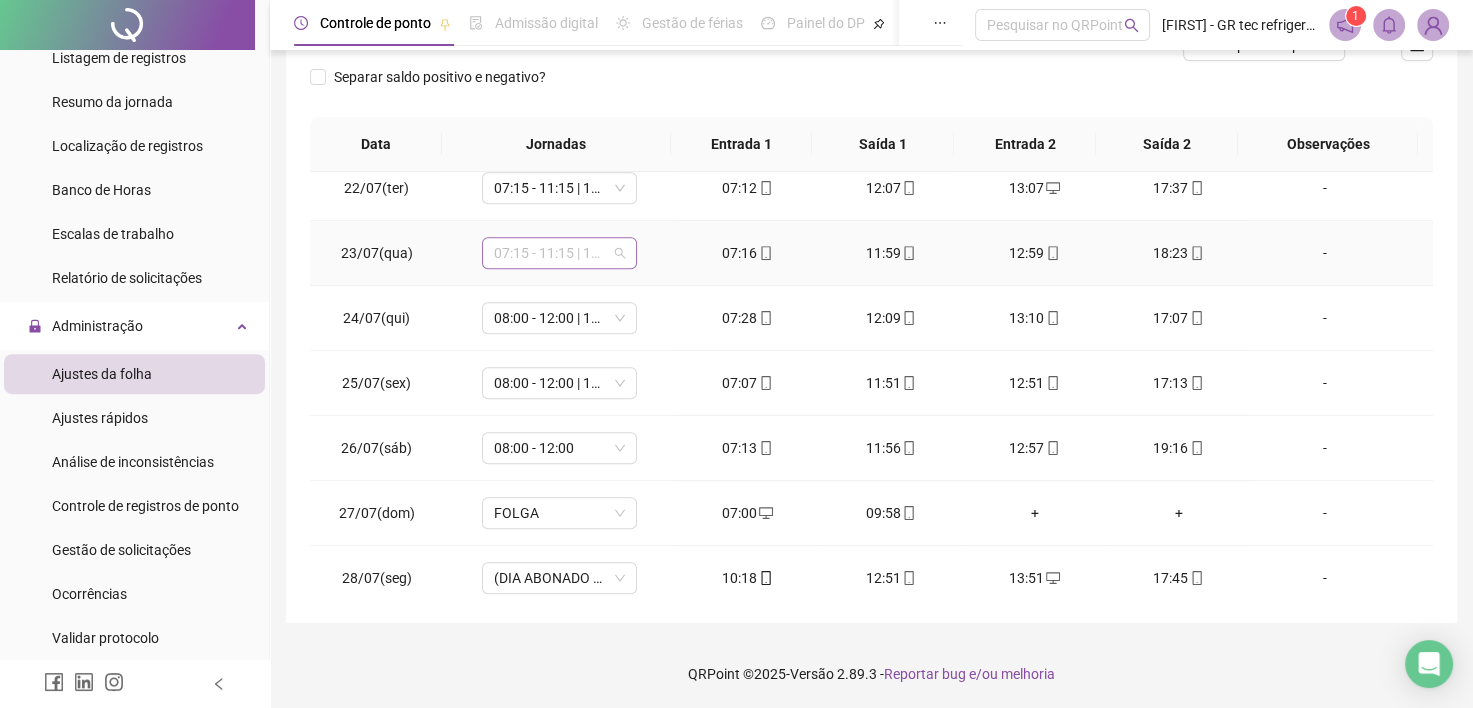 click on "07:15 - 11:15 | 12:15 - 17:03" at bounding box center (559, 253) 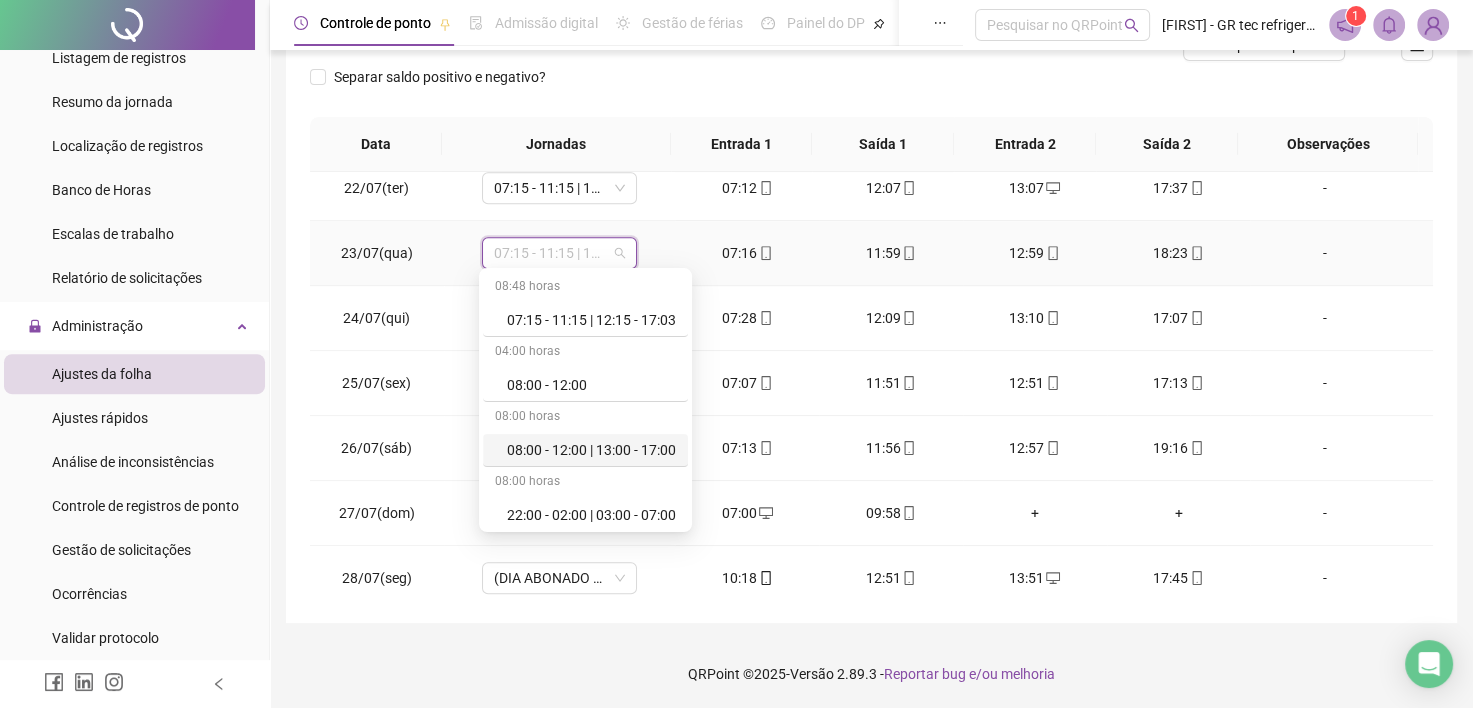click on "08:00 - 12:00 | 13:00 - 17:00" at bounding box center [591, 450] 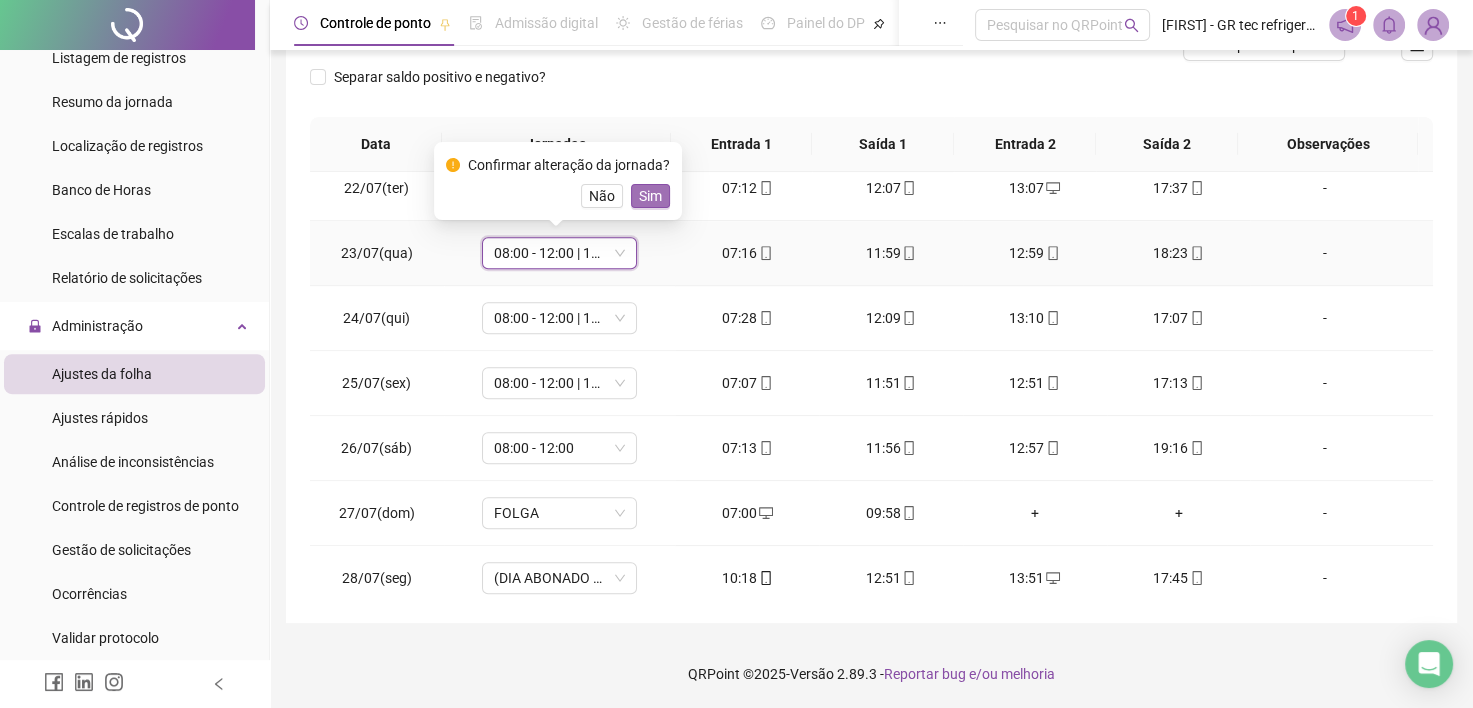 click on "Sim" at bounding box center [650, 196] 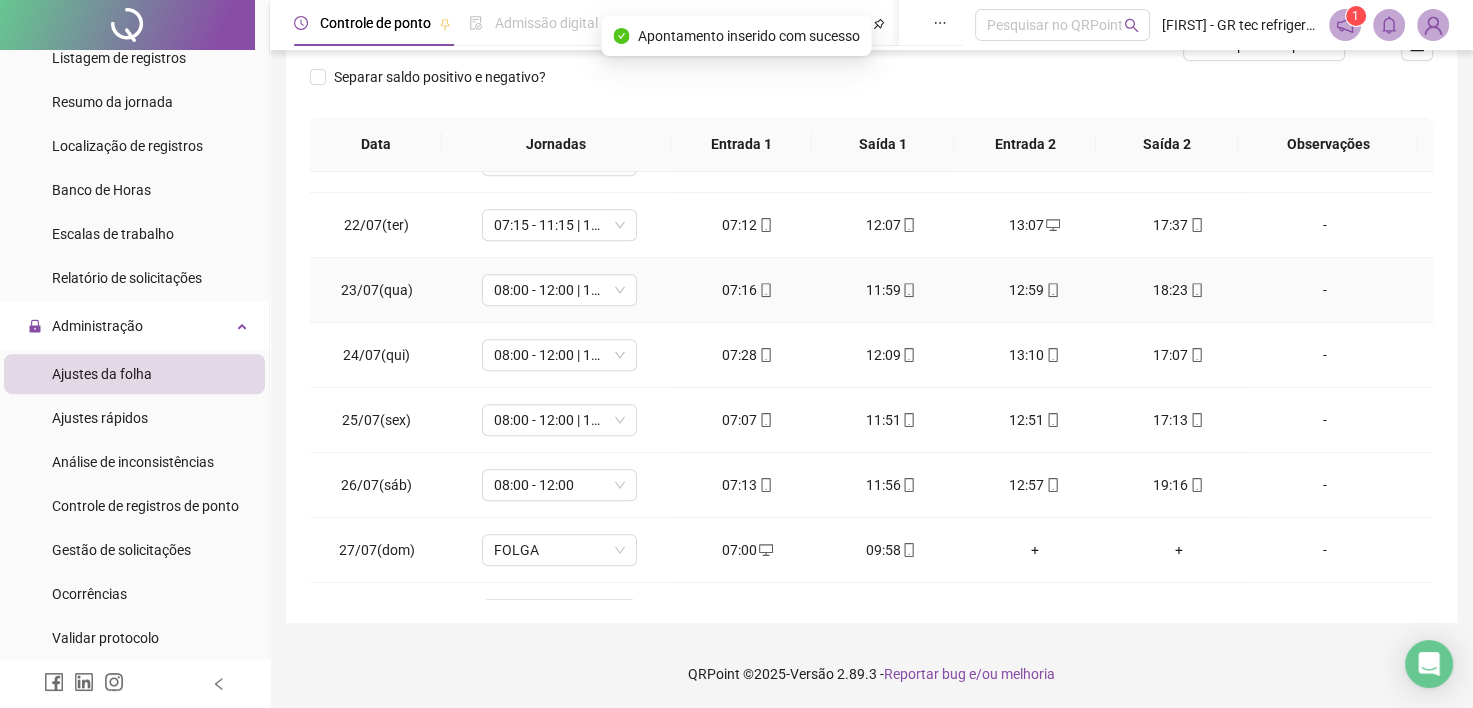scroll, scrollTop: 1281, scrollLeft: 0, axis: vertical 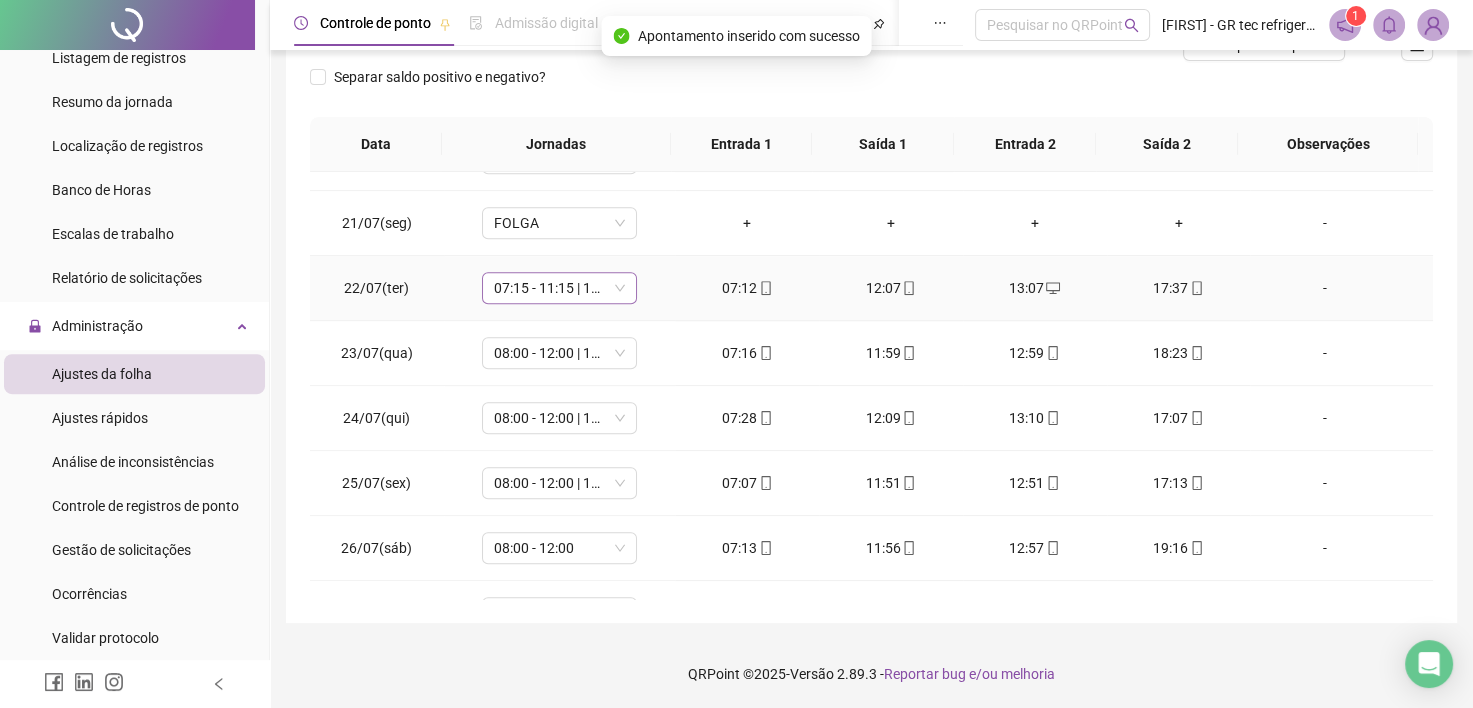 click on "07:15 - 11:15 | 12:15 - 17:03" at bounding box center (559, 288) 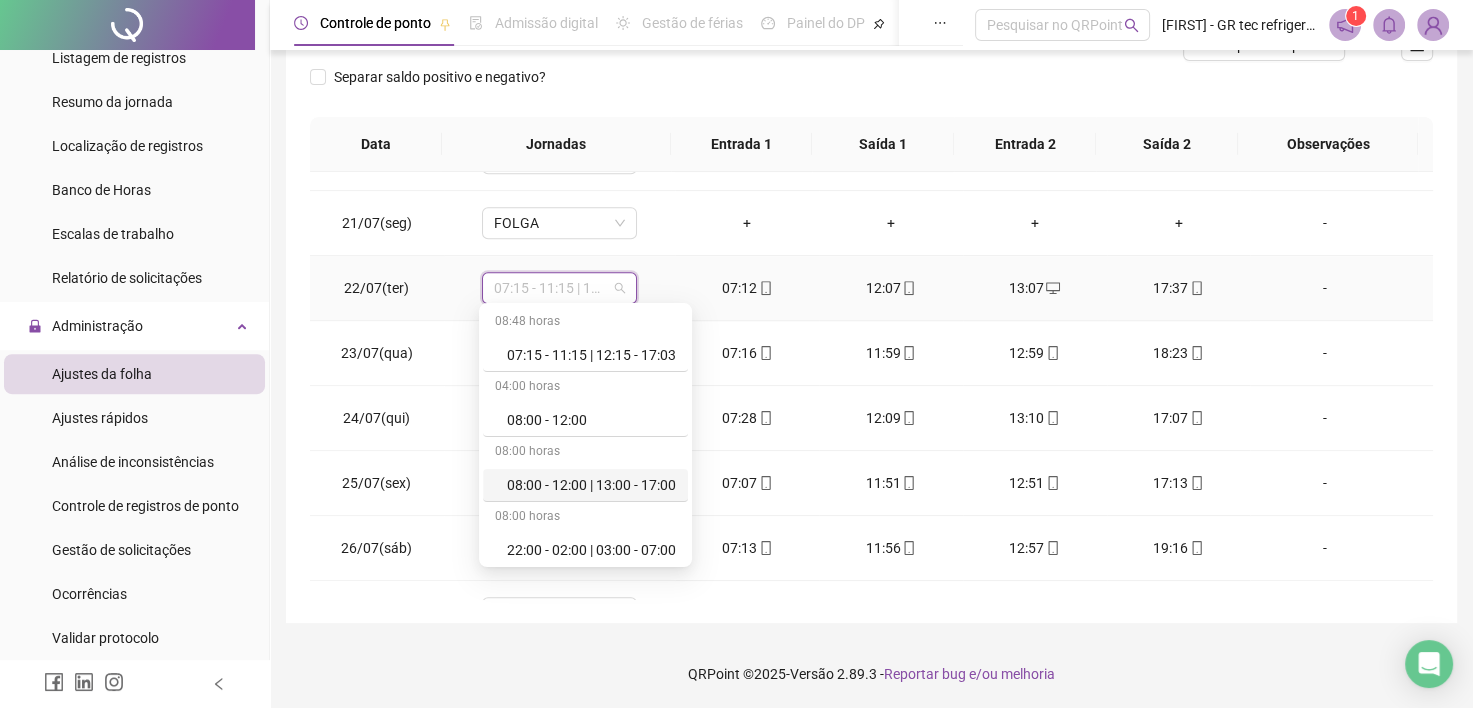 click on "08:00 - 12:00 | 13:00 - 17:00" at bounding box center (591, 485) 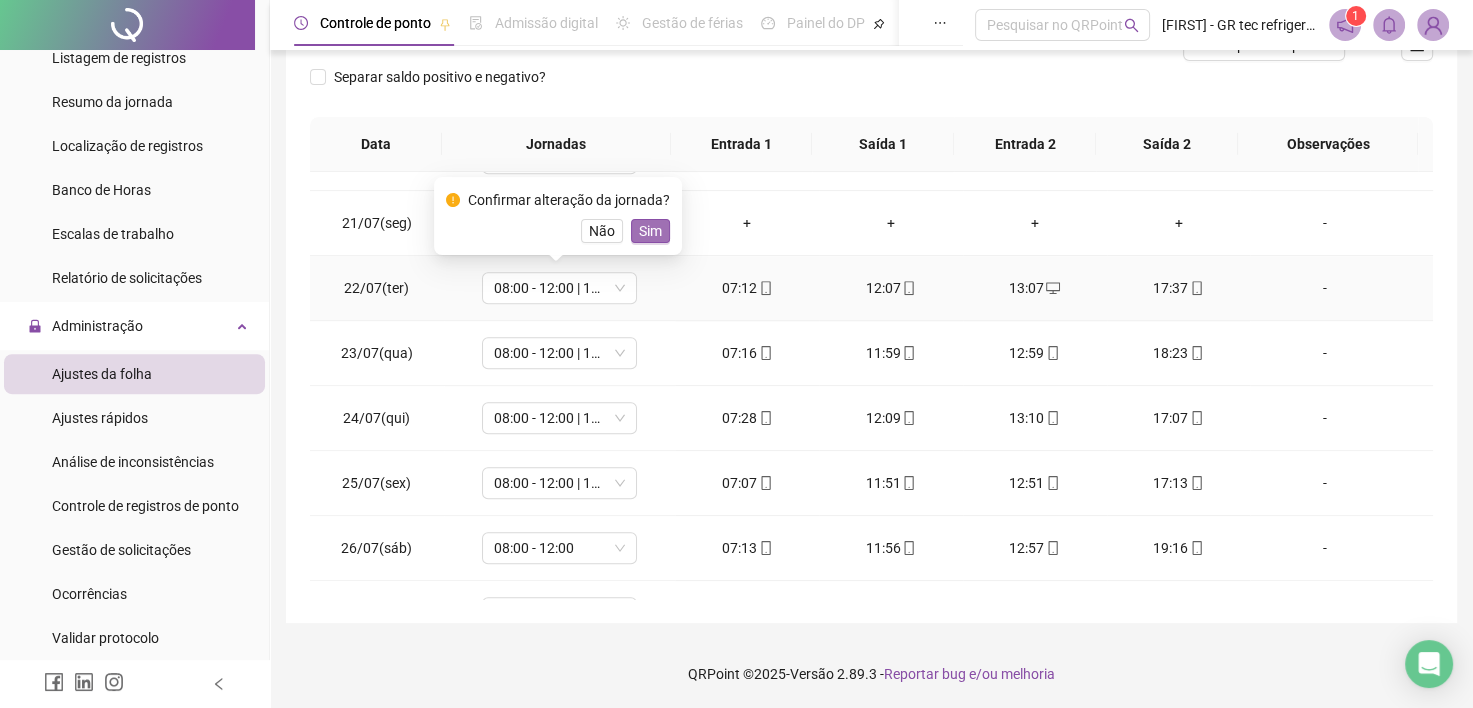 click on "Sim" at bounding box center (650, 231) 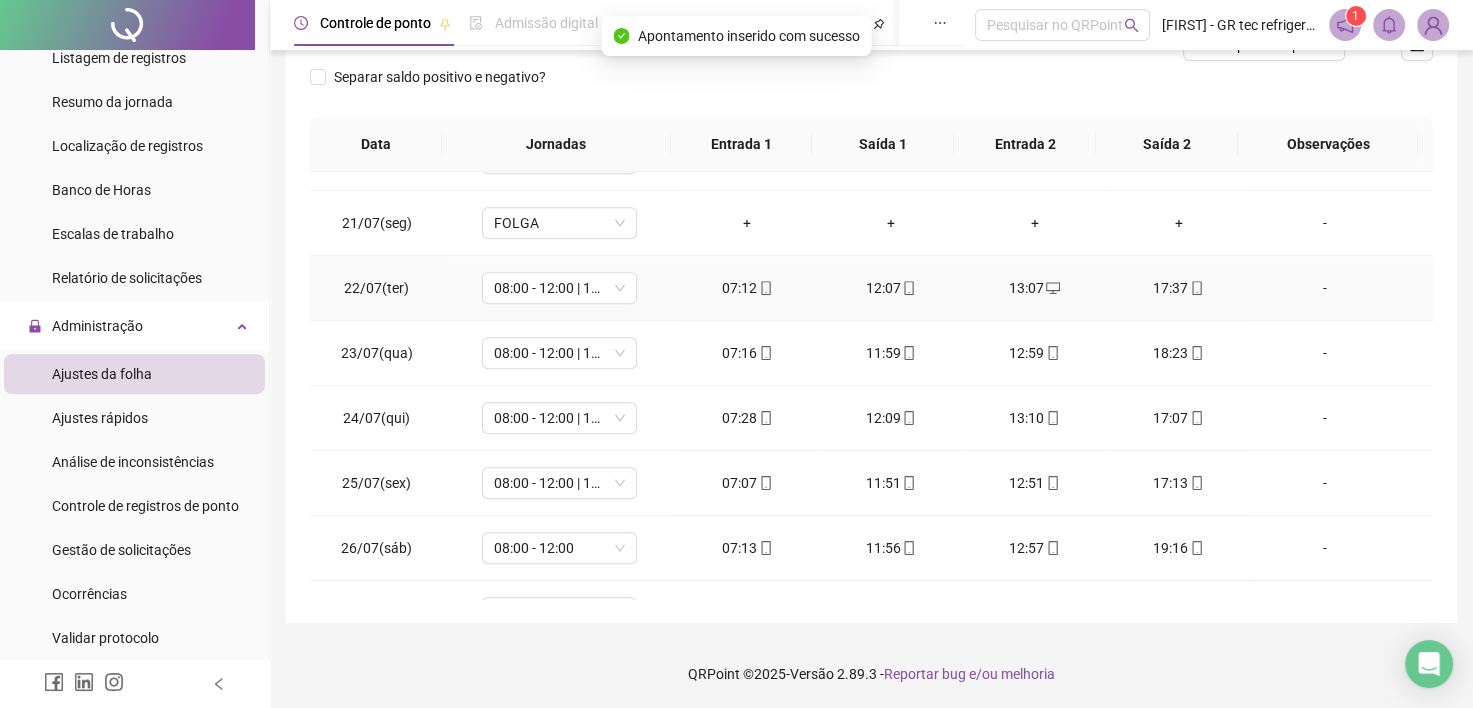 click on "-" at bounding box center [1325, 288] 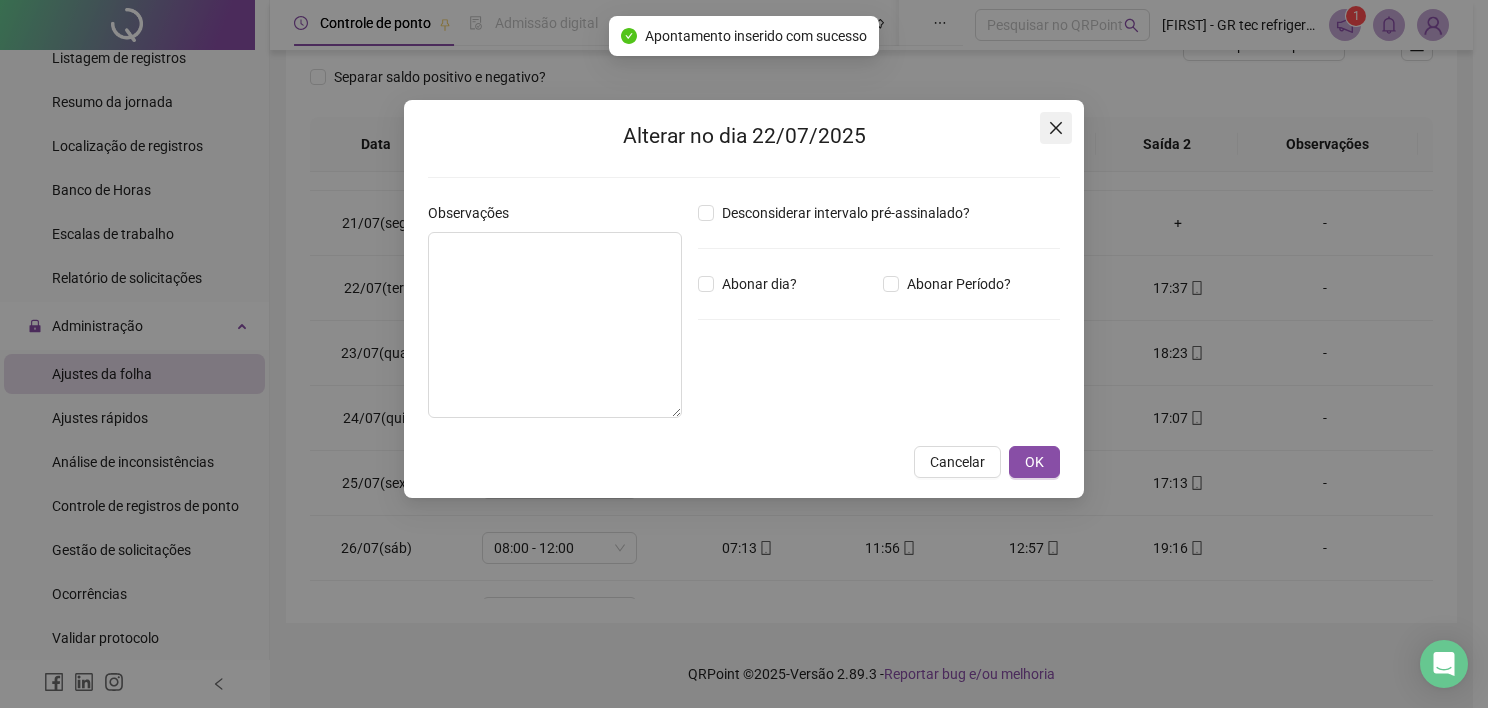 click 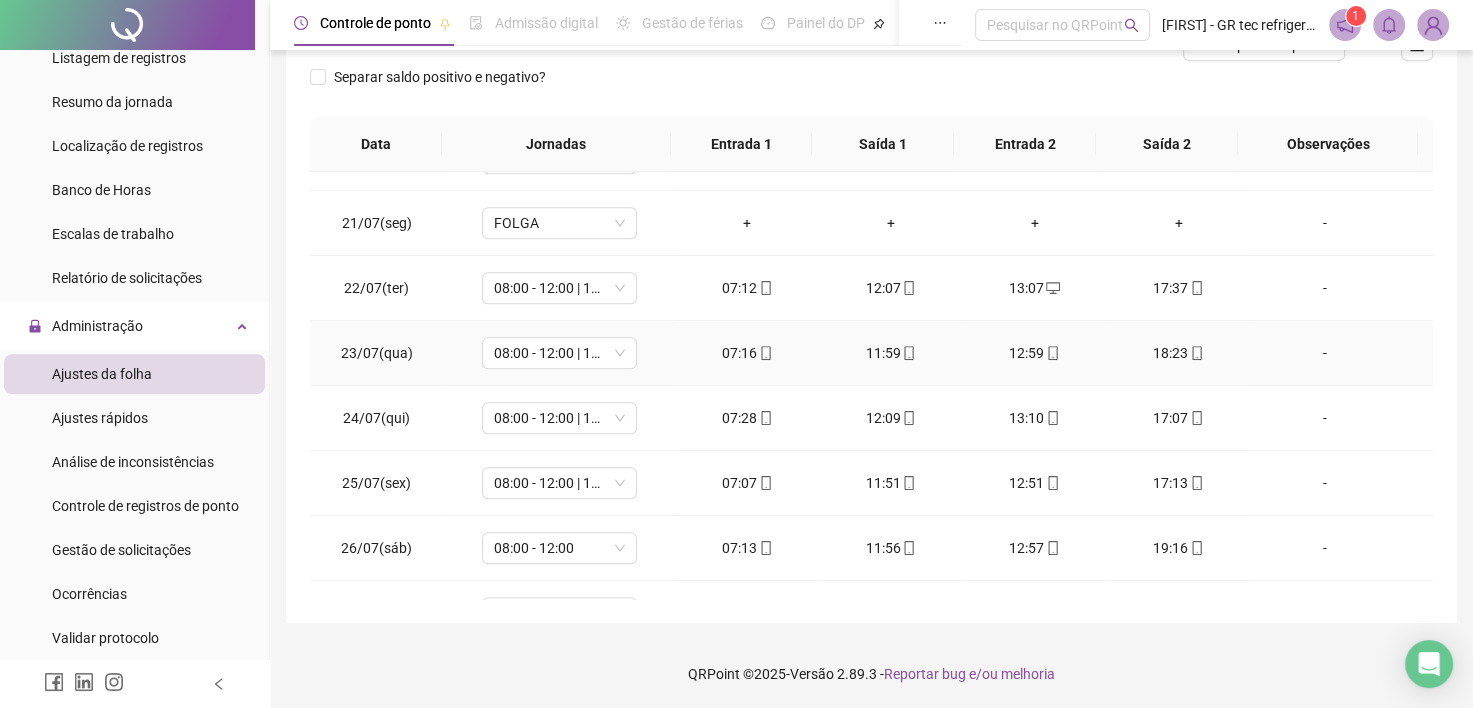 click on "-" at bounding box center [1325, 353] 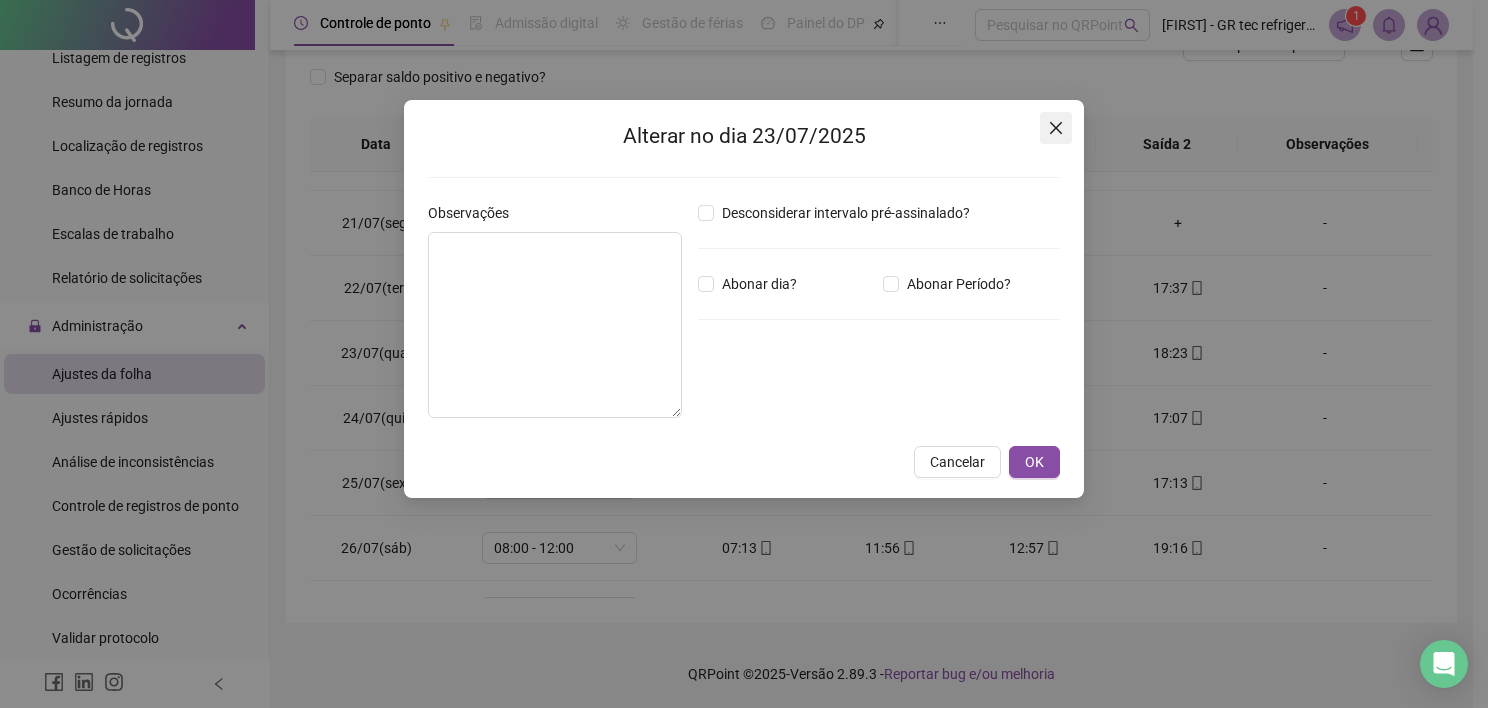 click 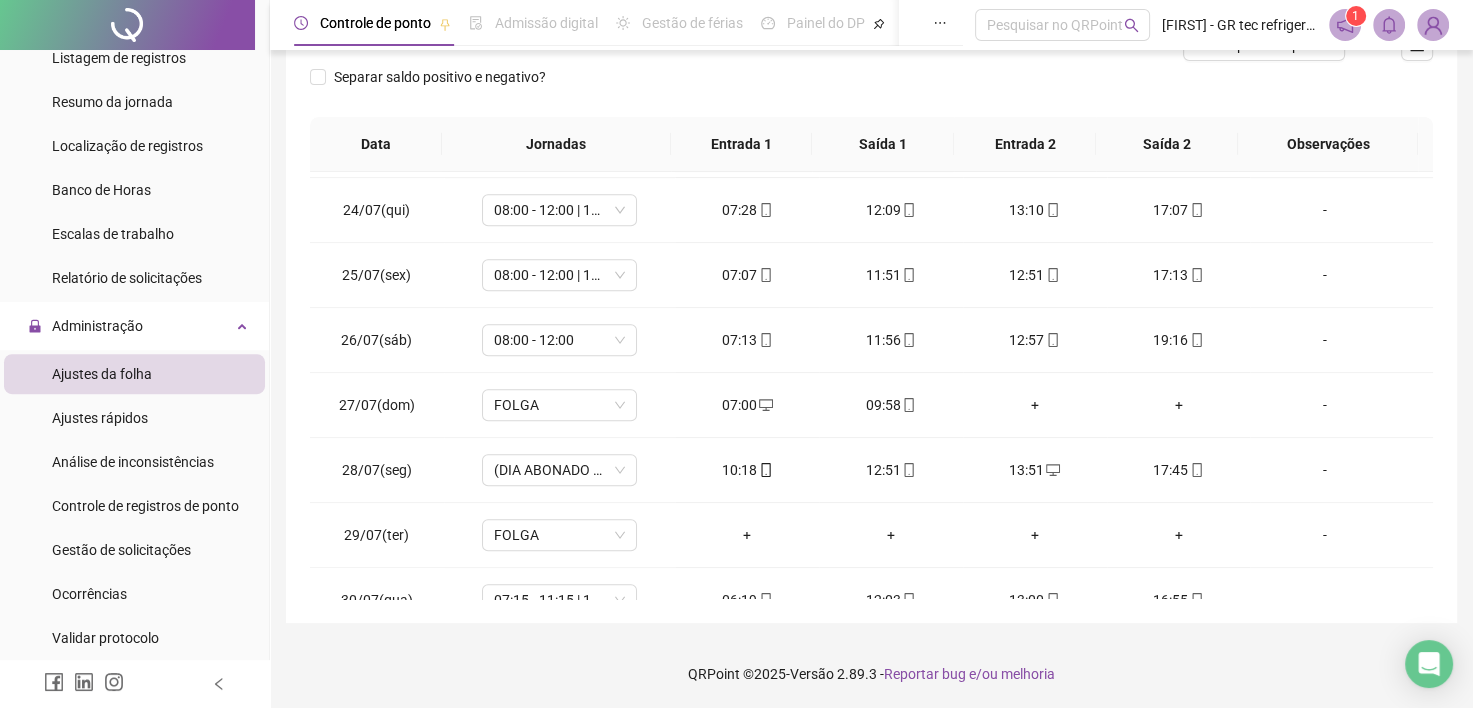 scroll, scrollTop: 1481, scrollLeft: 0, axis: vertical 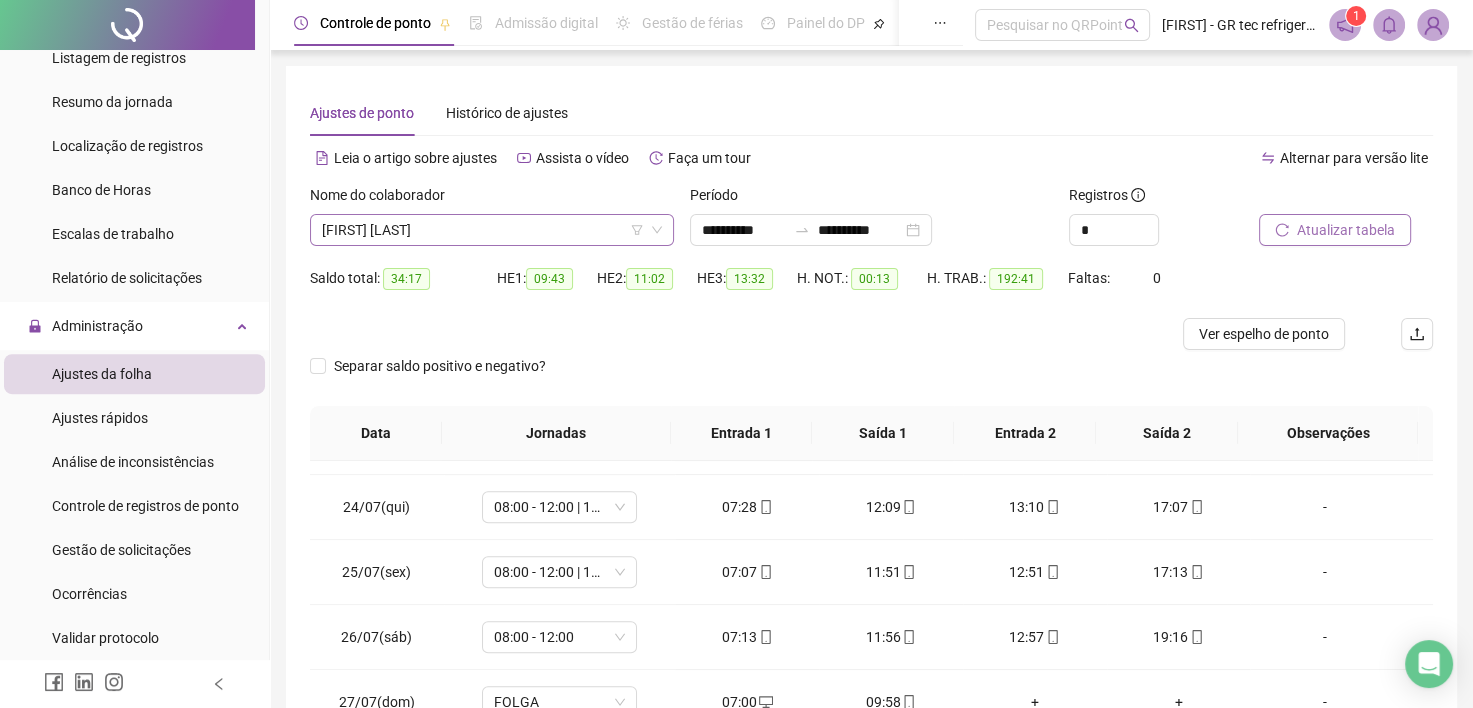 click on "[FIRST] [LAST]" at bounding box center [492, 230] 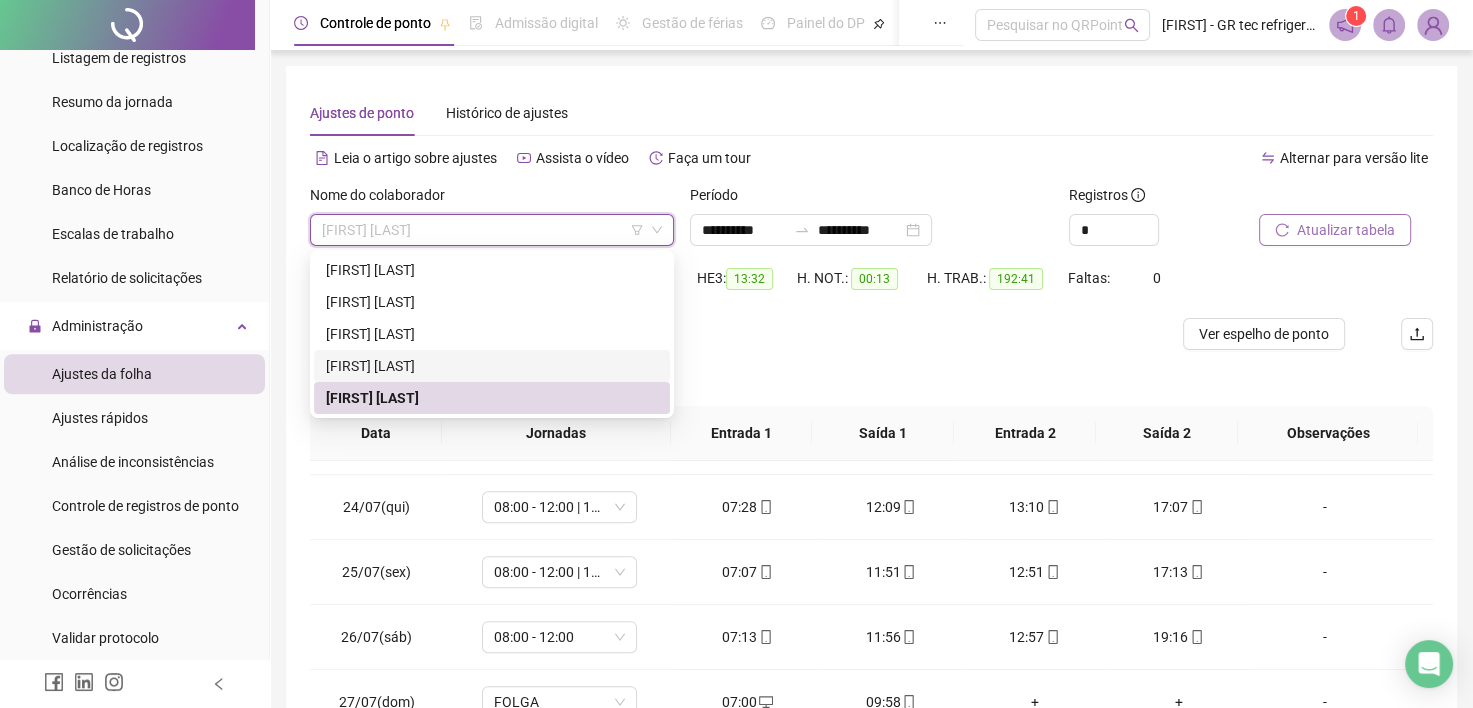 click on "[FIRST] [LAST]" at bounding box center (492, 366) 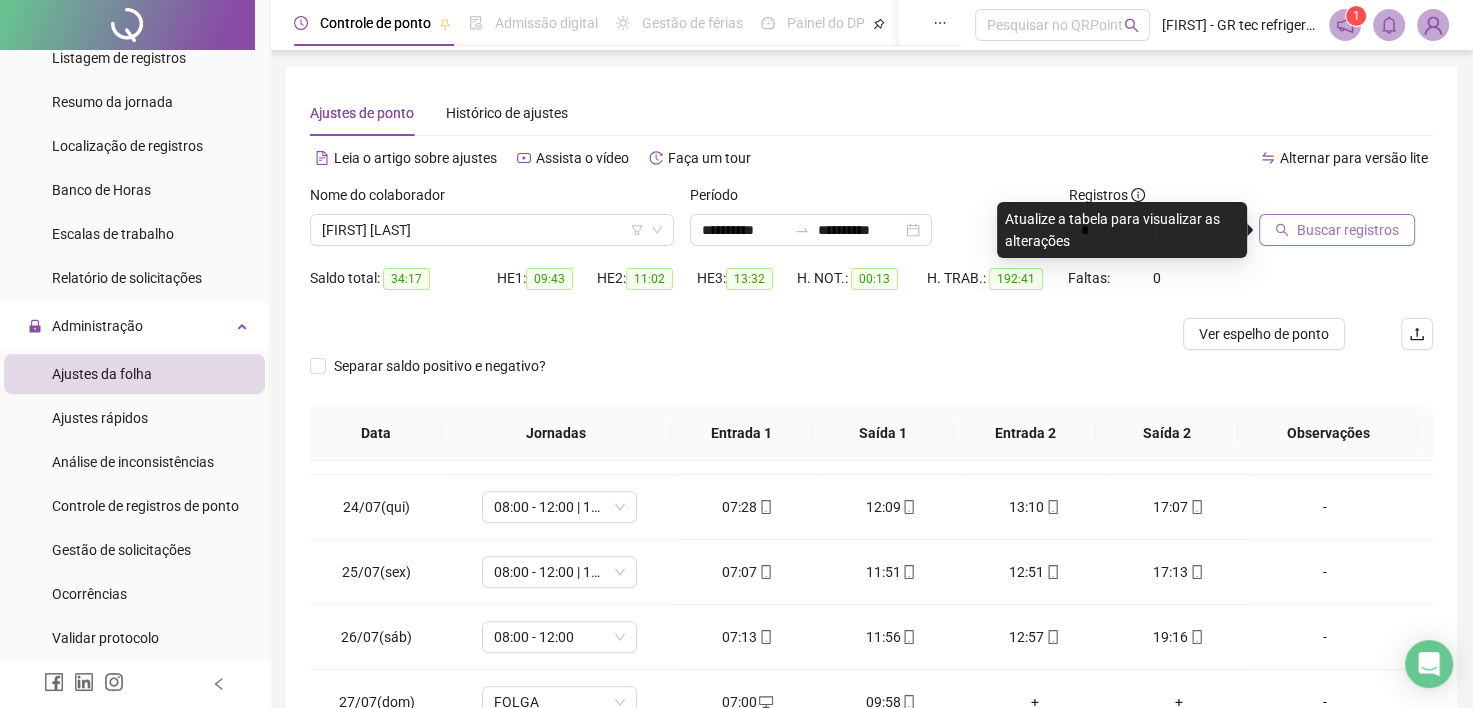click on "Buscar registros" at bounding box center (1337, 230) 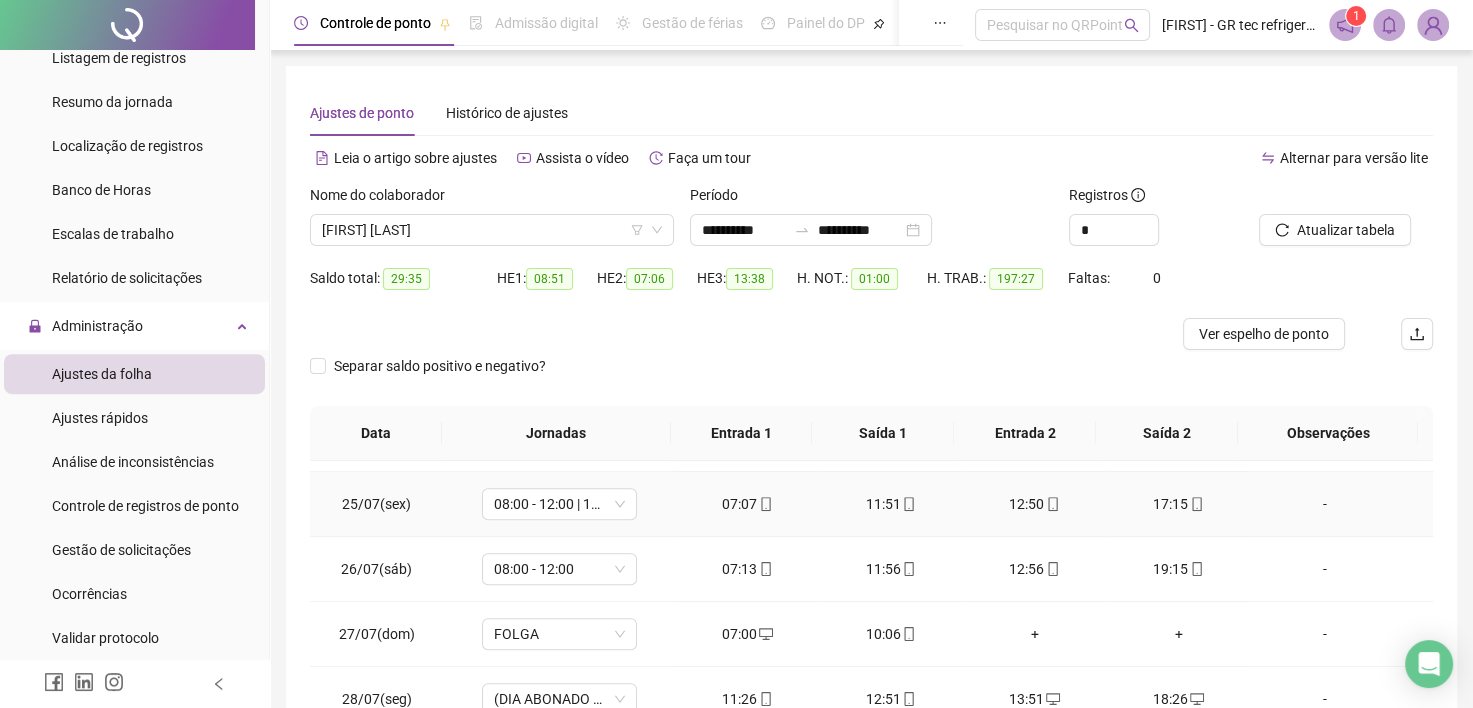 scroll, scrollTop: 1581, scrollLeft: 0, axis: vertical 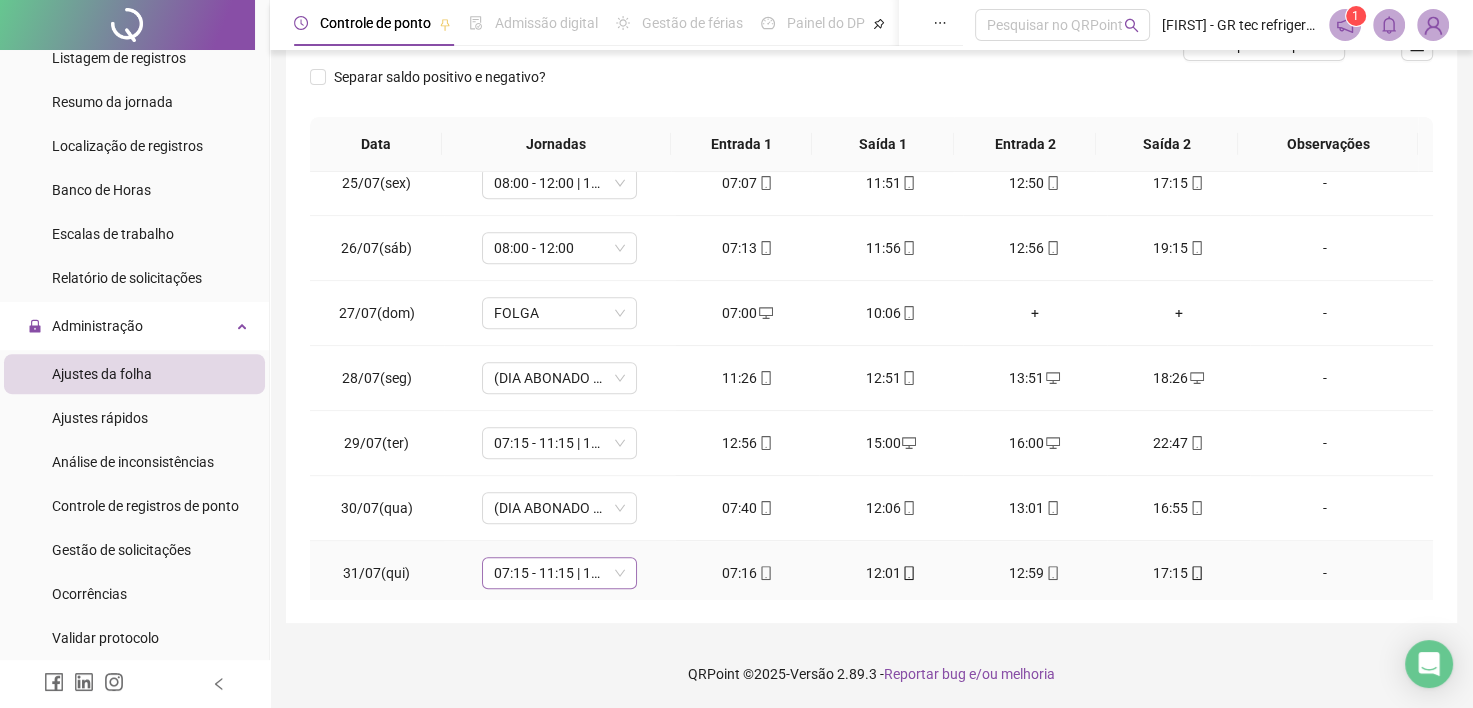 click on "07:15 - 11:15 | 12:15 - 17:03" at bounding box center [559, 573] 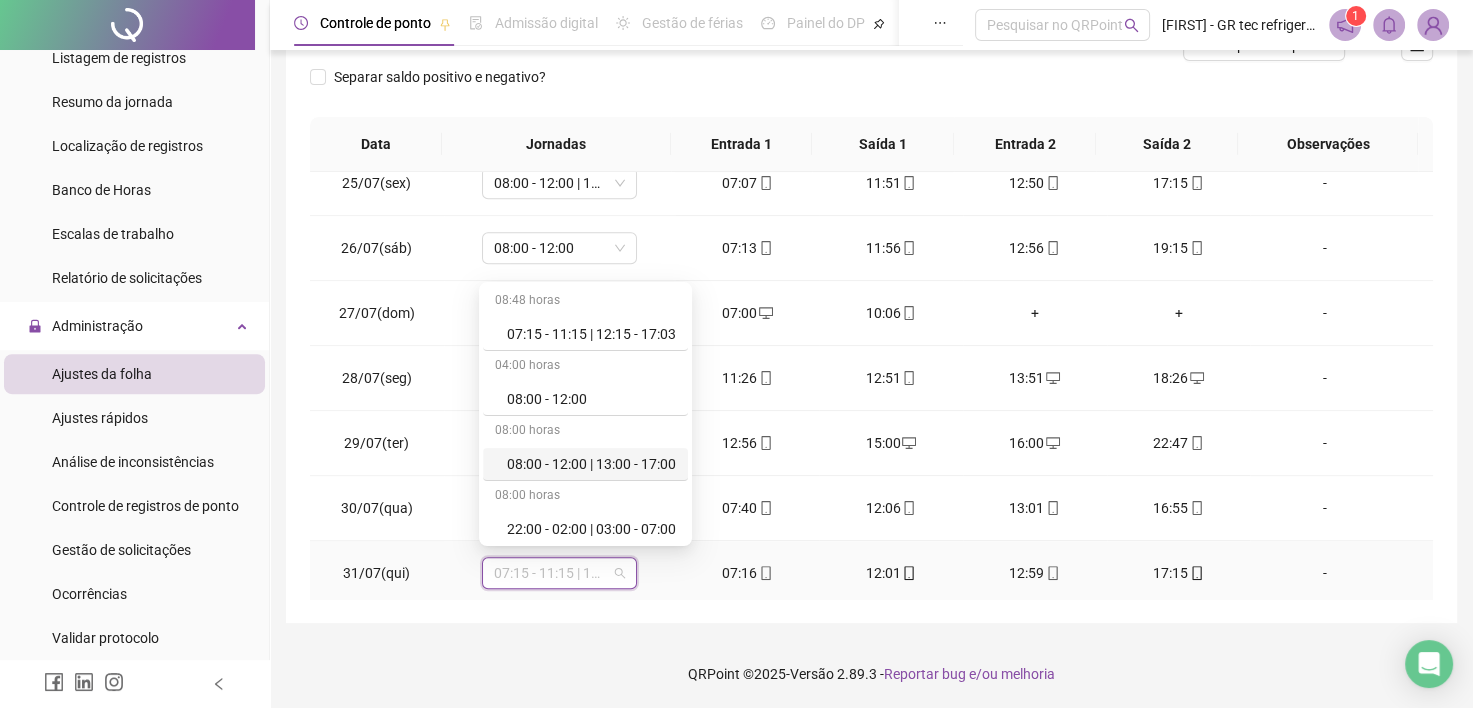 click on "08:00 - 12:00 | 13:00 - 17:00" at bounding box center (591, 464) 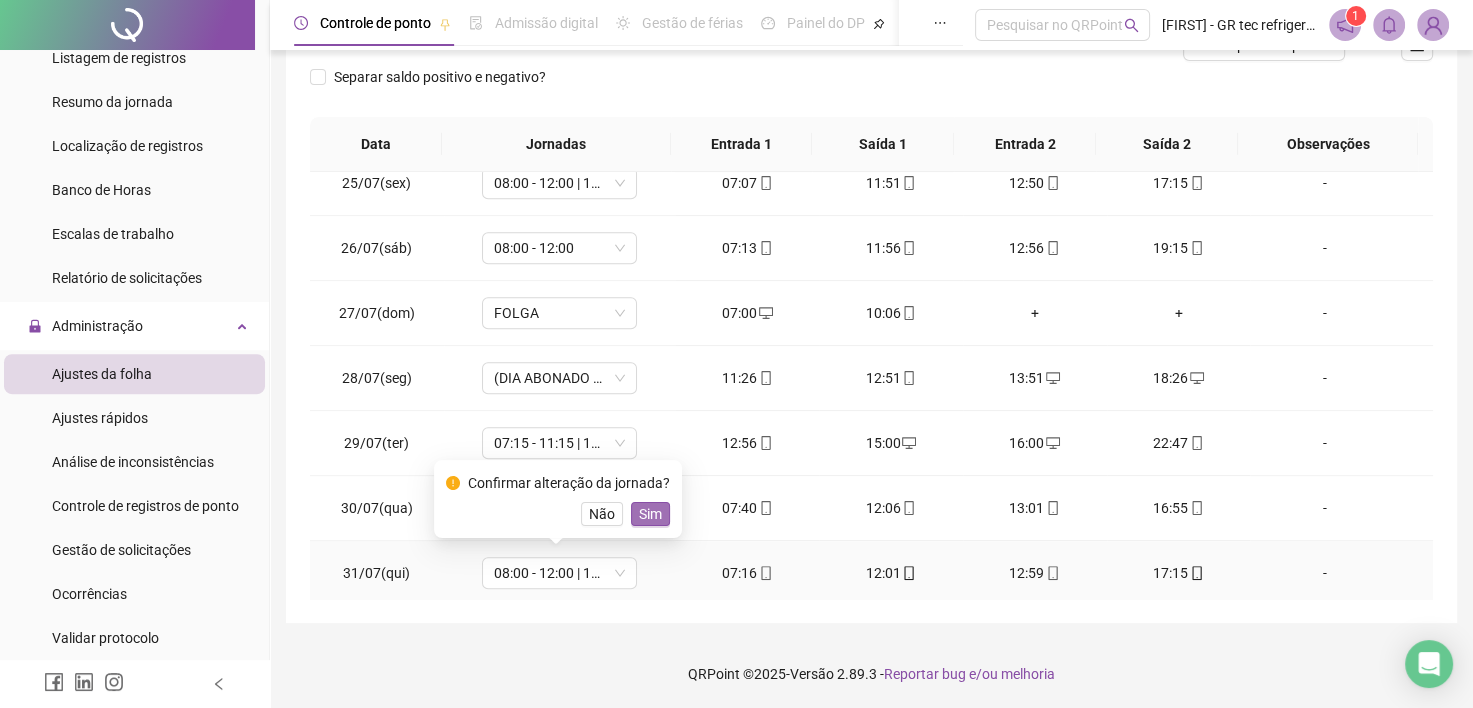 click on "Sim" at bounding box center (650, 514) 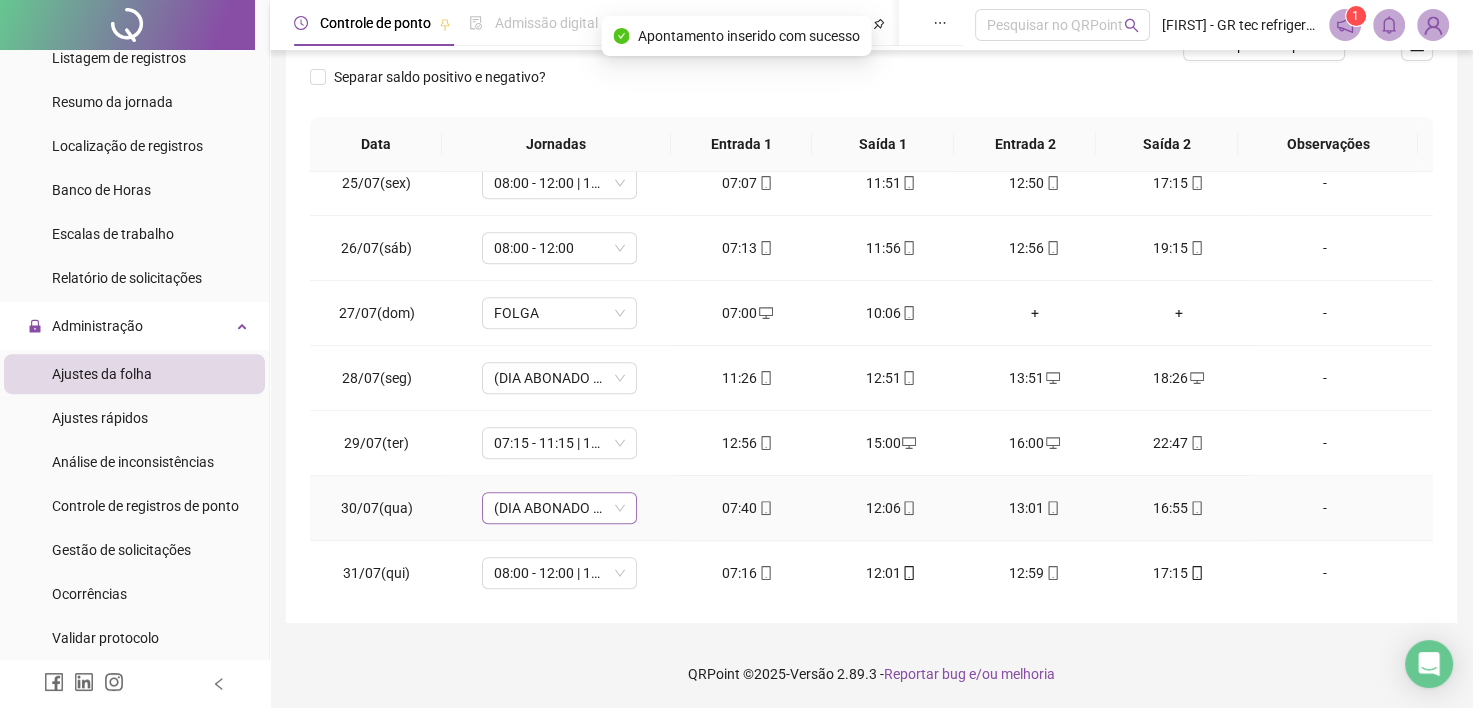 click on "(DIA ABONADO PARCIALMENTE)" at bounding box center (559, 508) 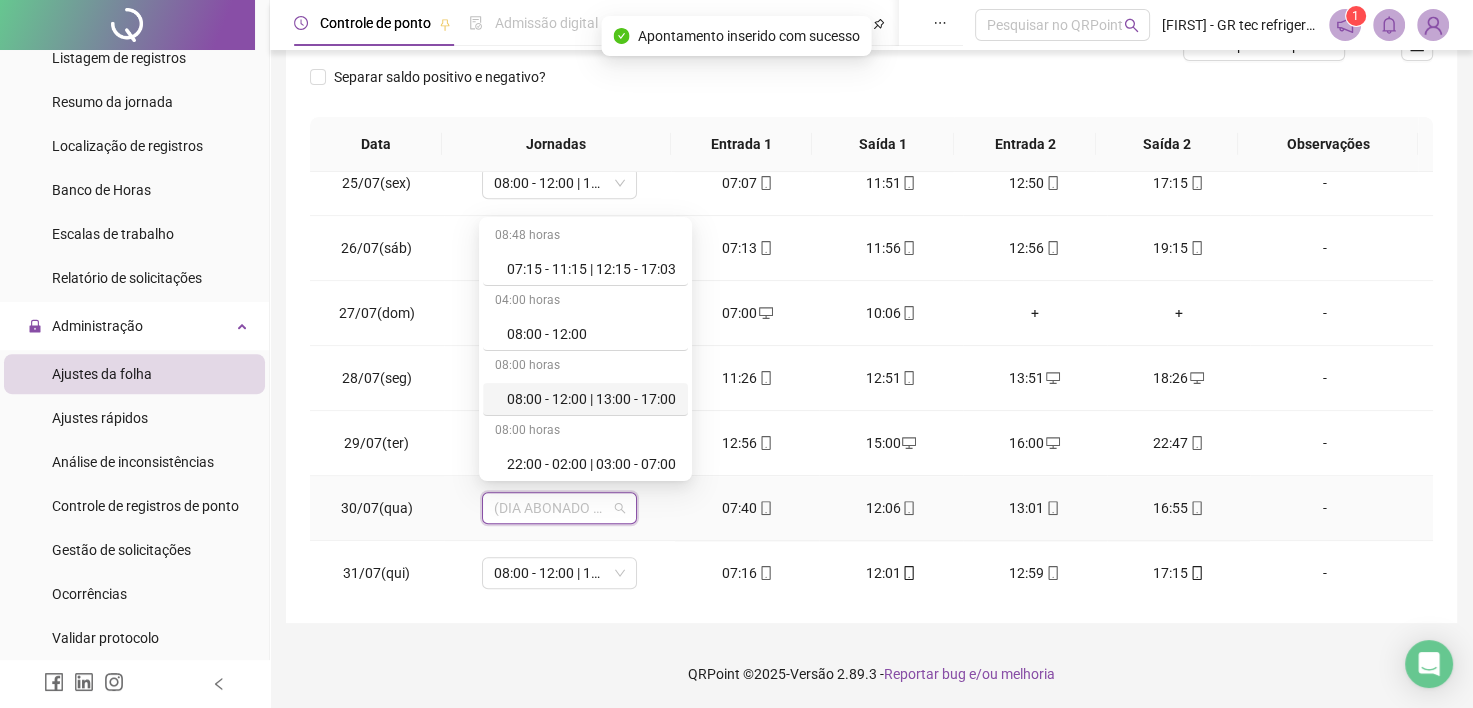click on "08:00 - 12:00 | 13:00 - 17:00" at bounding box center (591, 399) 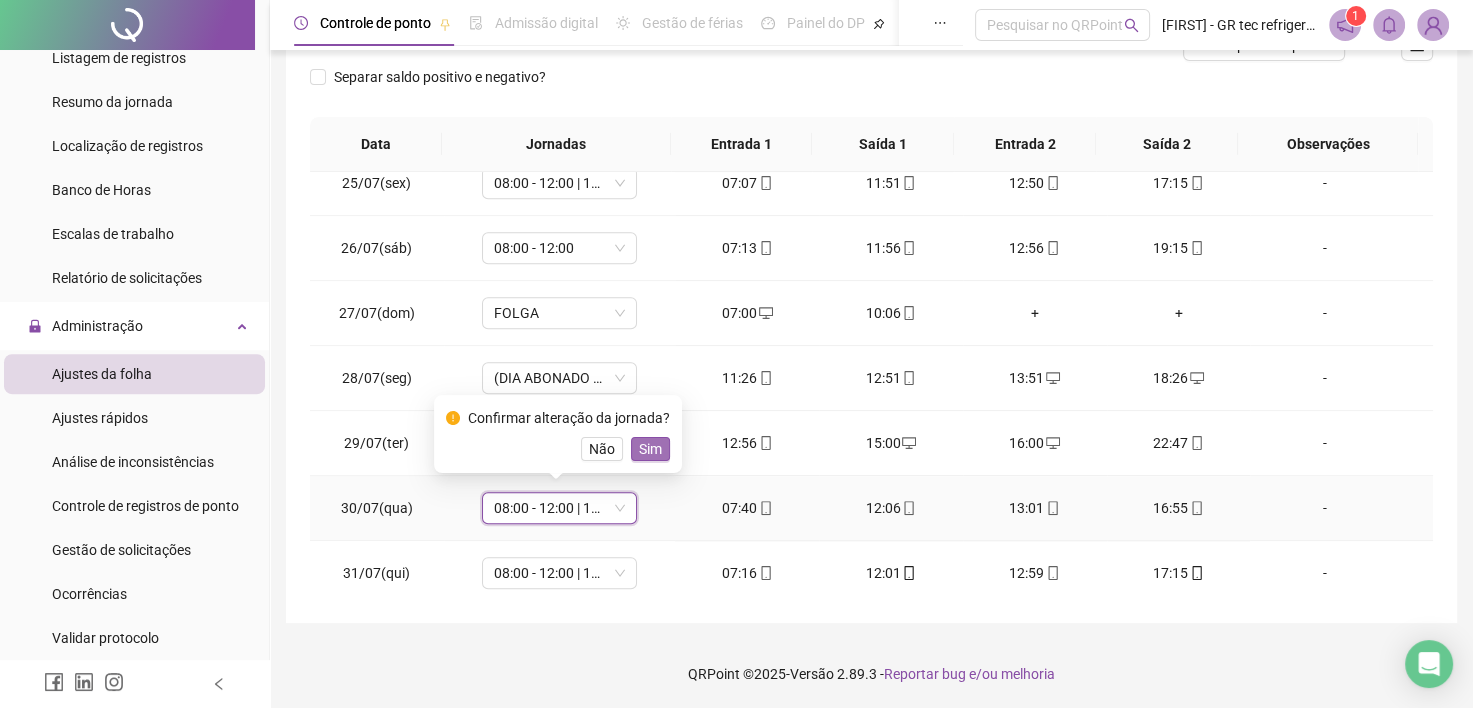 click on "Sim" at bounding box center (650, 449) 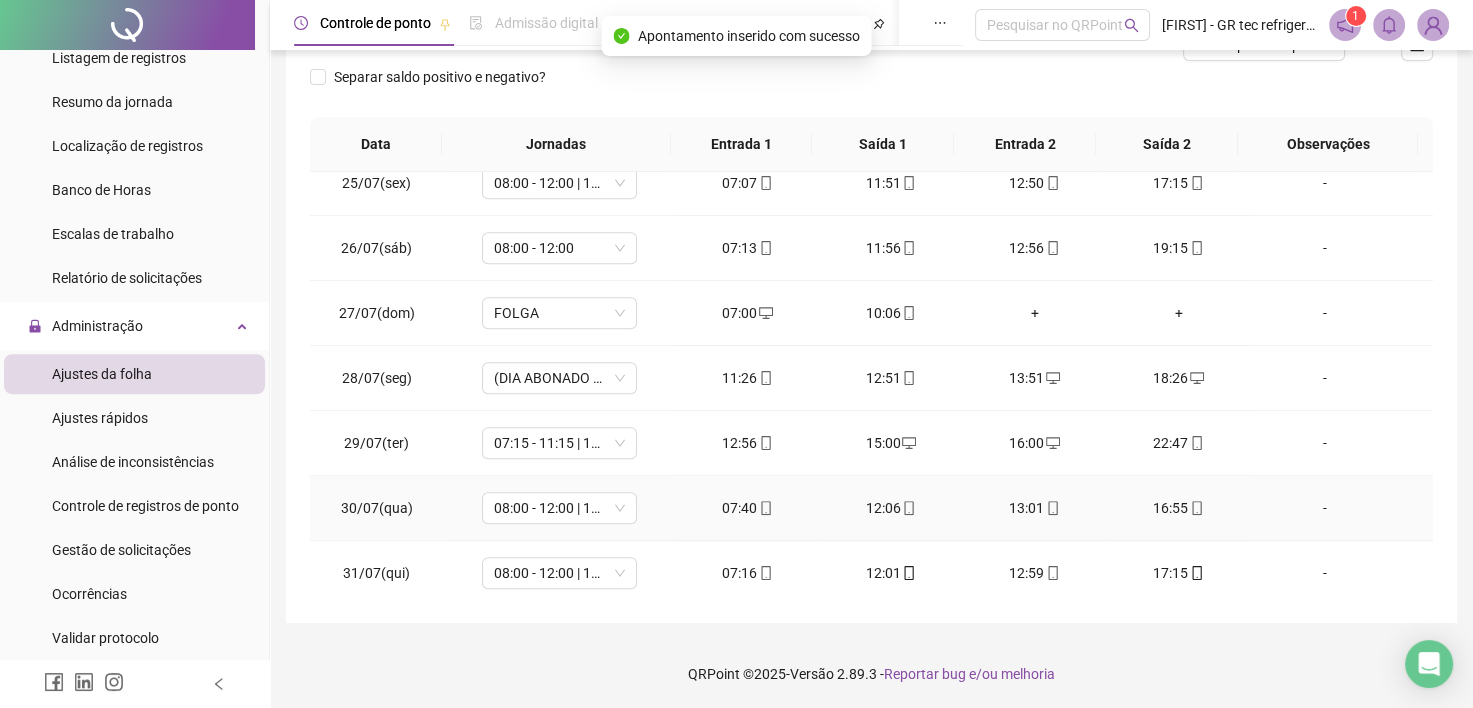 click on "-" at bounding box center [1325, 508] 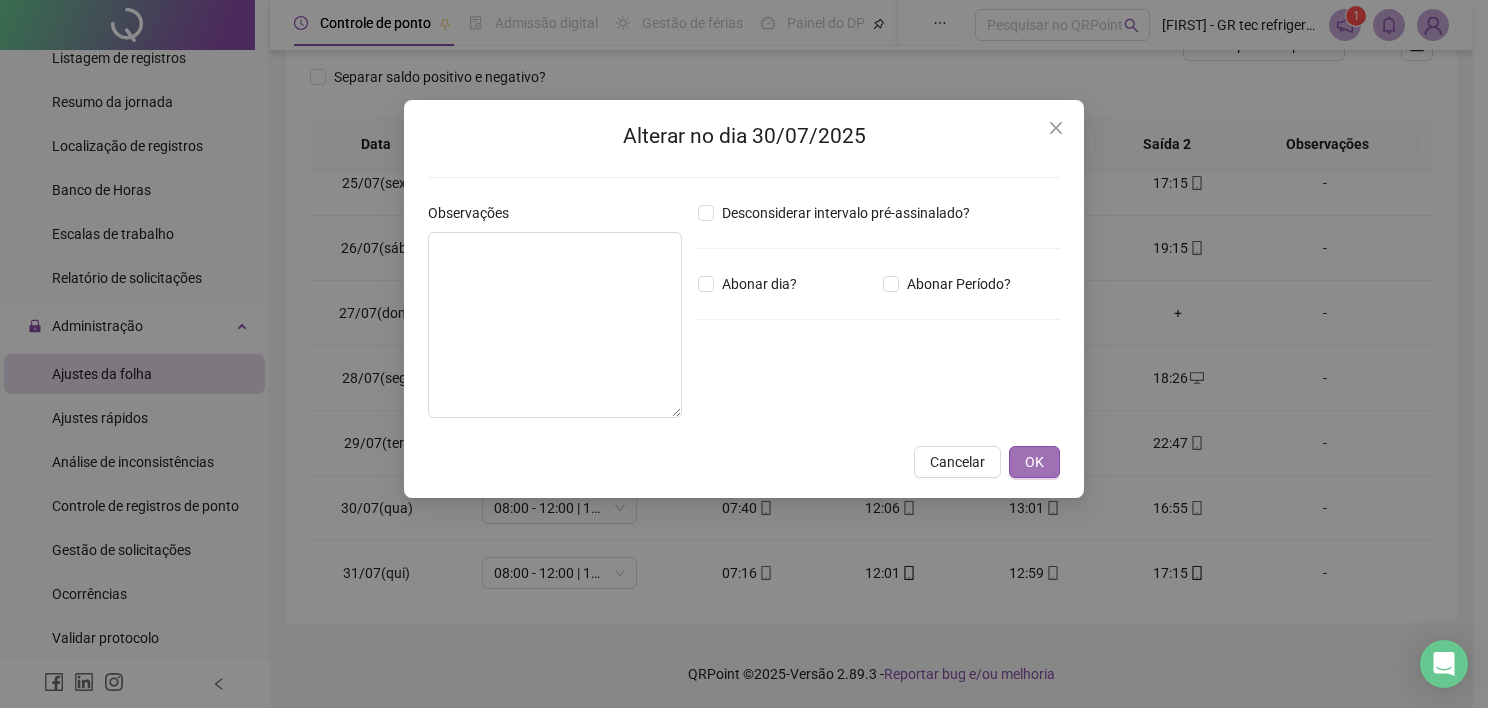 click on "OK" at bounding box center [1034, 462] 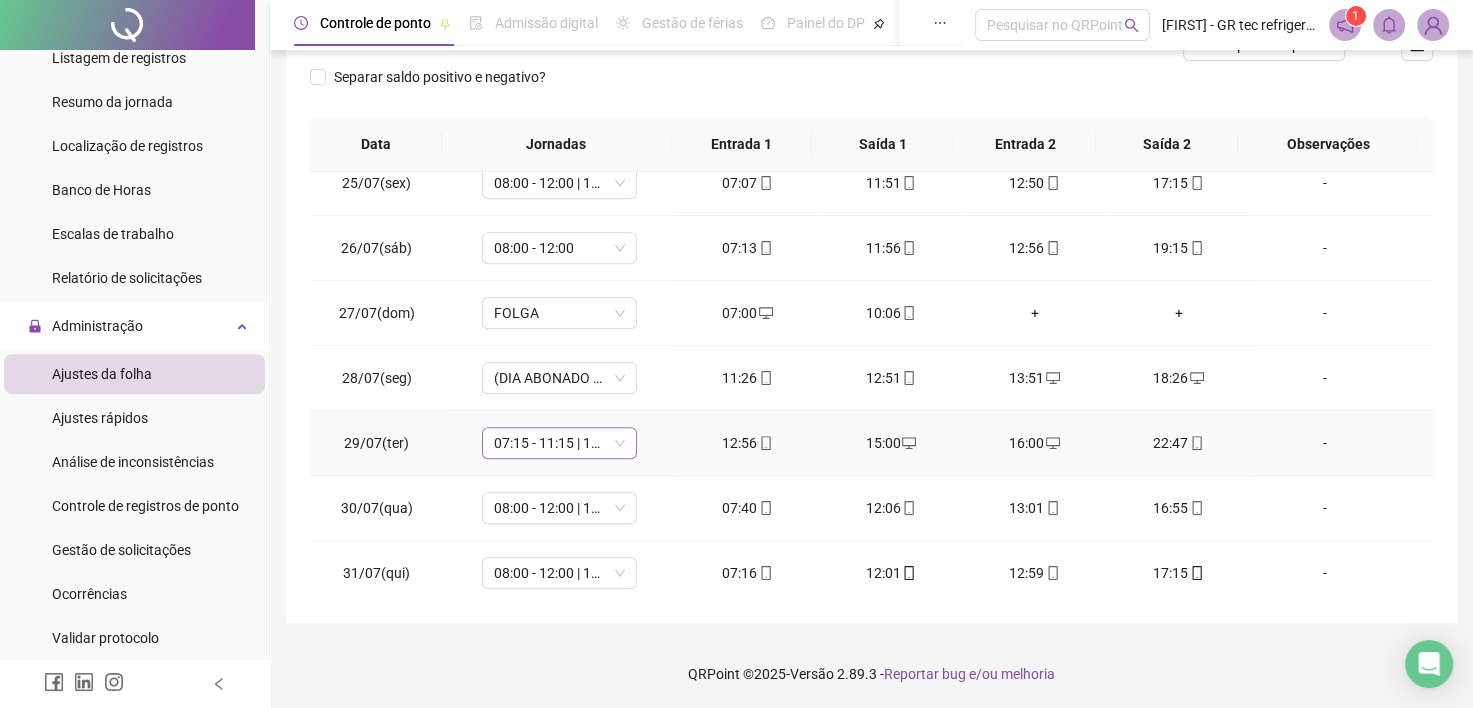 click on "07:15 - 11:15 | 12:15 - 17:03" at bounding box center (559, 443) 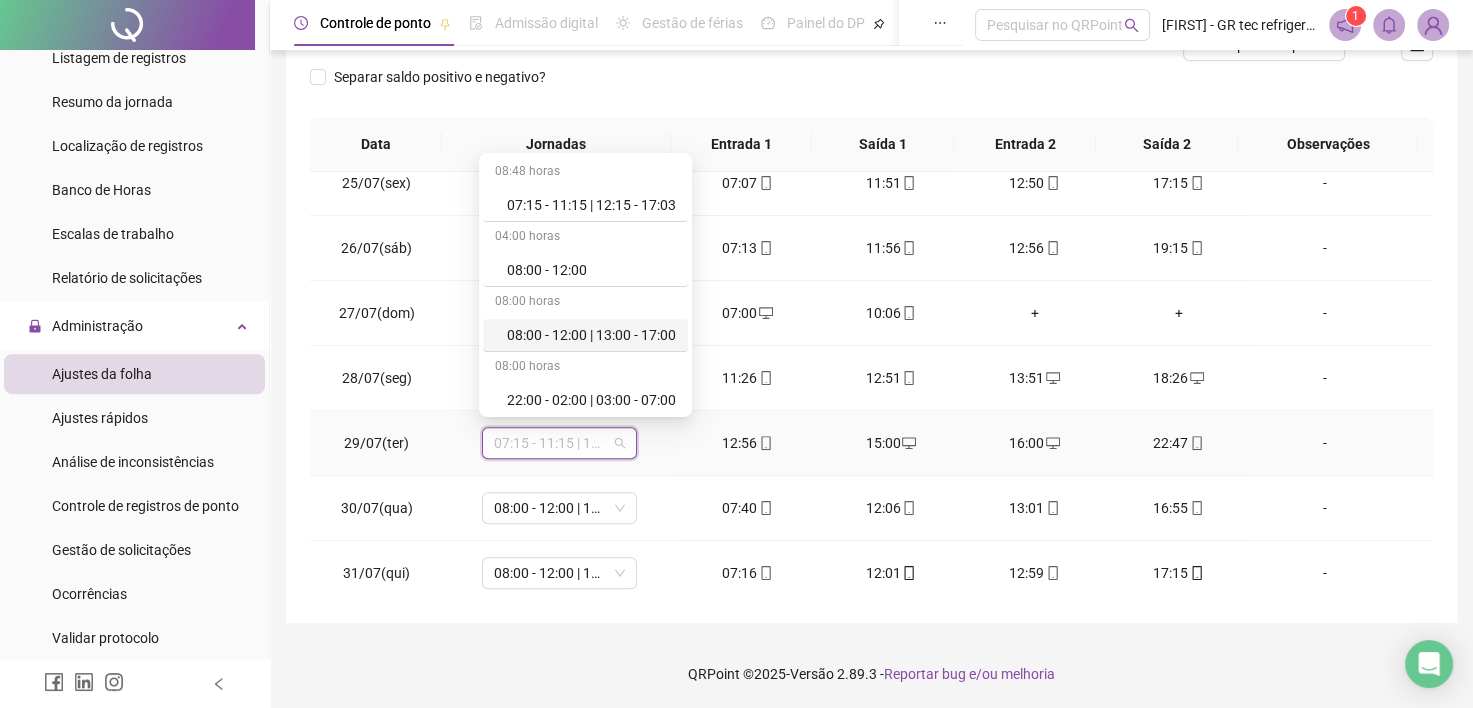 click on "08:00 - 12:00 | 13:00 - 17:00" at bounding box center (591, 335) 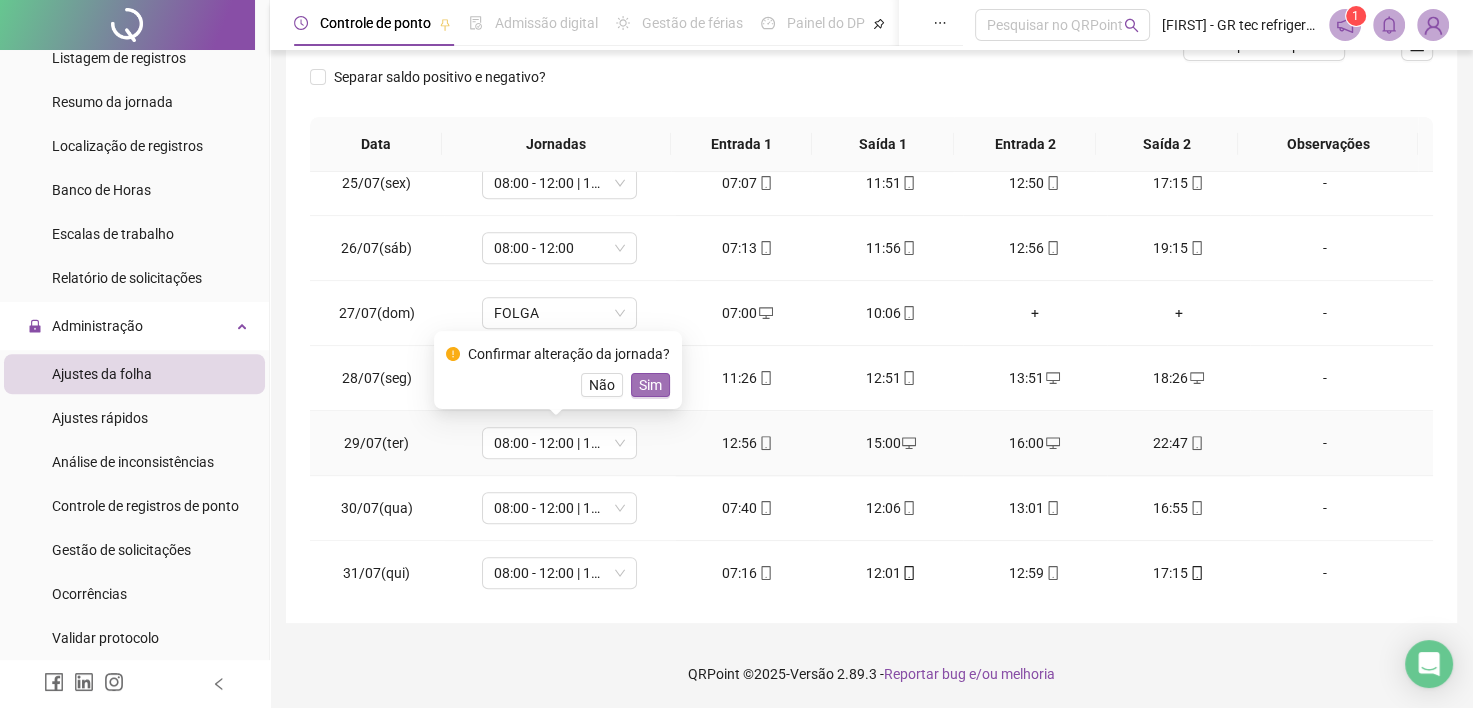 click on "Sim" at bounding box center (650, 385) 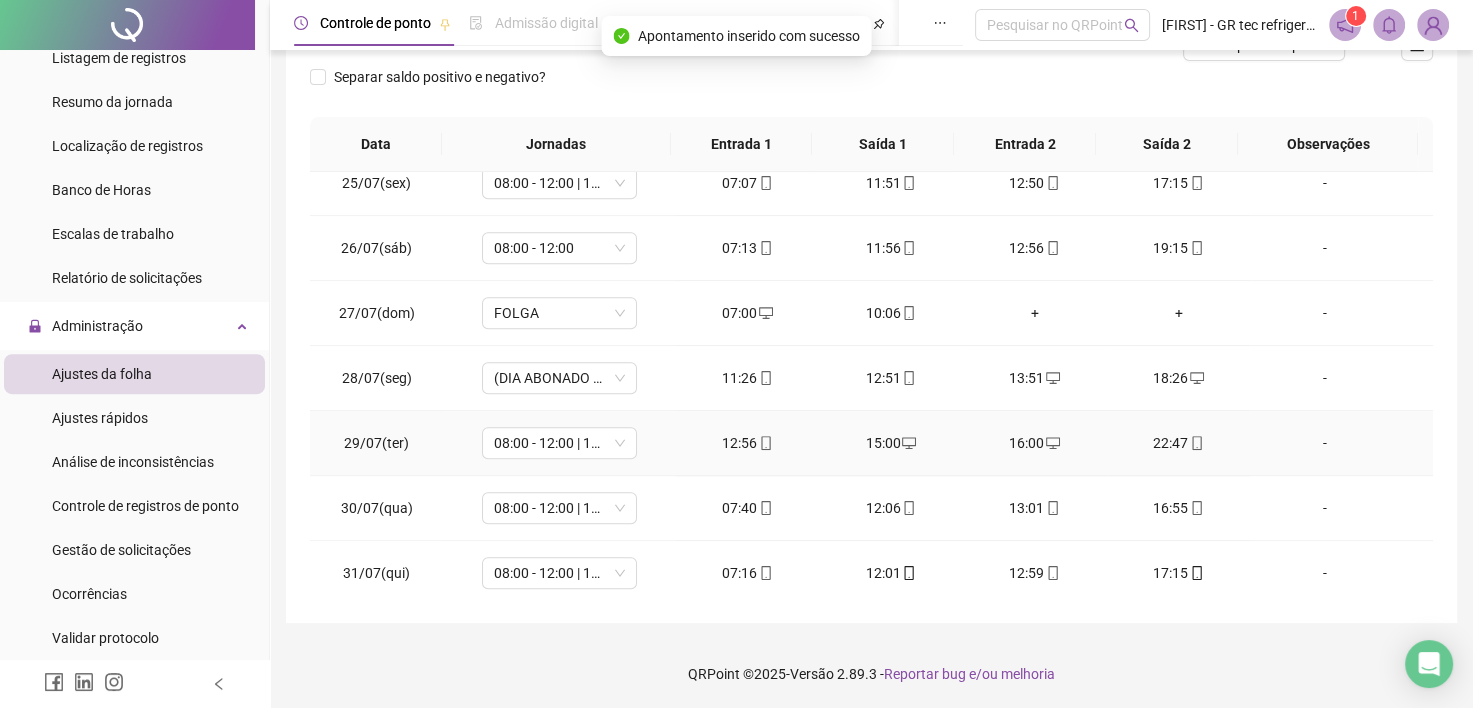 click on "-" at bounding box center (1325, 443) 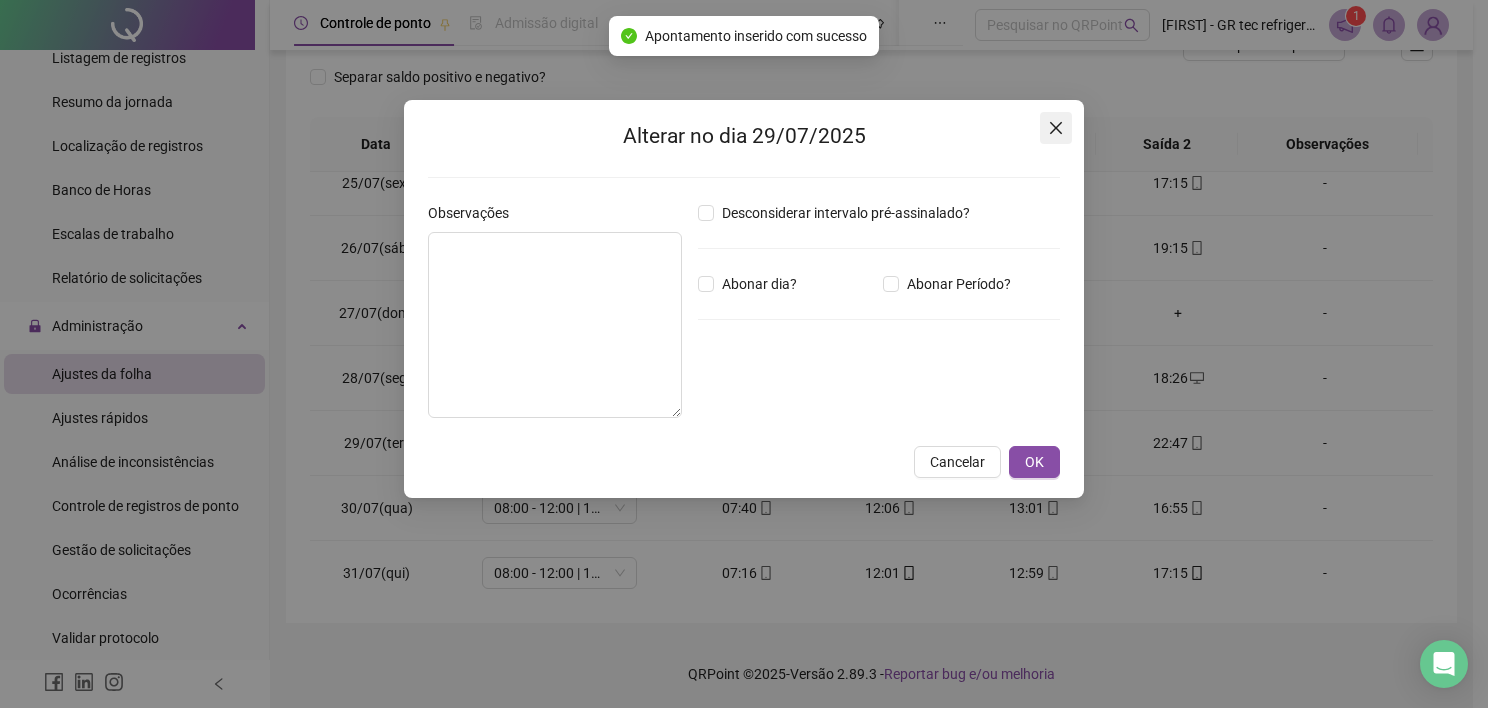 click 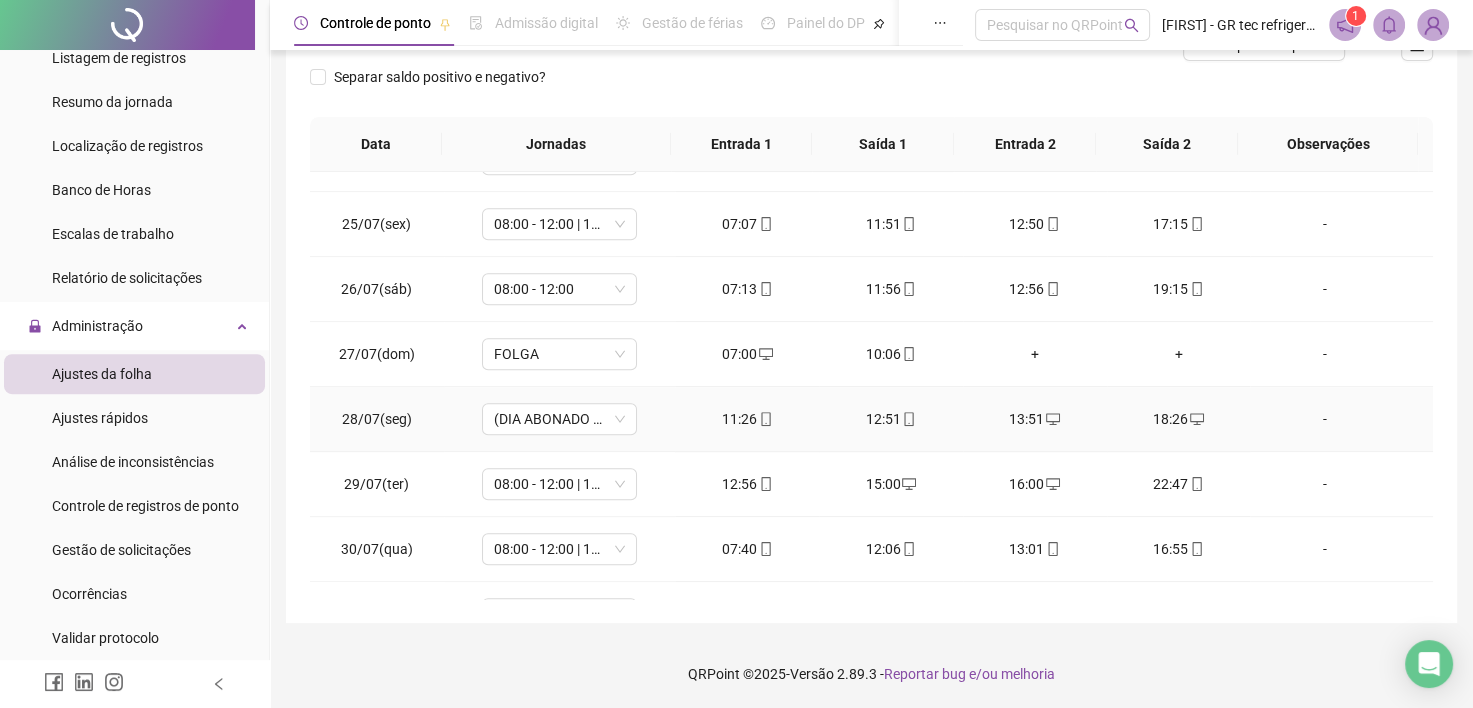 scroll, scrollTop: 1381, scrollLeft: 0, axis: vertical 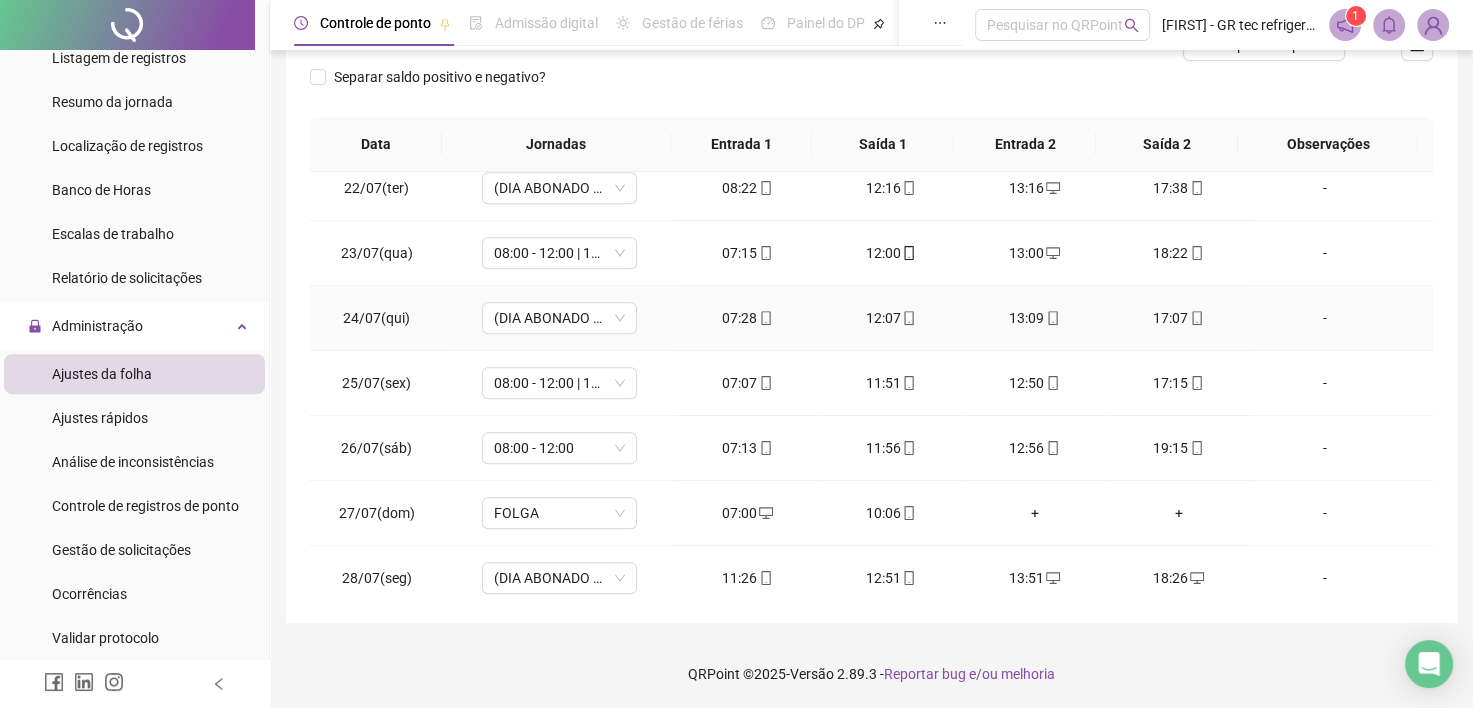 click on "-" at bounding box center (1325, 318) 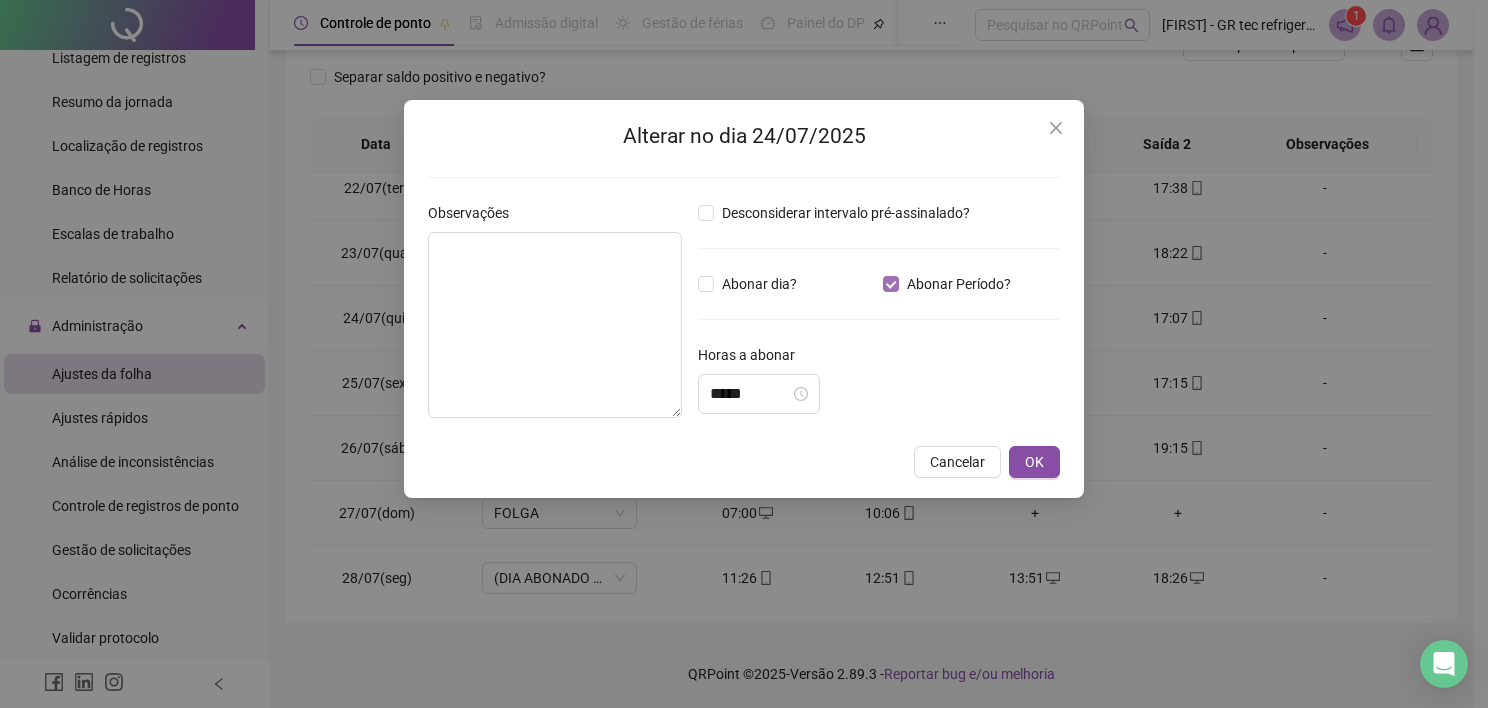 click on "Abonar Período?" at bounding box center [959, 284] 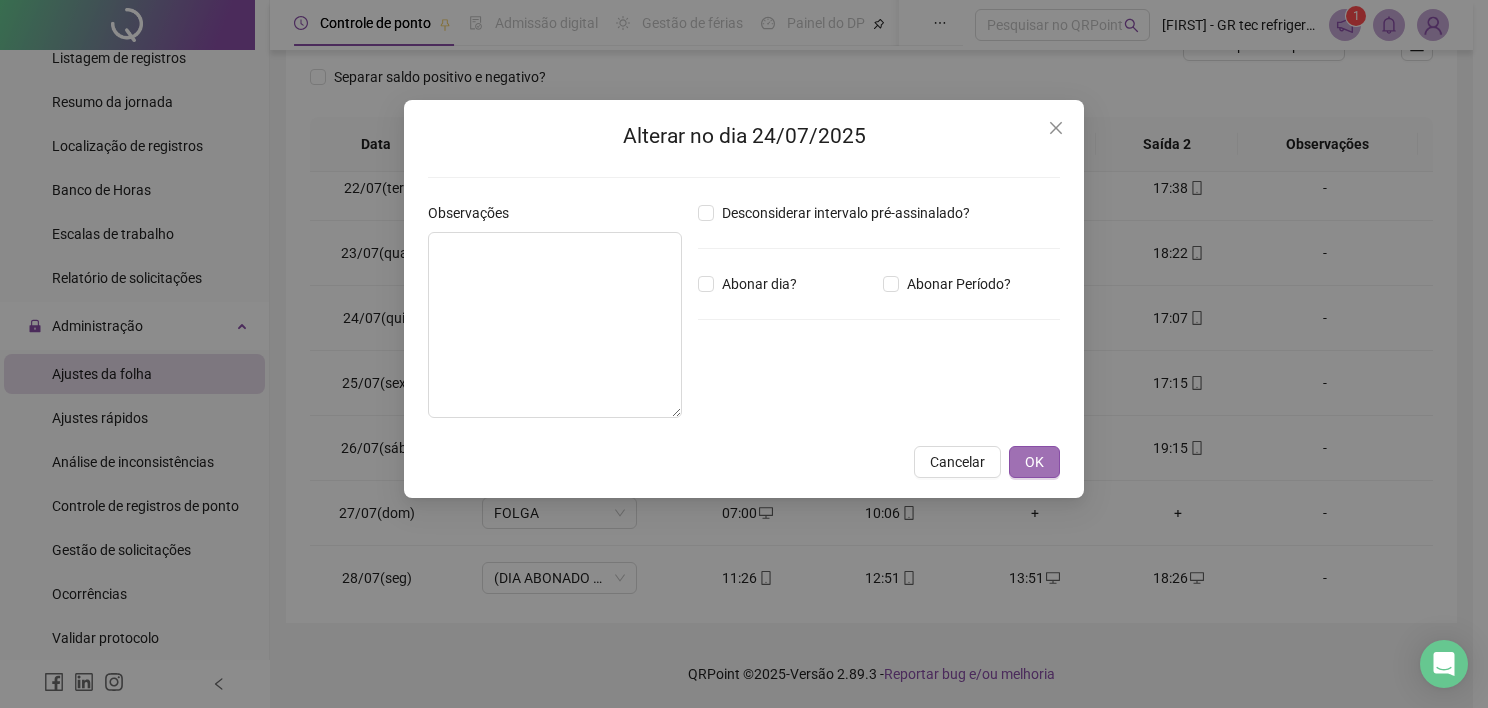 click on "OK" at bounding box center [1034, 462] 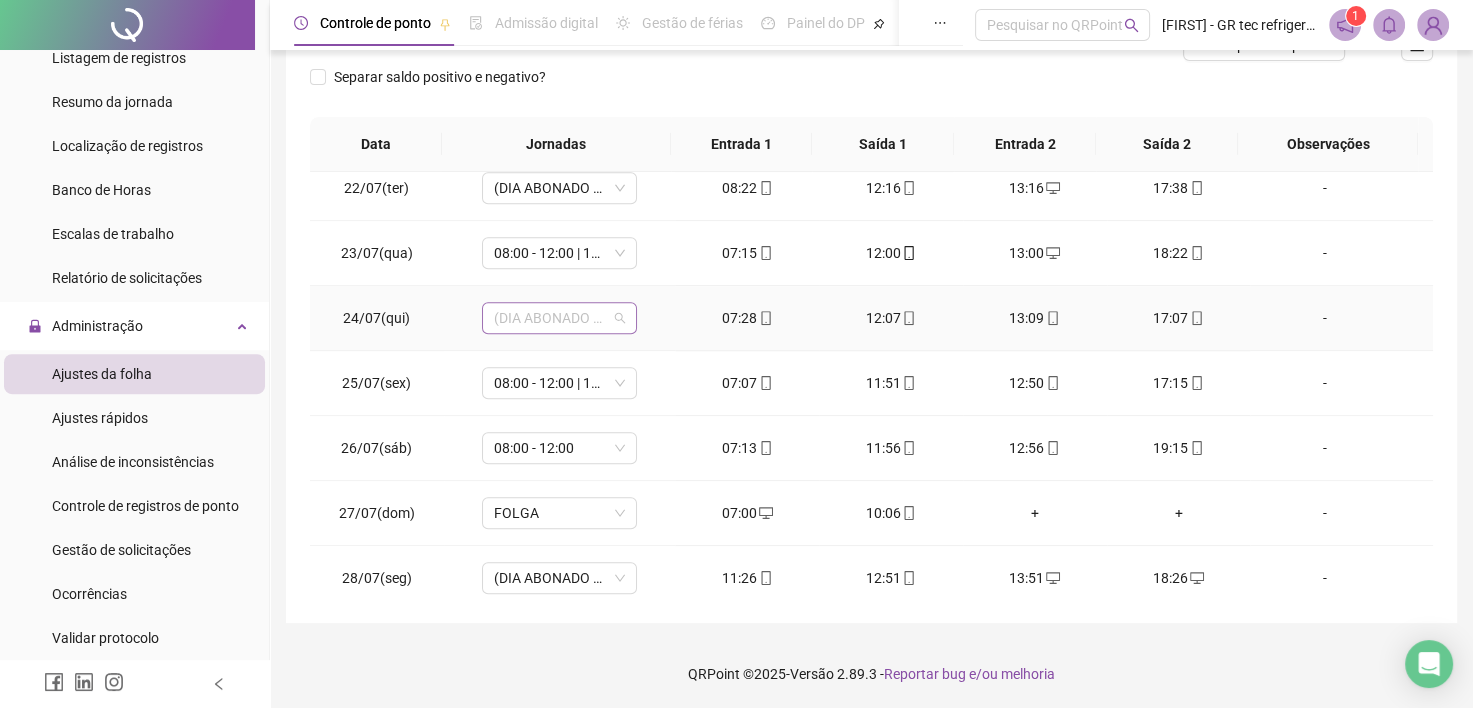 click on "(DIA ABONADO PARCIALMENTE)" at bounding box center [559, 318] 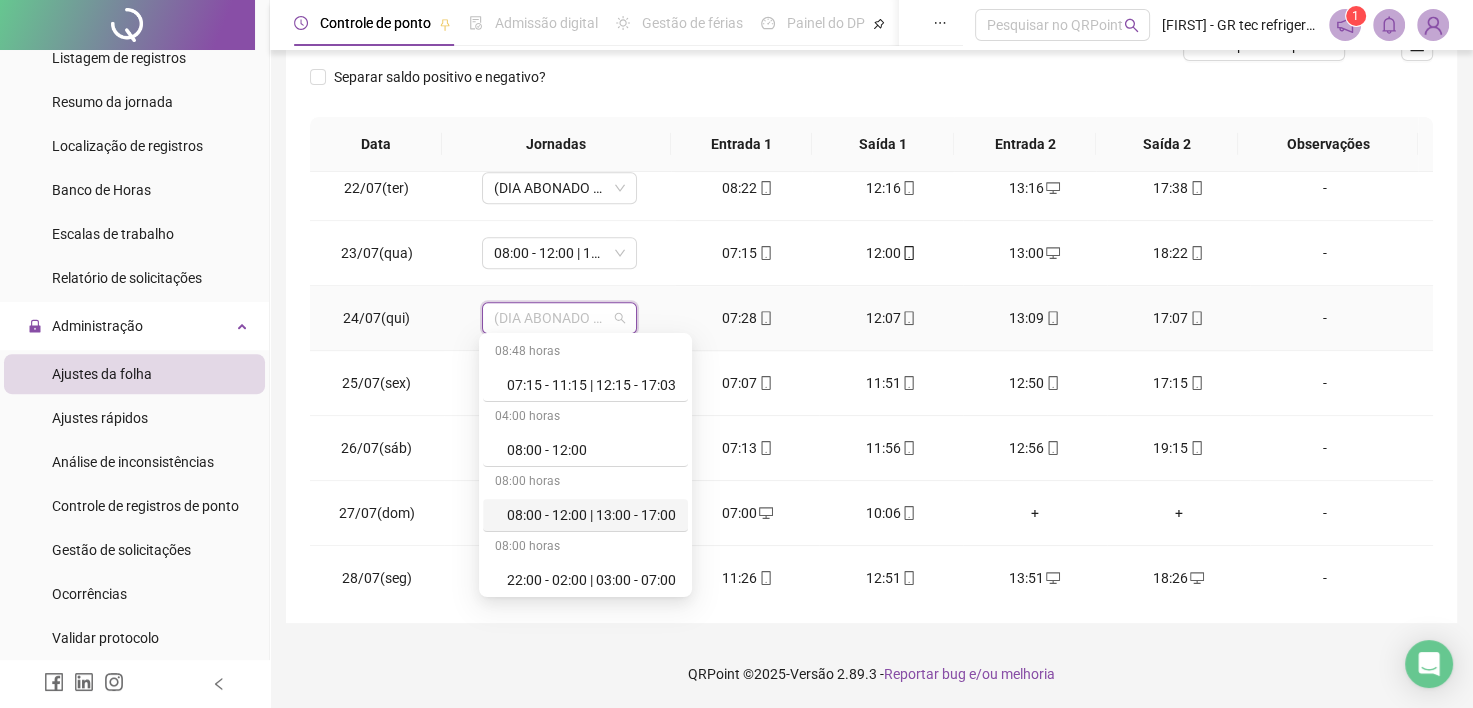 click on "08:00 - 12:00 | 13:00 - 17:00" at bounding box center [591, 515] 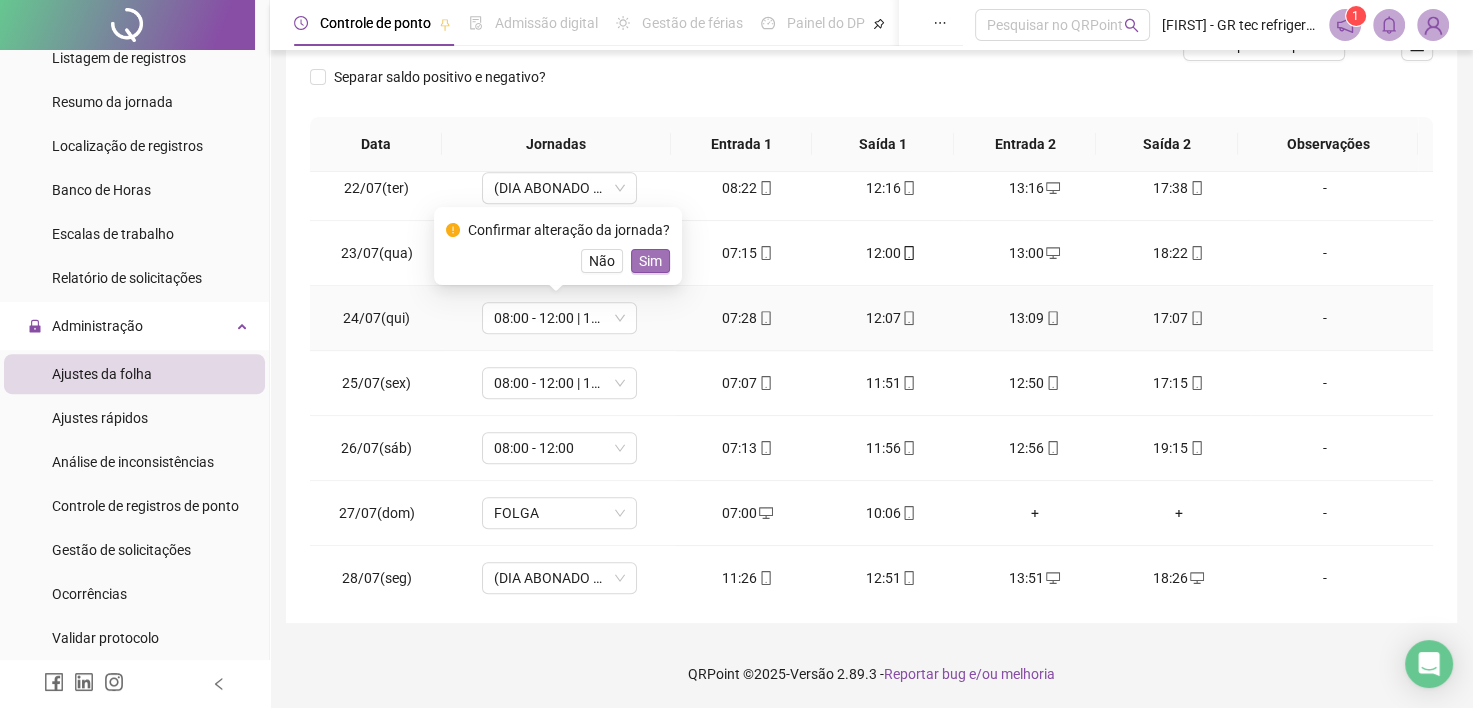 click on "Sim" at bounding box center (650, 261) 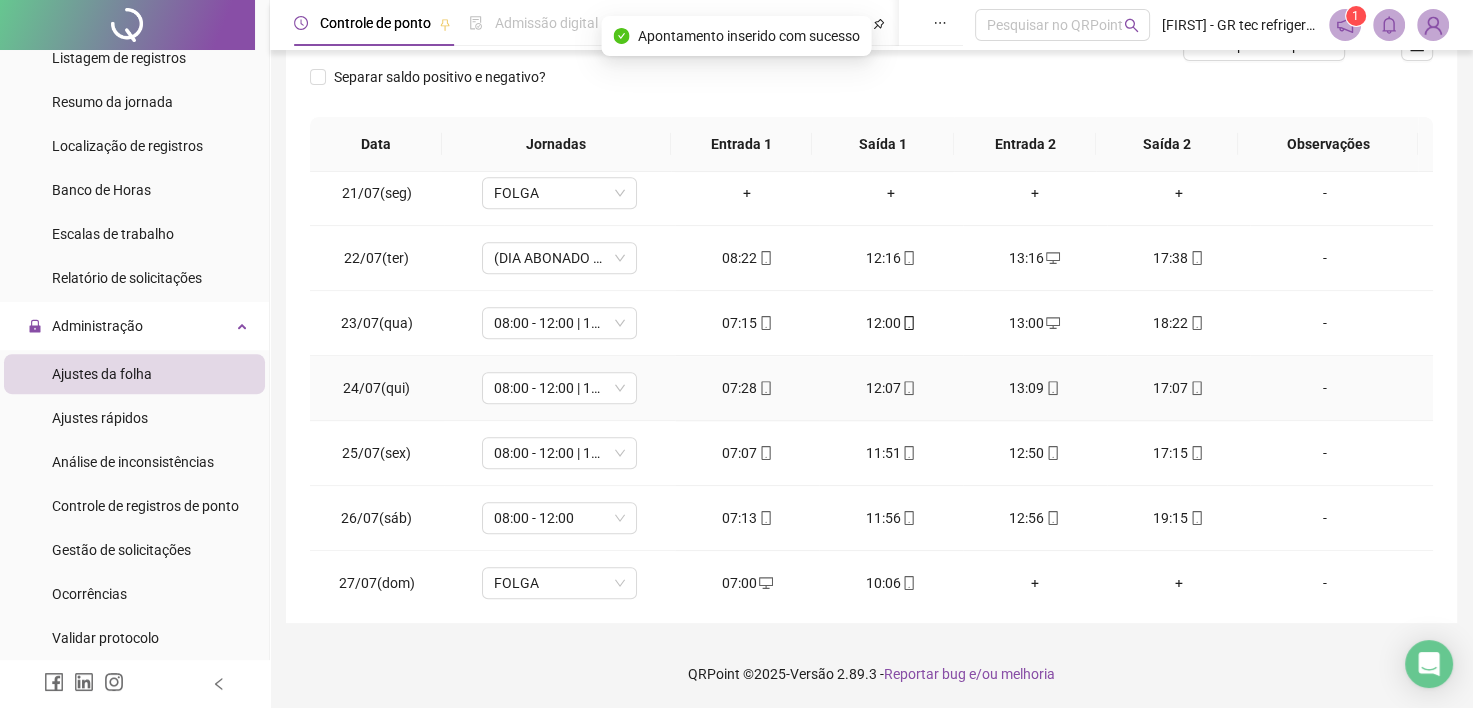 scroll, scrollTop: 1281, scrollLeft: 0, axis: vertical 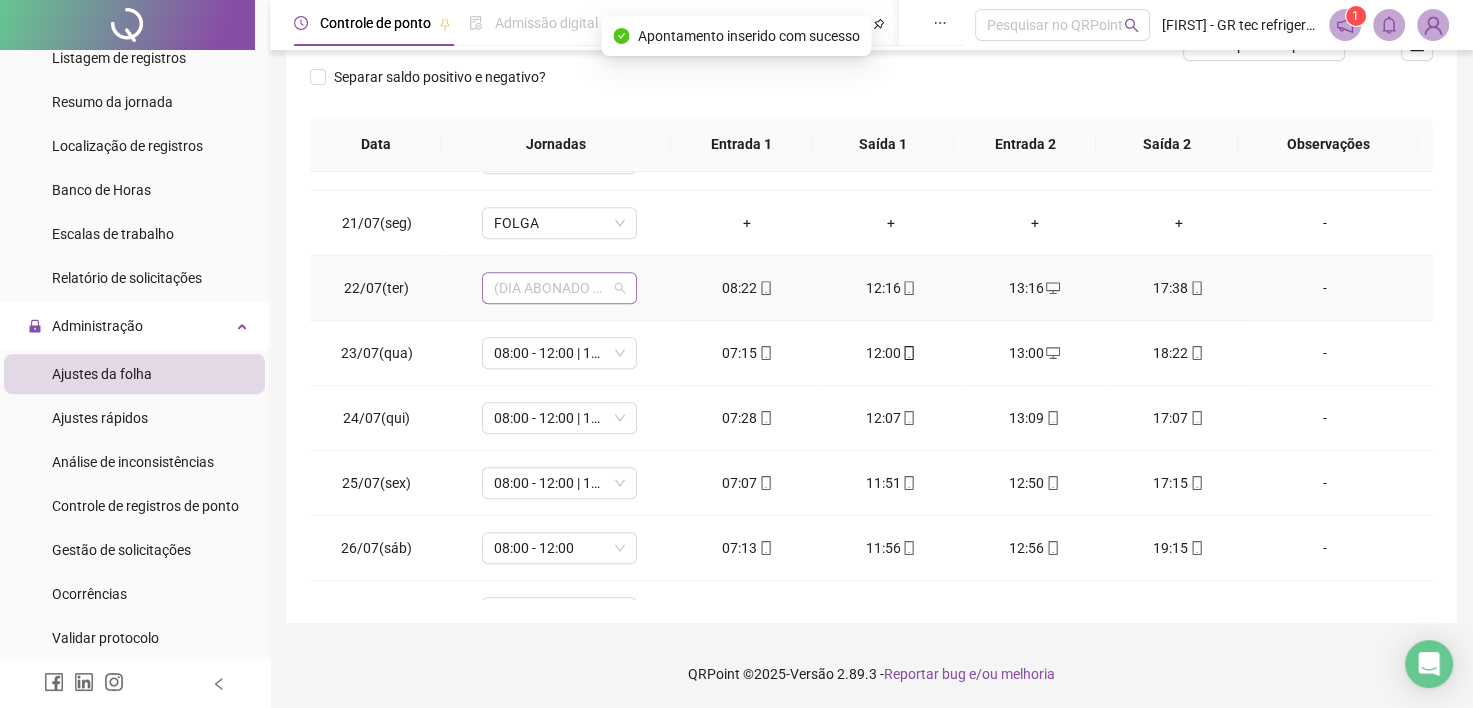click on "(DIA ABONADO PARCIALMENTE)" at bounding box center [559, 288] 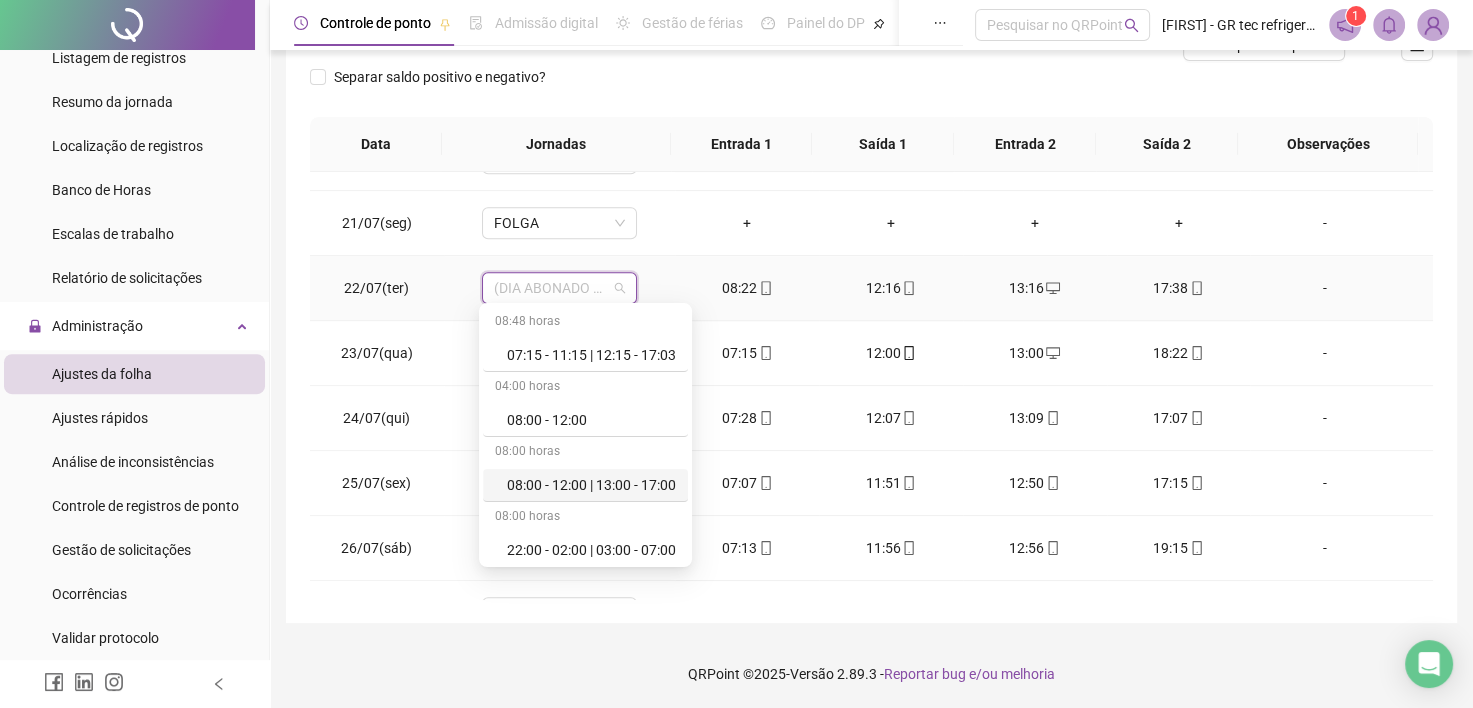 click on "08:00 - 12:00 | 13:00 - 17:00" at bounding box center (591, 485) 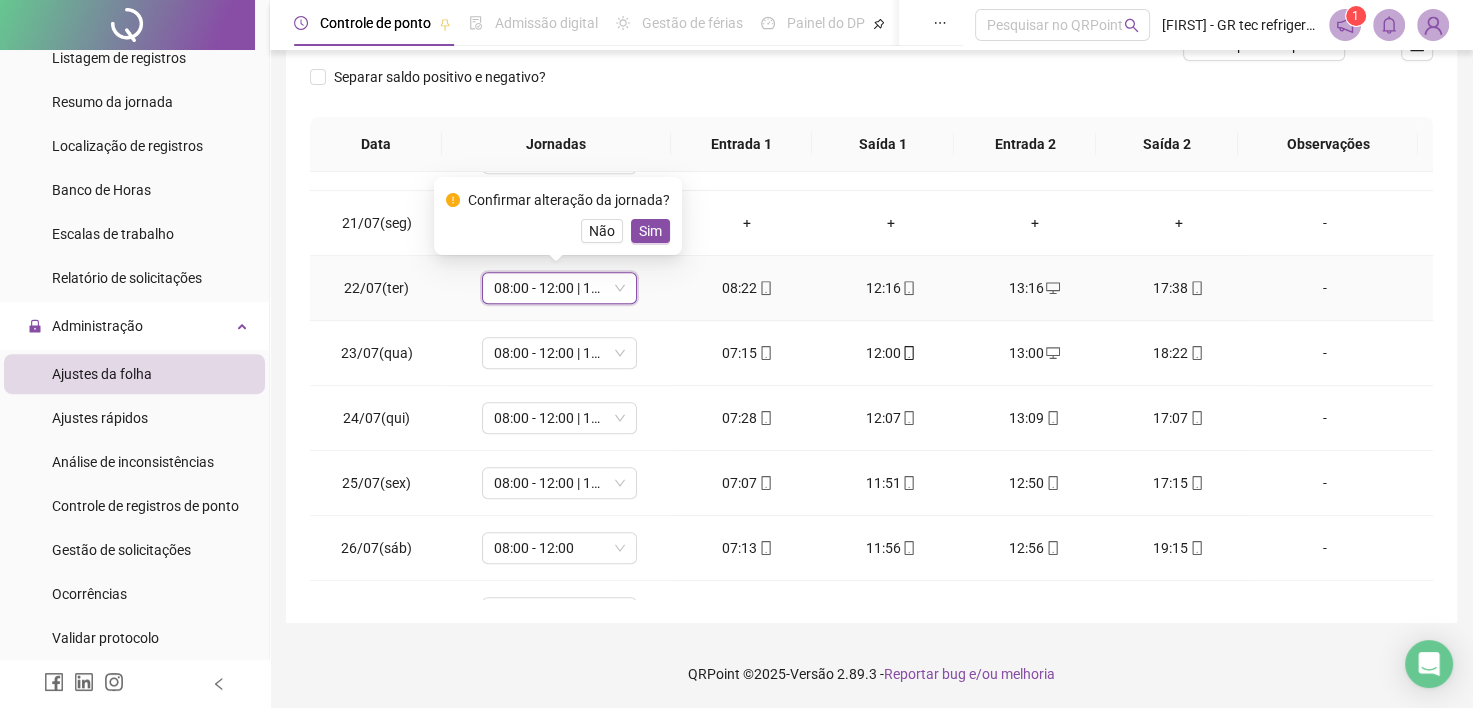 click on "Sim" at bounding box center (650, 231) 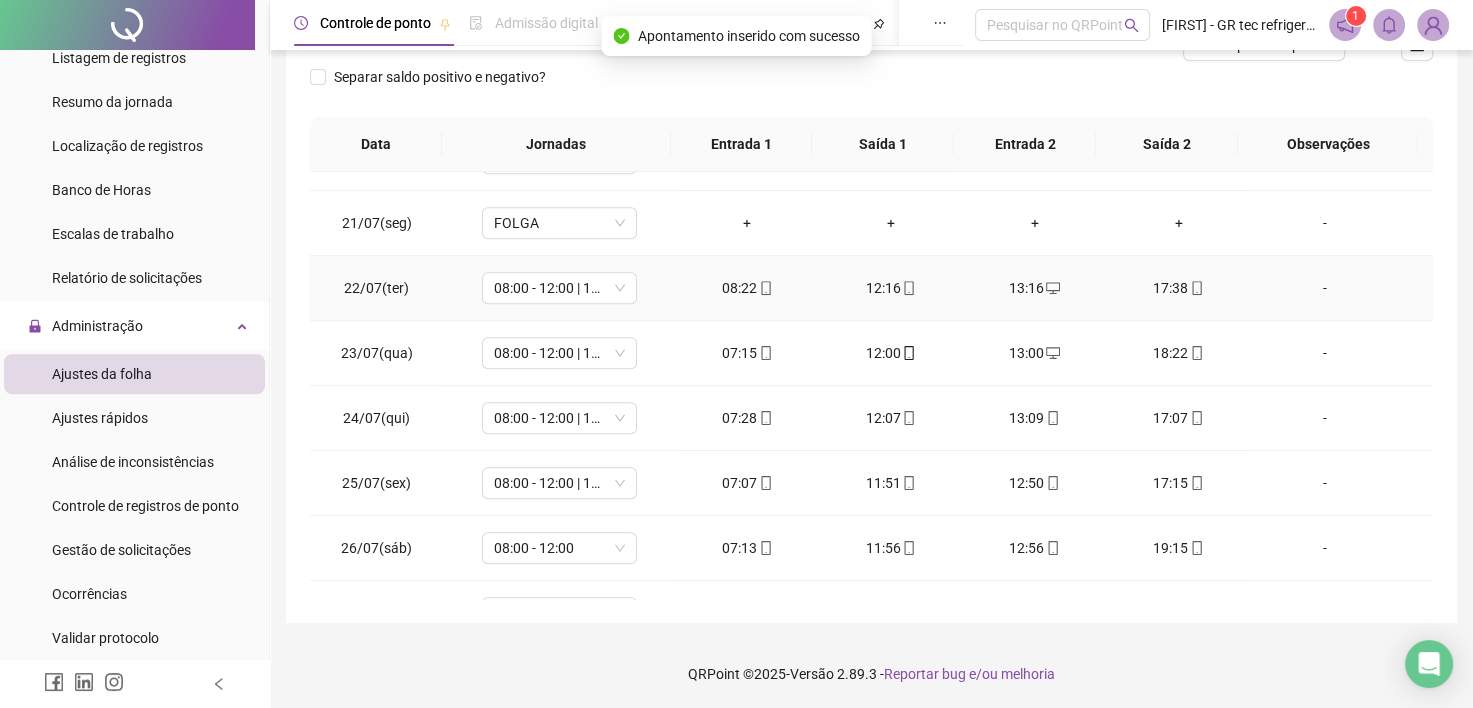click on "-" at bounding box center [1325, 288] 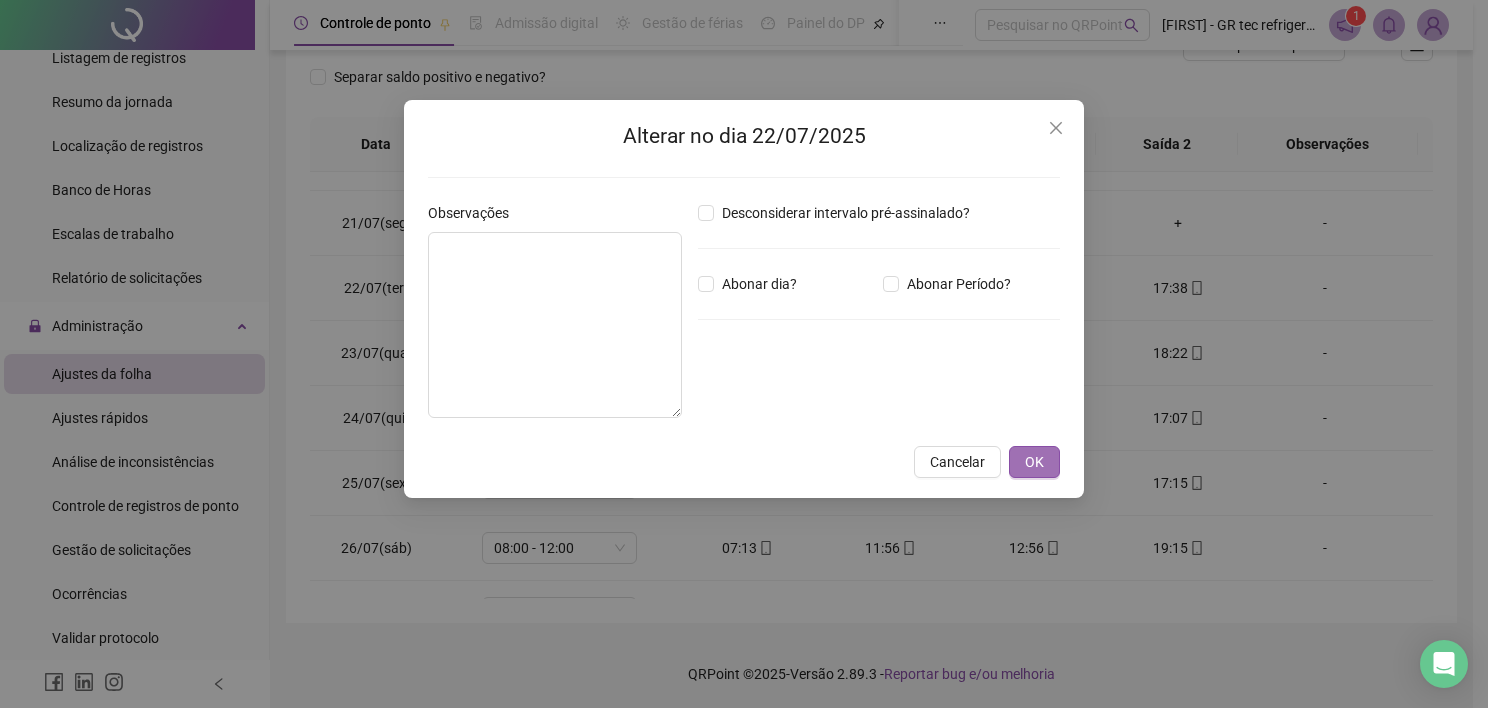 click on "OK" at bounding box center (1034, 462) 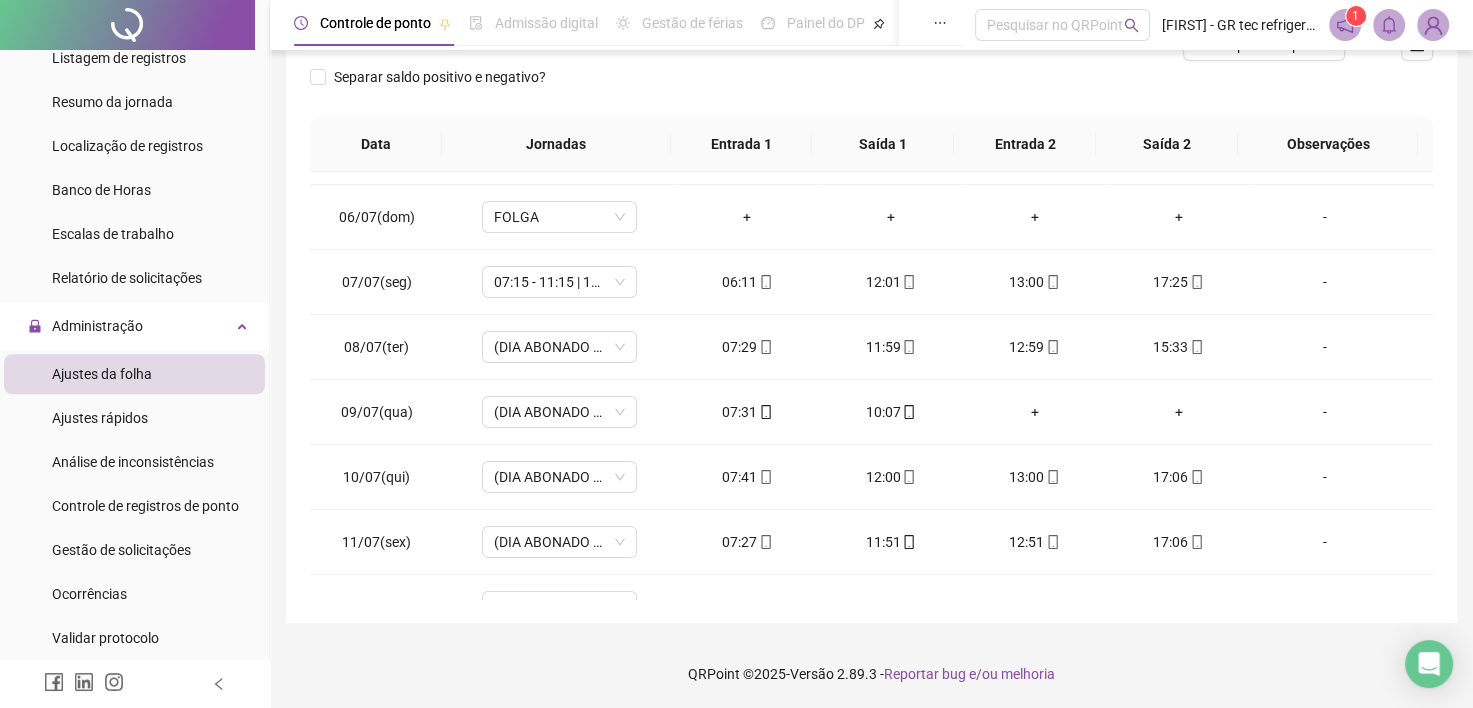scroll, scrollTop: 0, scrollLeft: 0, axis: both 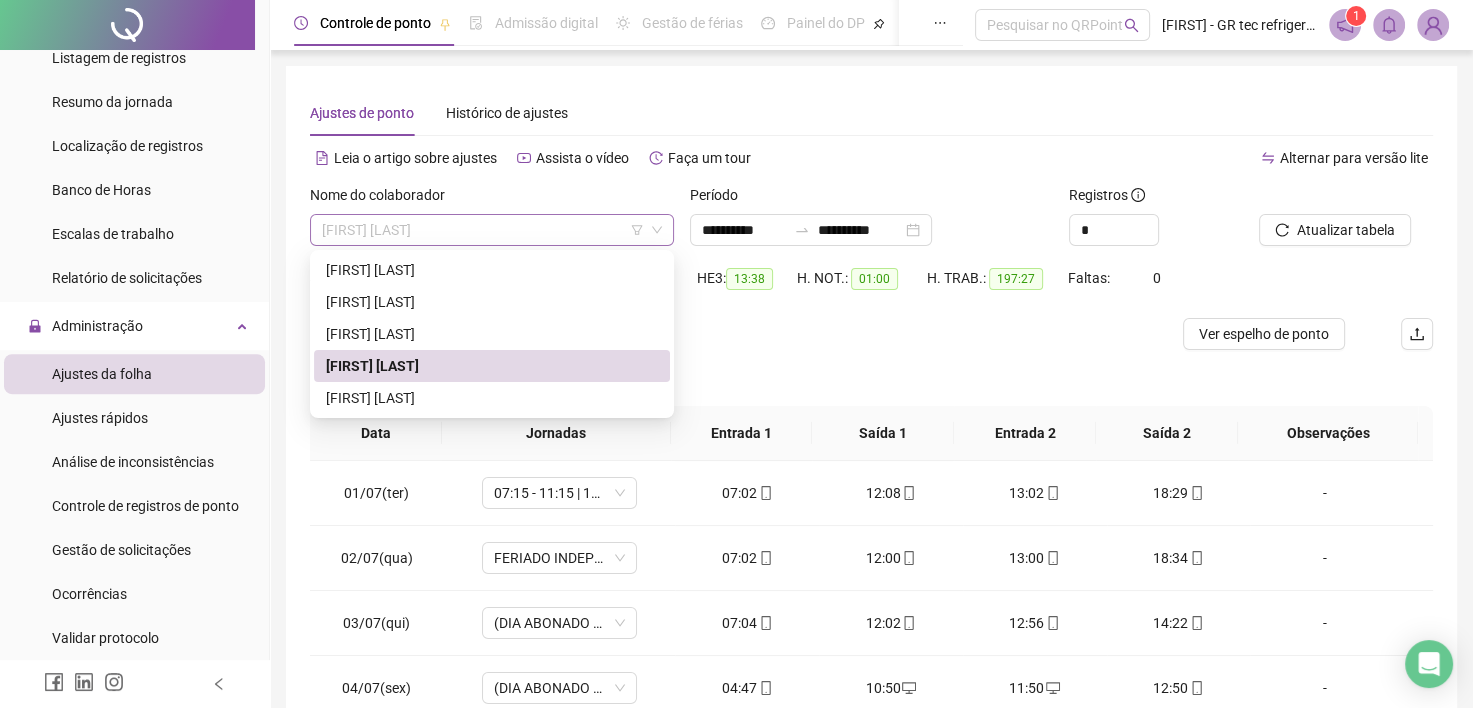 click on "[FIRST] [LAST]" at bounding box center [492, 230] 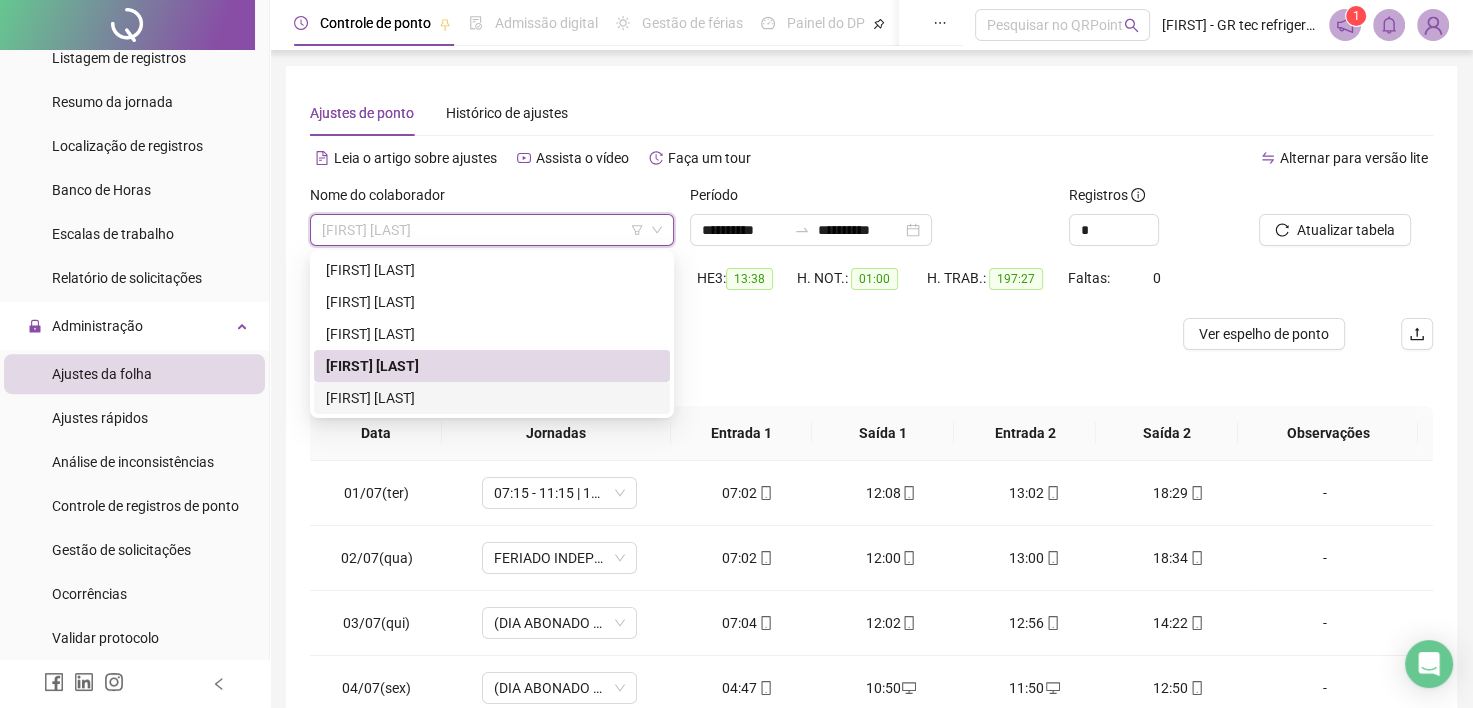 click on "[FIRST] [LAST]" at bounding box center [492, 398] 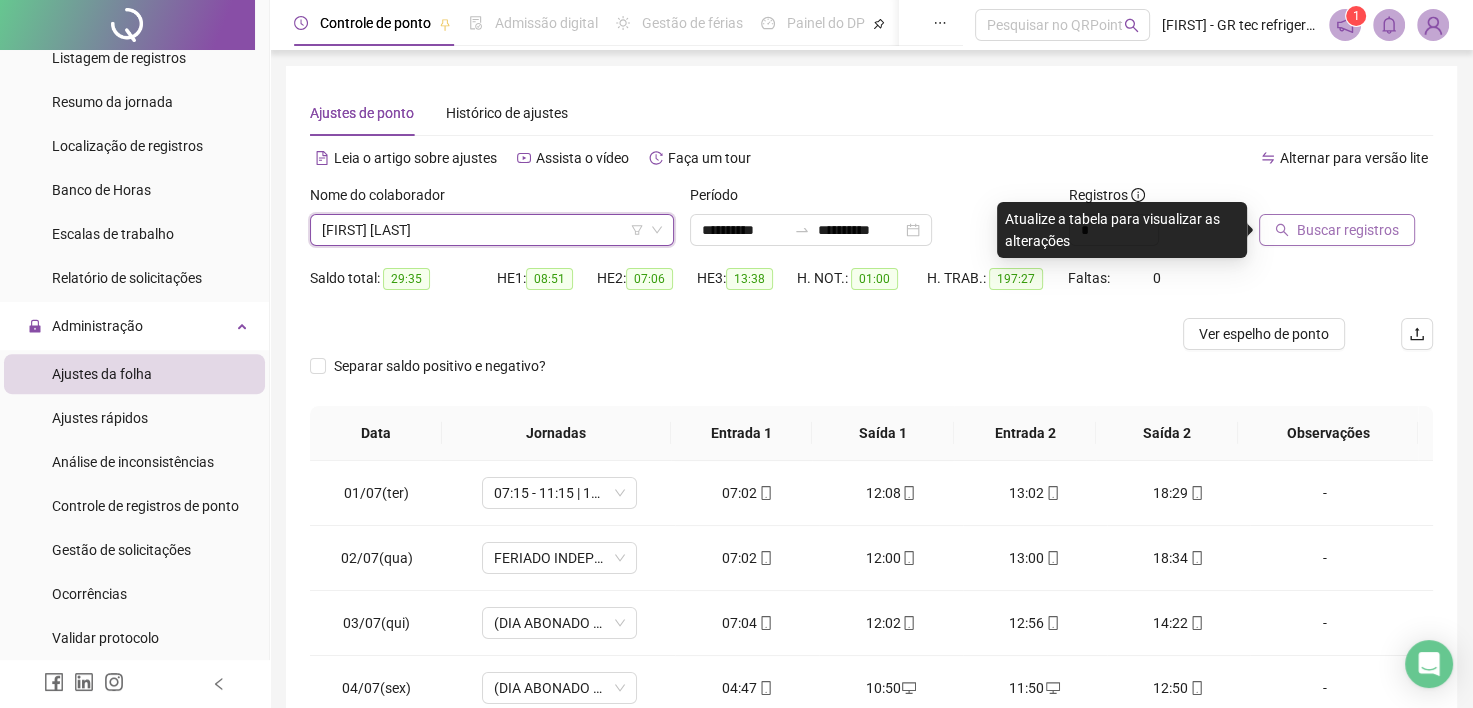 click on "Buscar registros" at bounding box center (1348, 230) 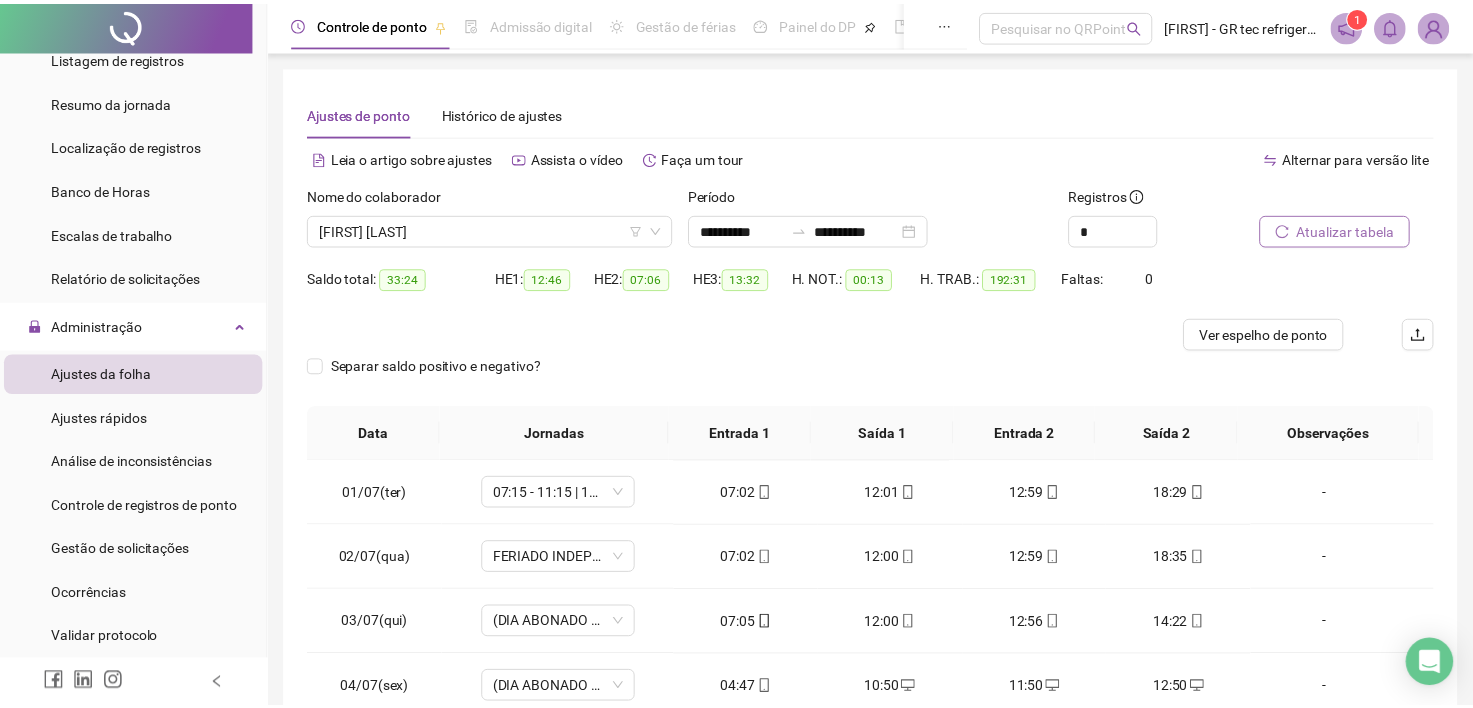 scroll, scrollTop: 289, scrollLeft: 0, axis: vertical 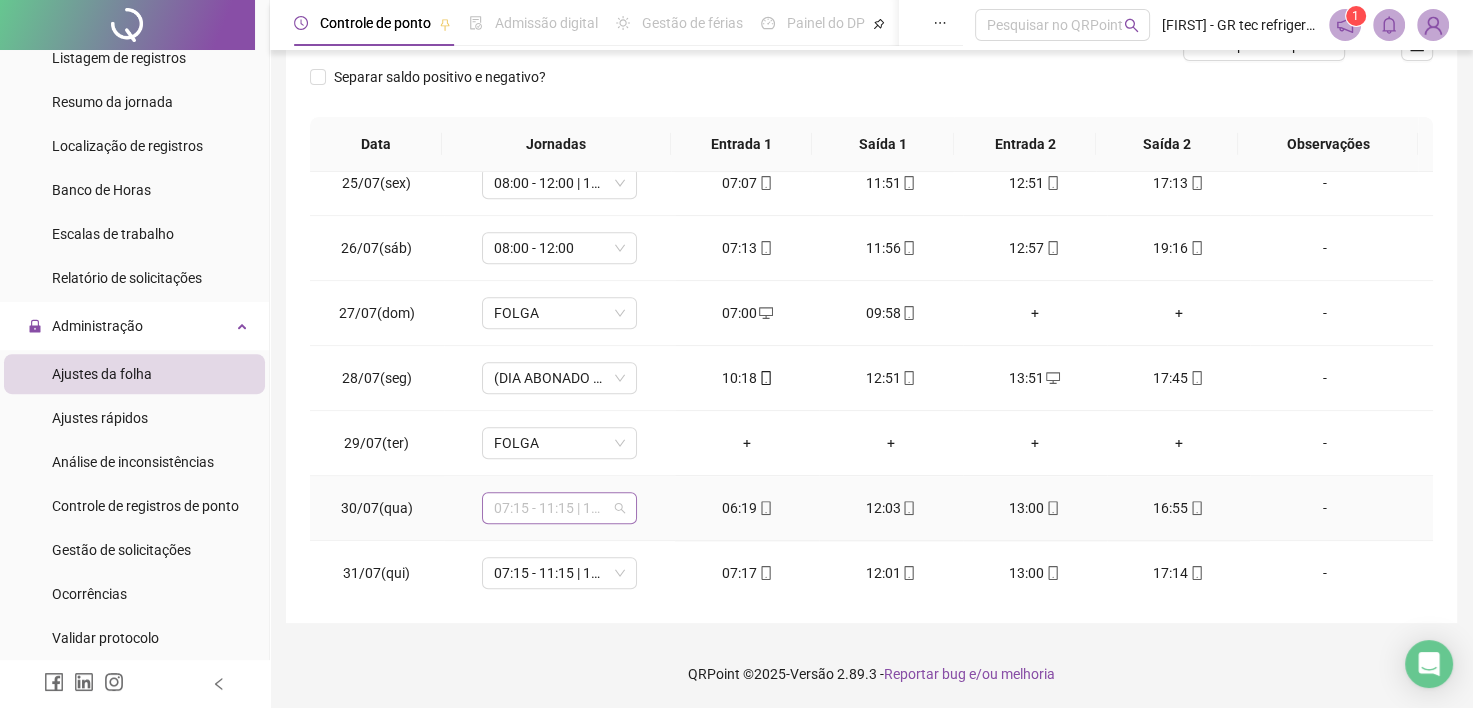 click on "07:15 - 11:15 | 12:15 - 17:03" at bounding box center (559, 508) 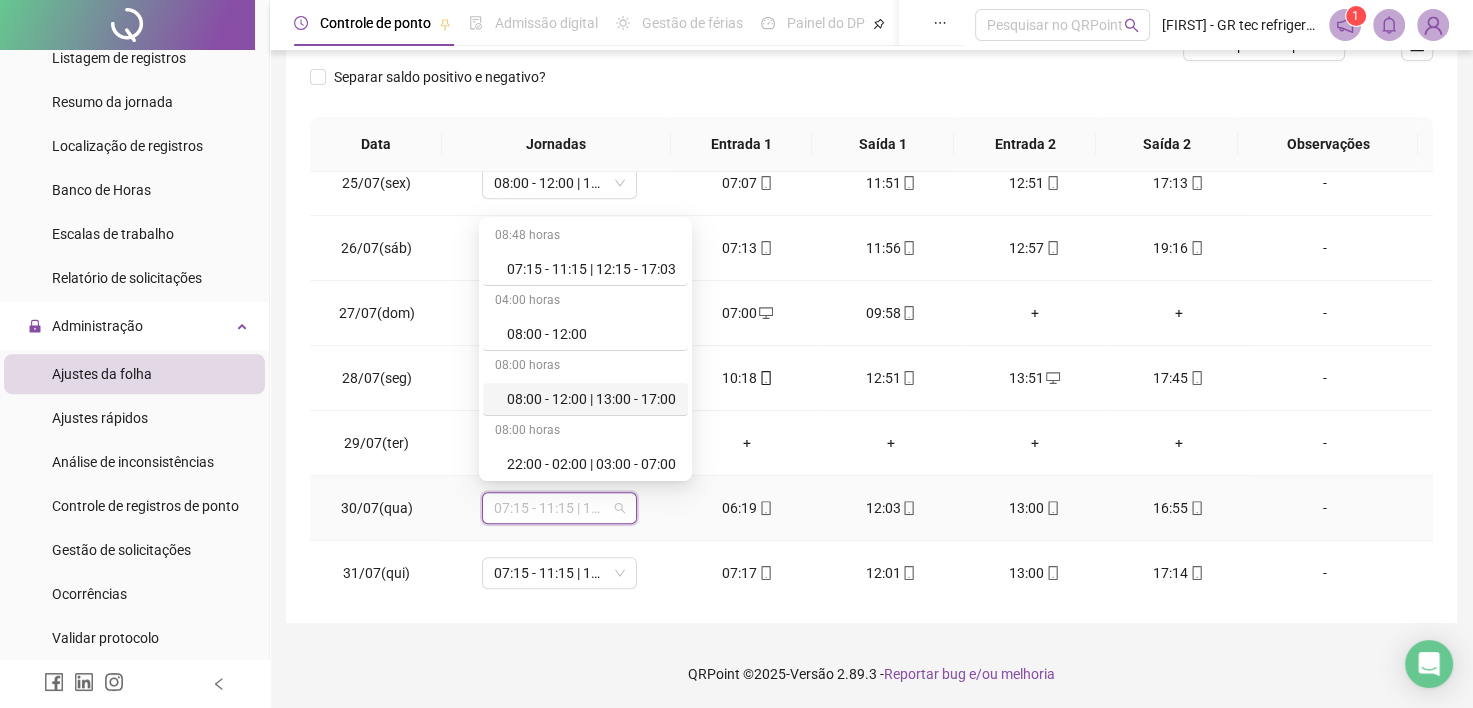 drag, startPoint x: 595, startPoint y: 400, endPoint x: 640, endPoint y: 371, distance: 53.535034 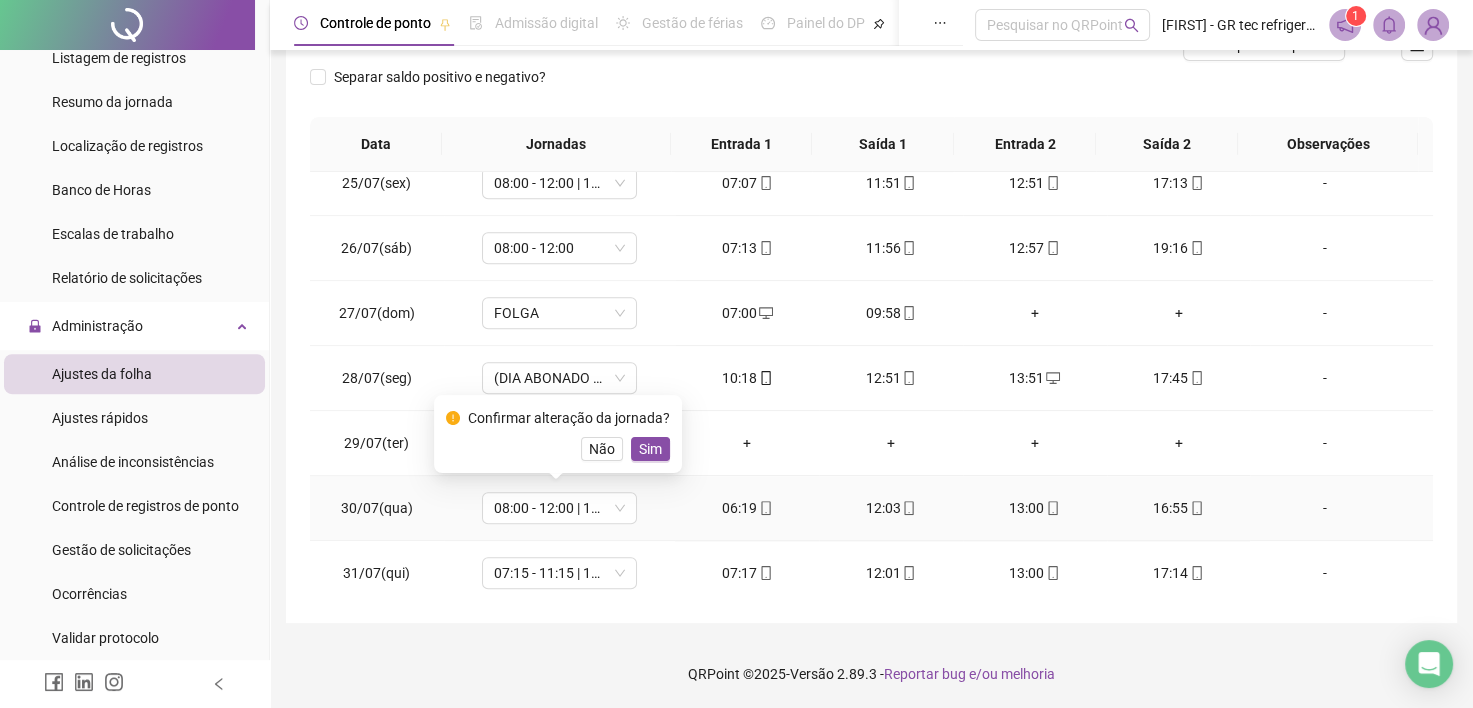 click on "Sim" at bounding box center [650, 449] 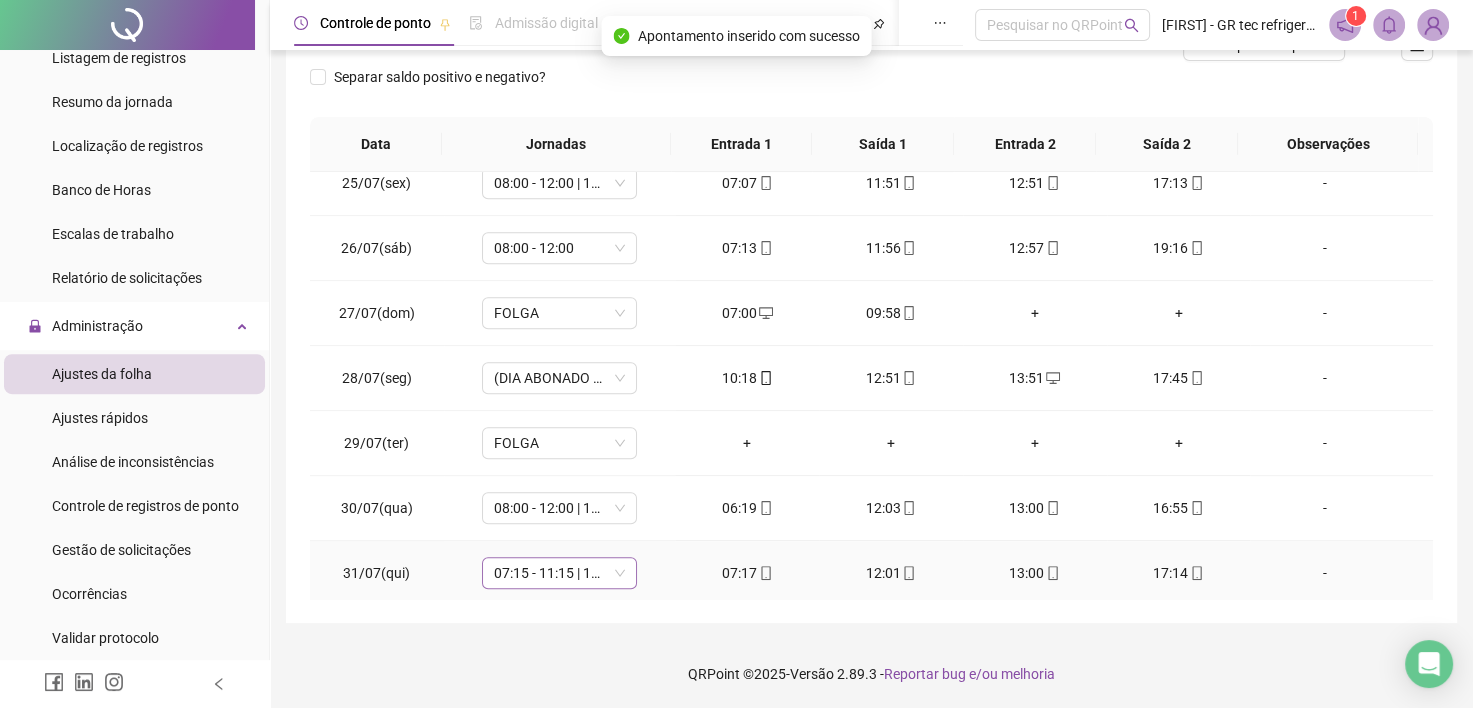click on "07:15 - 11:15 | 12:15 - 17:03" at bounding box center (559, 573) 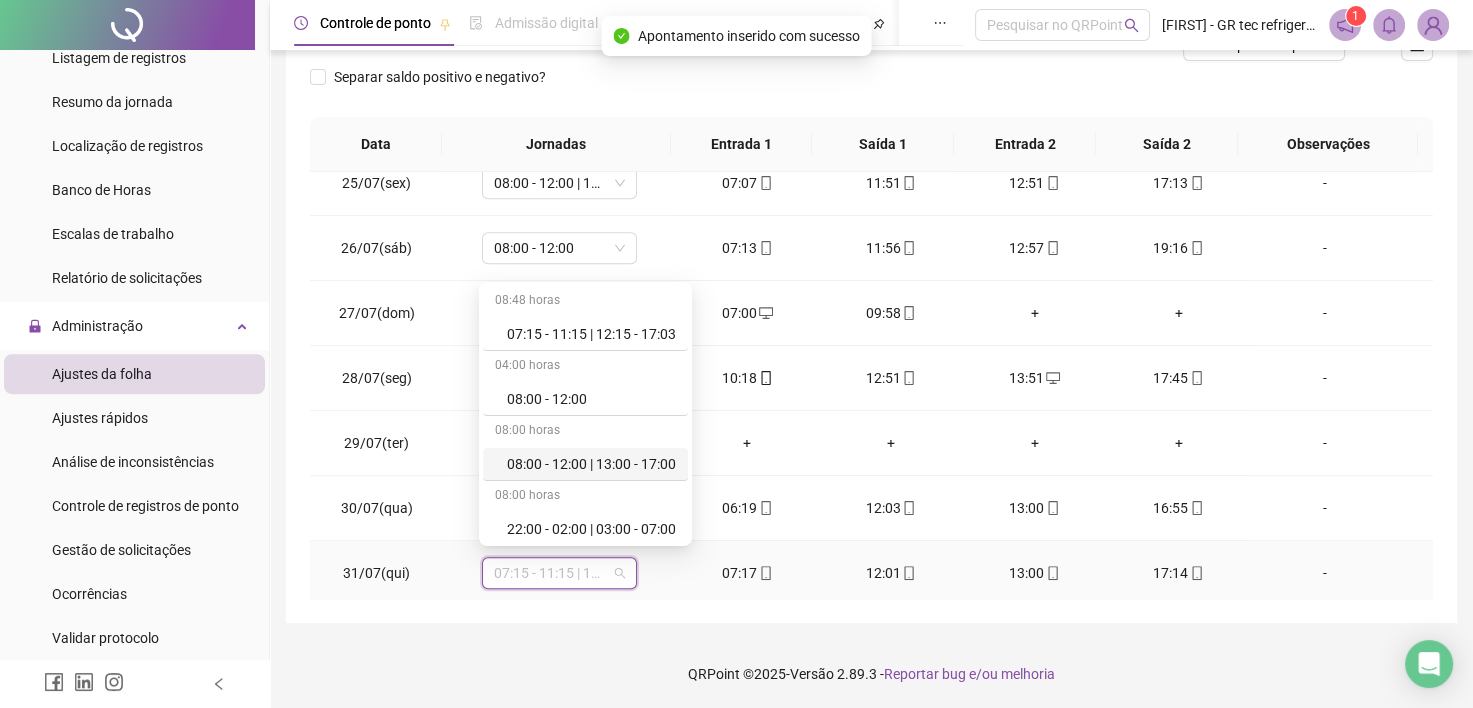 click on "08:00 - 12:00 | 13:00 - 17:00" at bounding box center (591, 464) 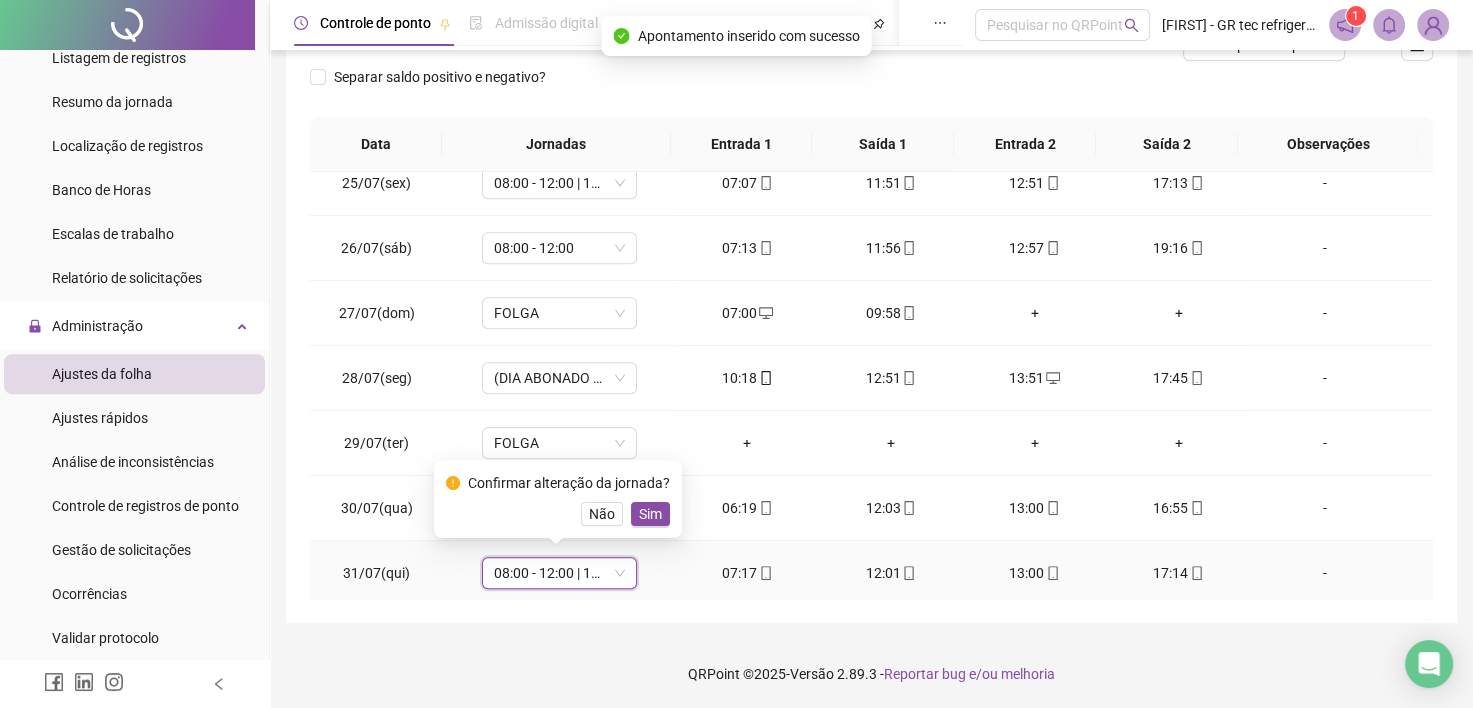 click on "Sim" at bounding box center [650, 514] 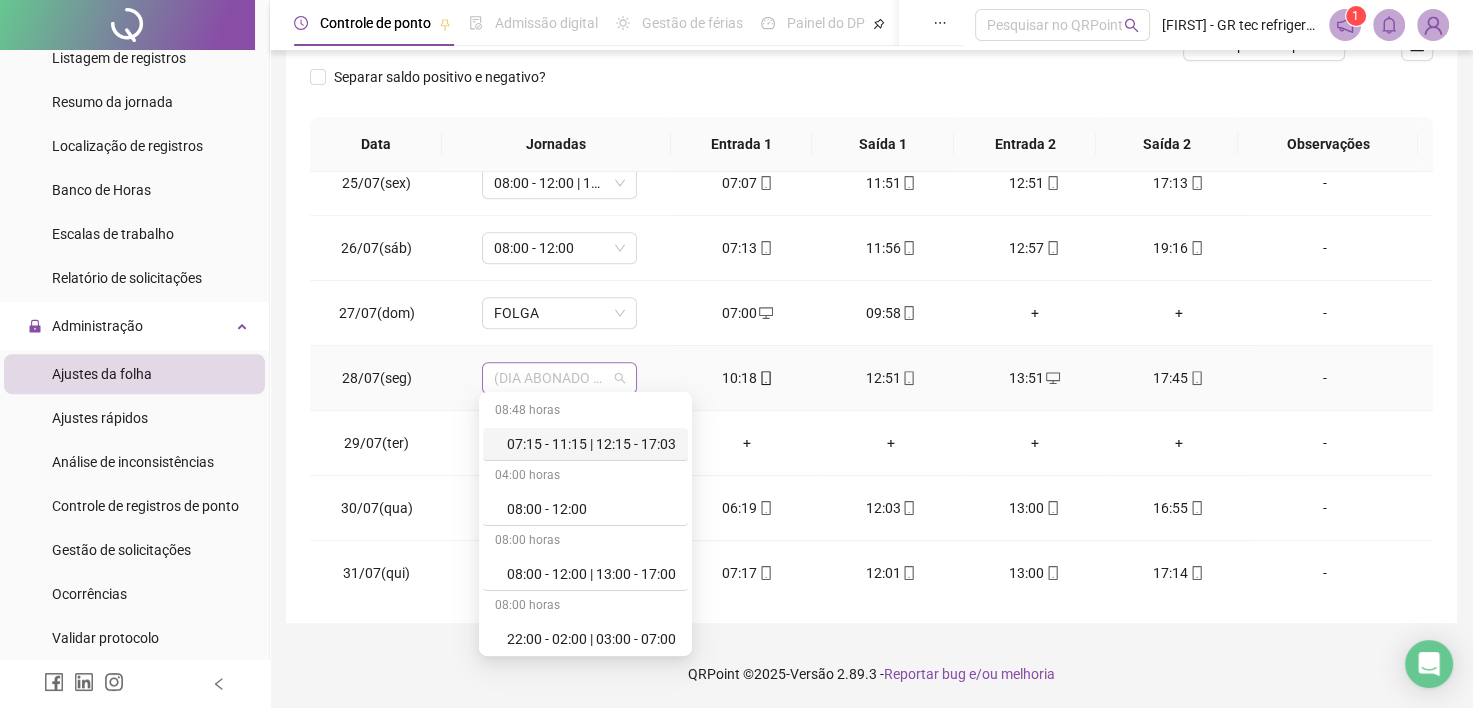 click on "(DIA ABONADO PARCIALMENTE)" at bounding box center (559, 378) 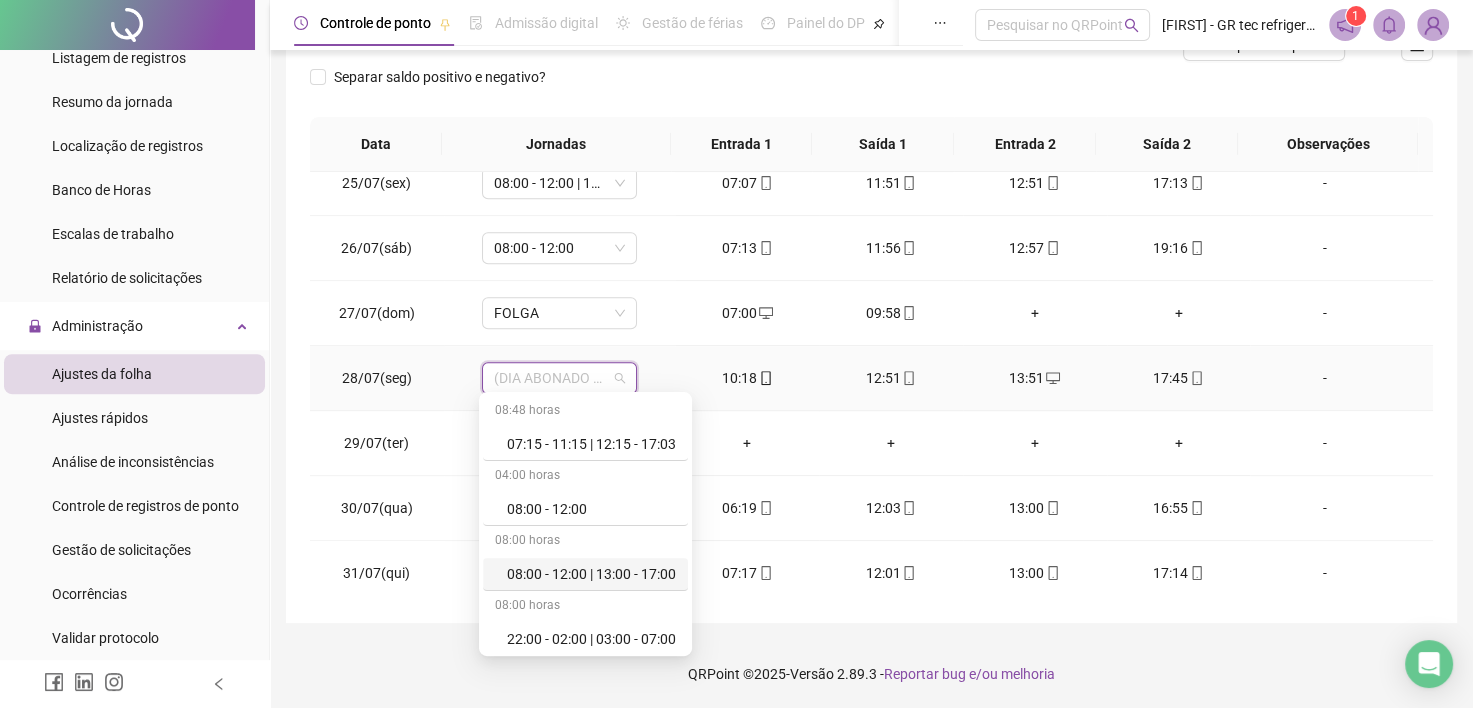 click on "08:00 - 12:00 | 13:00 - 17:00" at bounding box center (591, 574) 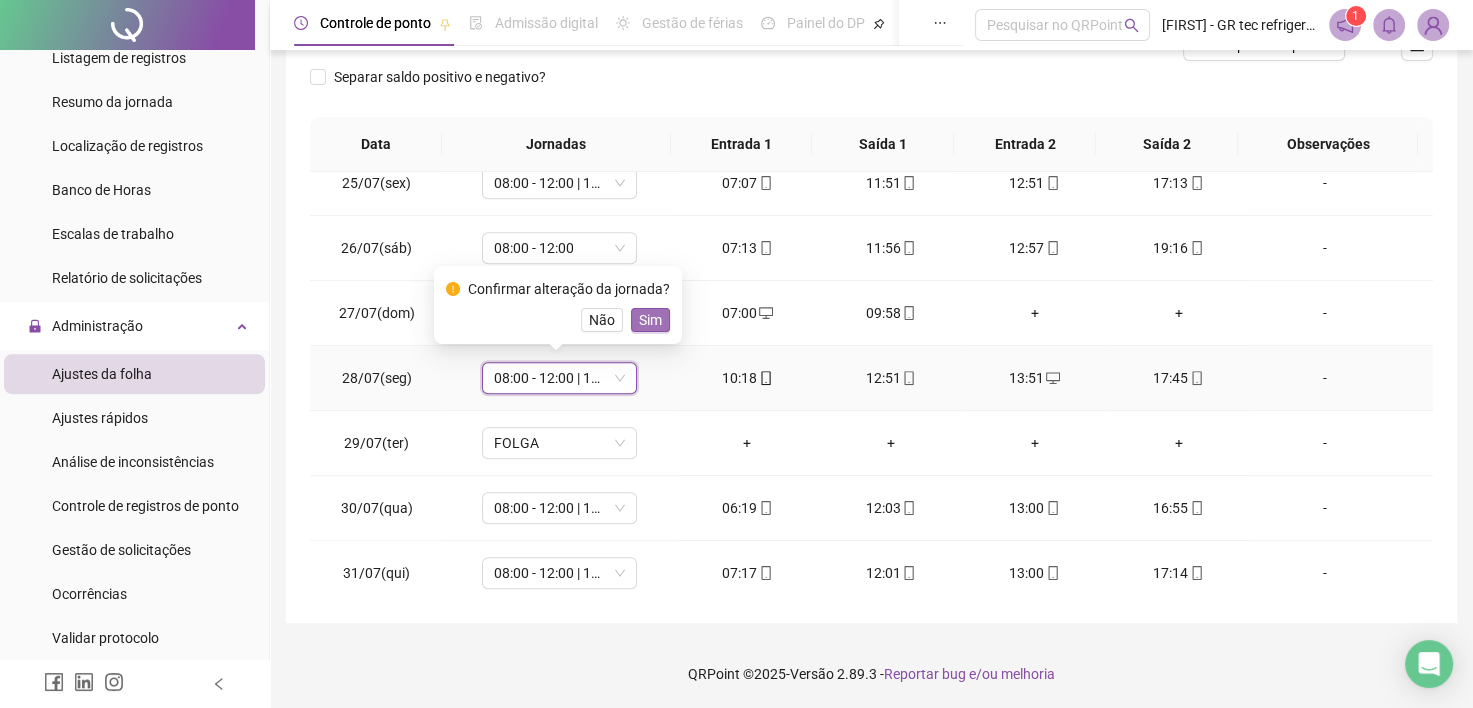 click on "Sim" at bounding box center (650, 320) 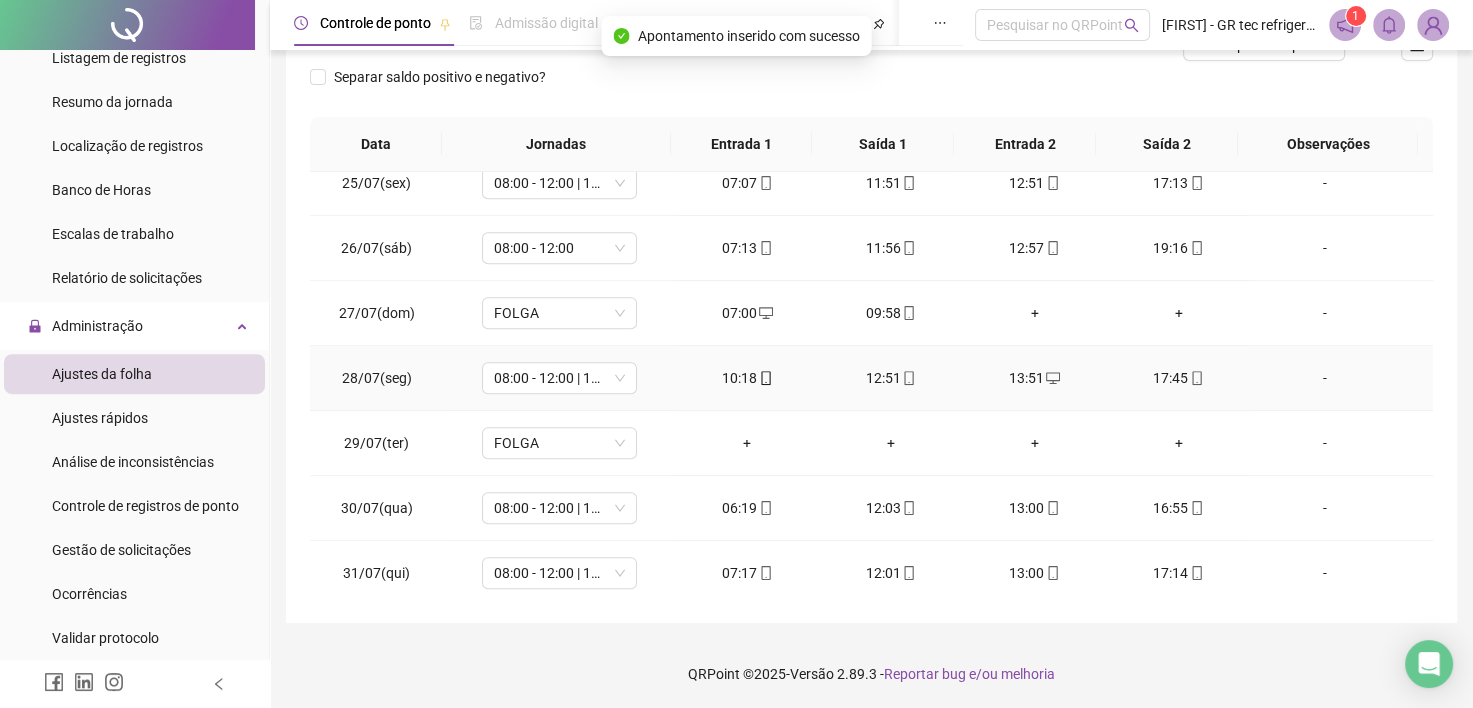 click on "-" at bounding box center (1325, 378) 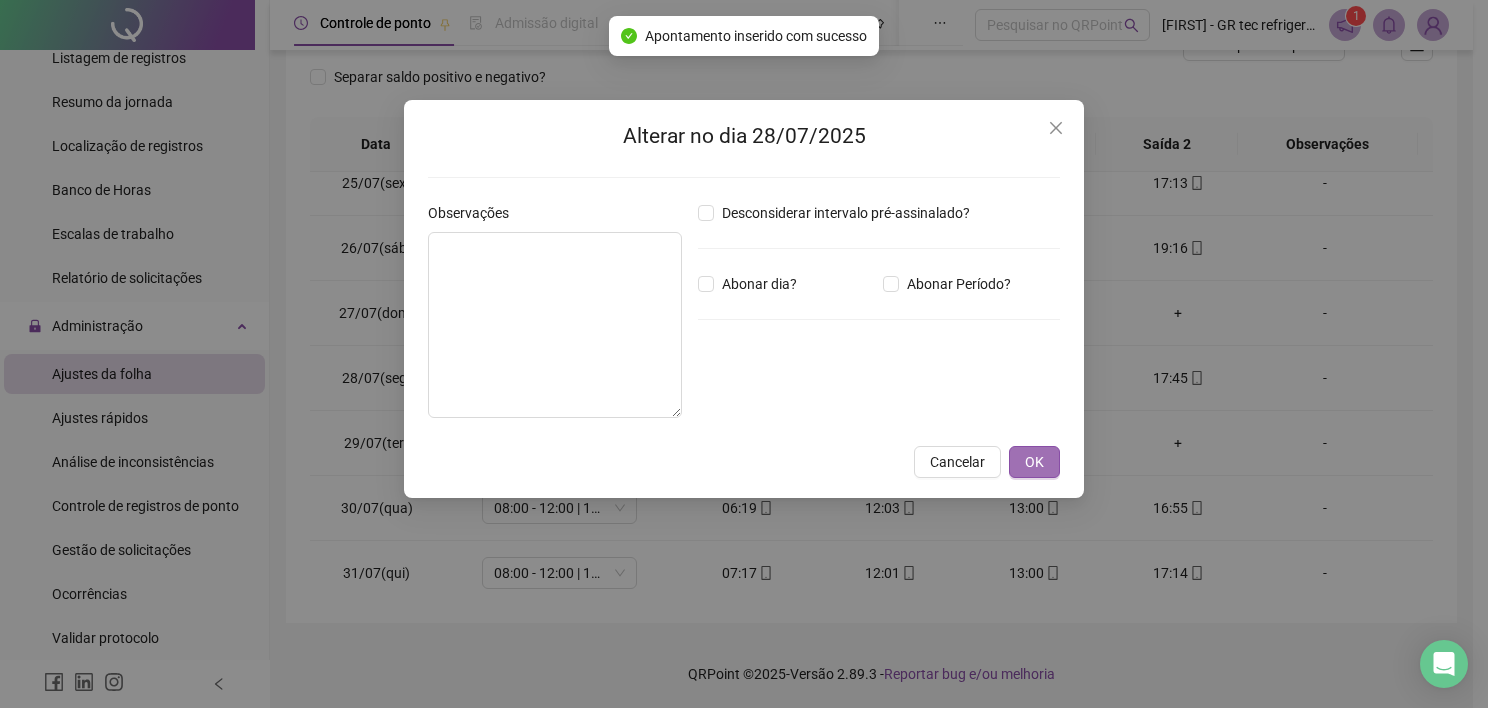 click on "OK" at bounding box center (1034, 462) 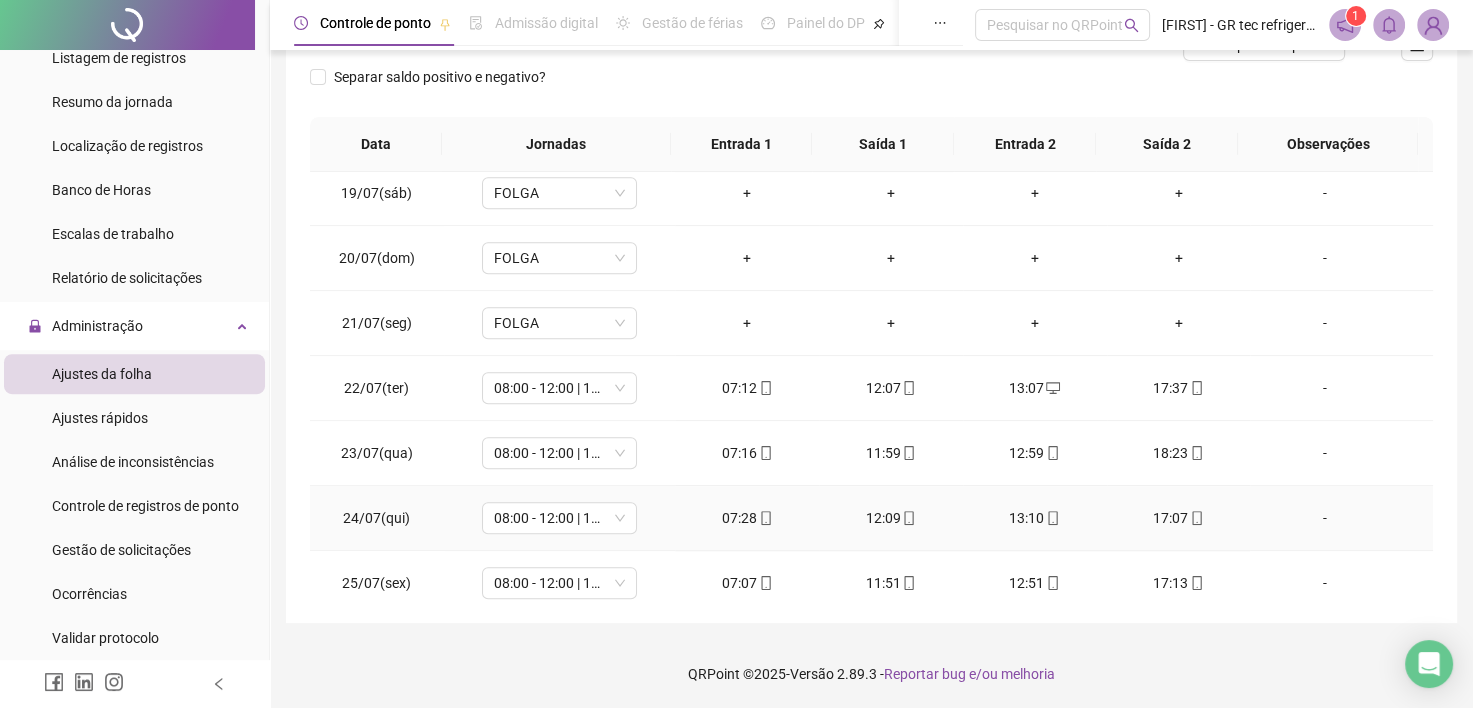 scroll, scrollTop: 1581, scrollLeft: 0, axis: vertical 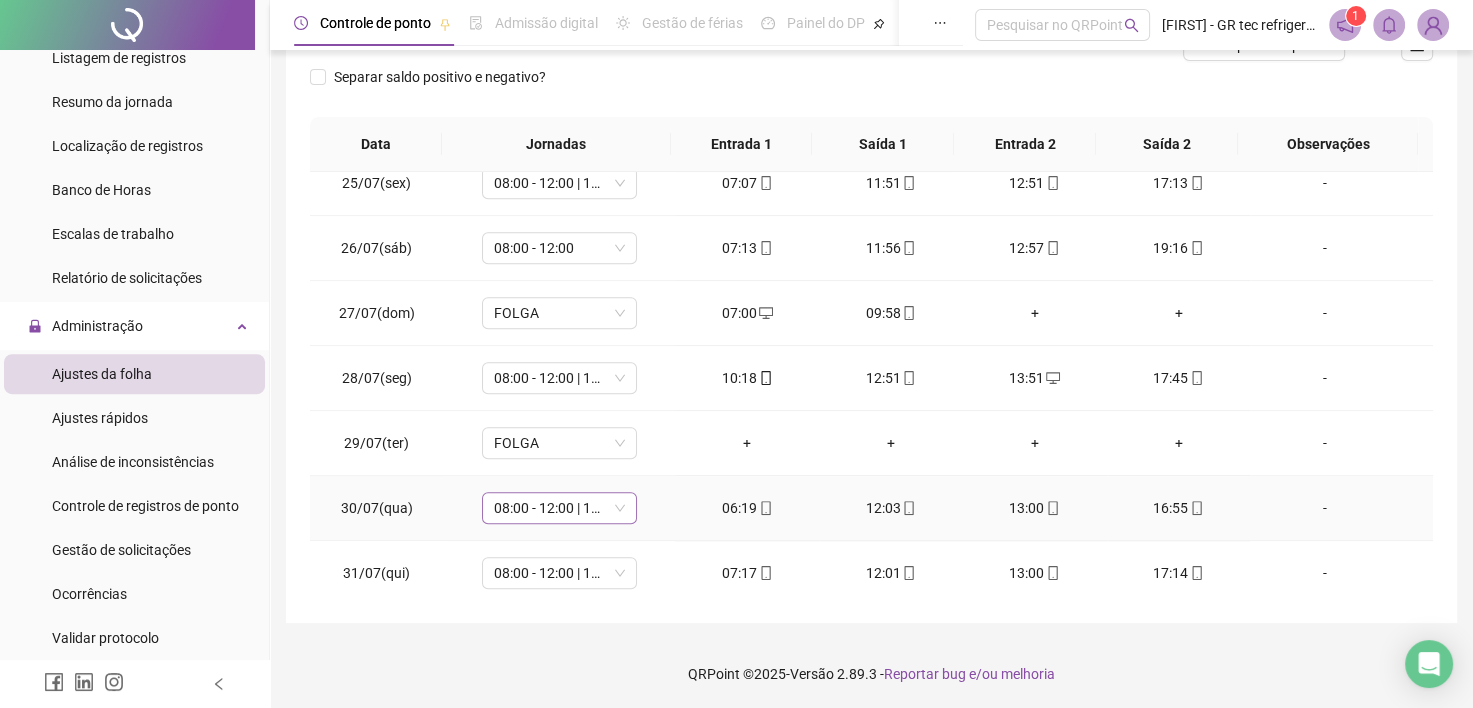 click on "08:00 - 12:00 | 13:00 - 17:00" at bounding box center [559, 508] 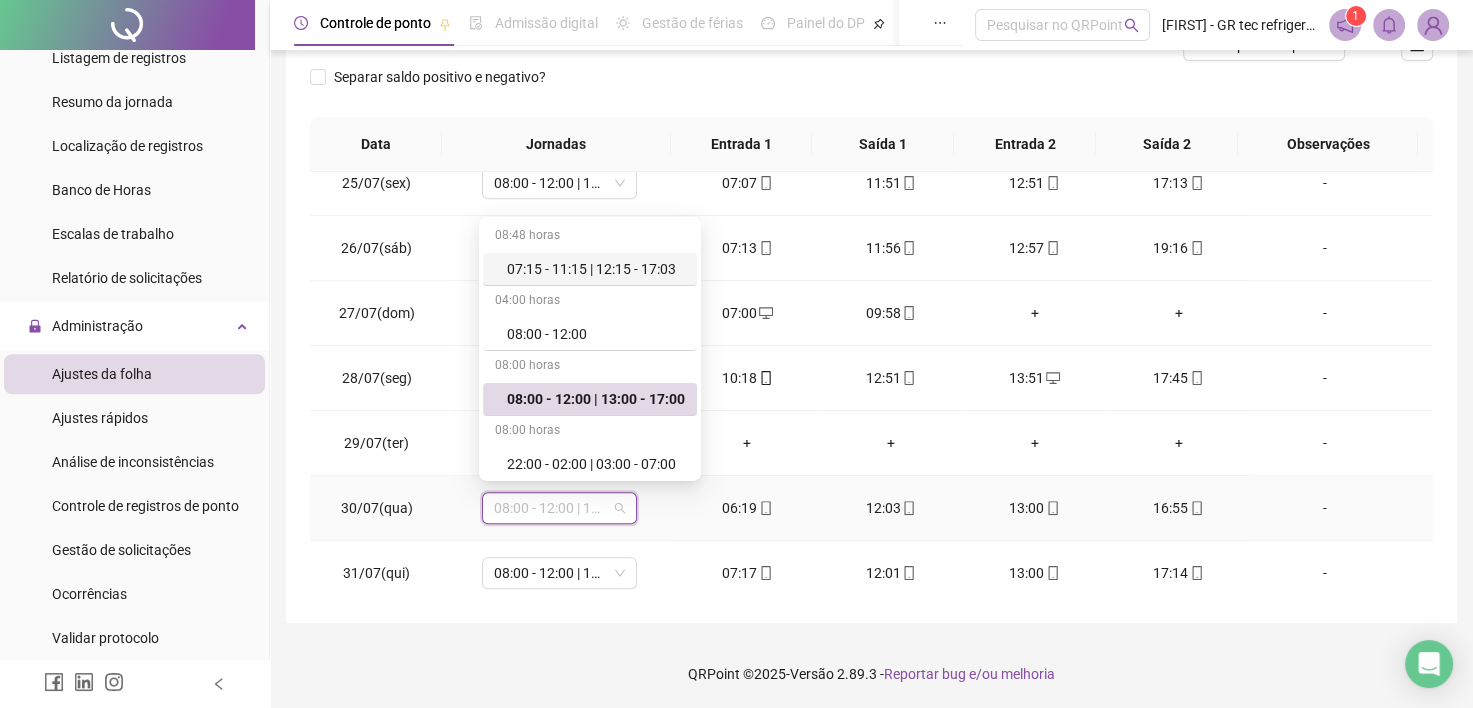 click on "07:15 - 11:15 | 12:15 - 17:03" at bounding box center [596, 269] 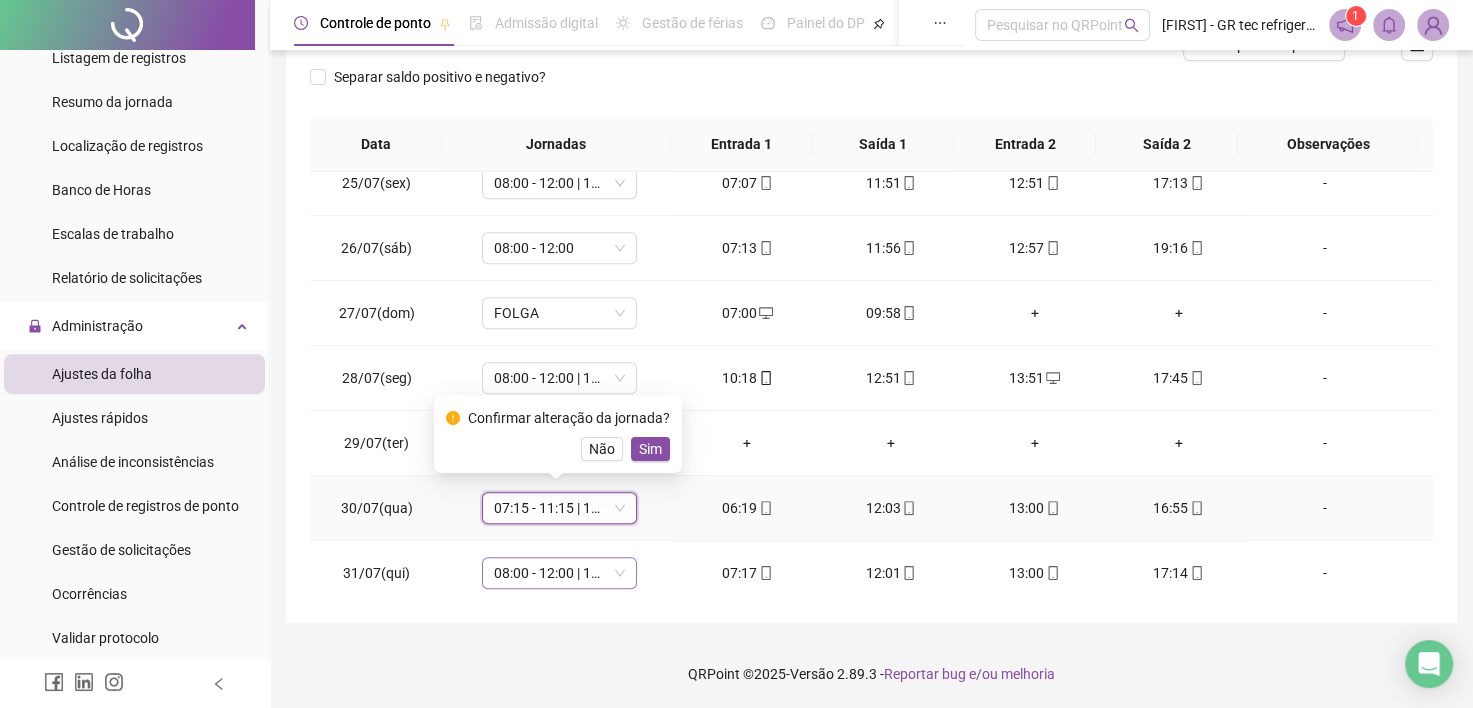 drag, startPoint x: 644, startPoint y: 456, endPoint x: 596, endPoint y: 549, distance: 104.65658 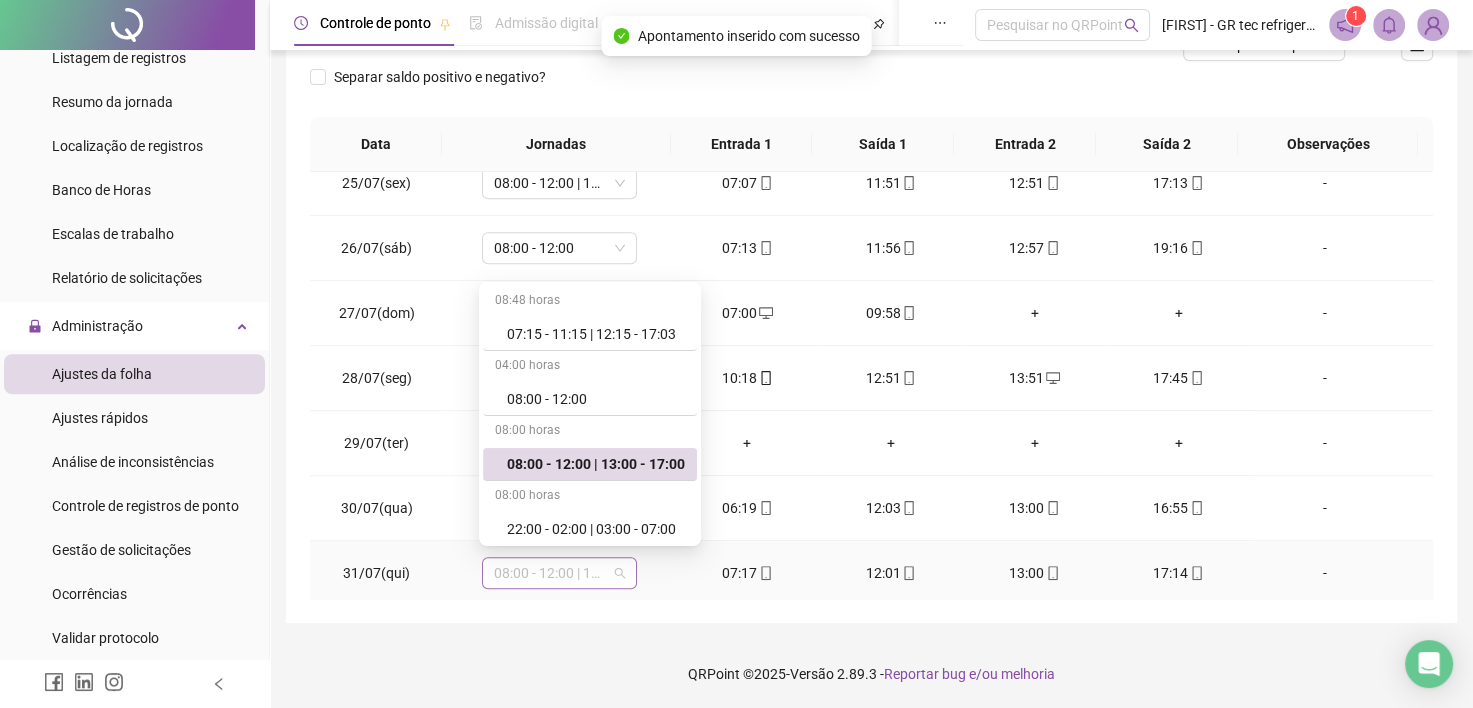 click on "08:00 - 12:00 | 13:00 - 17:00" at bounding box center [559, 573] 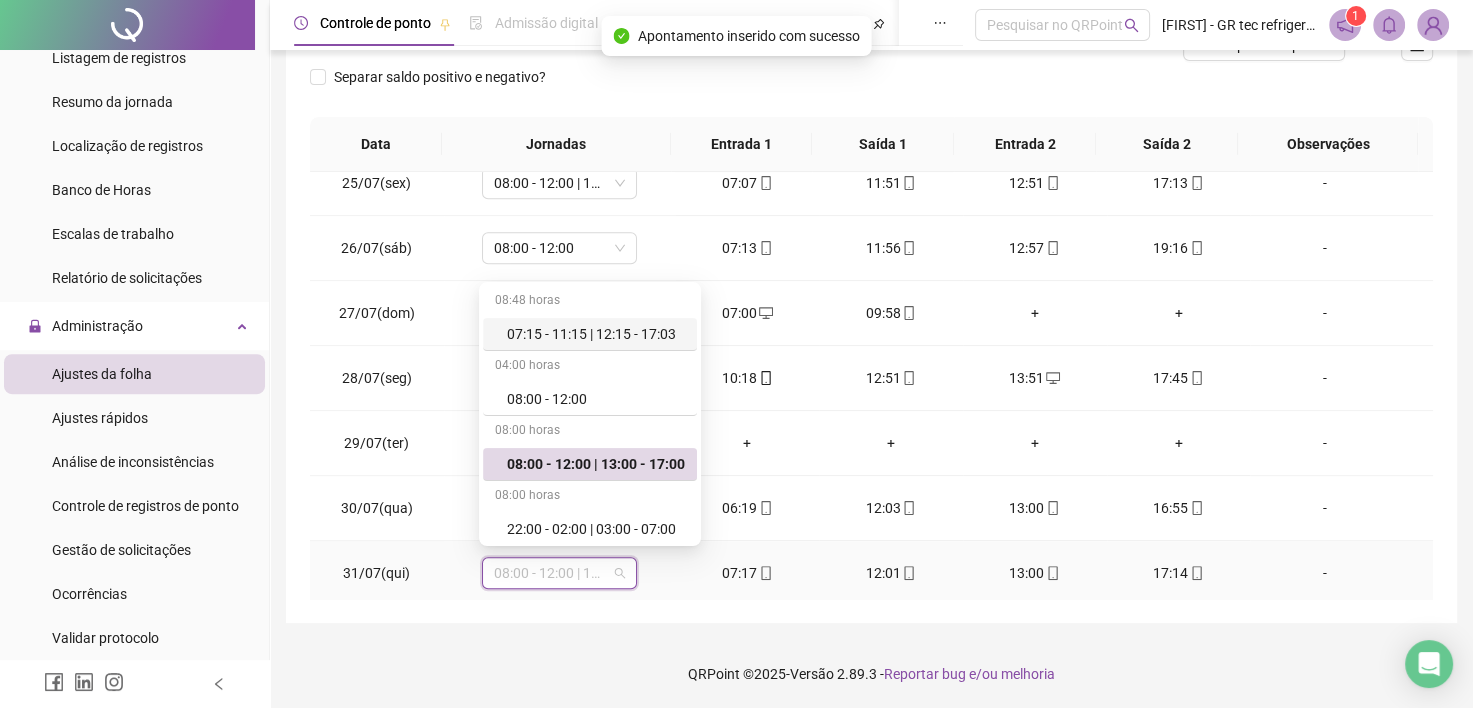click on "07:15 - 11:15 | 12:15 - 17:03" at bounding box center (596, 334) 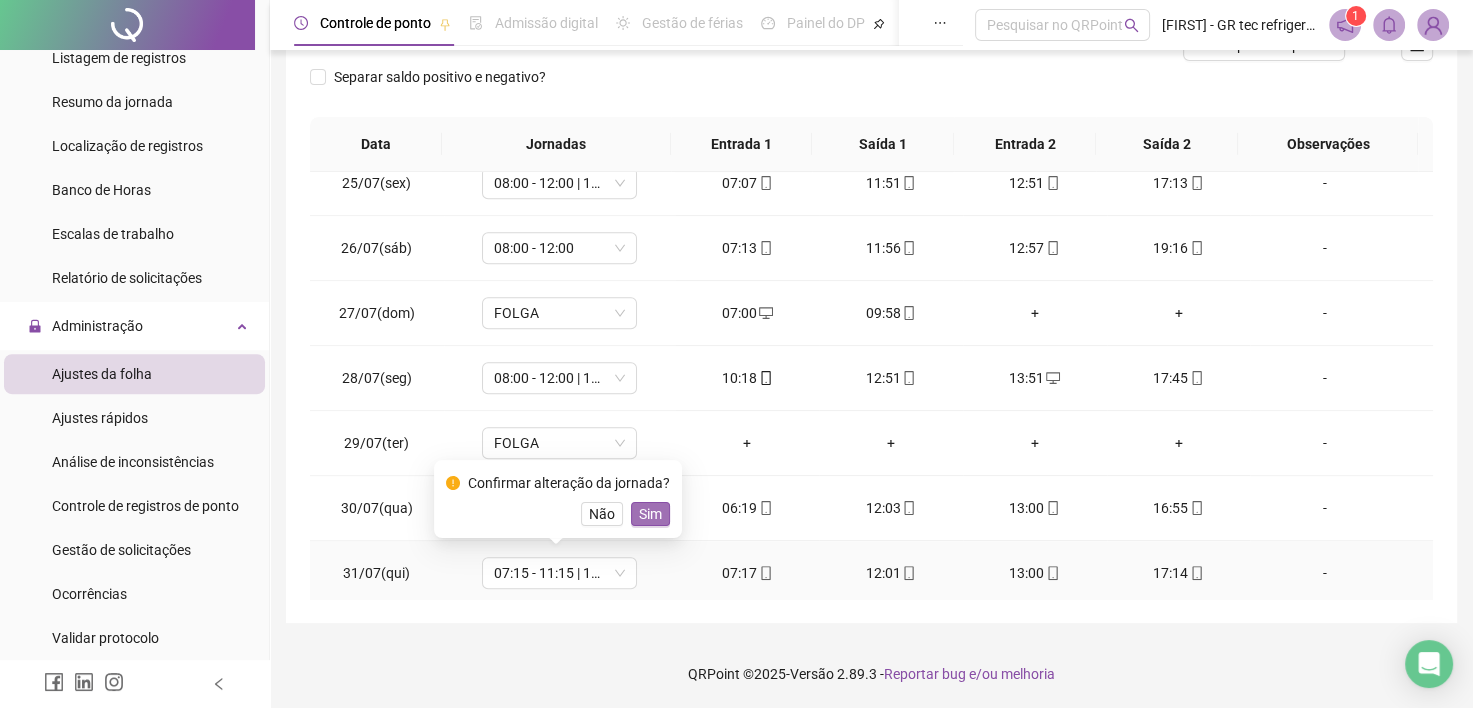 click on "Sim" at bounding box center (650, 514) 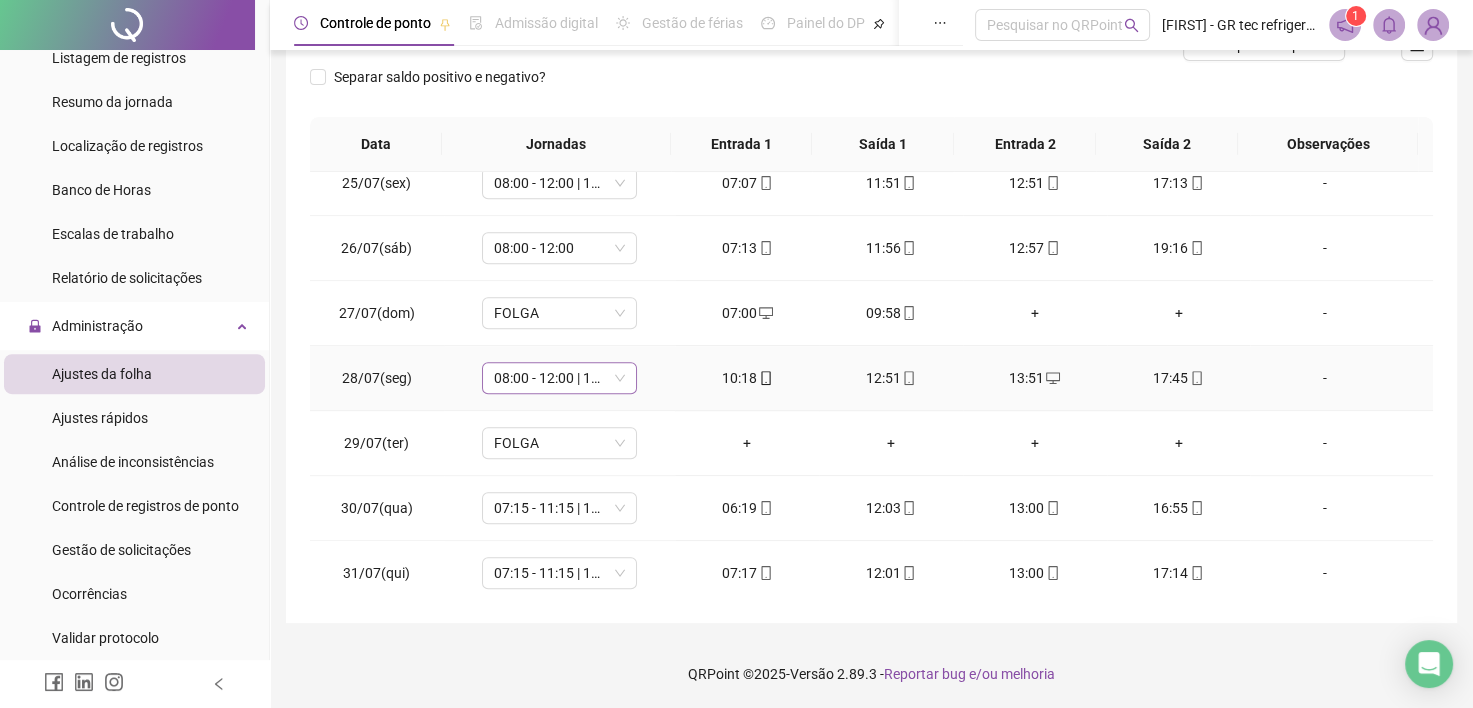 click on "08:00 - 12:00 | 13:00 - 17:00" at bounding box center [559, 378] 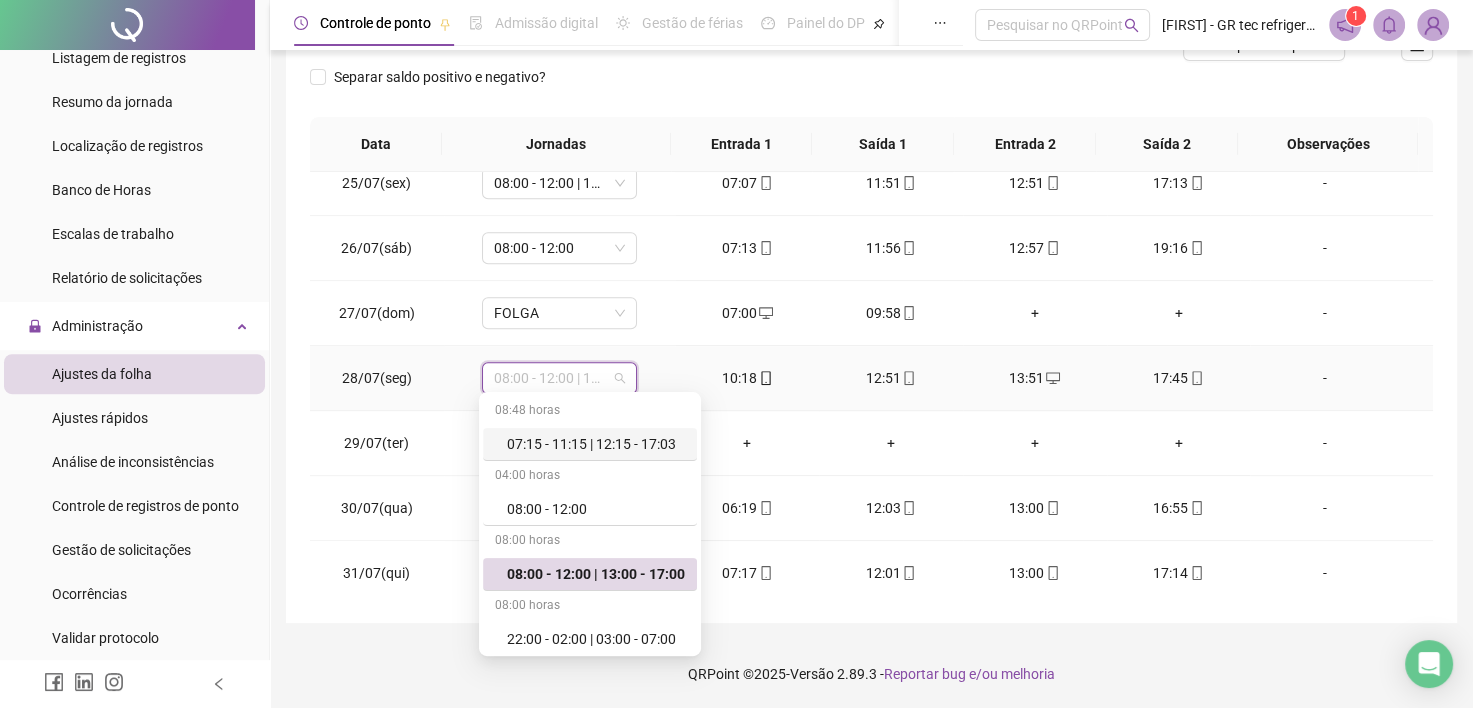 click on "07:15 - 11:15 | 12:15 - 17:03" at bounding box center [596, 444] 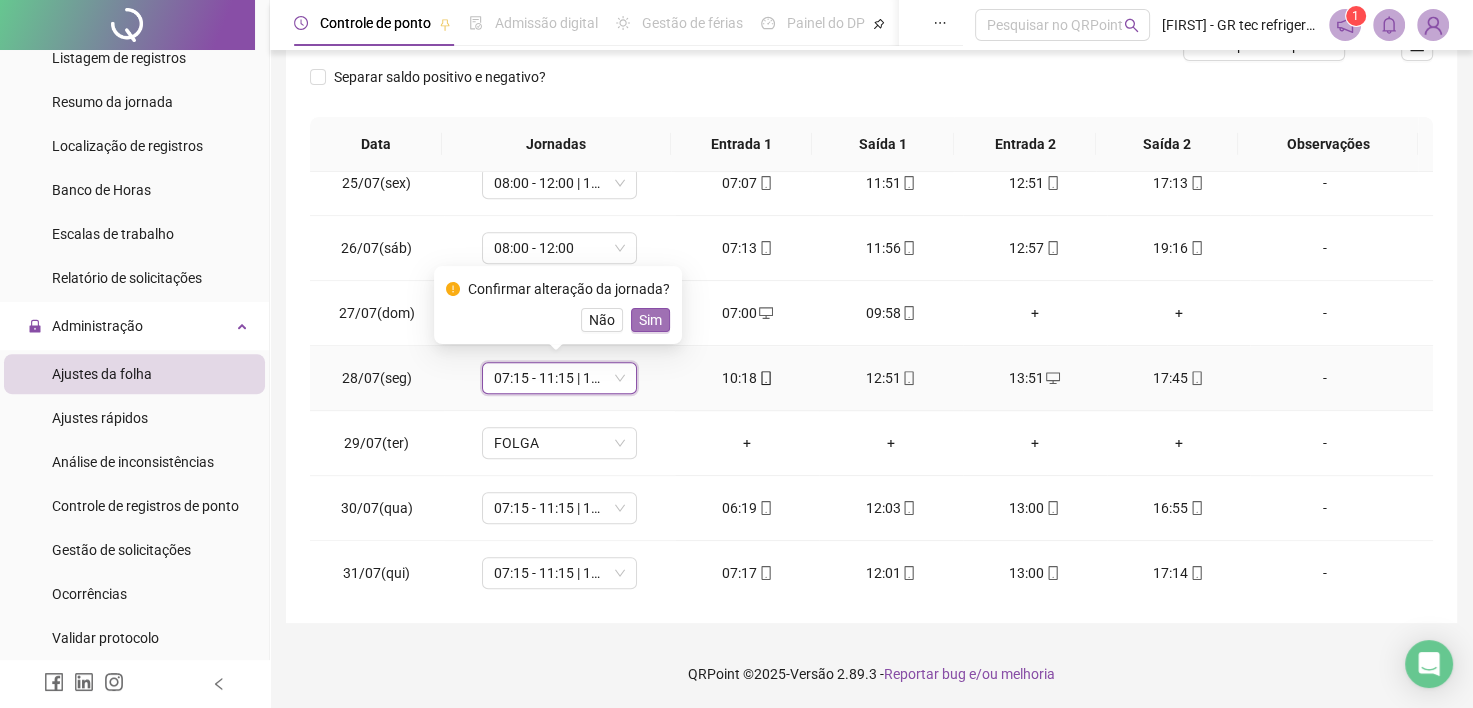 click on "Sim" at bounding box center (650, 320) 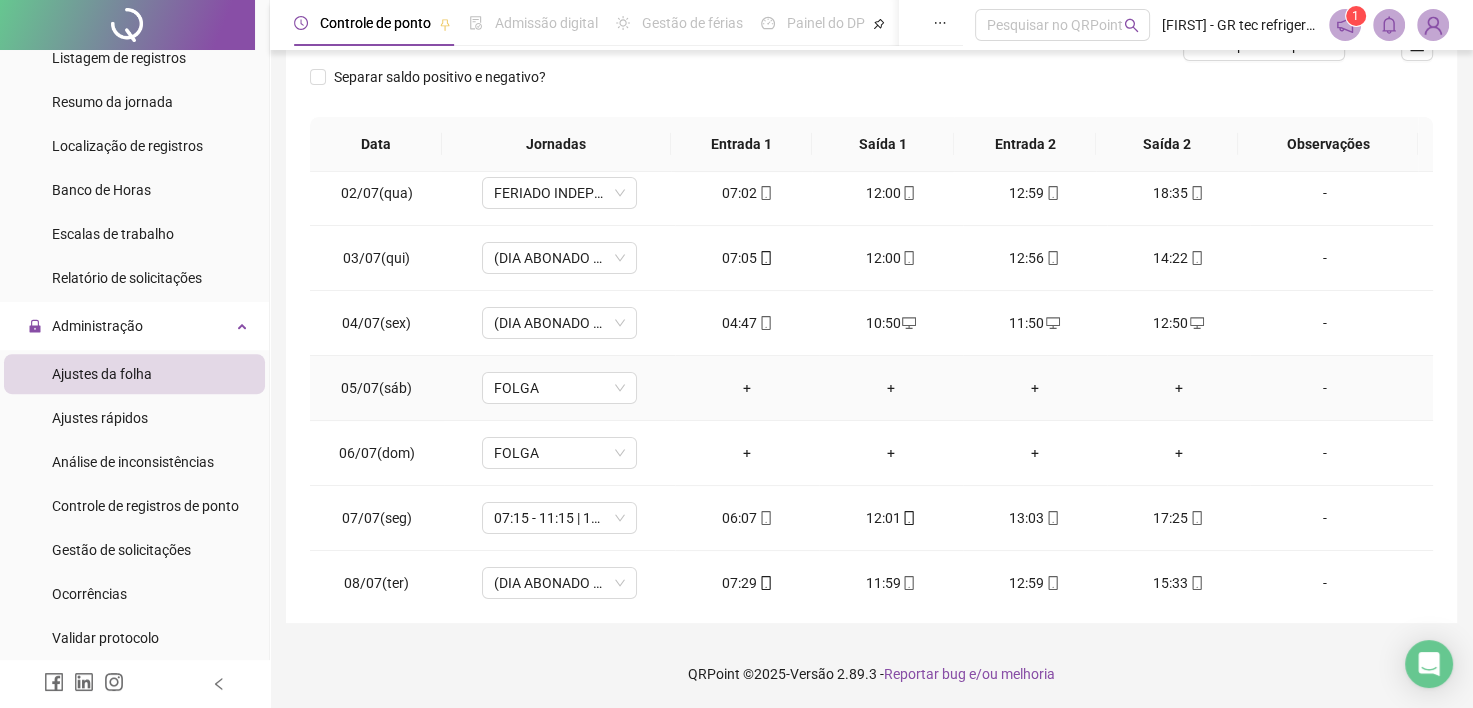 scroll, scrollTop: 0, scrollLeft: 0, axis: both 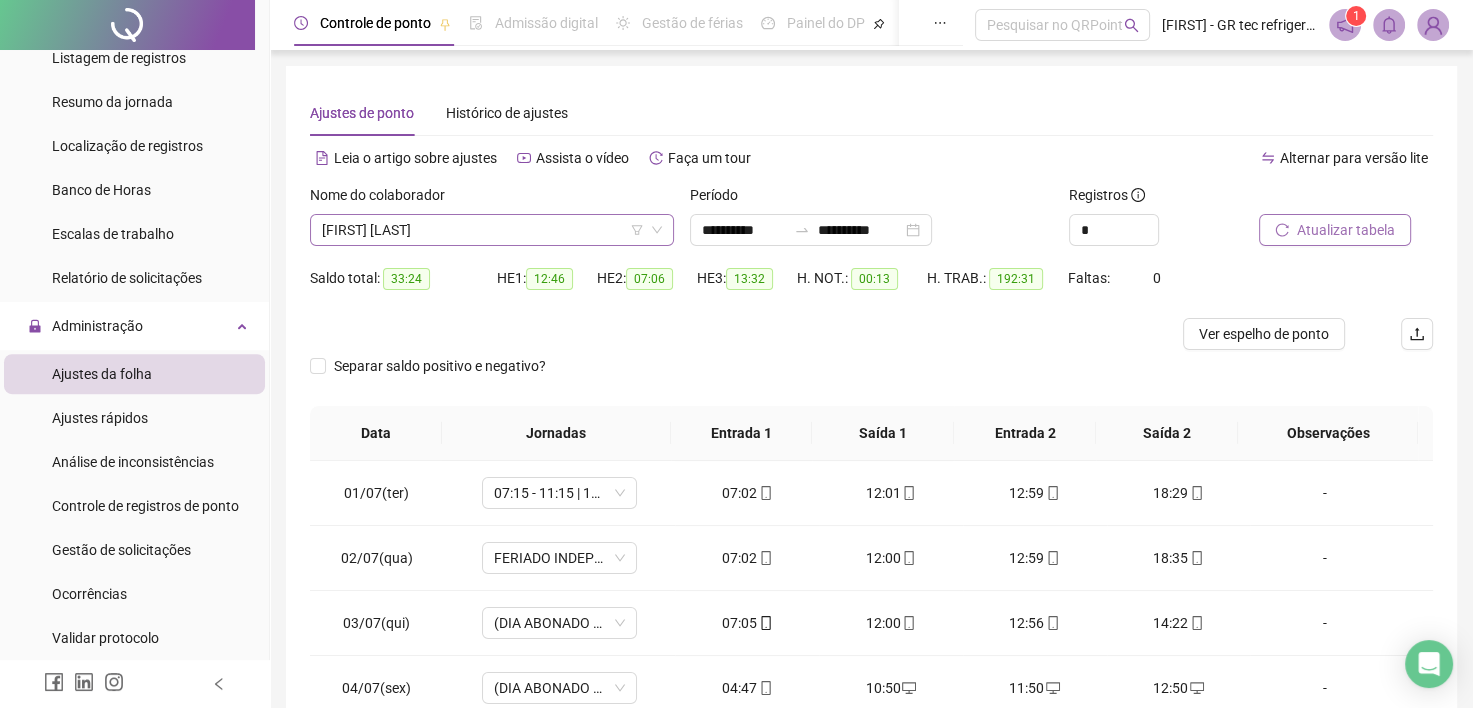 click on "[FIRST] [LAST]" at bounding box center (492, 230) 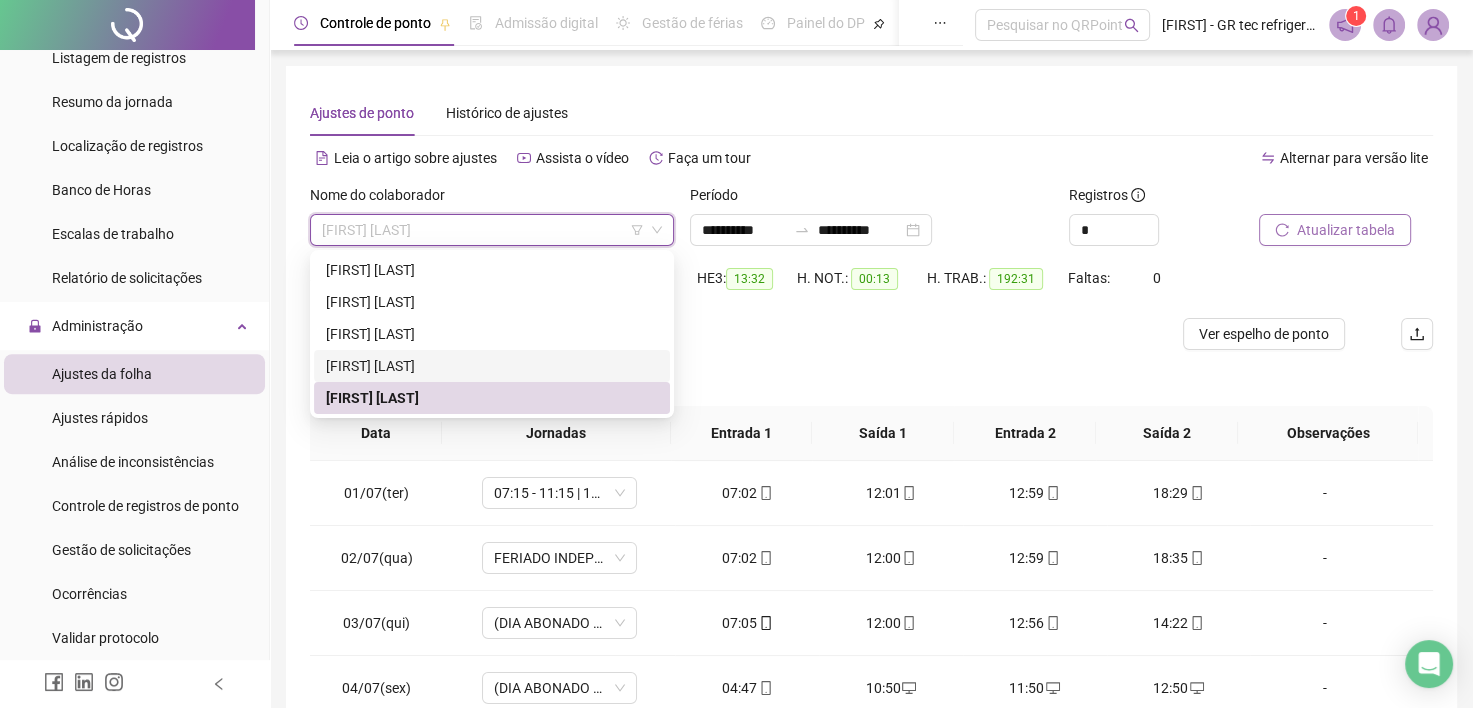 click on "[FIRST] [LAST]" at bounding box center (492, 366) 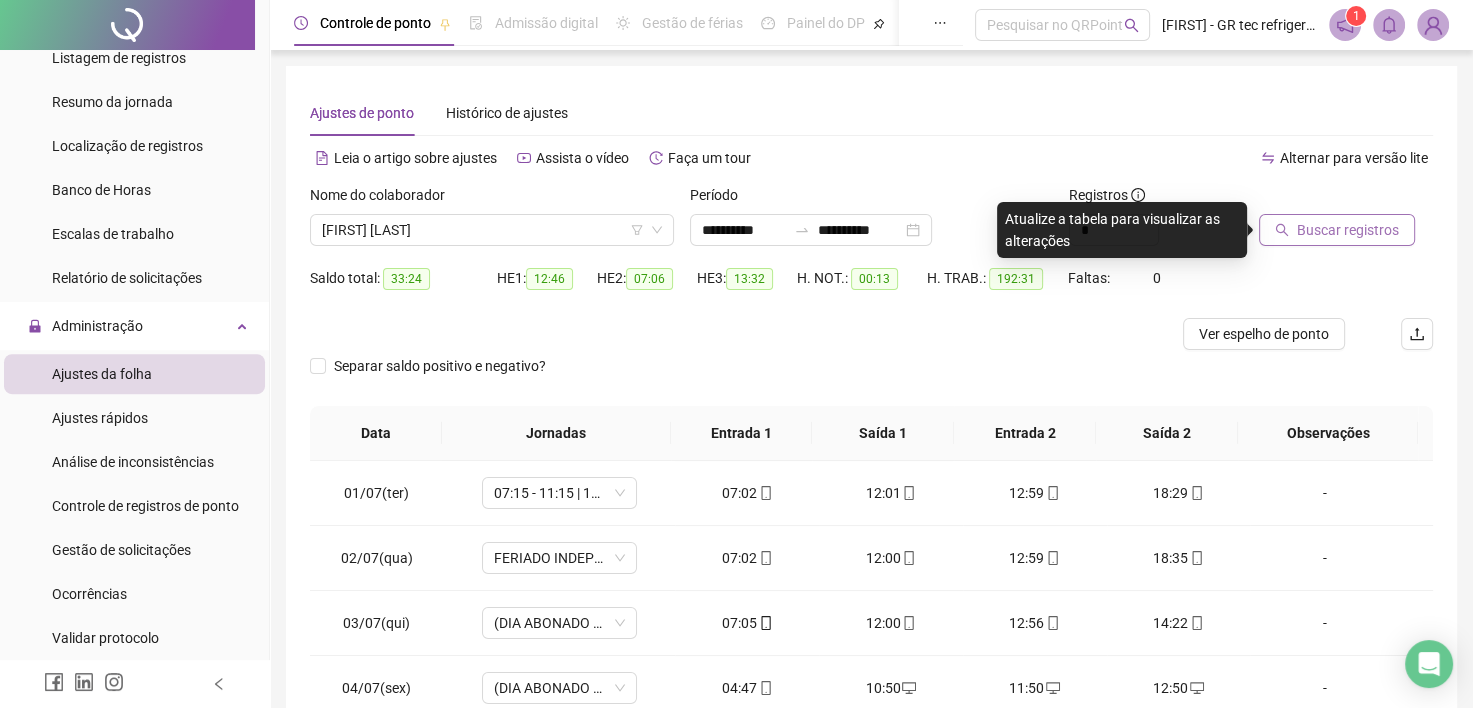 click on "Buscar registros" at bounding box center [1348, 230] 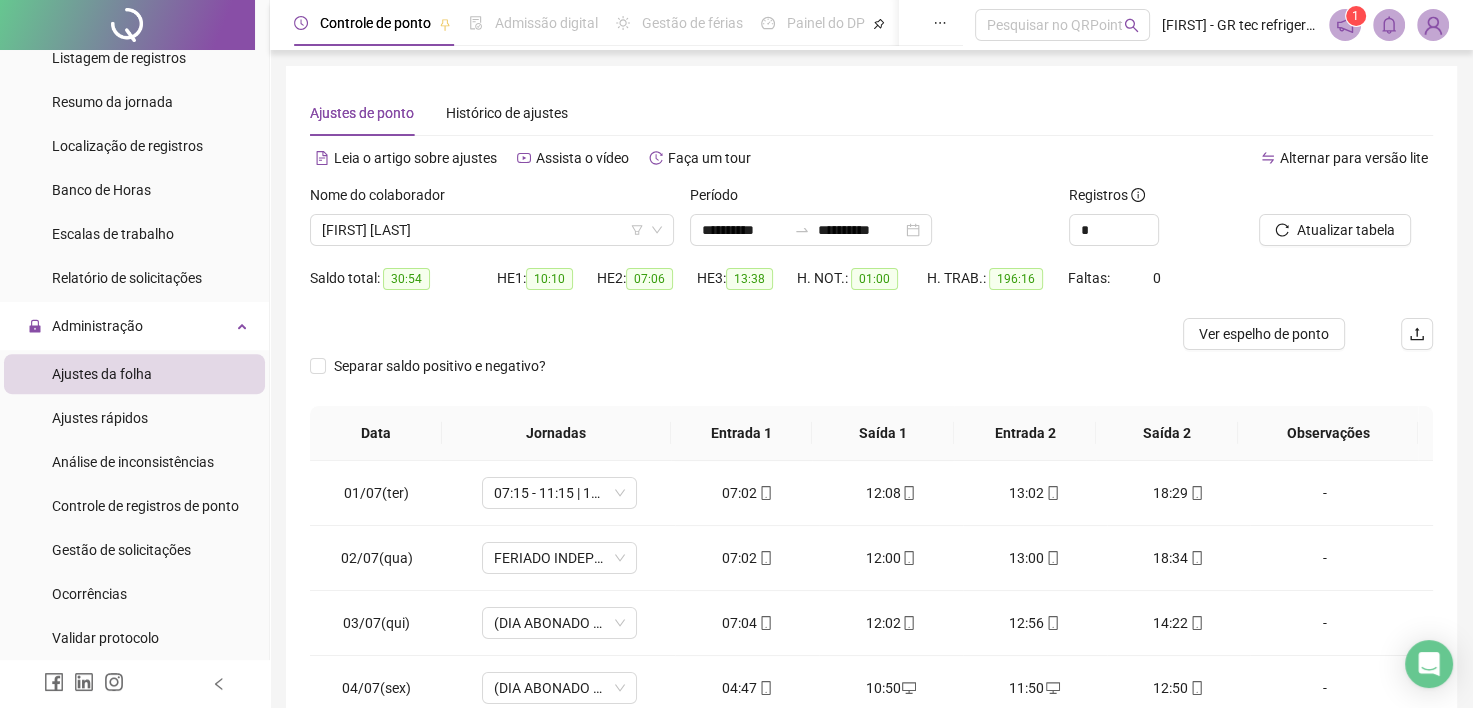 scroll, scrollTop: 289, scrollLeft: 0, axis: vertical 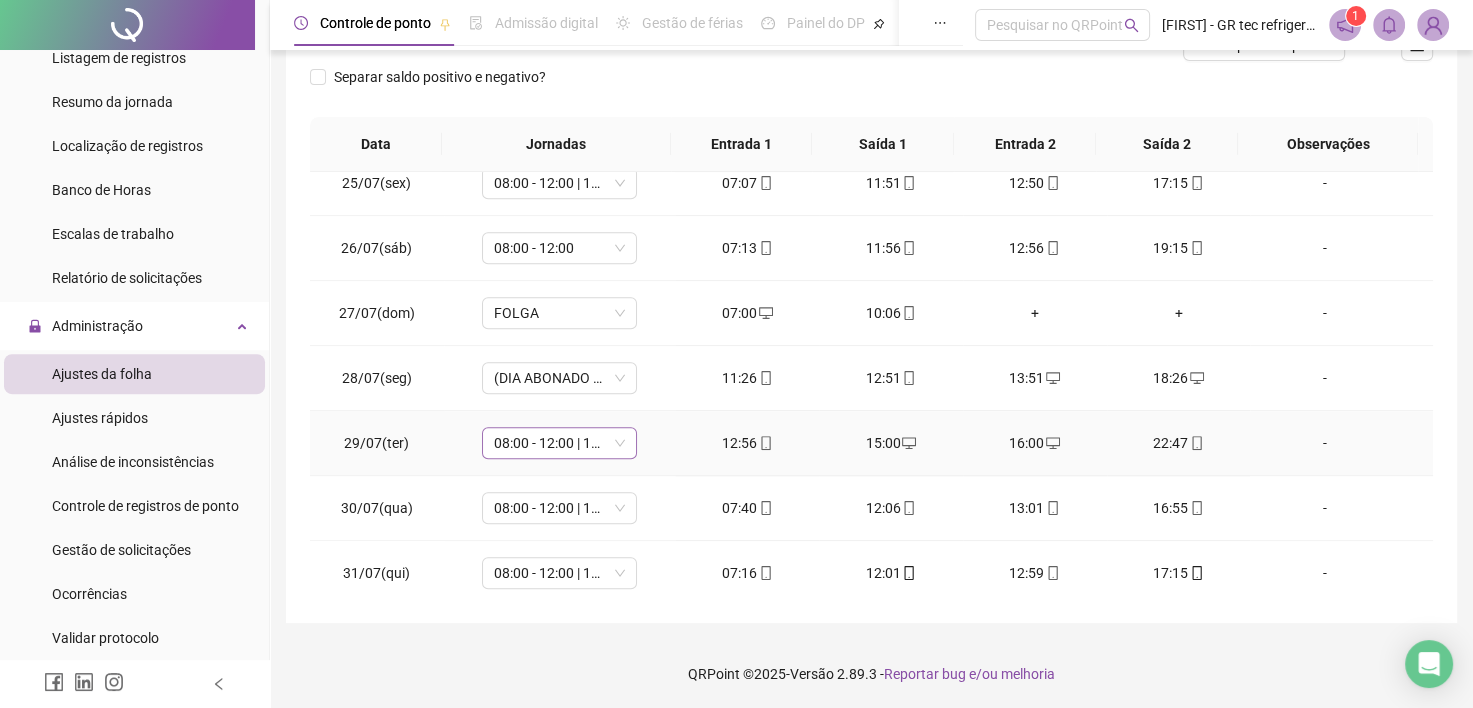 click on "08:00 - 12:00 | 13:00 - 17:00" at bounding box center [559, 443] 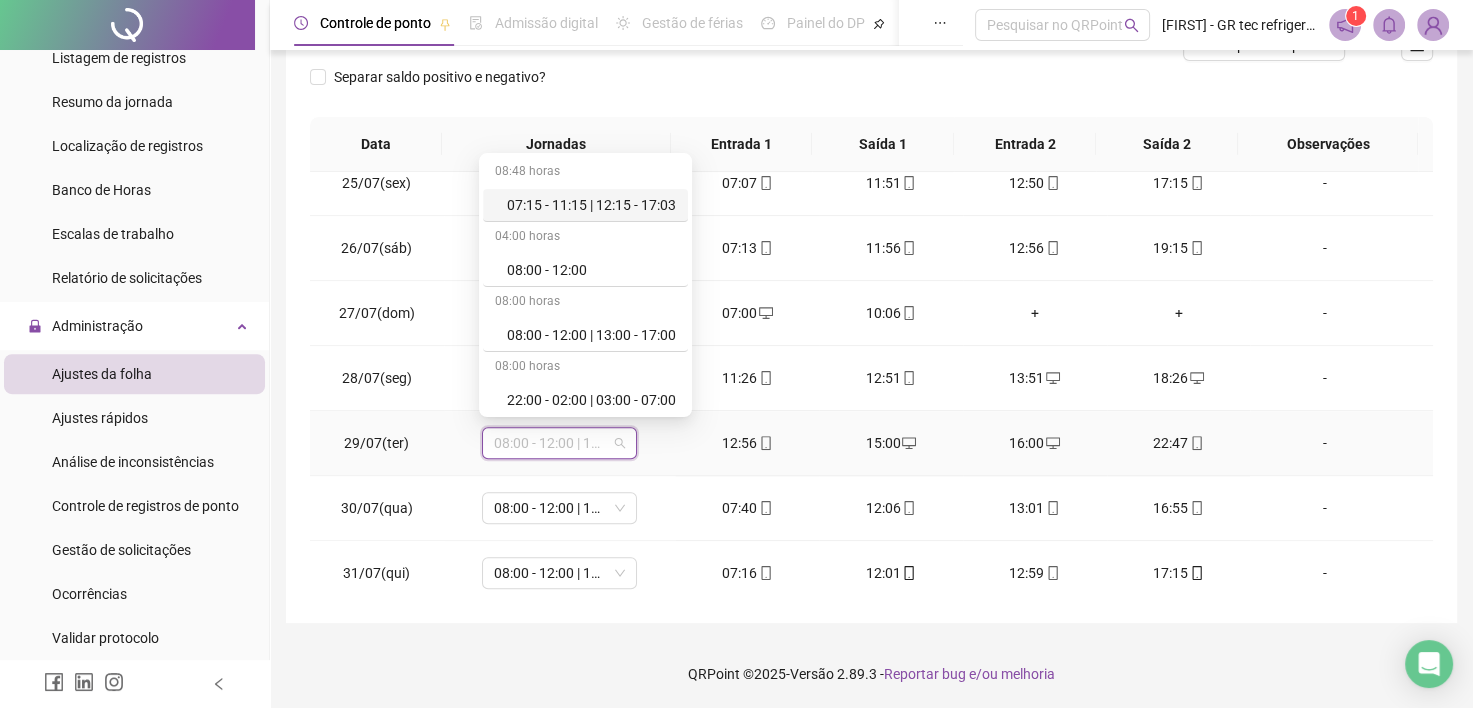 click on "07:15 - 11:15 | 12:15 - 17:03" at bounding box center (591, 205) 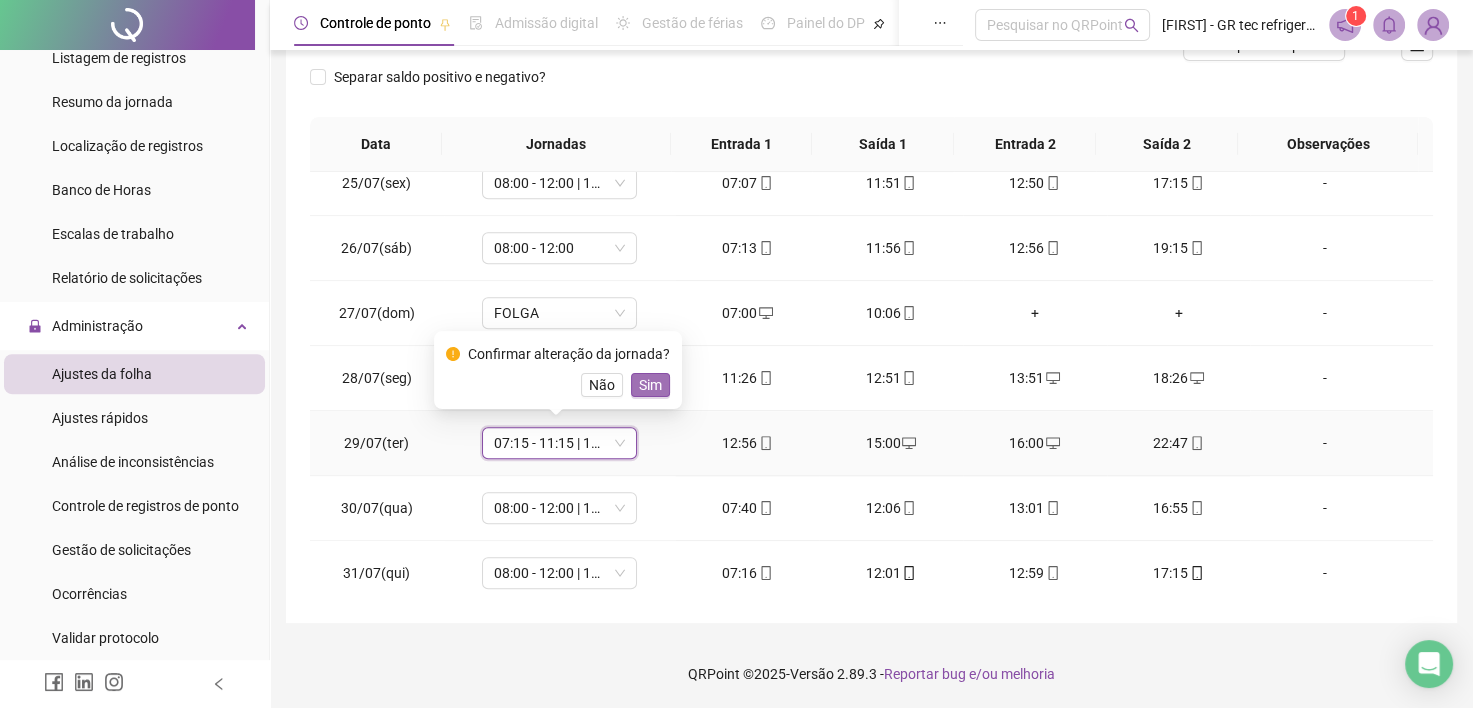 click on "Sim" at bounding box center [650, 385] 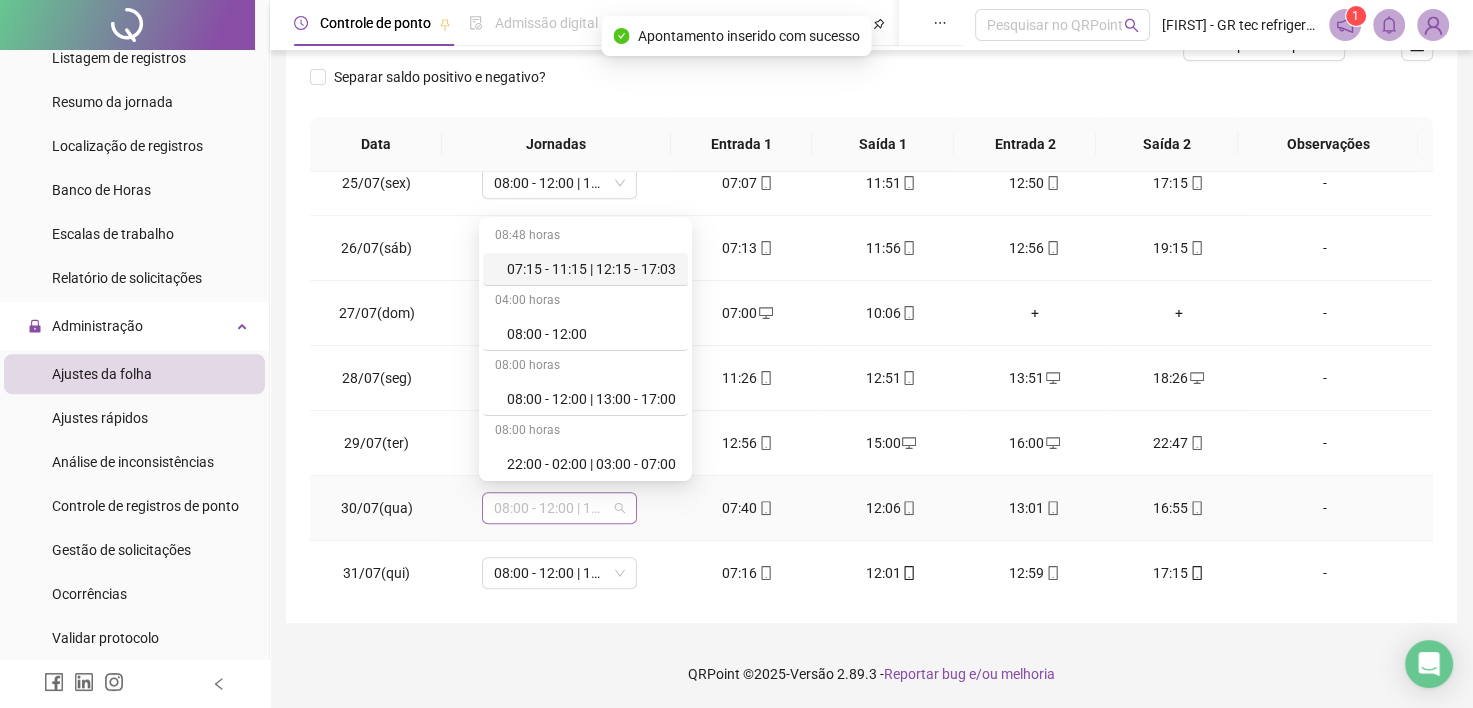 click on "08:00 - 12:00 | 13:00 - 17:00" at bounding box center (559, 508) 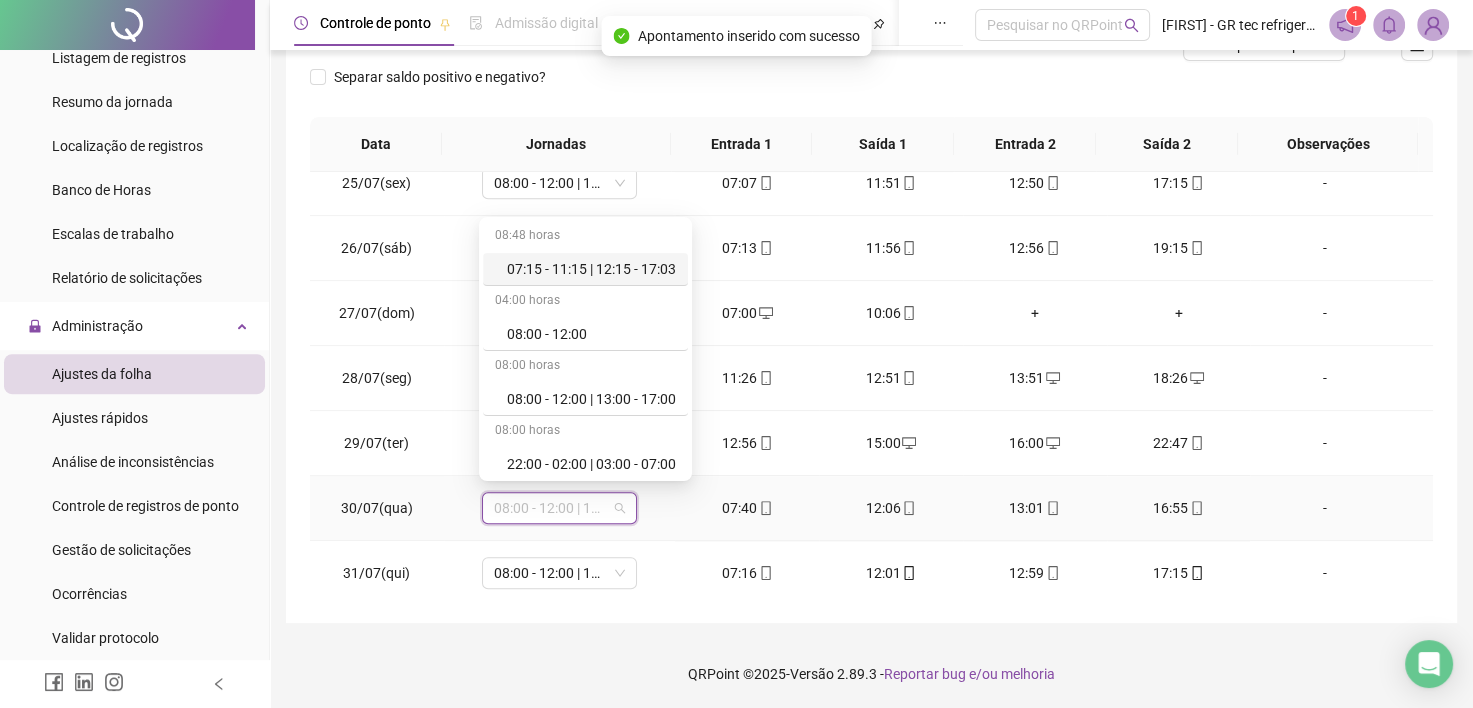 click on "07:15 - 11:15 | 12:15 - 17:03" at bounding box center (591, 269) 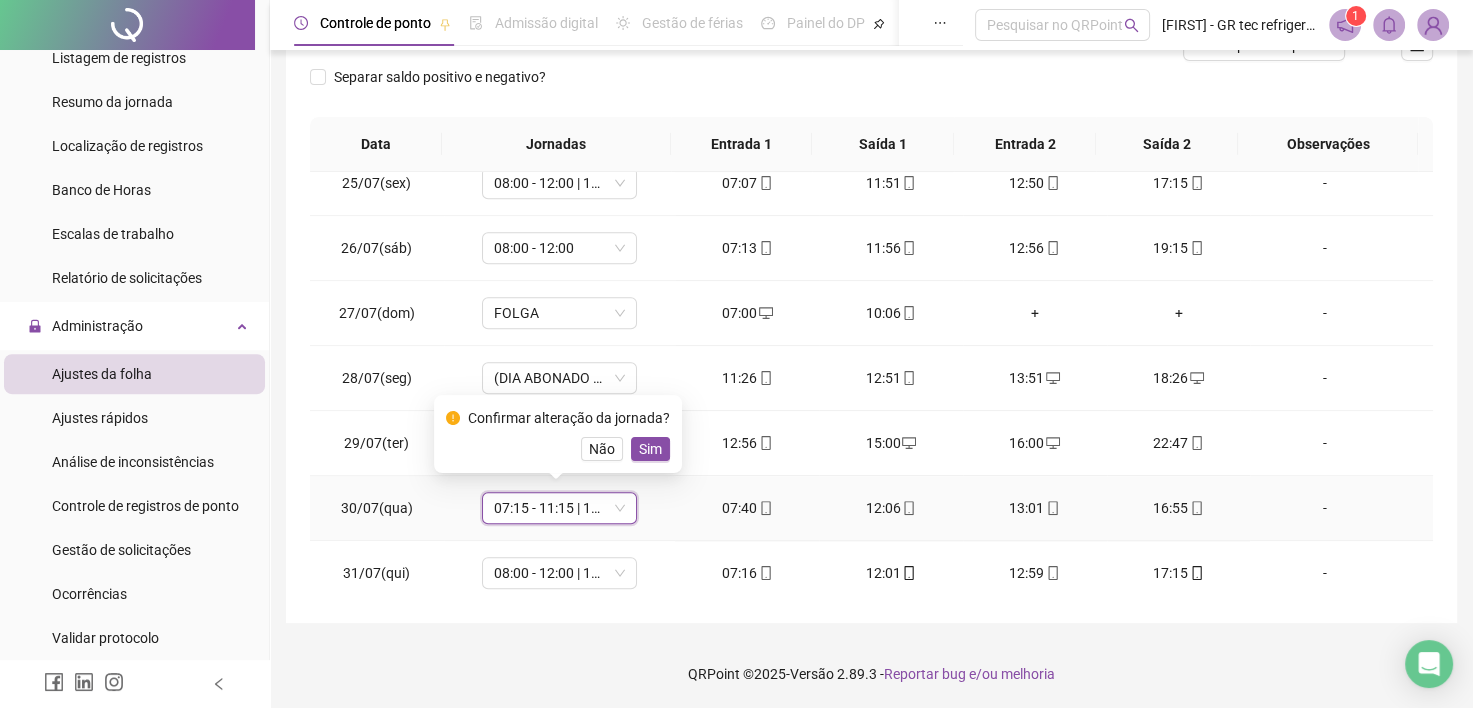 click on "Sim" at bounding box center [650, 449] 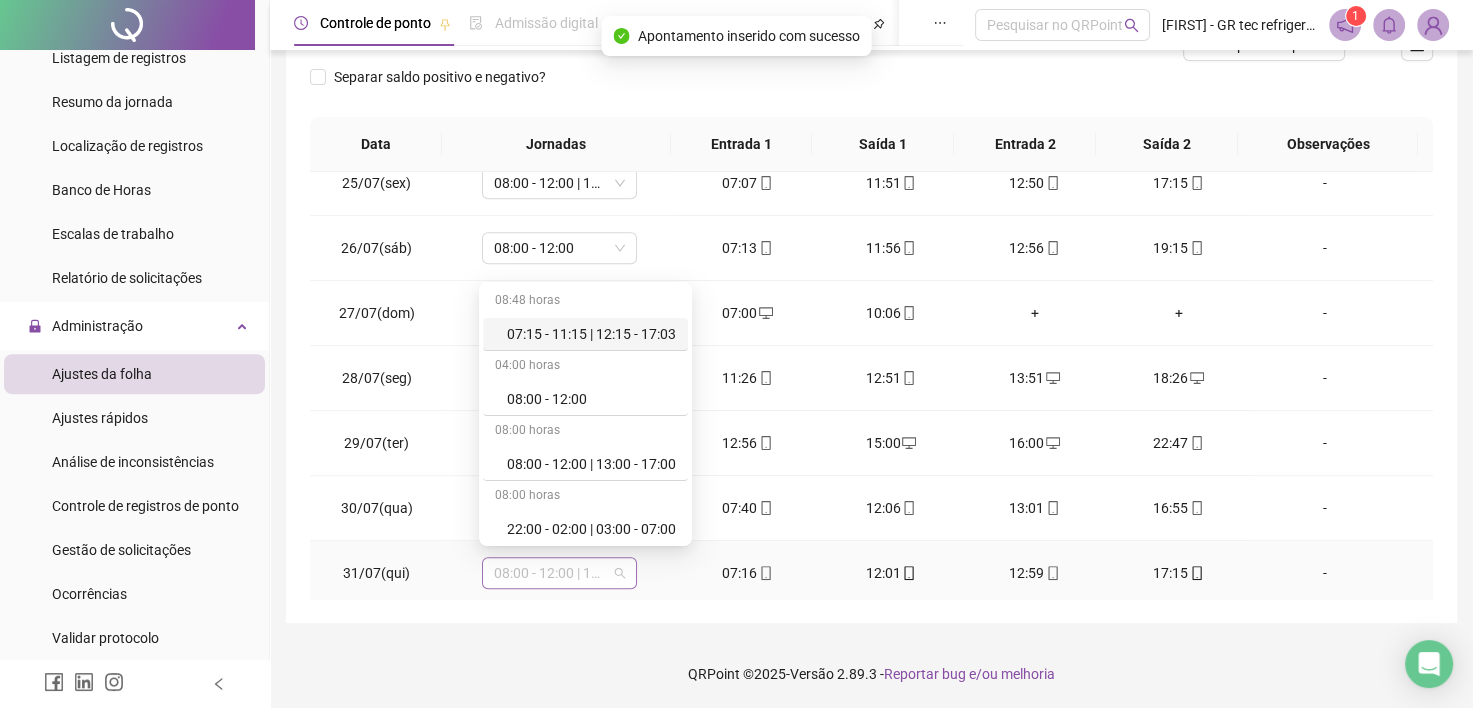 click on "08:00 - 12:00 | 13:00 - 17:00" at bounding box center [559, 573] 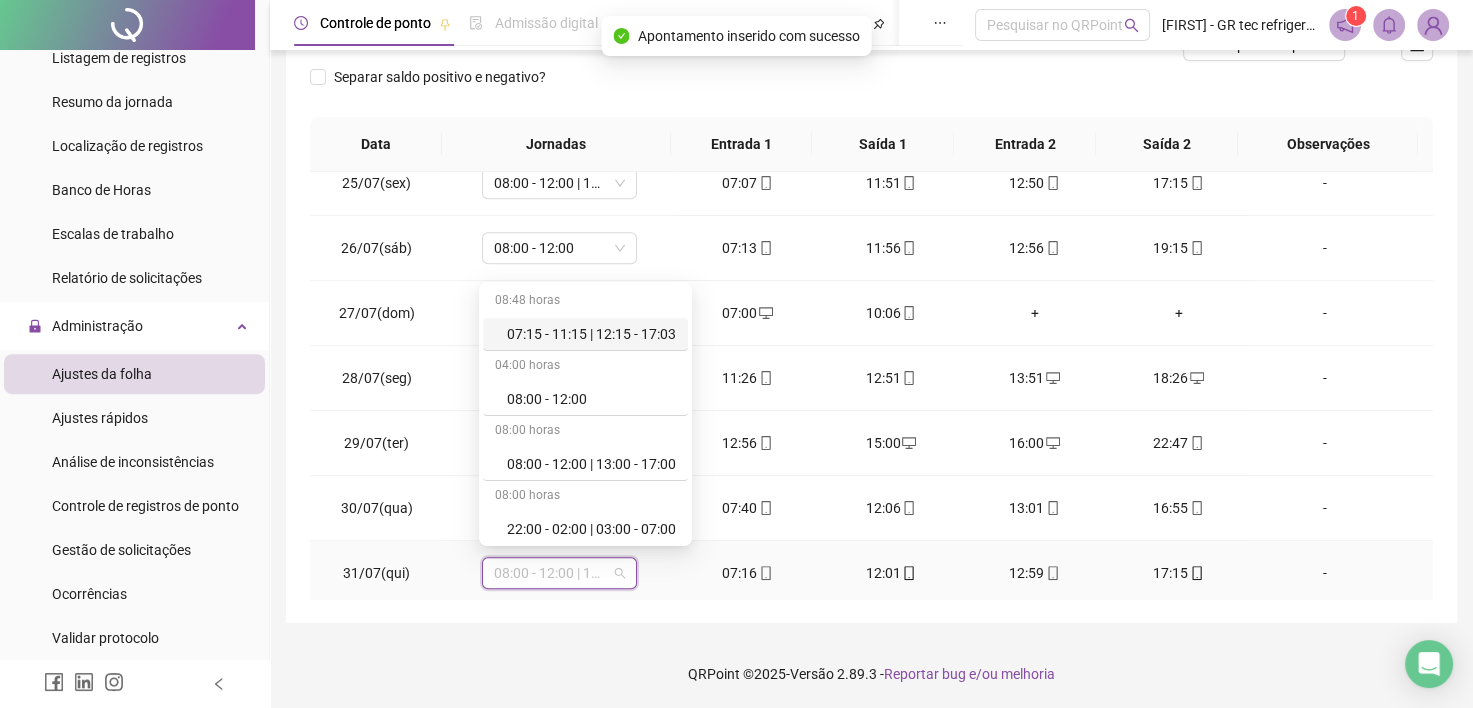 click on "07:15 - 11:15 | 12:15 - 17:03" at bounding box center (591, 334) 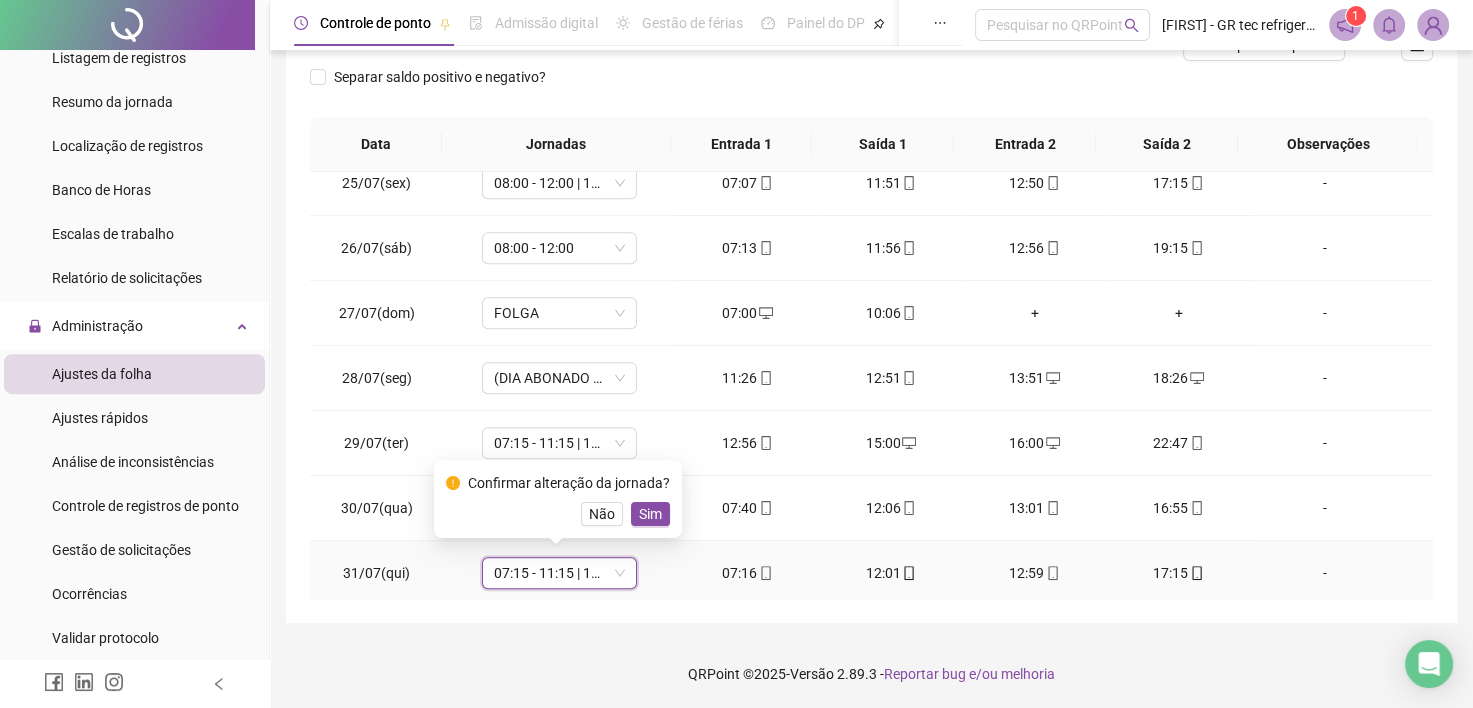 click on "Sim" at bounding box center (650, 514) 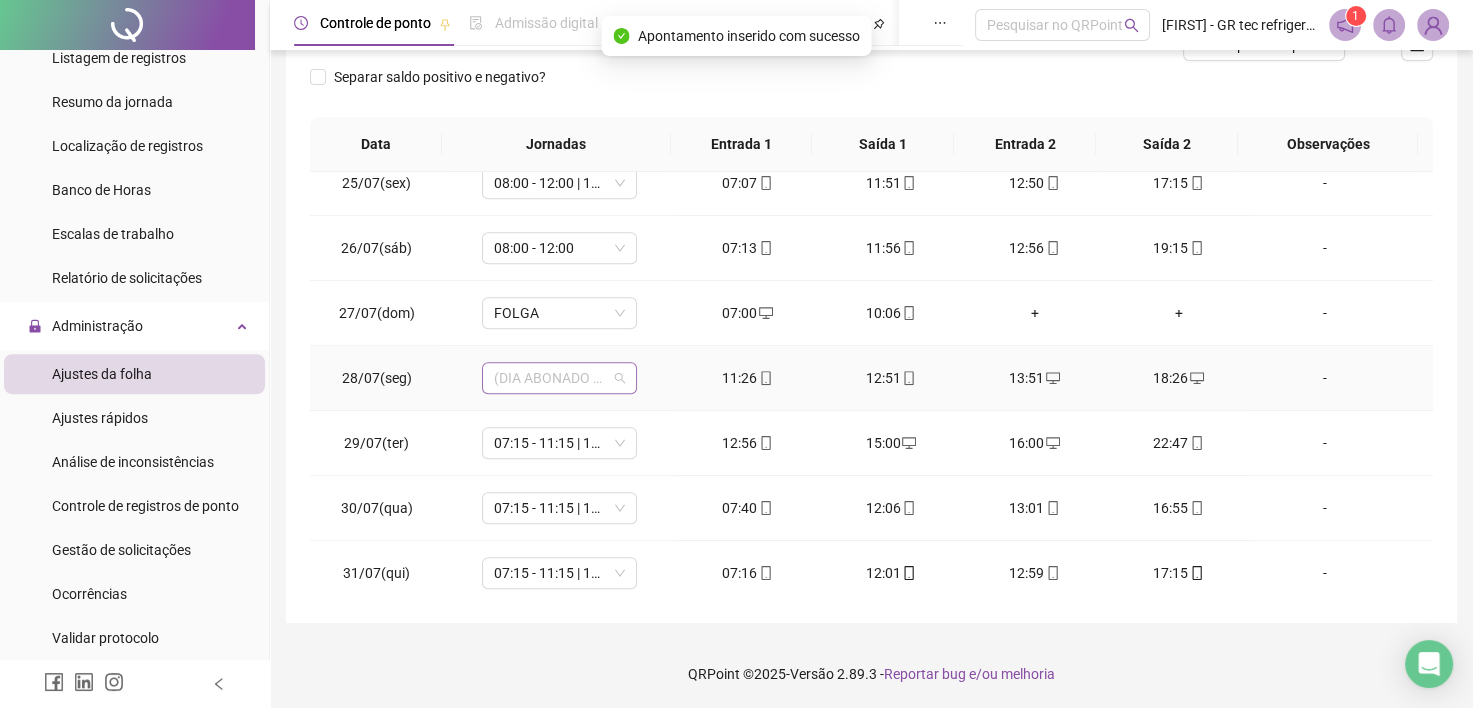 click on "(DIA ABONADO PARCIALMENTE)" at bounding box center [559, 378] 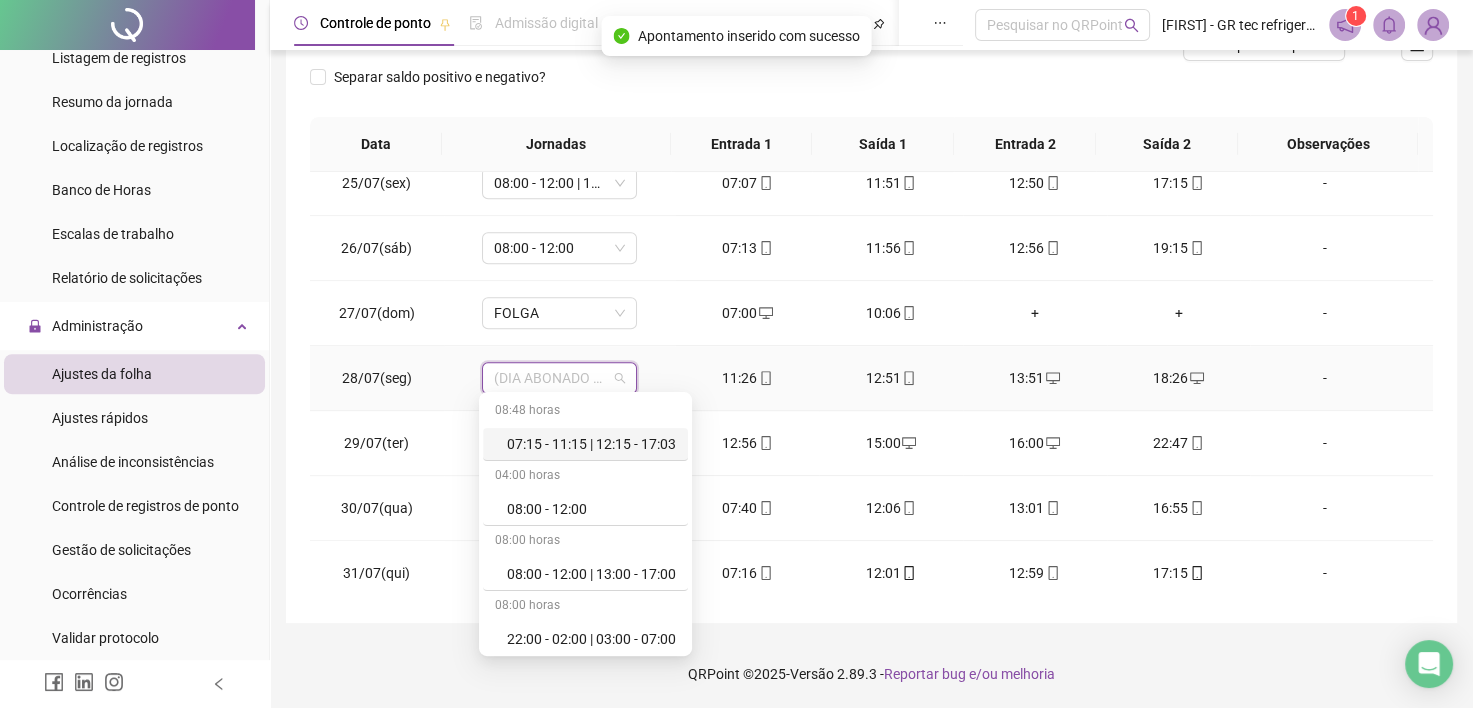 click on "07:15 - 11:15 | 12:15 - 17:03" at bounding box center [591, 444] 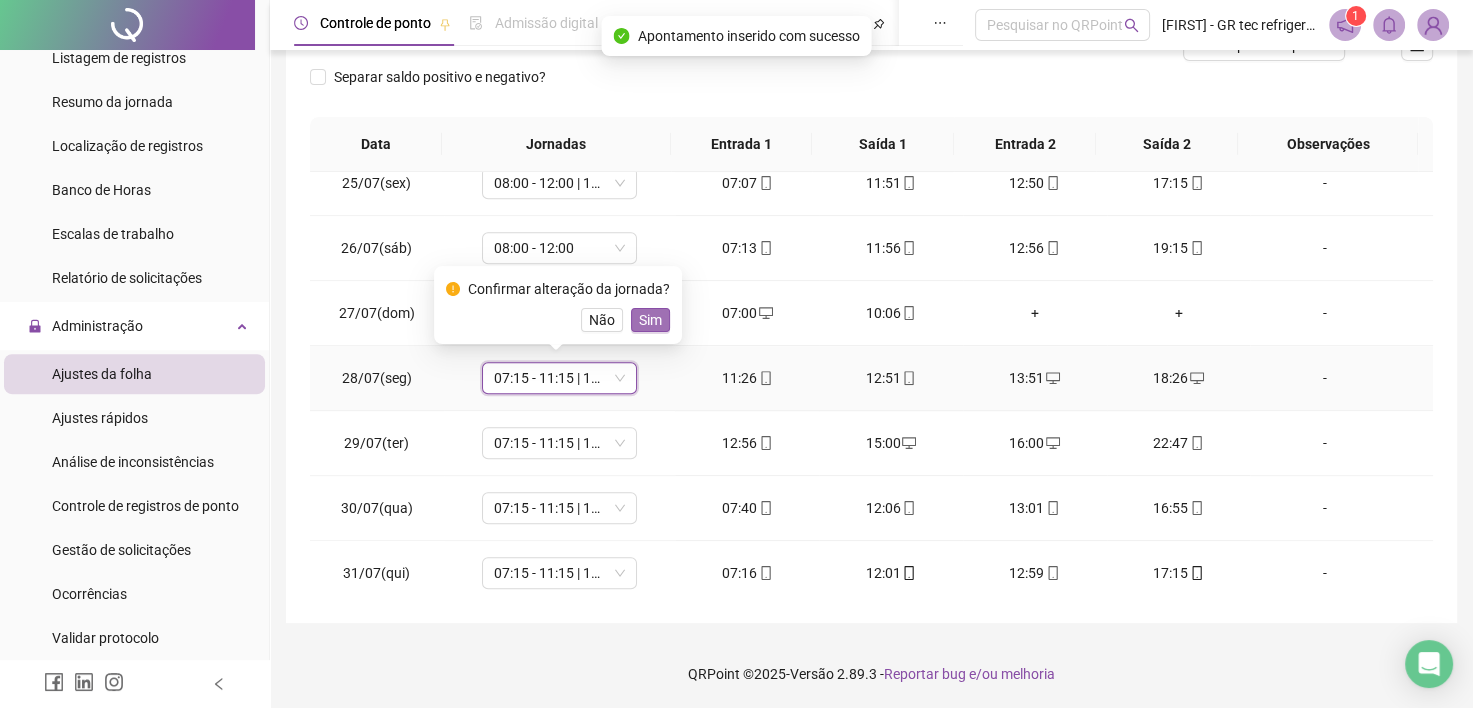 click on "Sim" at bounding box center (650, 320) 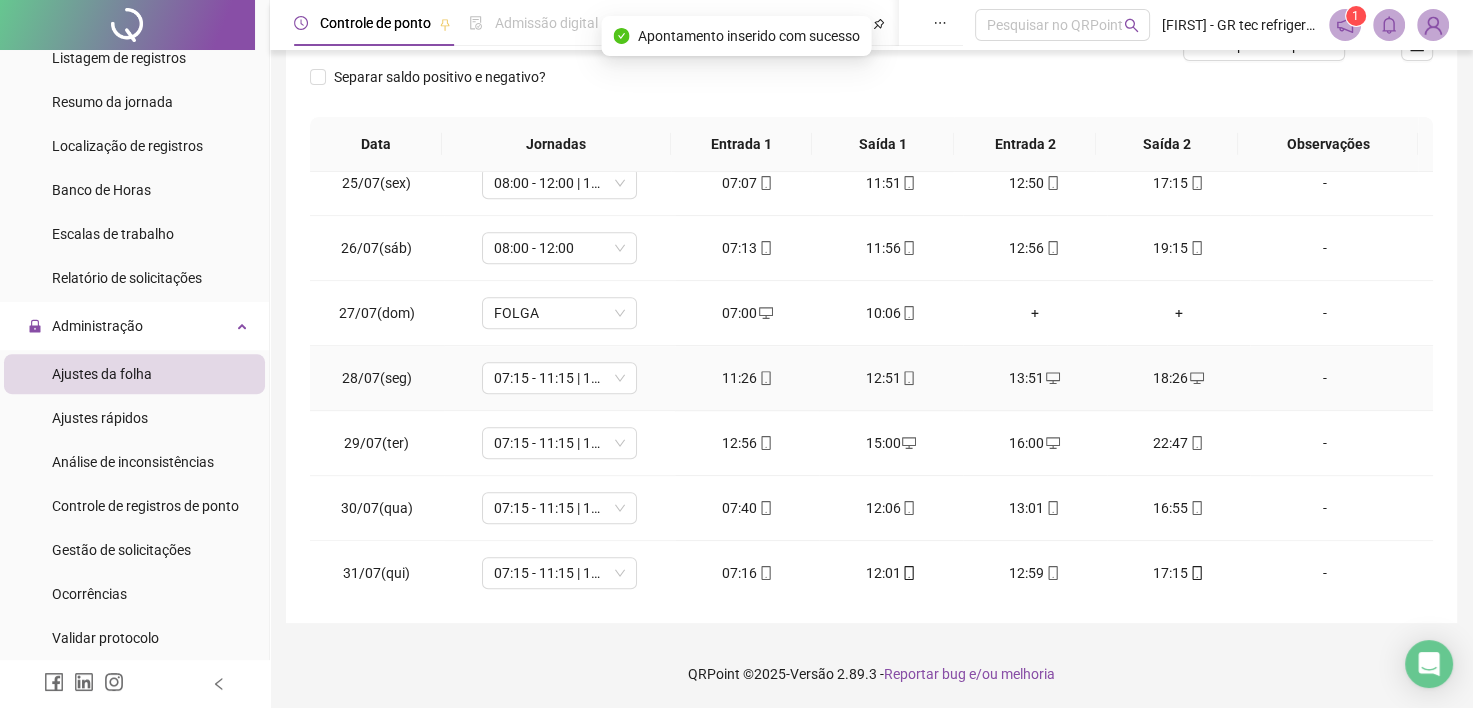 click on "-" at bounding box center [1325, 378] 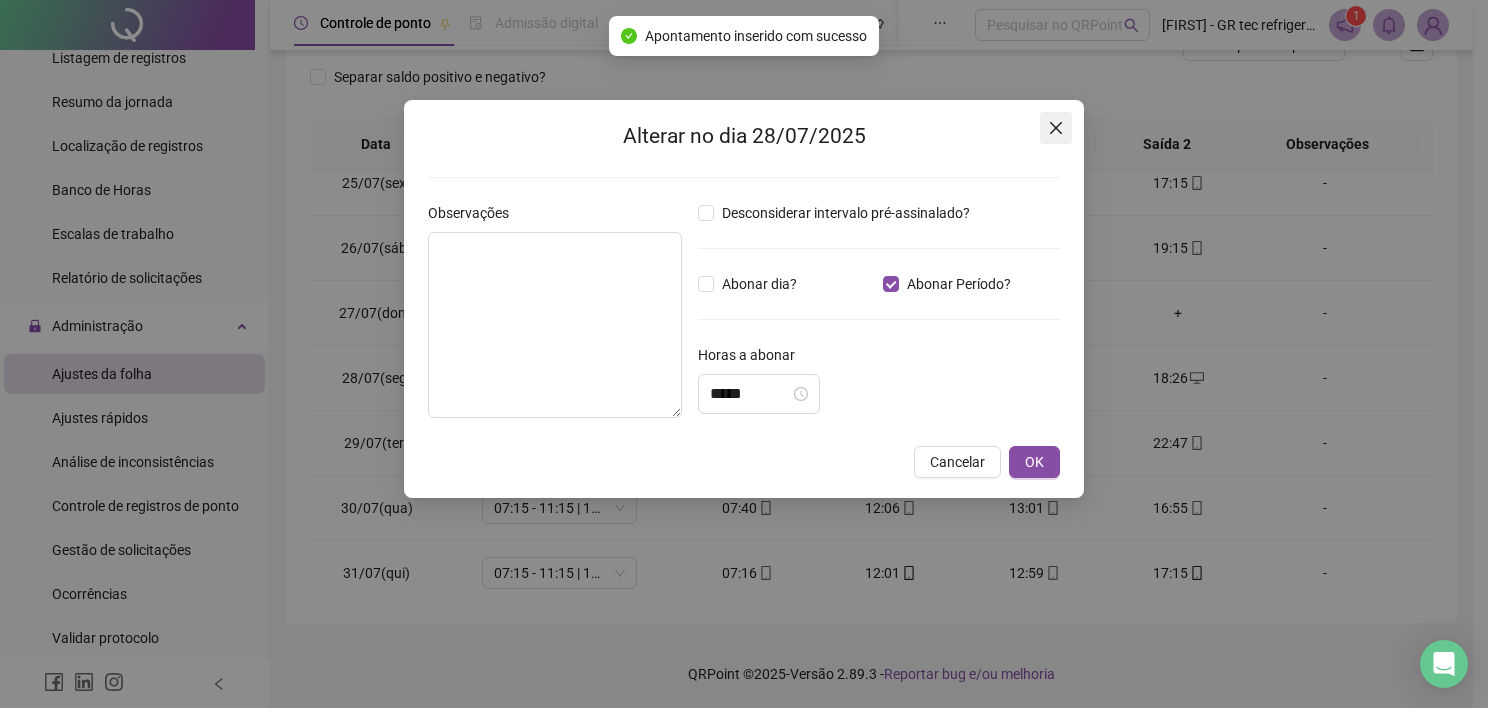 click 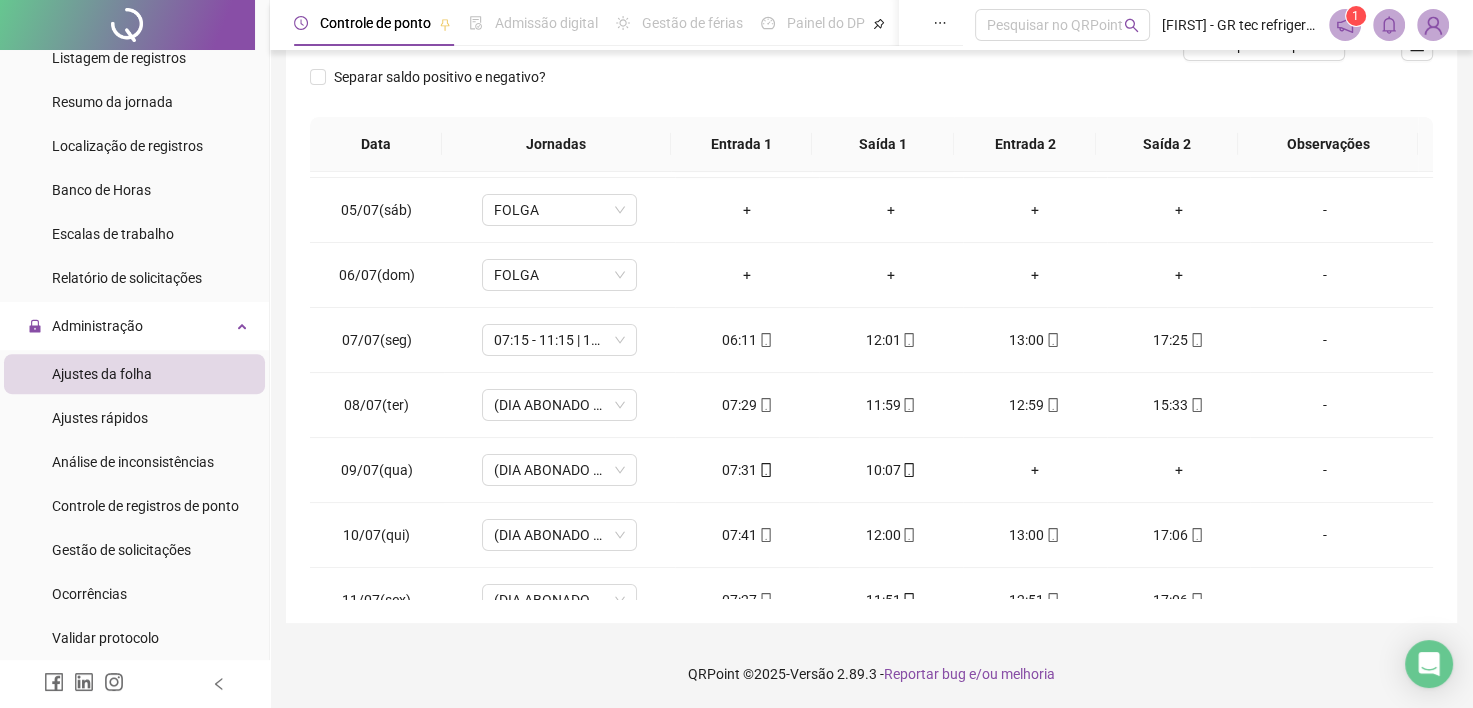 scroll, scrollTop: 0, scrollLeft: 0, axis: both 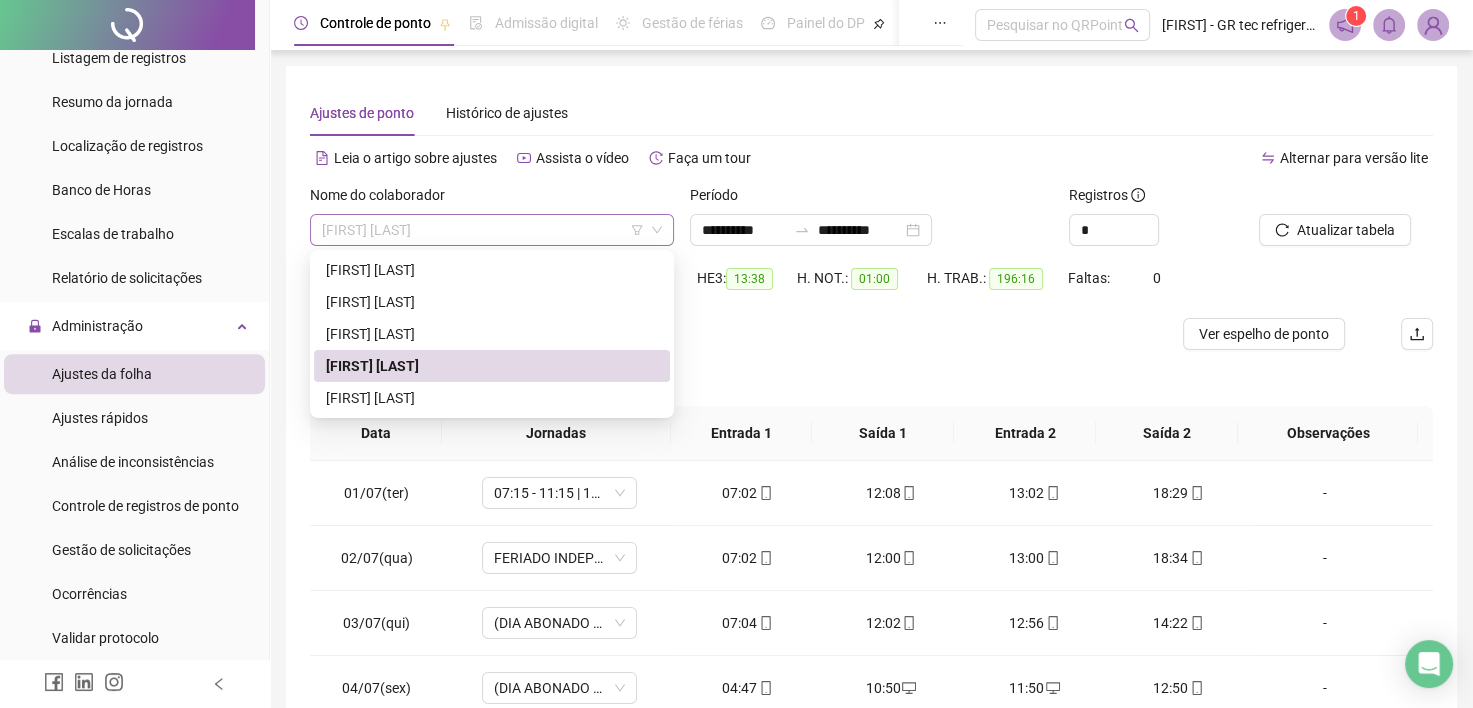 click on "[FIRST] [LAST]" at bounding box center (492, 230) 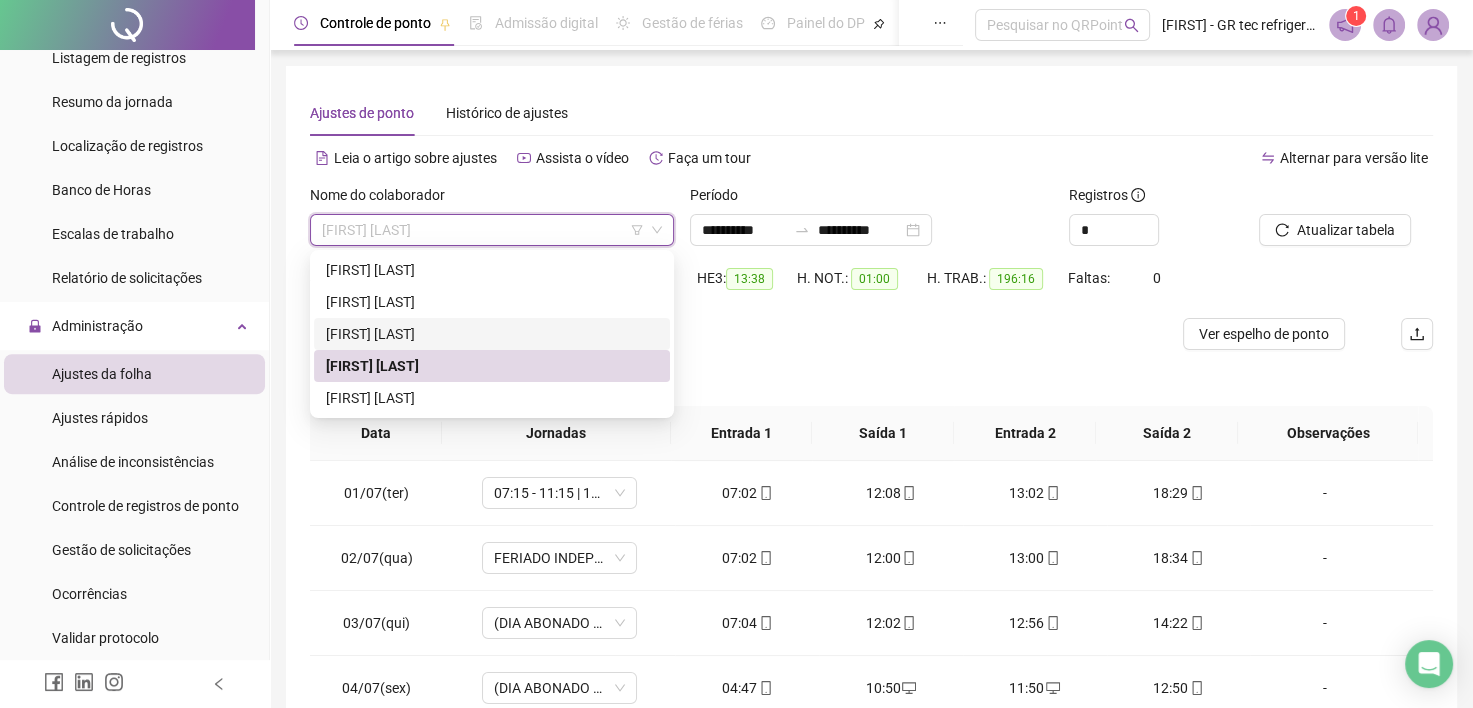 click on "[FIRST] [LAST]" at bounding box center [492, 334] 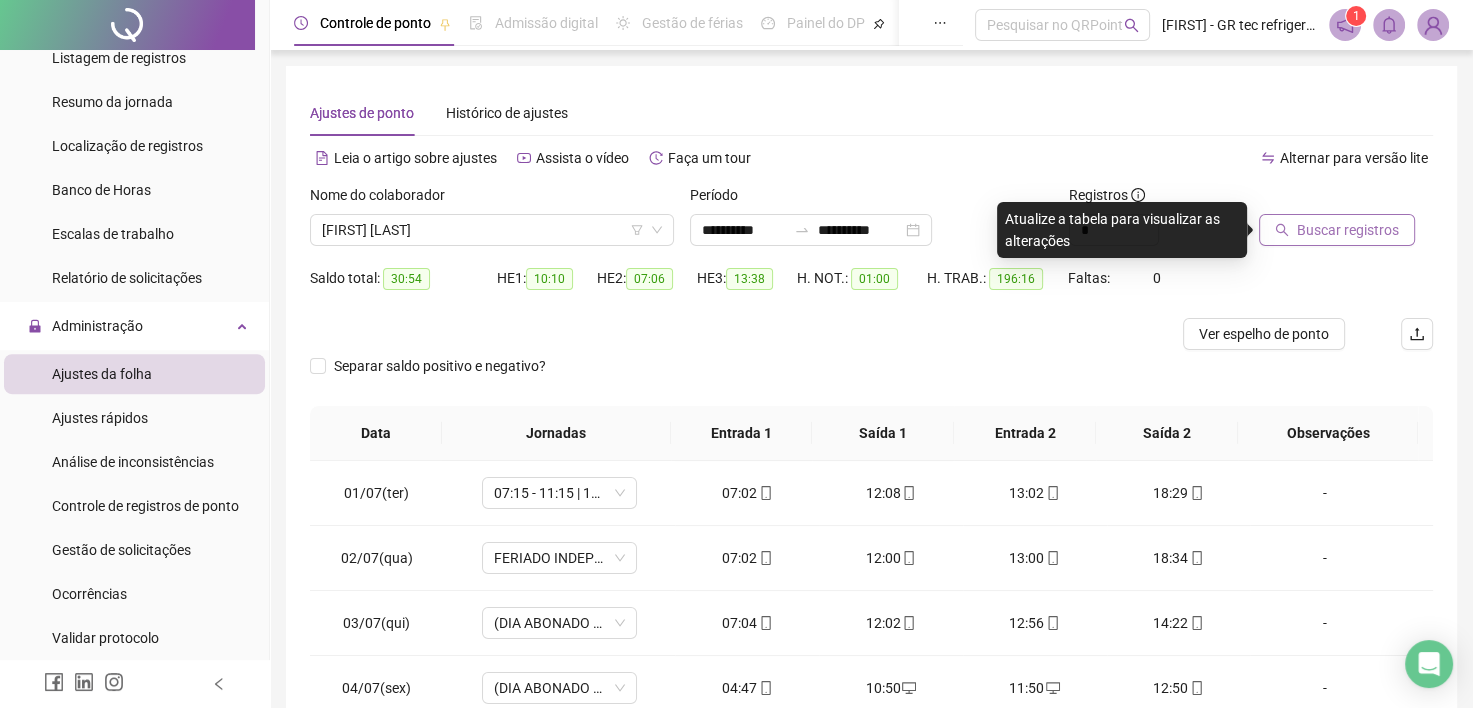 click on "Buscar registros" at bounding box center [1337, 230] 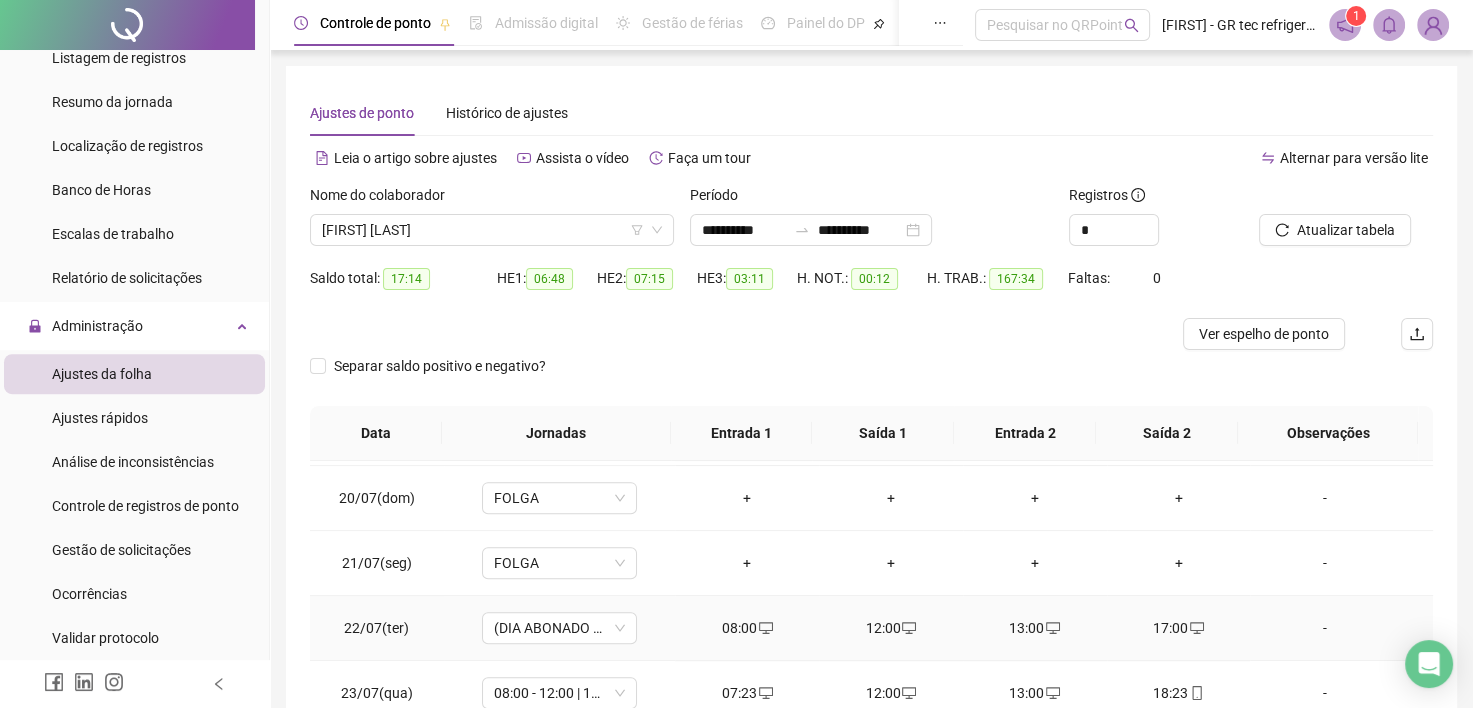 scroll, scrollTop: 1200, scrollLeft: 0, axis: vertical 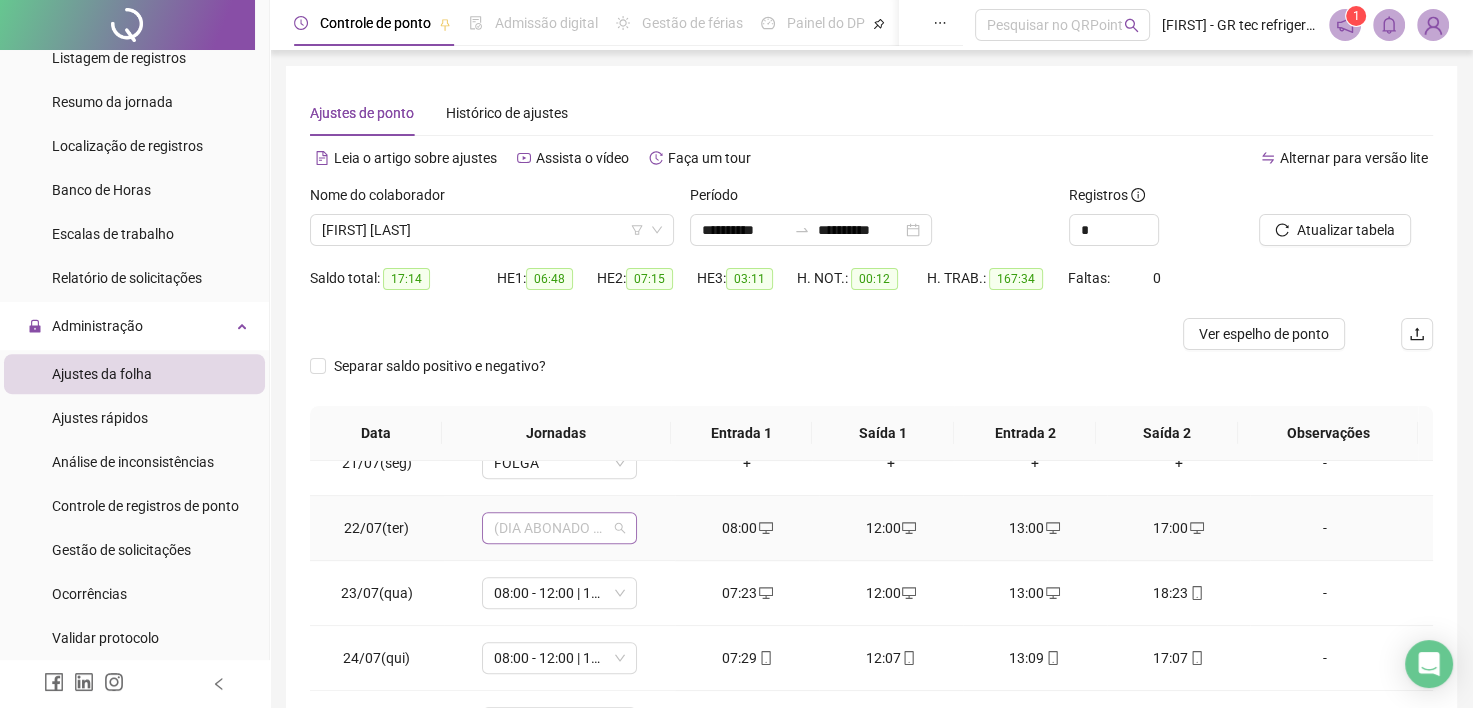 click on "(DIA ABONADO PARCIALMENTE)" at bounding box center [559, 528] 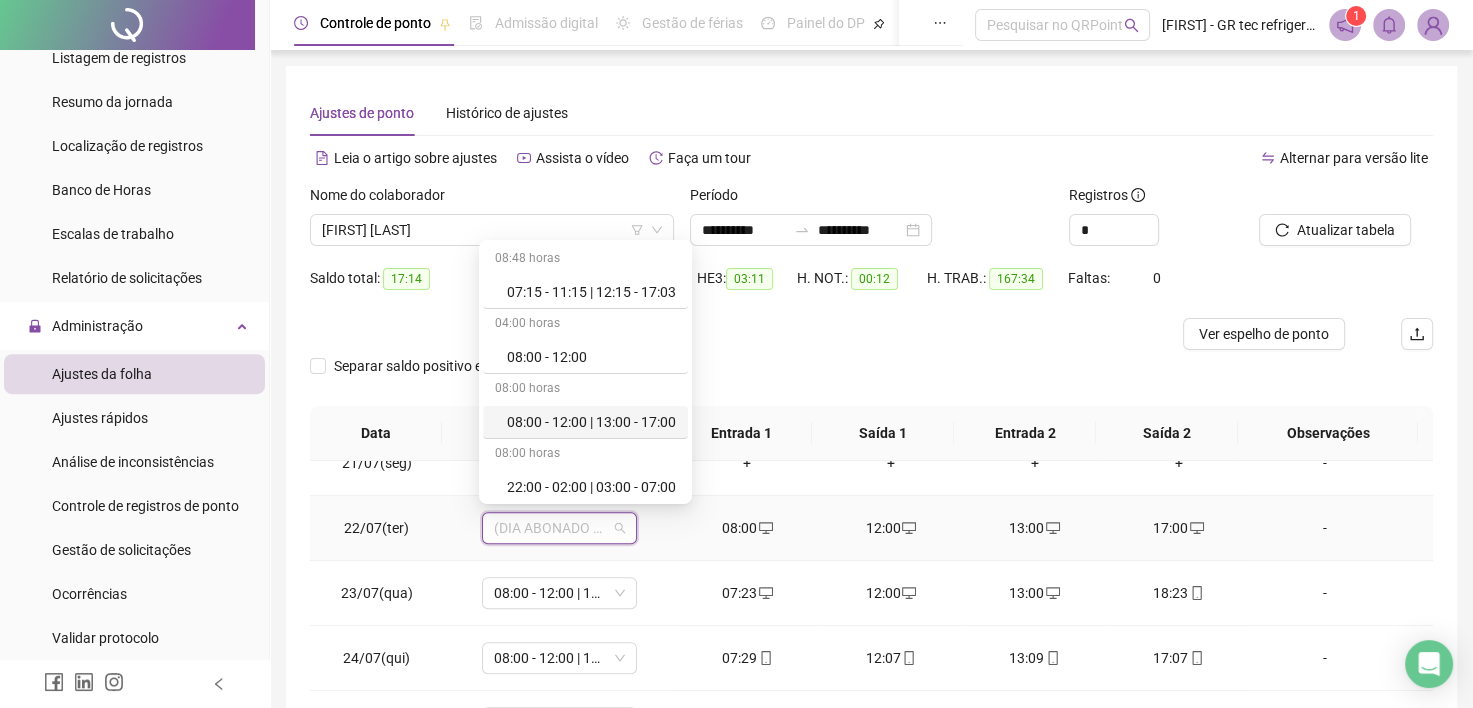 click on "08:00 - 12:00 | 13:00 - 17:00" at bounding box center [585, 422] 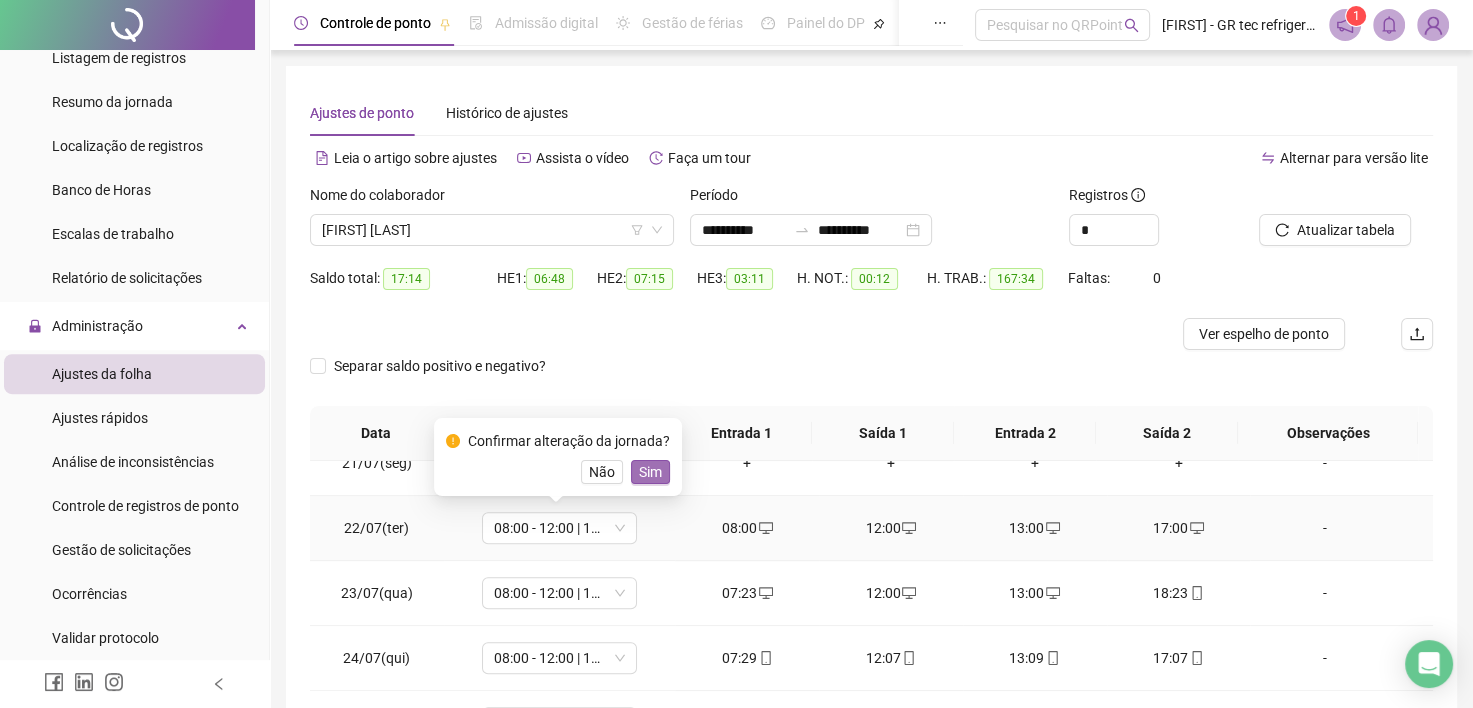 click on "Sim" at bounding box center [650, 472] 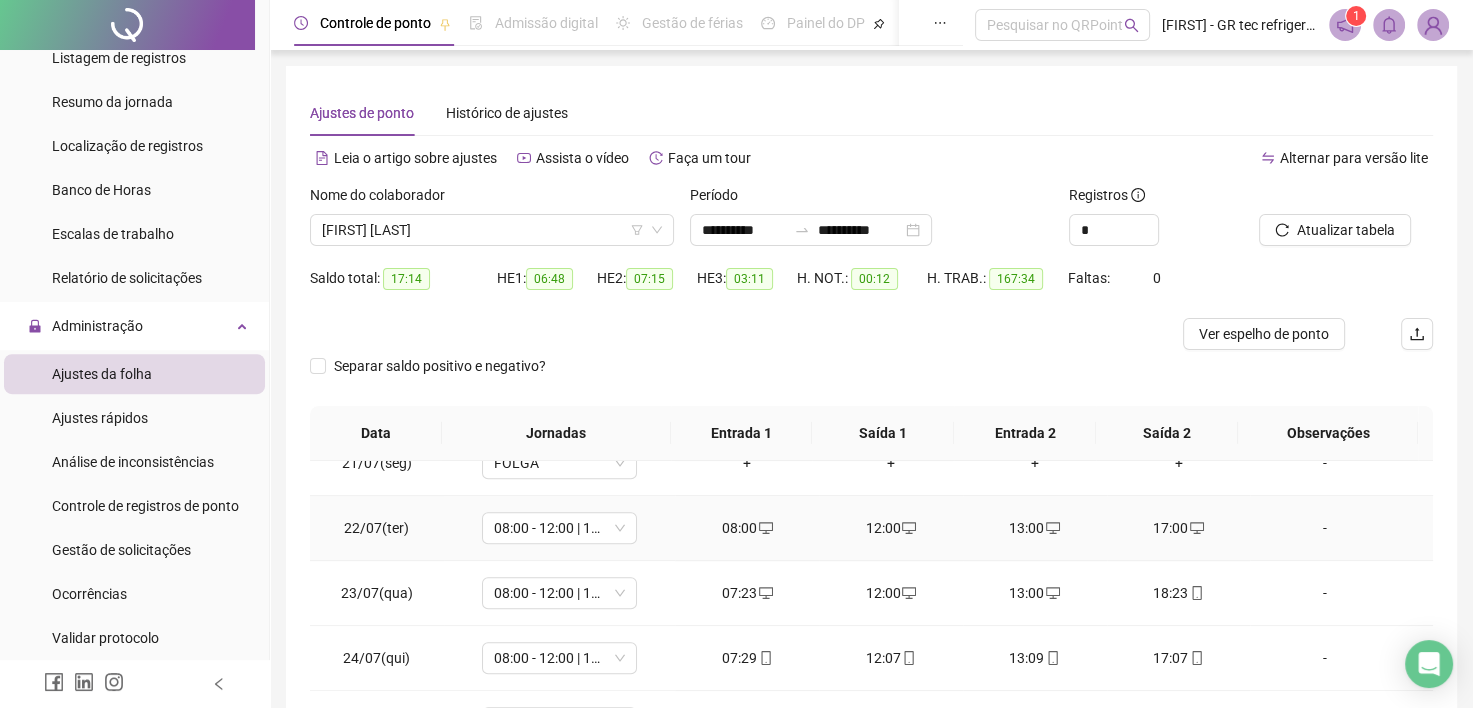 click on "-" at bounding box center (1325, 528) 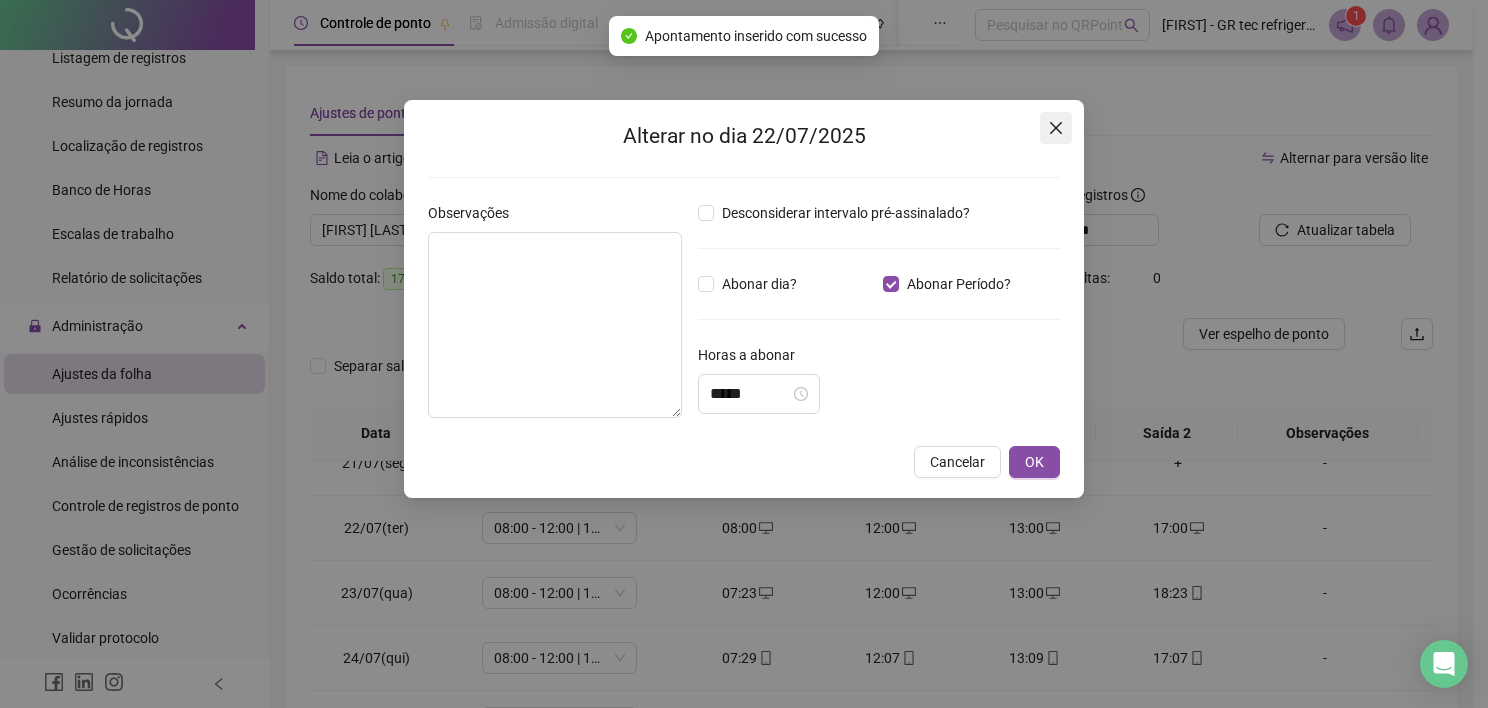 click 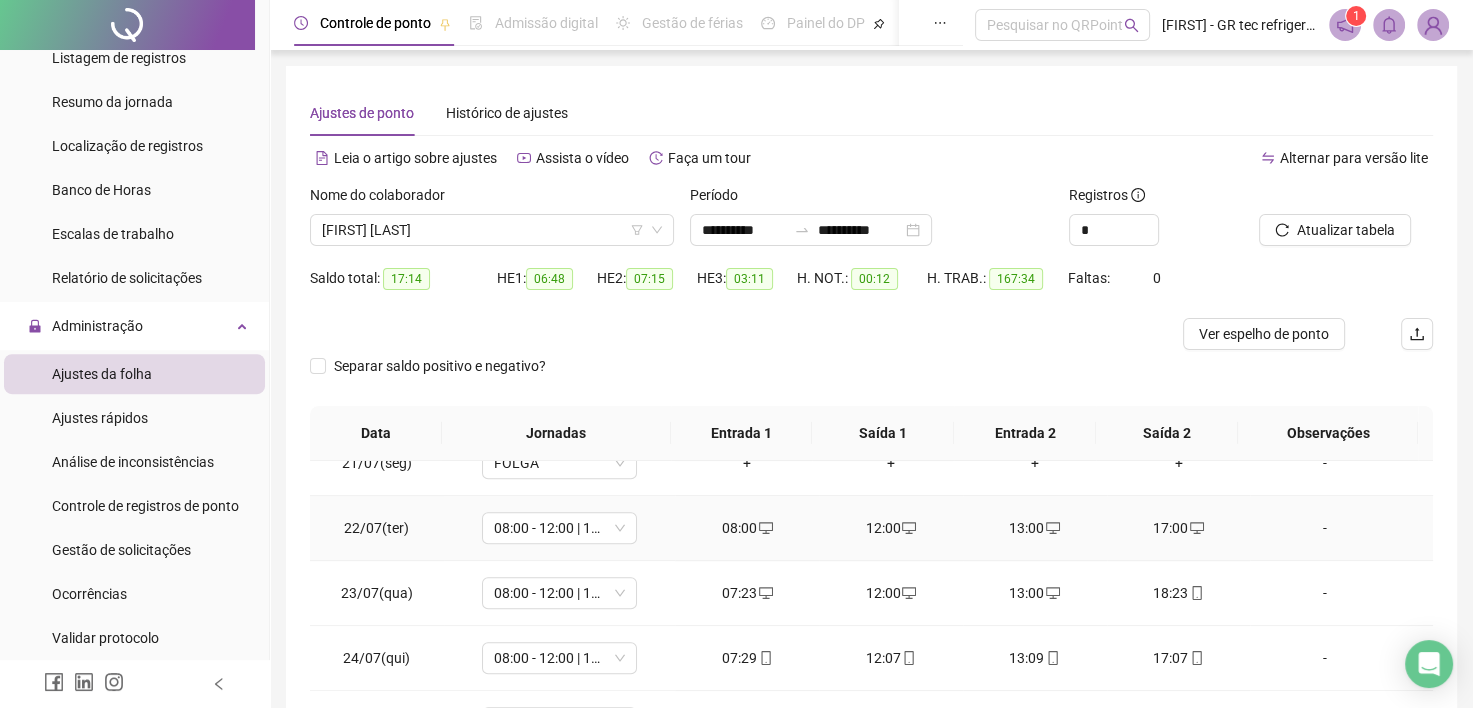 click on "-" at bounding box center (1325, 528) 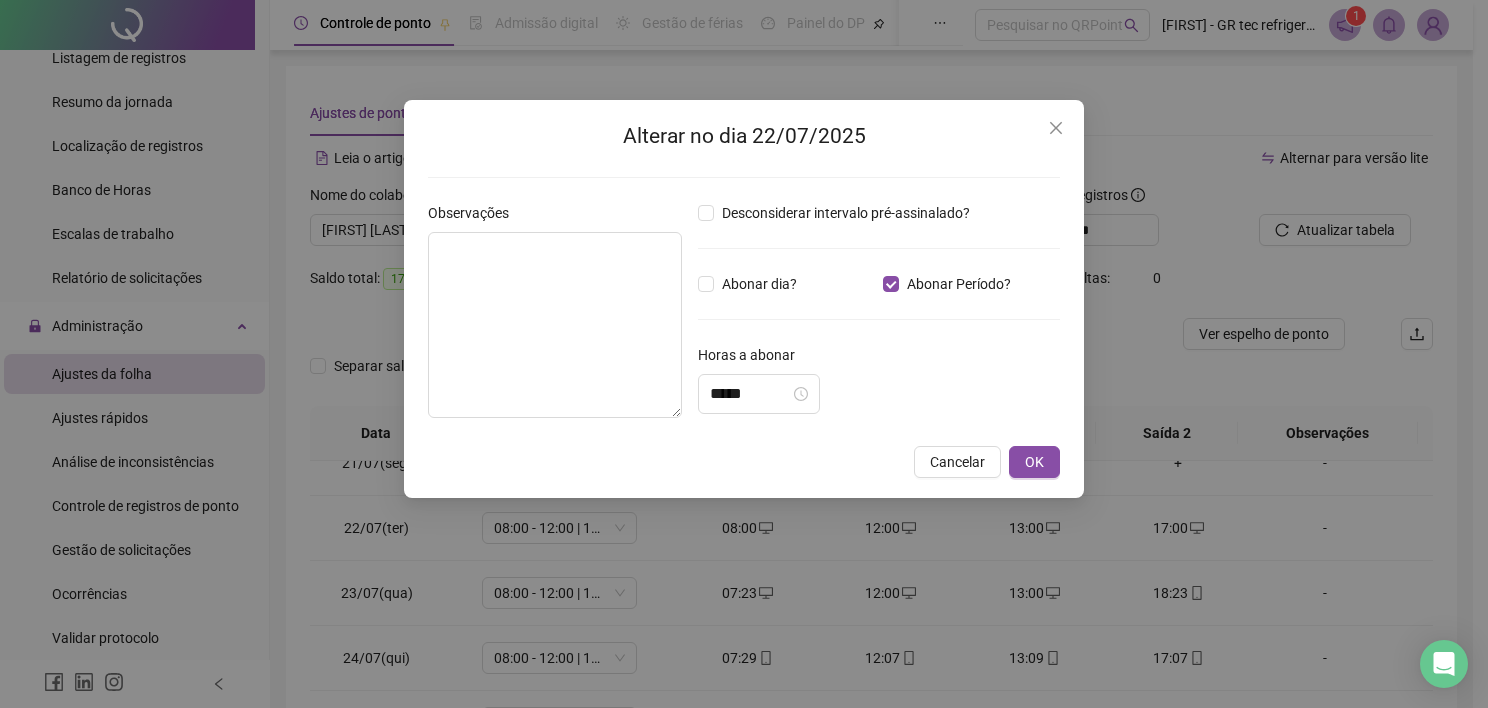 type on "*****" 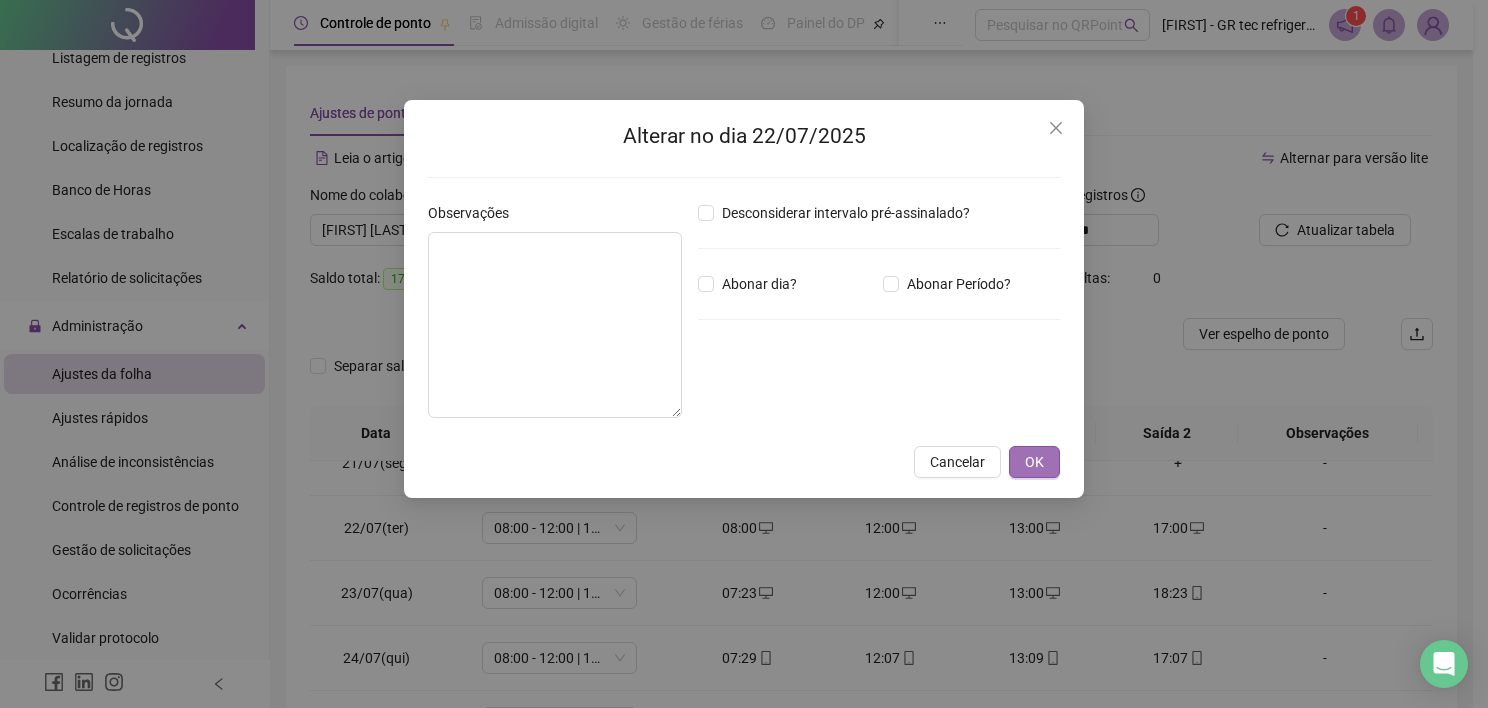 click on "OK" at bounding box center [1034, 462] 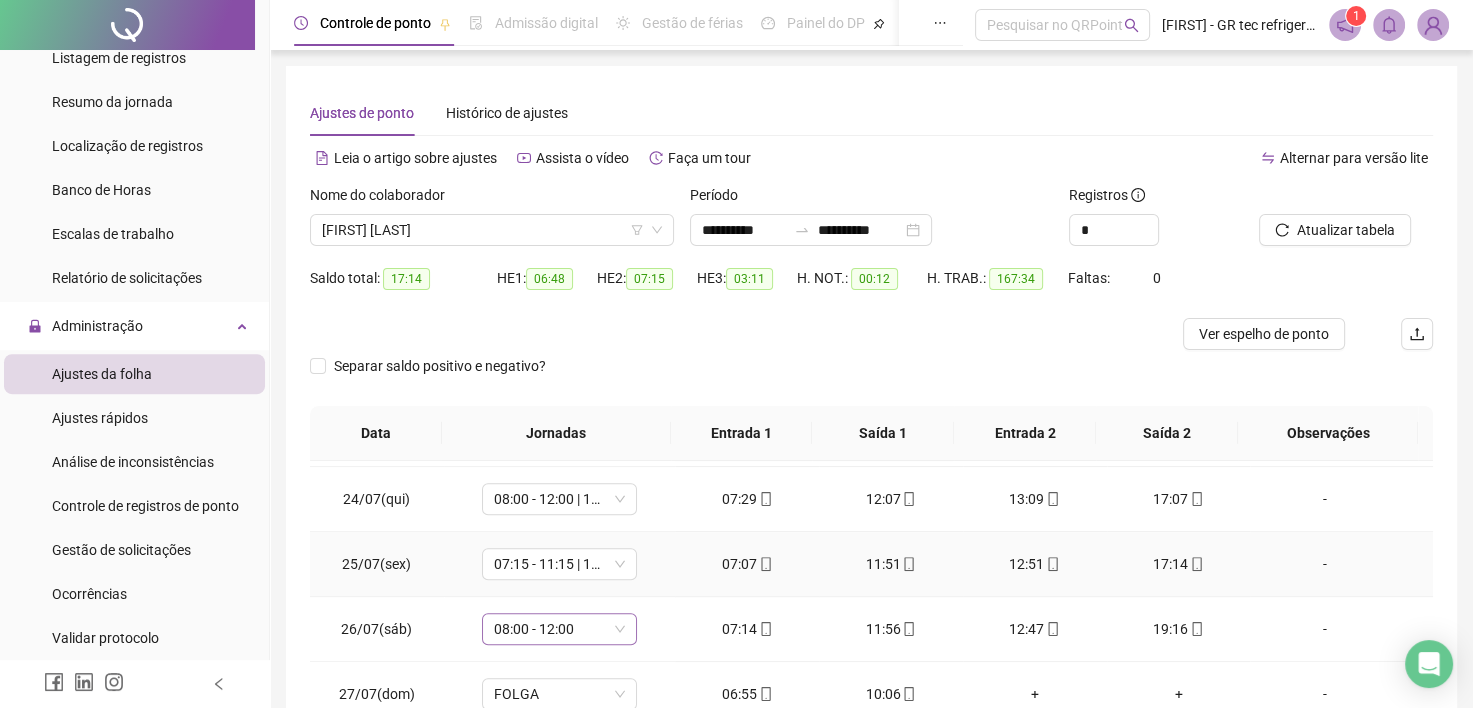 scroll, scrollTop: 1400, scrollLeft: 0, axis: vertical 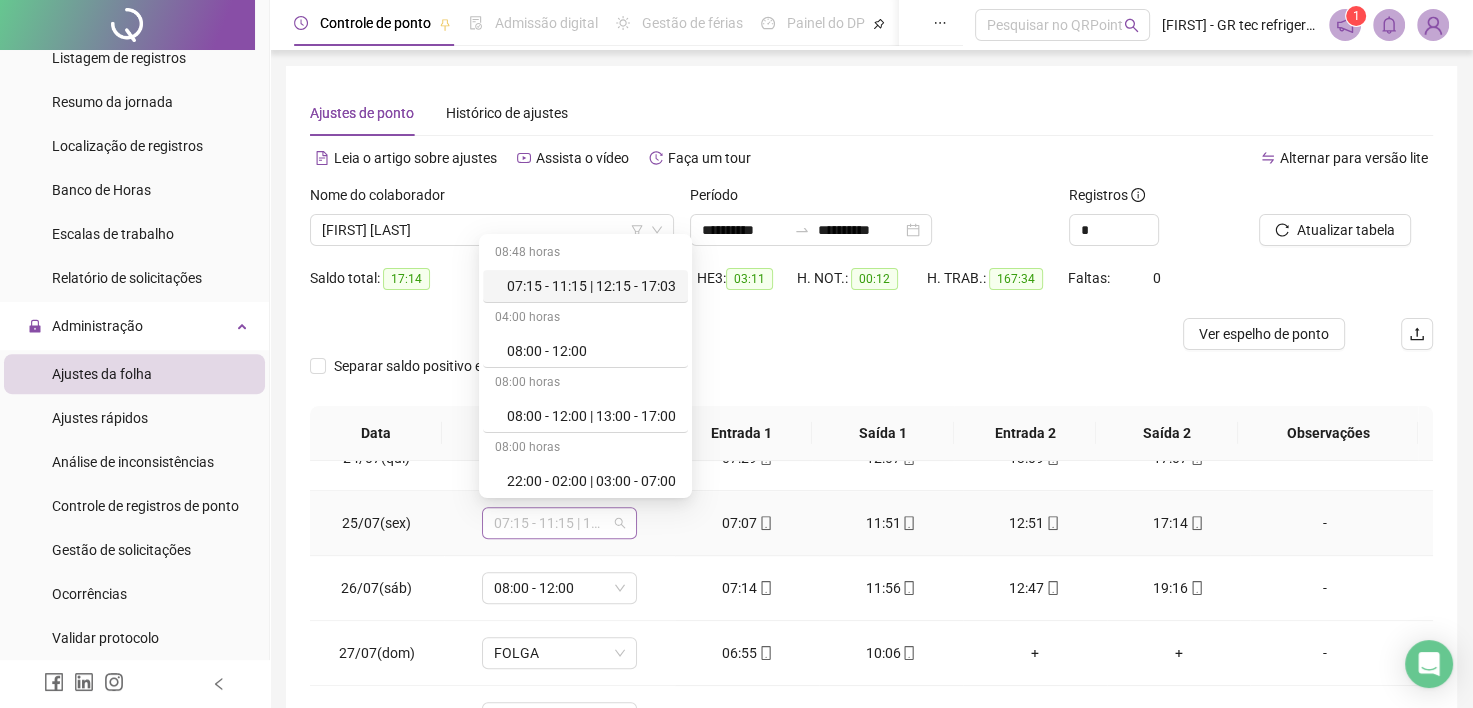 click on "07:15 - 11:15 | 12:15 - 17:03" at bounding box center (559, 523) 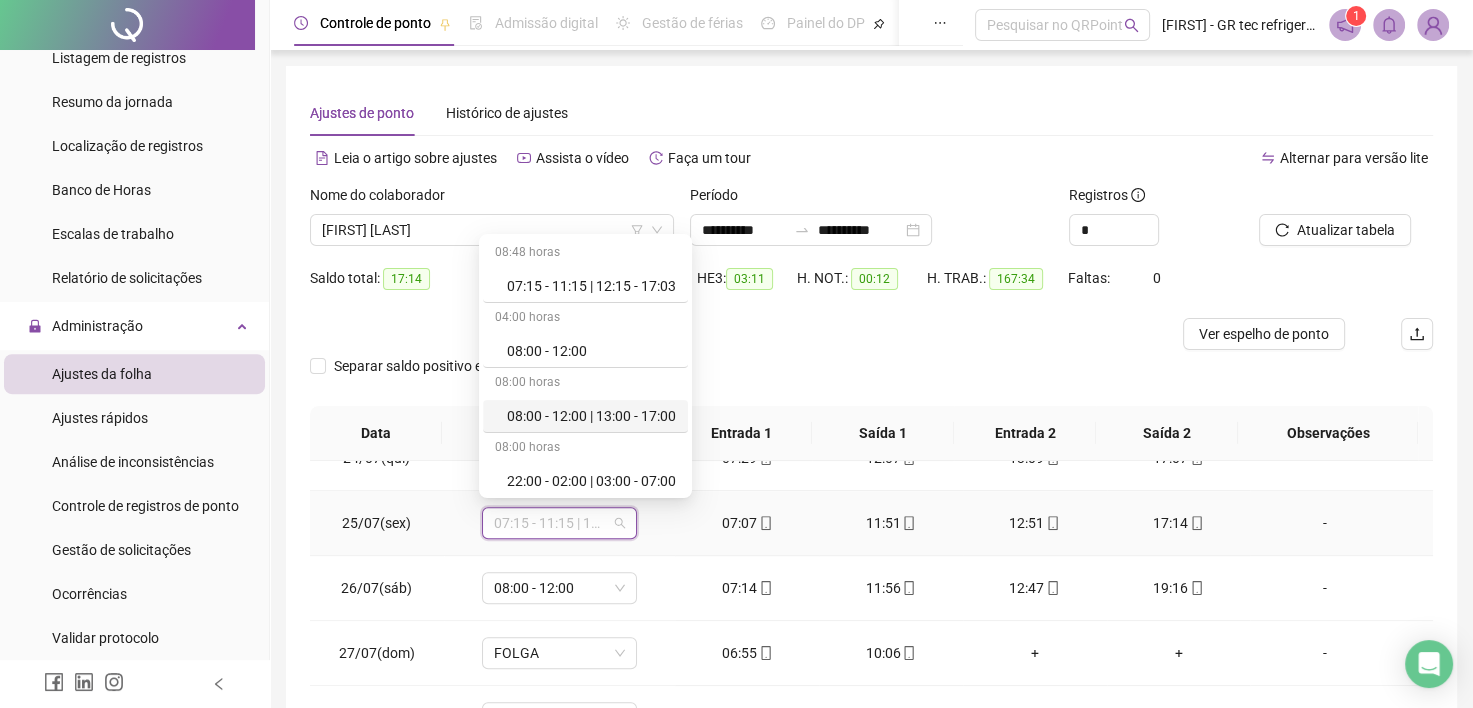 click on "08:00 - 12:00 | 13:00 - 17:00" at bounding box center (591, 416) 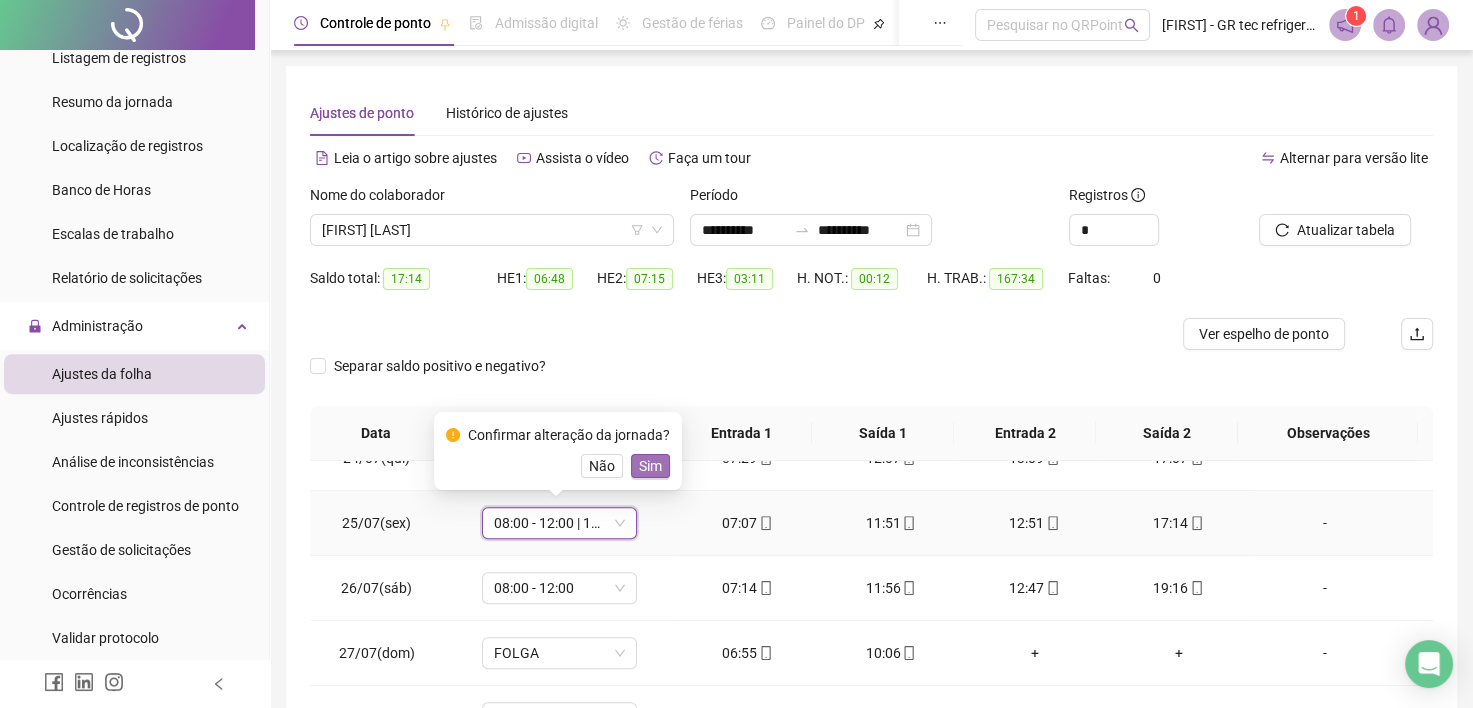 click on "Sim" at bounding box center (650, 466) 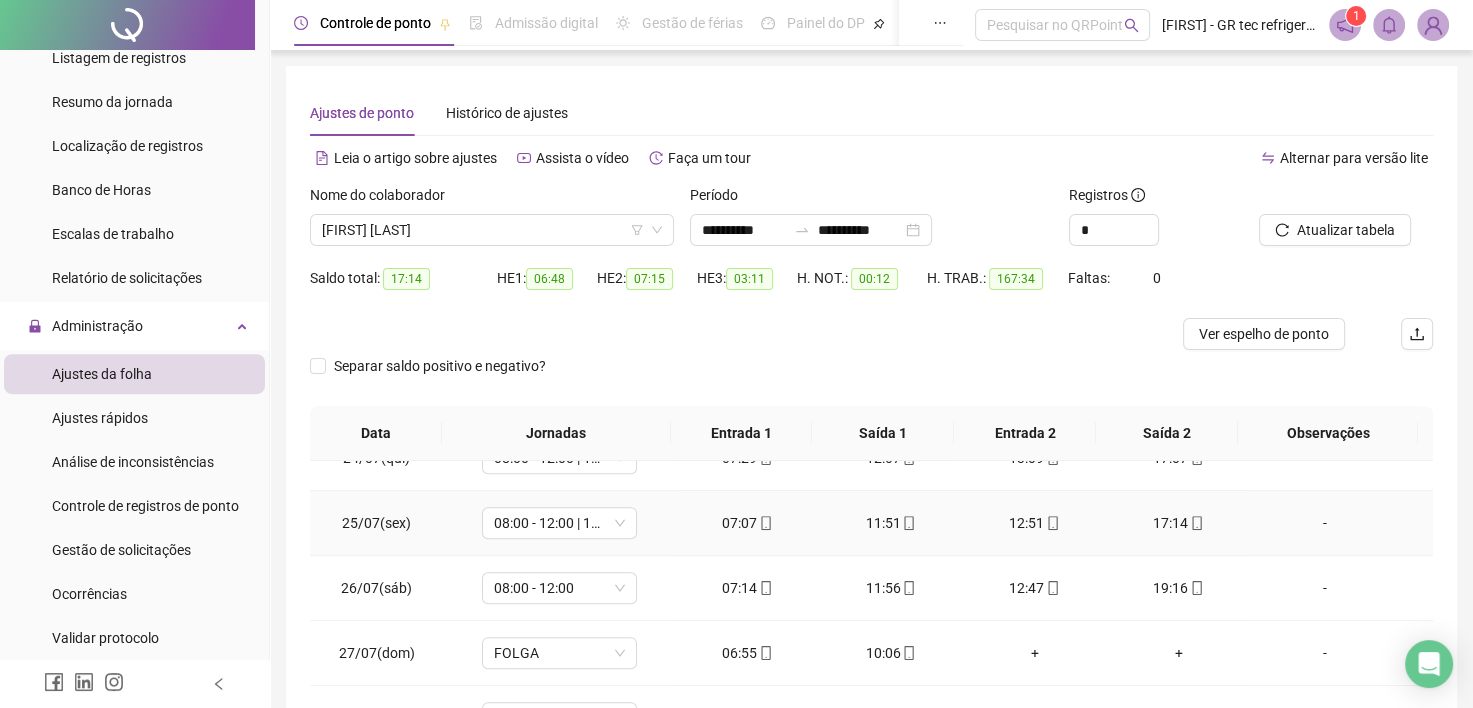 click on "-" at bounding box center [1325, 523] 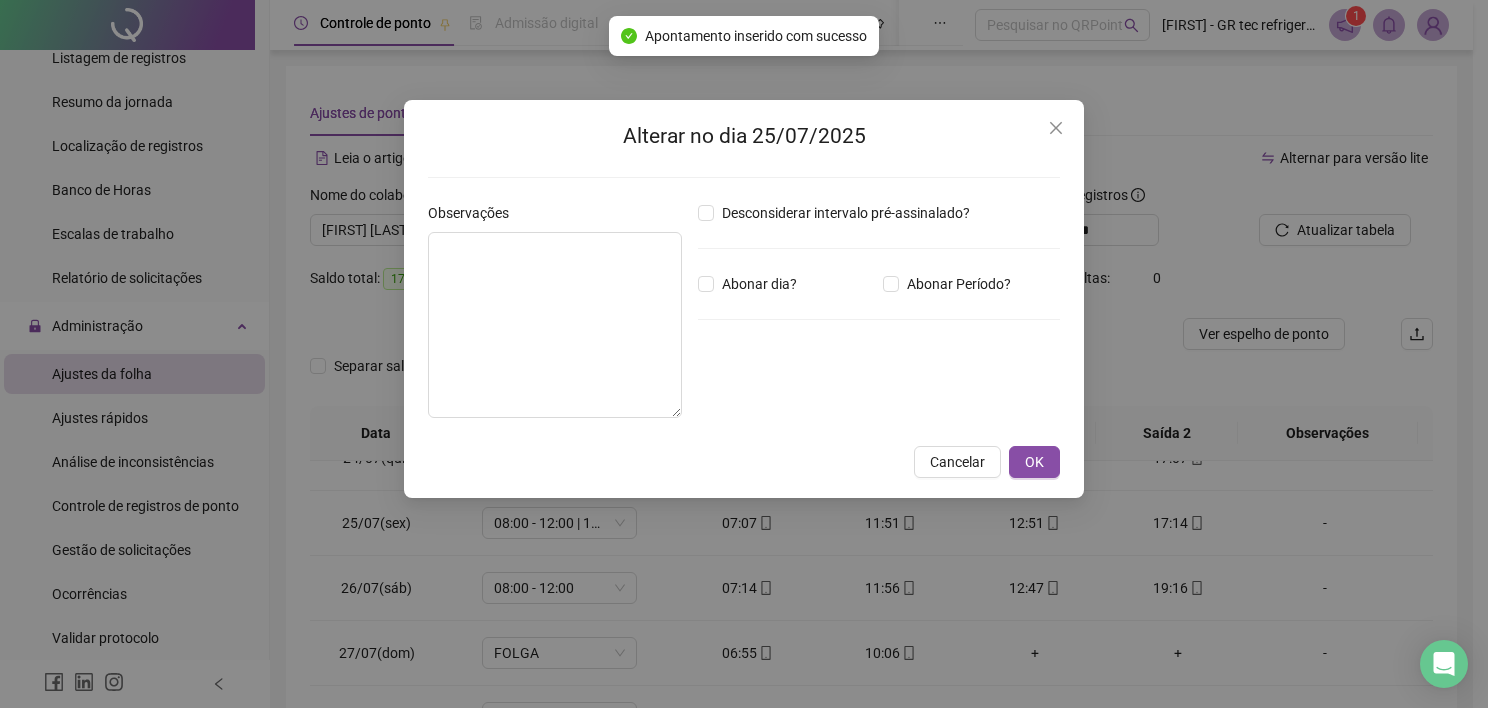 click 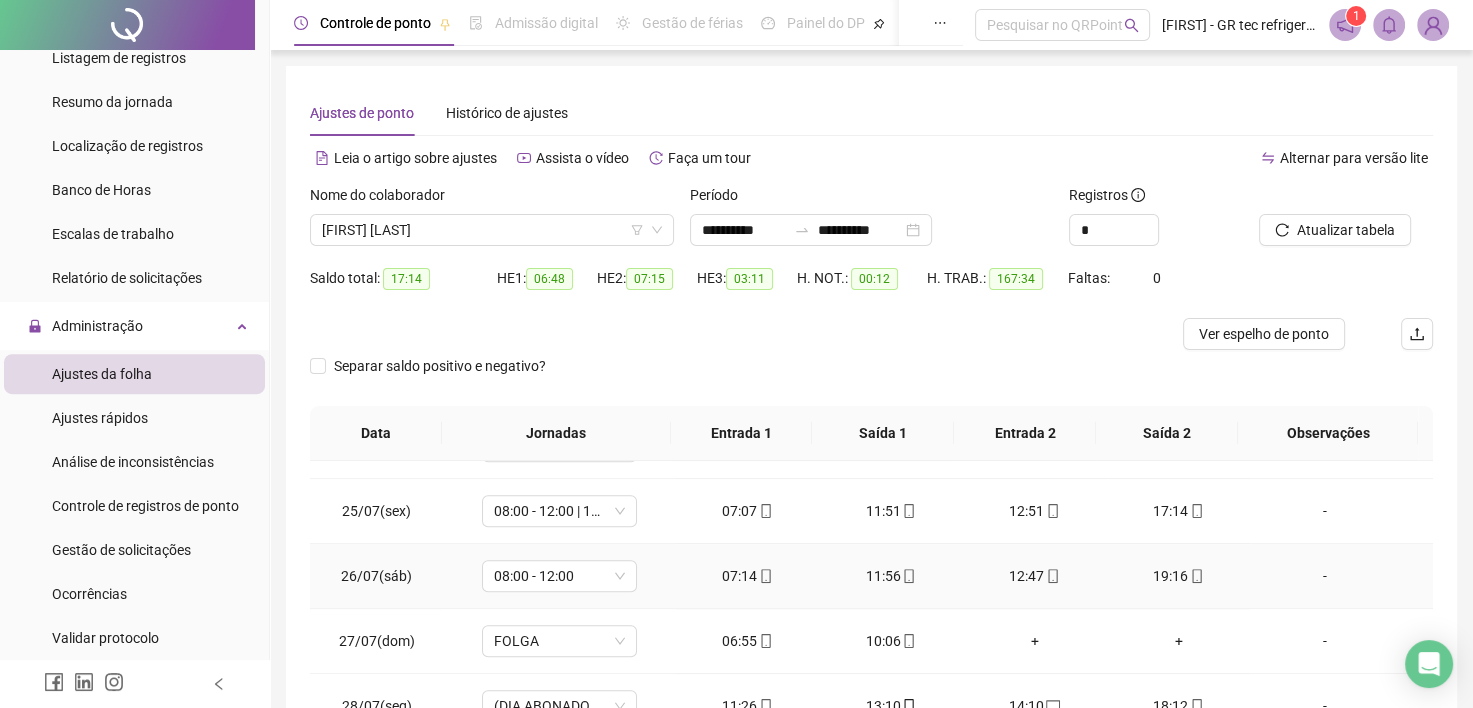 scroll, scrollTop: 1452, scrollLeft: 0, axis: vertical 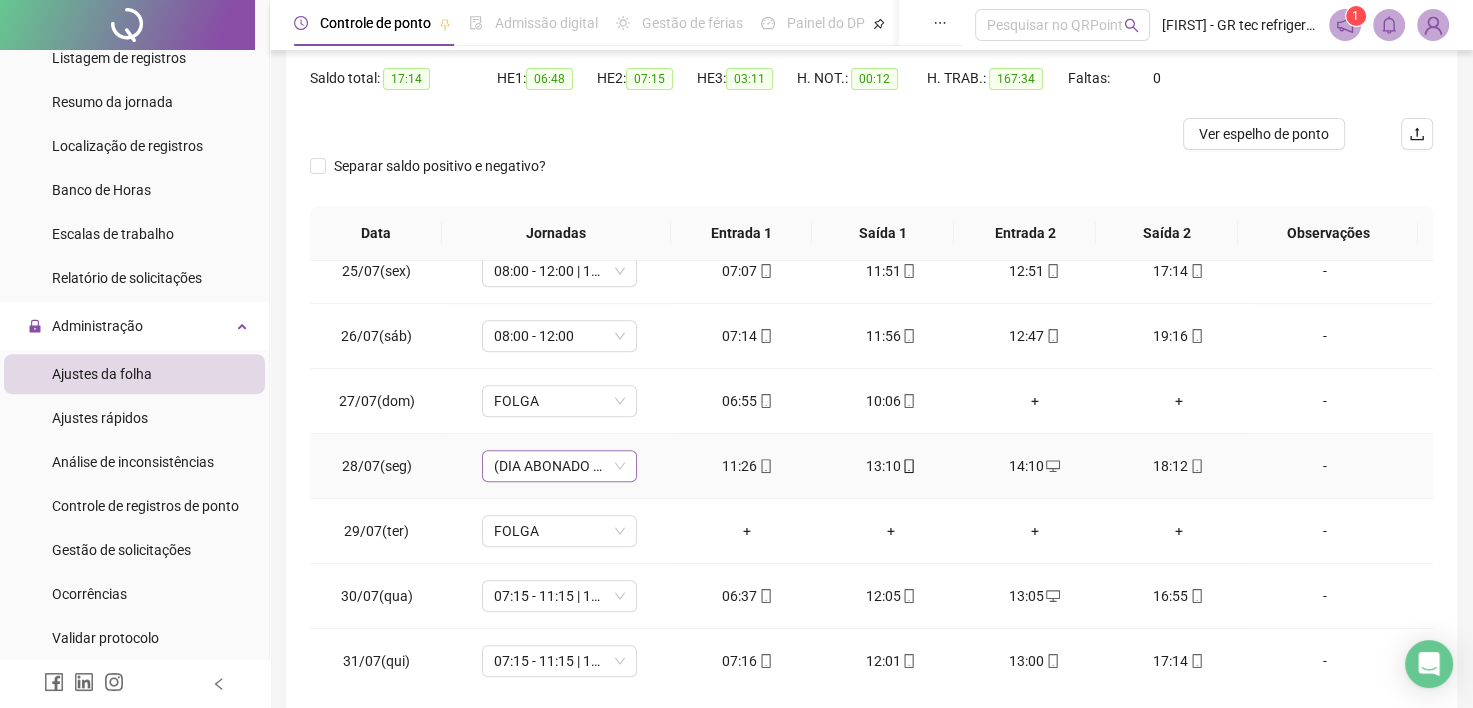 click on "(DIA ABONADO PARCIALMENTE)" at bounding box center (559, 466) 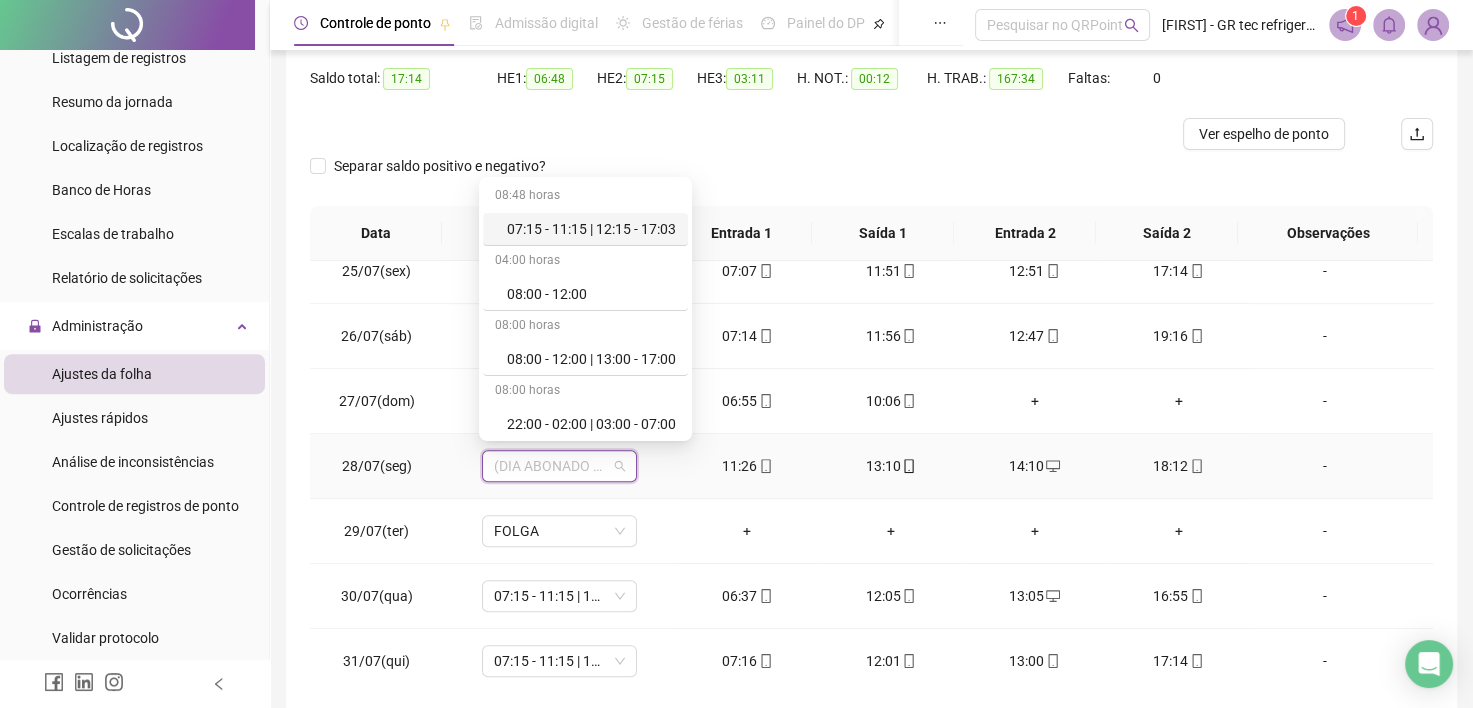 click on "07:15 - 11:15 | 12:15 - 17:03" at bounding box center (591, 229) 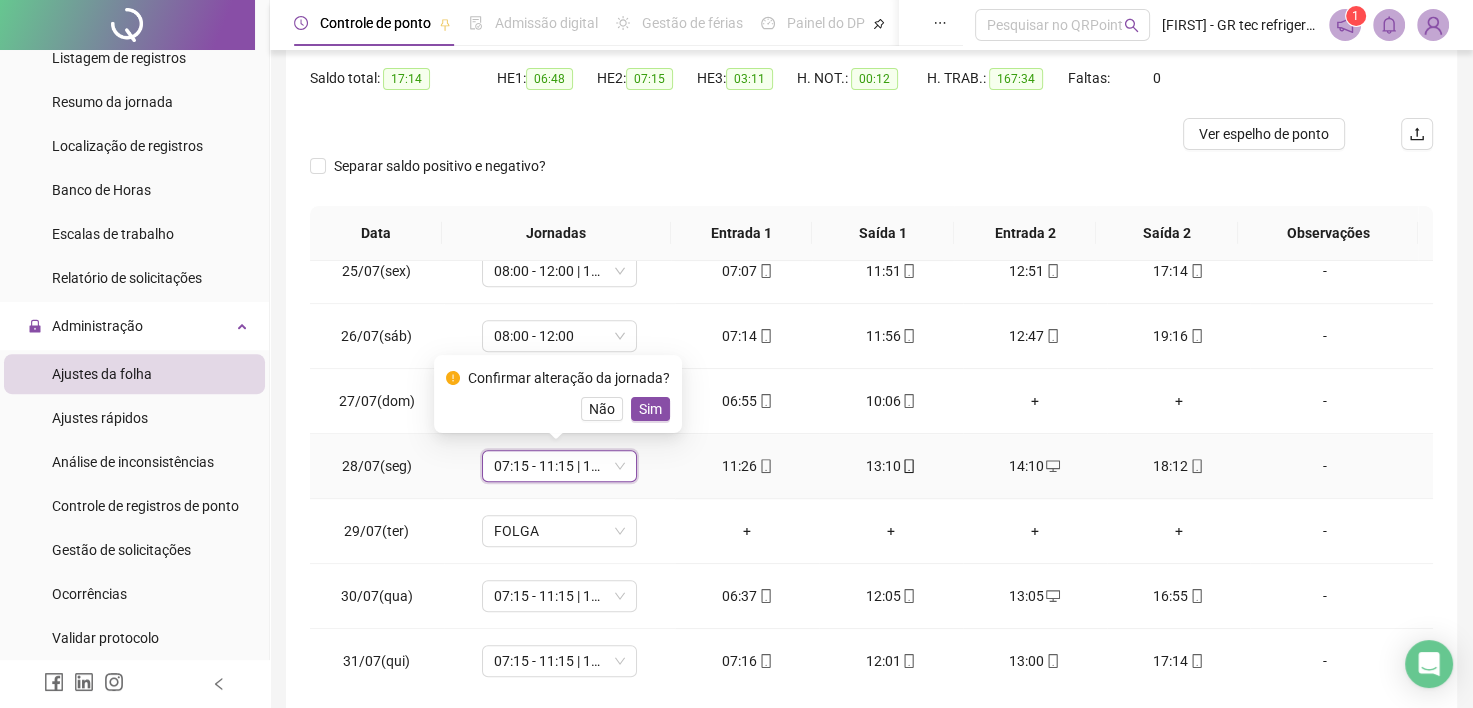 drag, startPoint x: 658, startPoint y: 414, endPoint x: 649, endPoint y: 488, distance: 74.54529 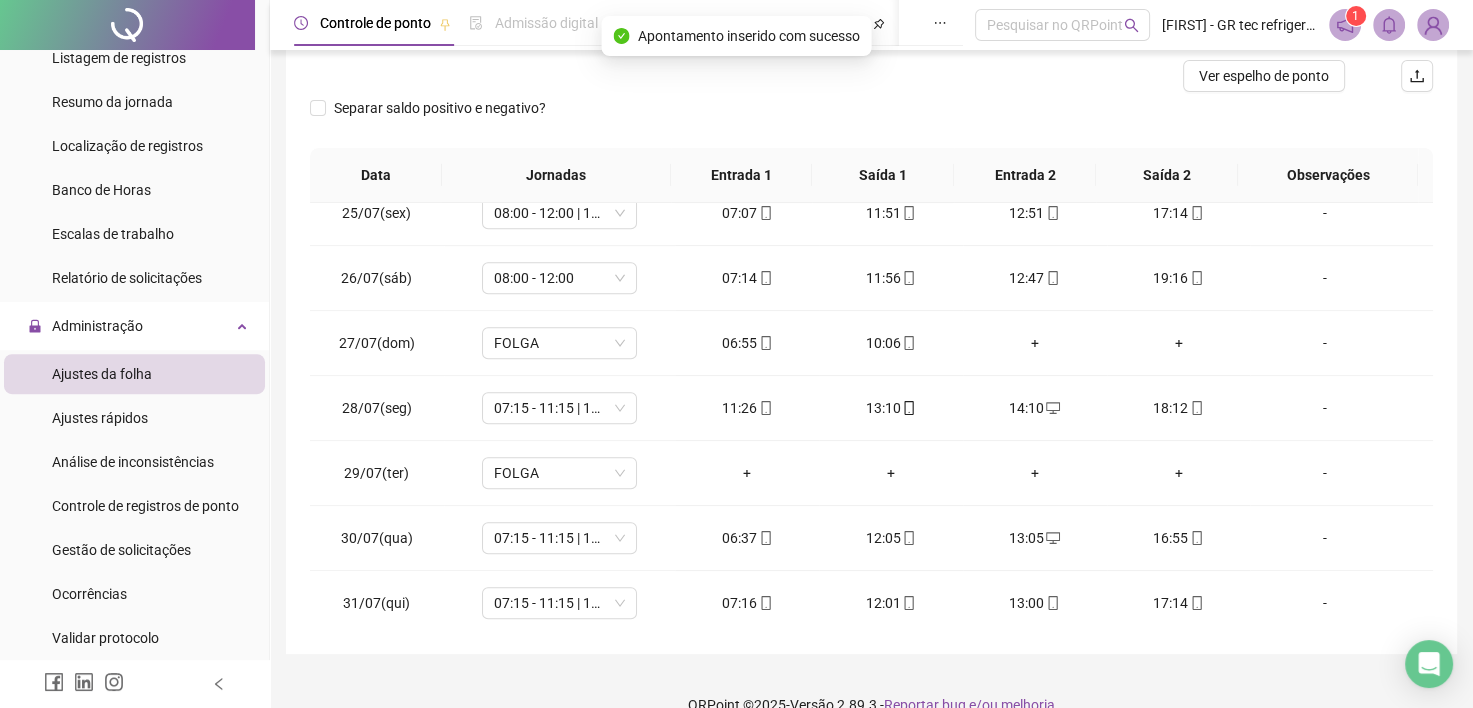 scroll, scrollTop: 289, scrollLeft: 0, axis: vertical 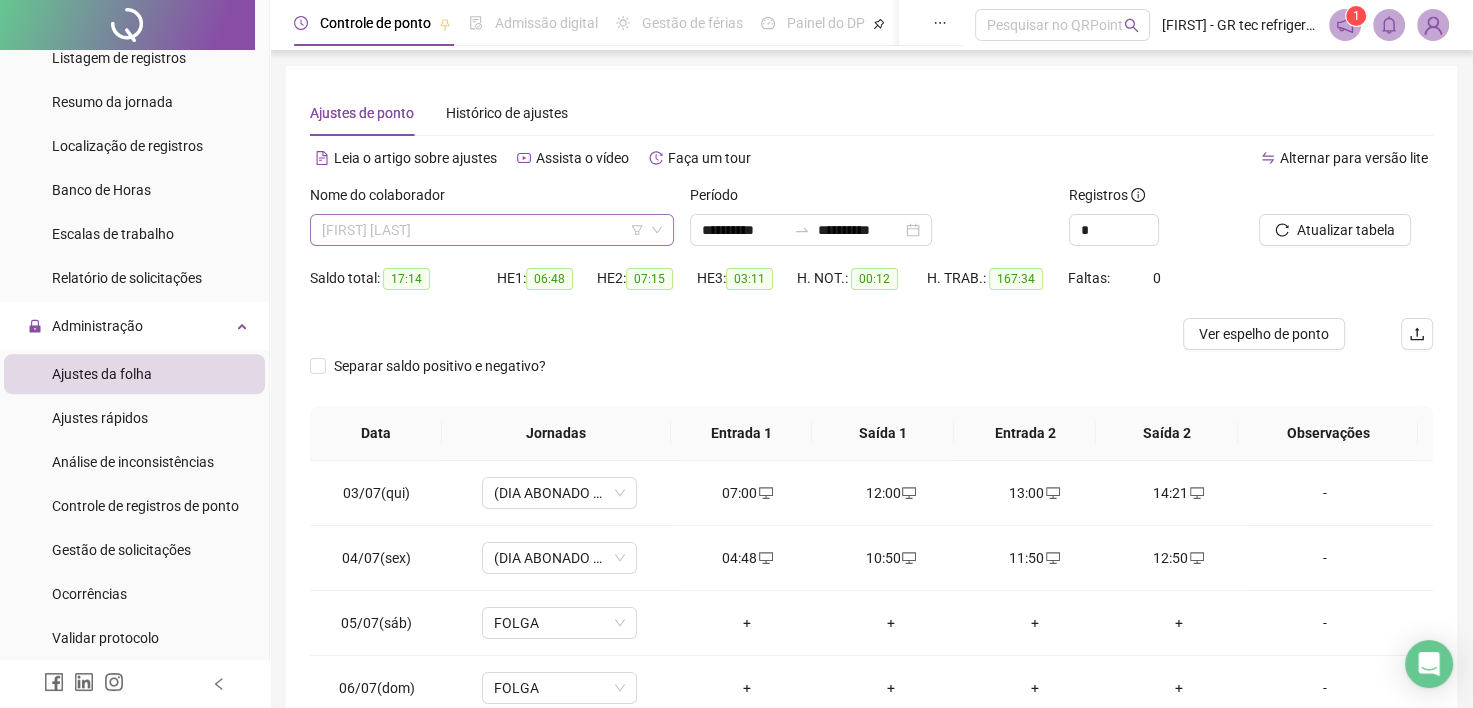 click on "[FIRST] [LAST]" at bounding box center [492, 230] 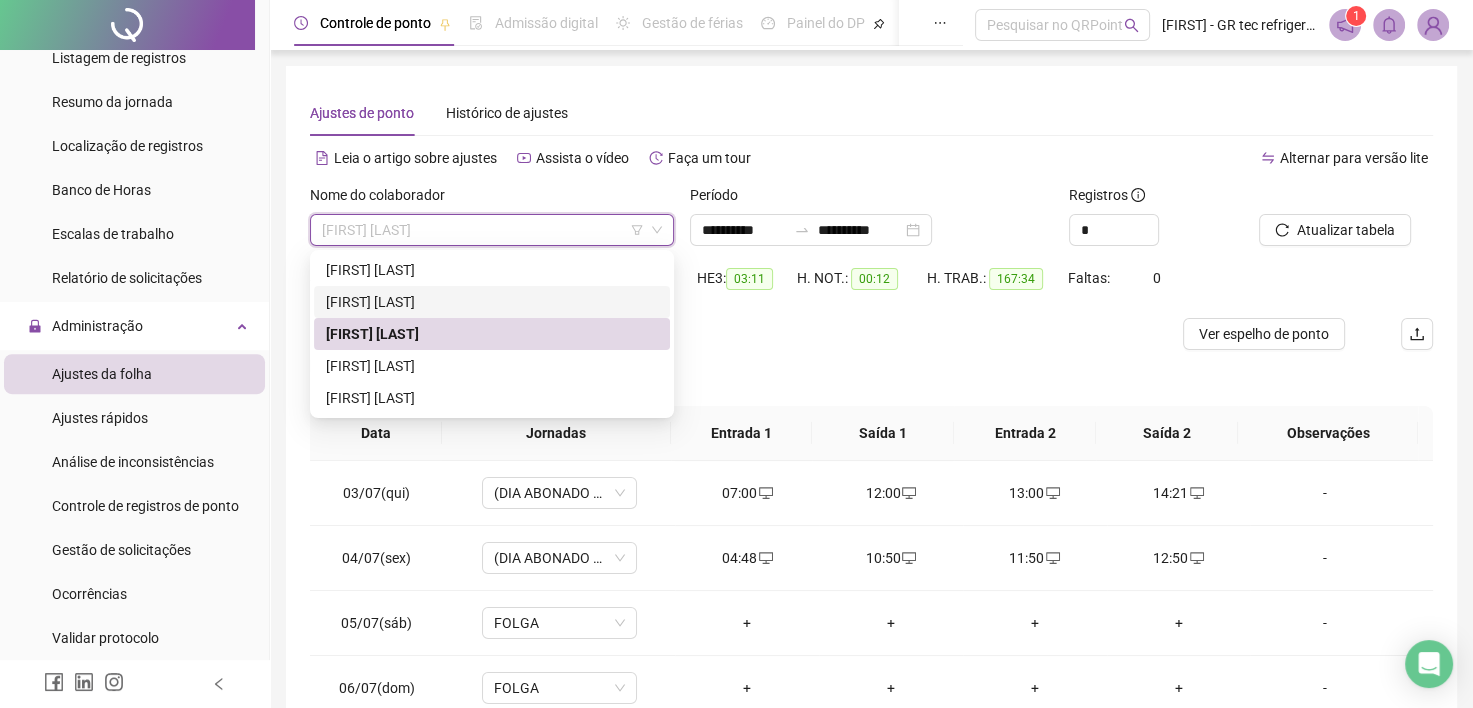 click on "[FIRST] [LAST]" at bounding box center (492, 302) 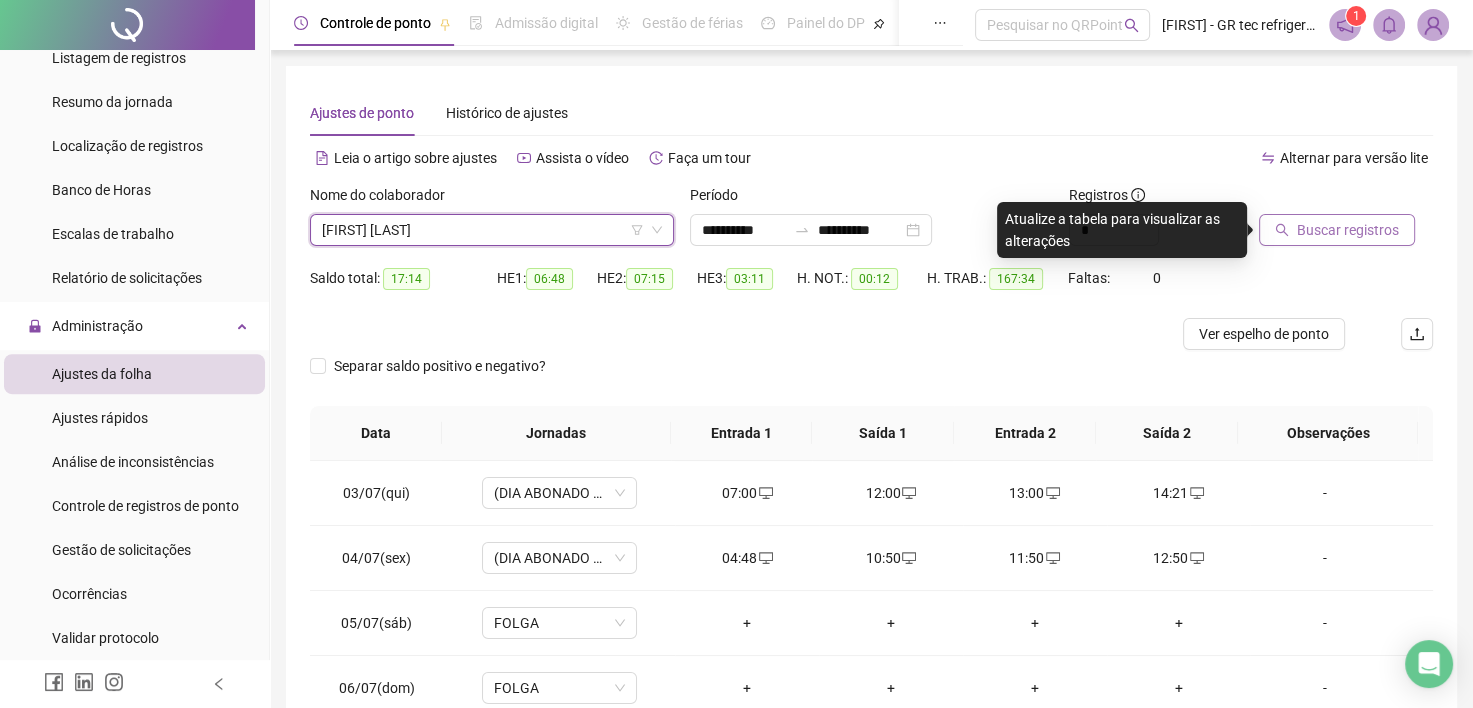 click on "Buscar registros" at bounding box center (1348, 230) 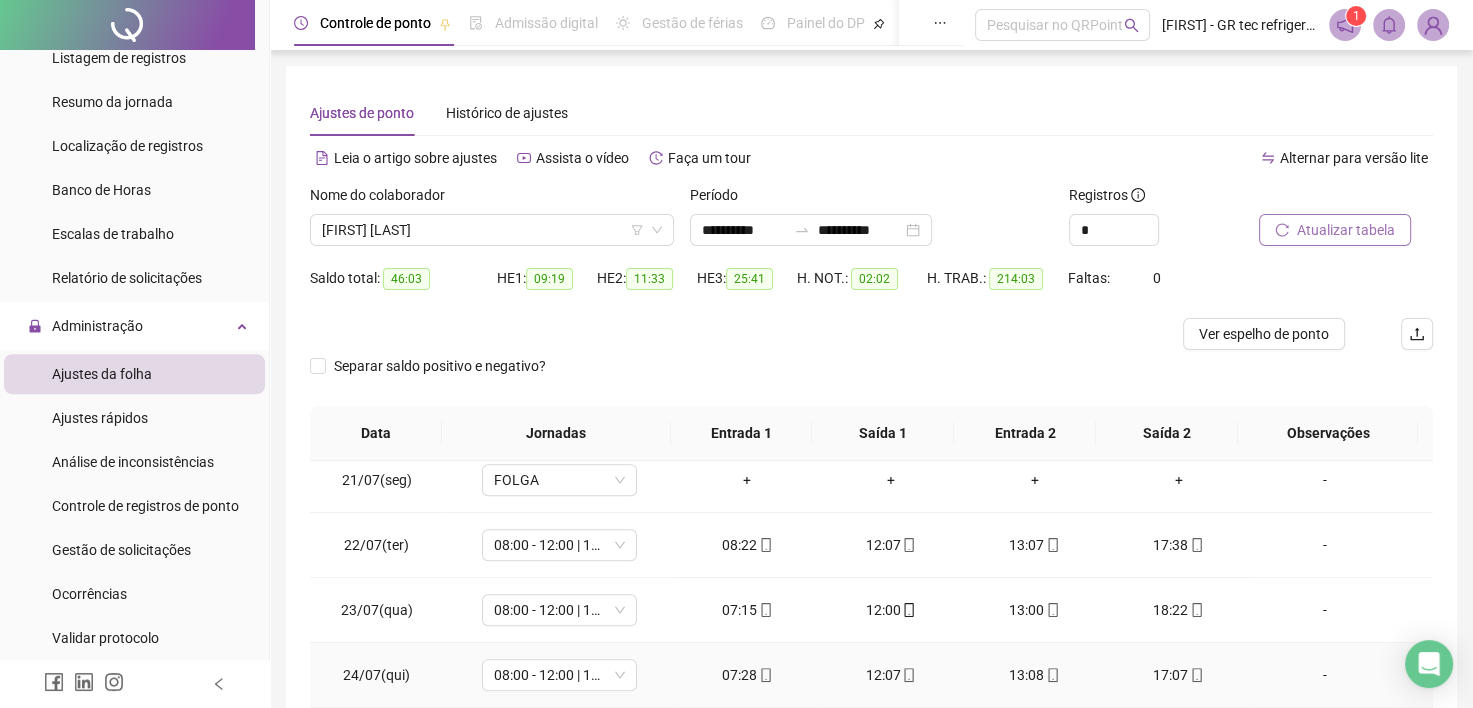 scroll, scrollTop: 1581, scrollLeft: 0, axis: vertical 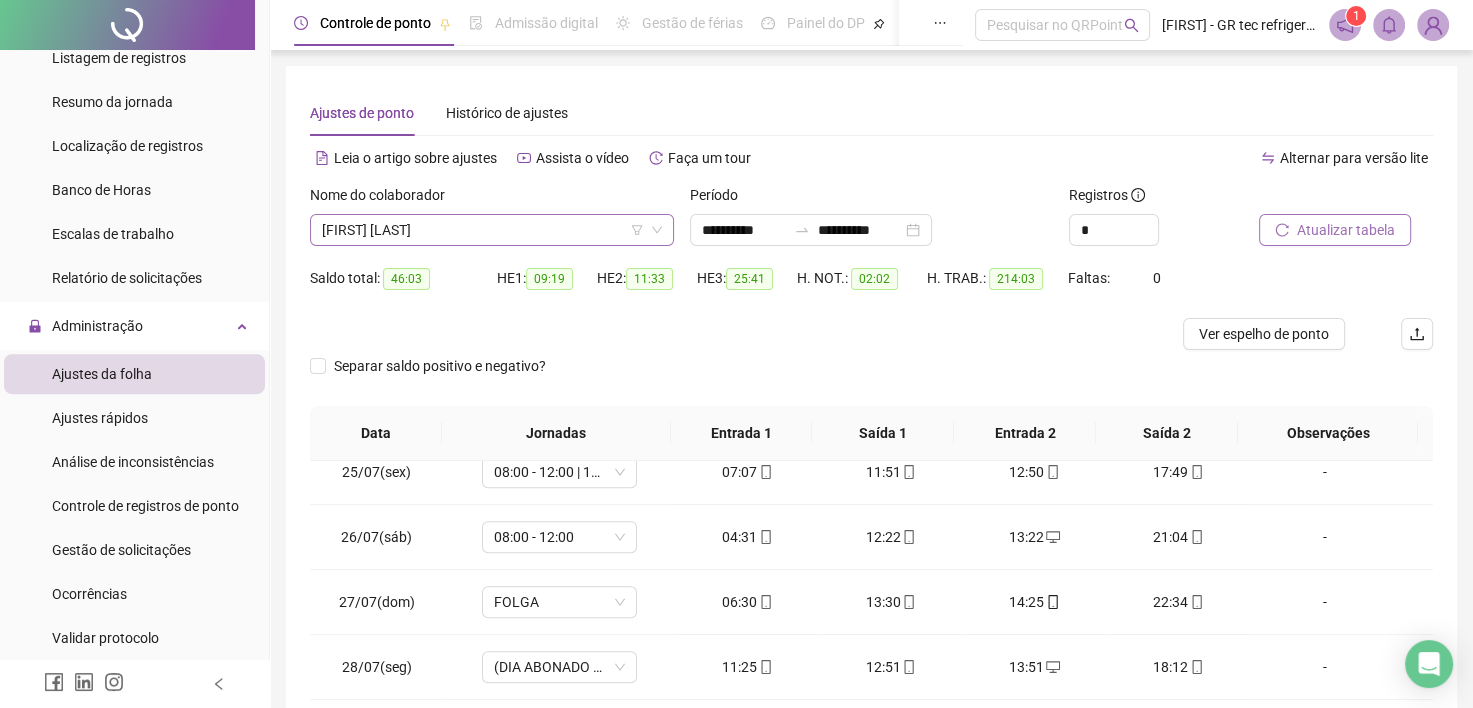 click on "[FIRST] [LAST]" at bounding box center [492, 230] 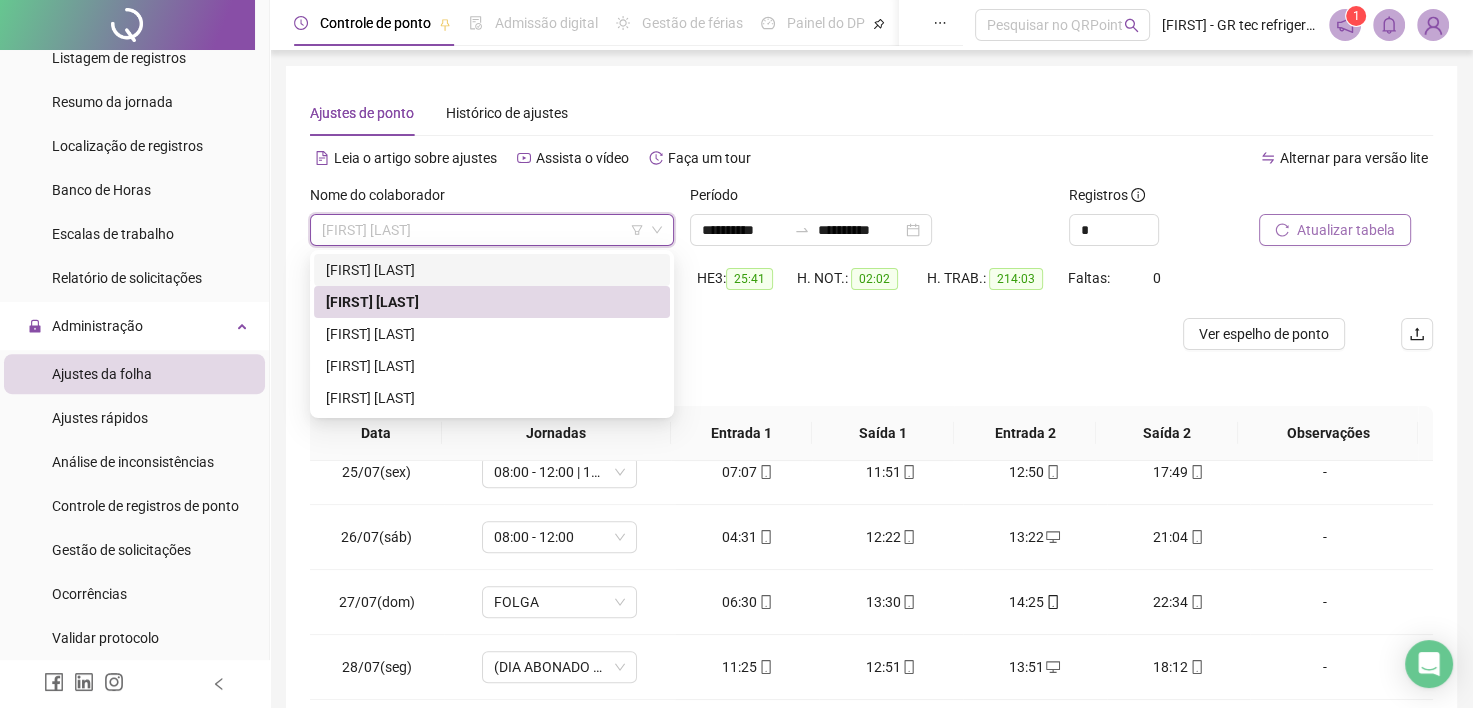 click on "[FIRST] [LAST]" at bounding box center [492, 270] 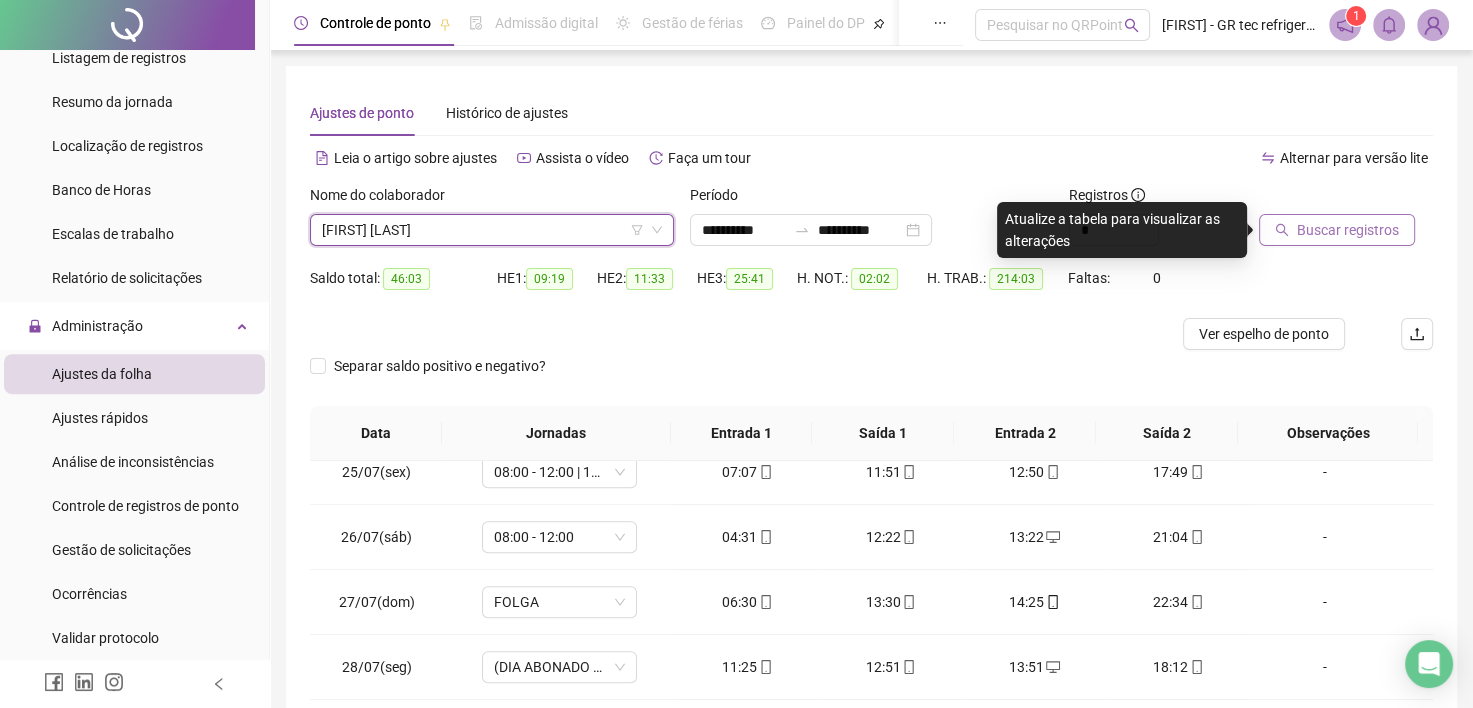 click on "Buscar registros" at bounding box center [1337, 230] 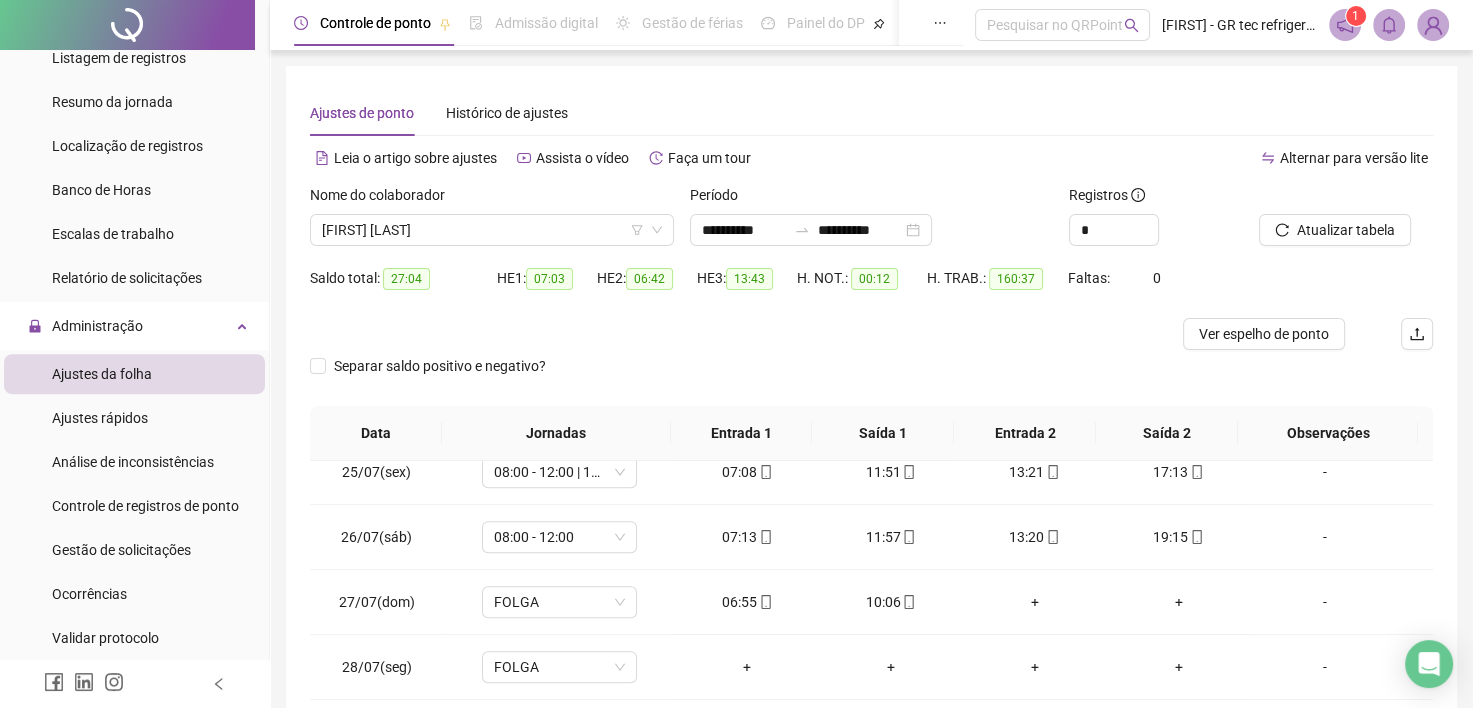 scroll, scrollTop: 289, scrollLeft: 0, axis: vertical 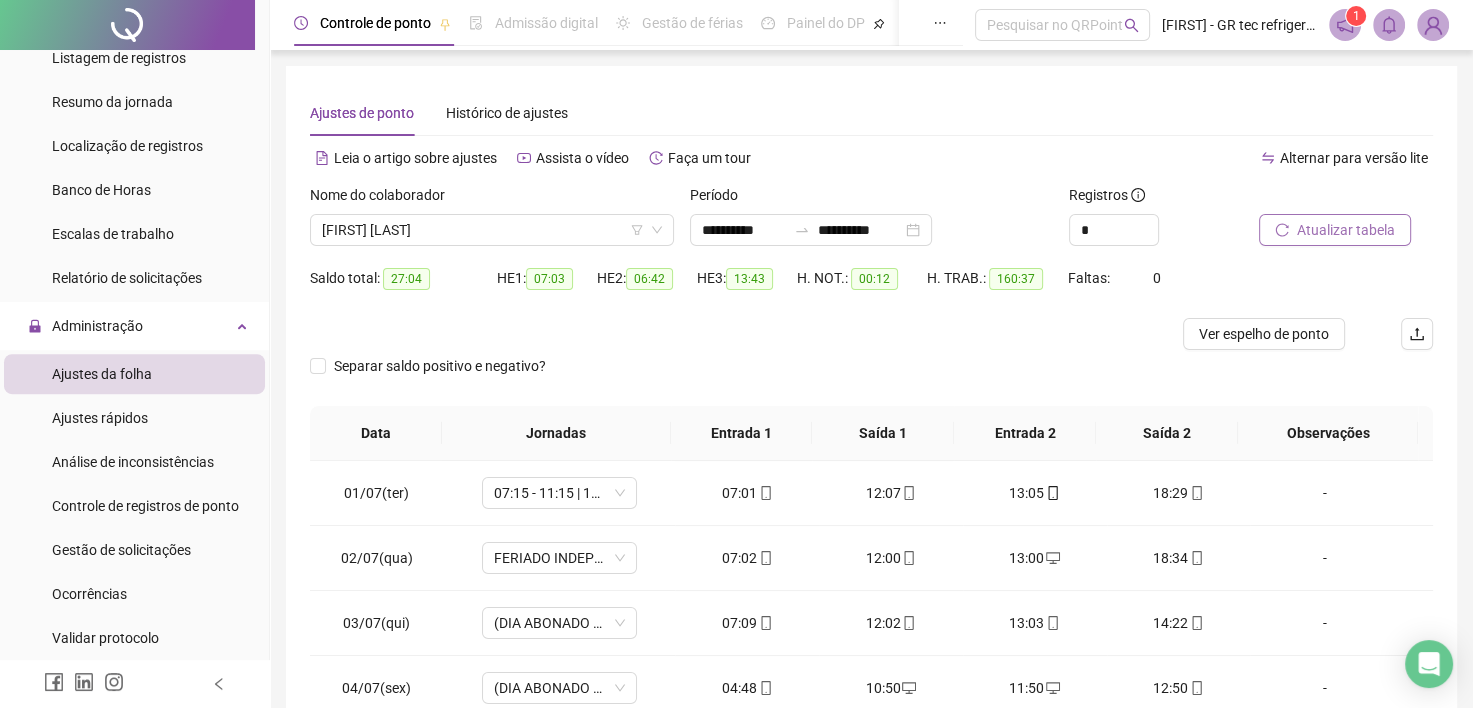 click on "Atualizar tabela" at bounding box center [1346, 230] 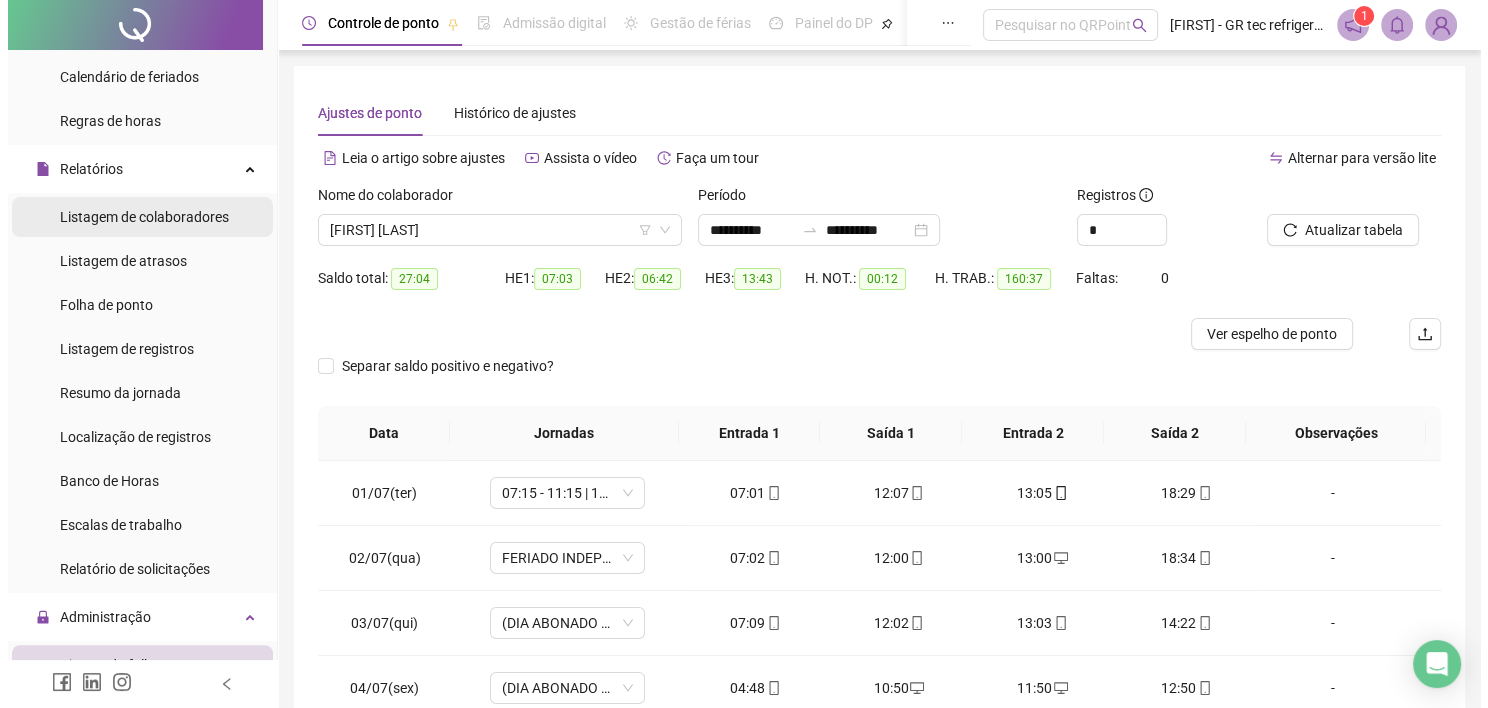 scroll, scrollTop: 300, scrollLeft: 0, axis: vertical 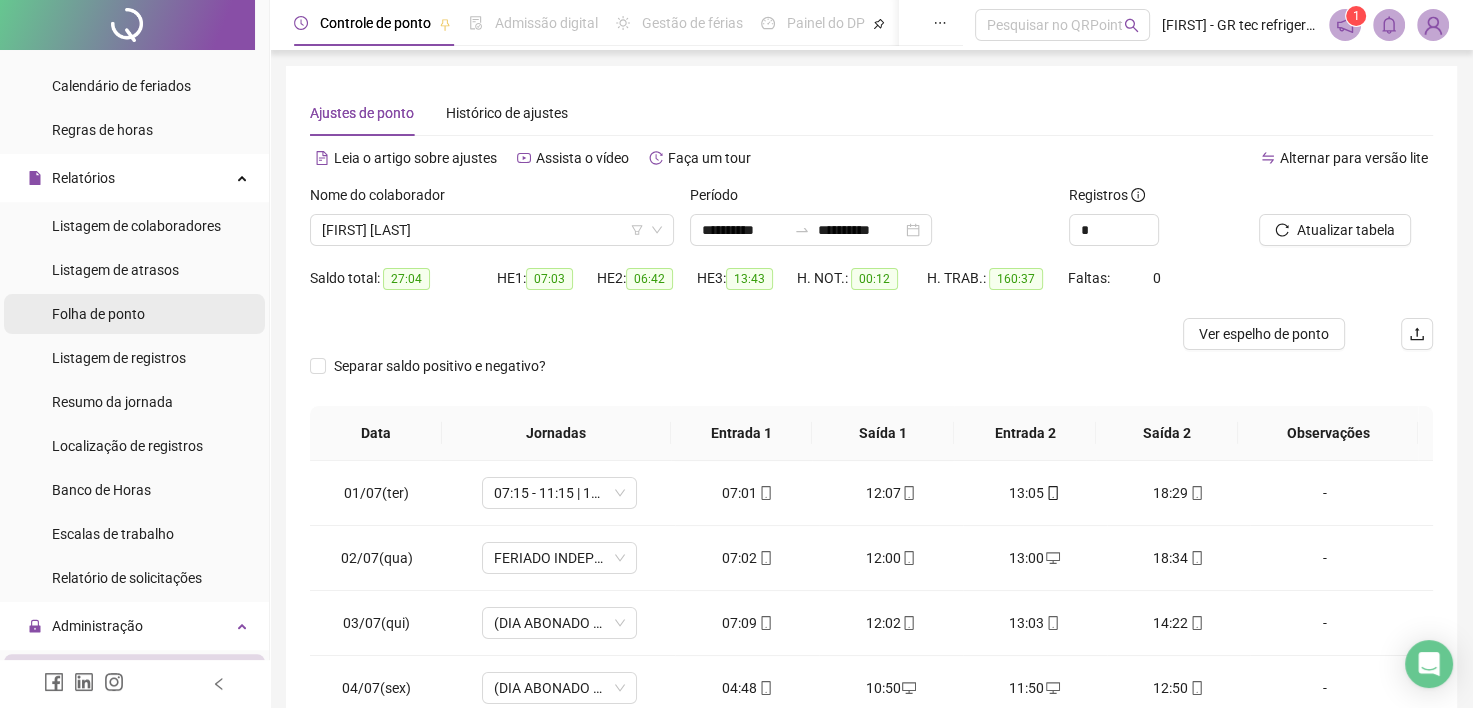 click on "Folha de ponto" at bounding box center [98, 314] 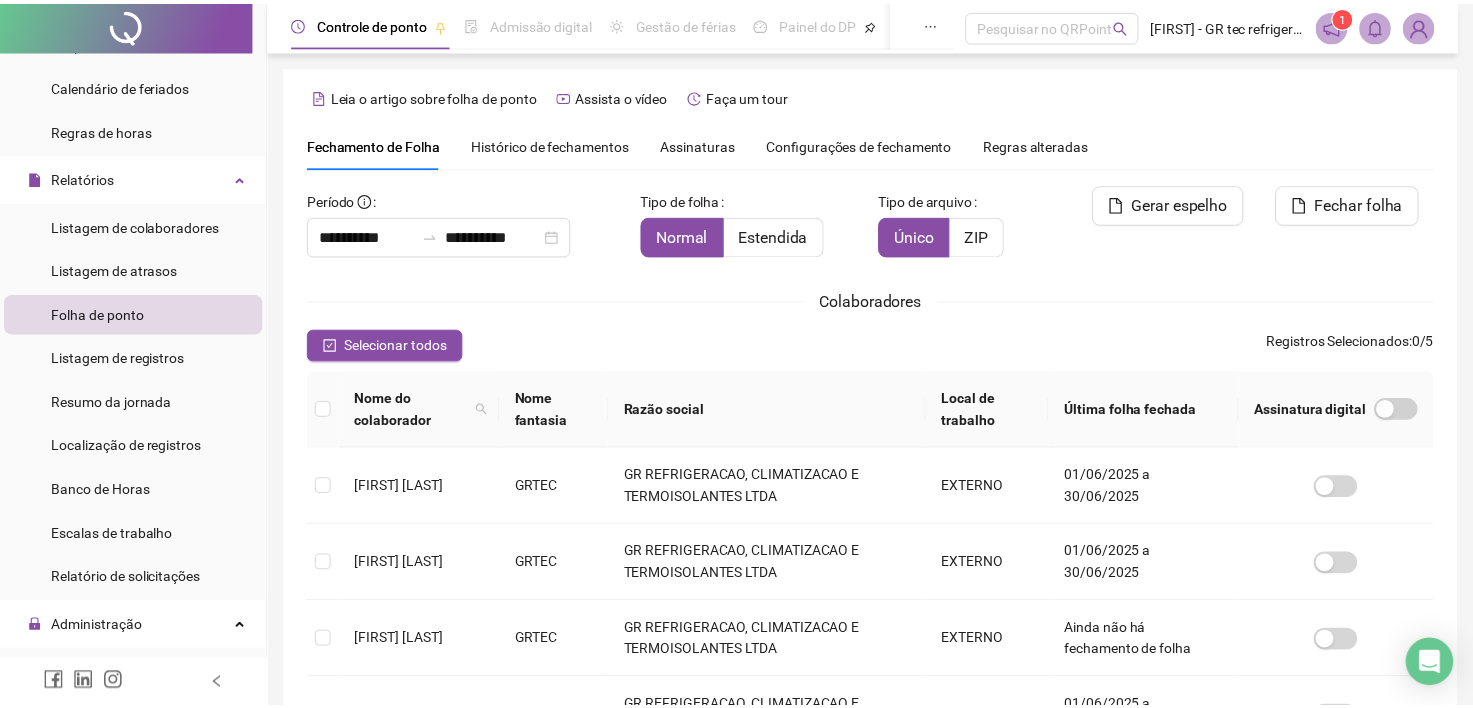 scroll, scrollTop: 55, scrollLeft: 0, axis: vertical 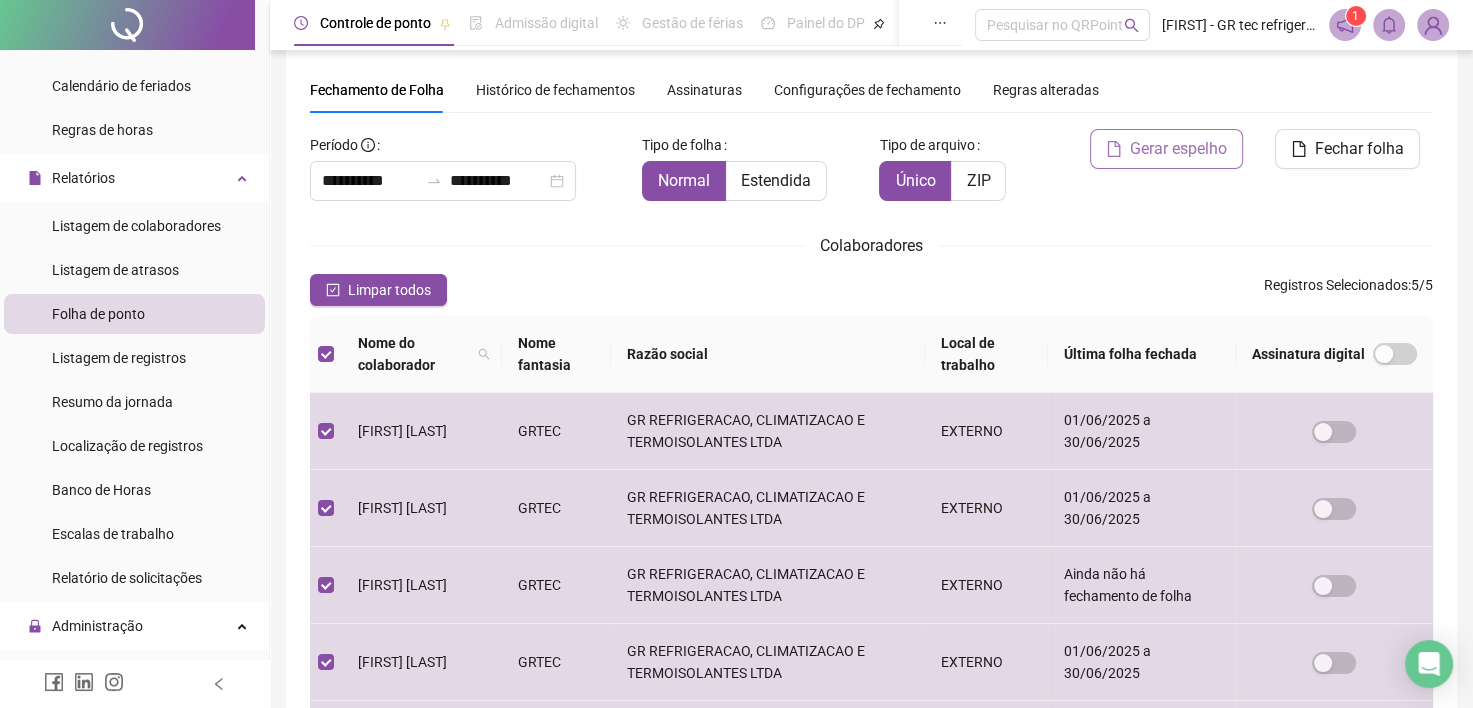 click on "Gerar espelho" at bounding box center (1178, 149) 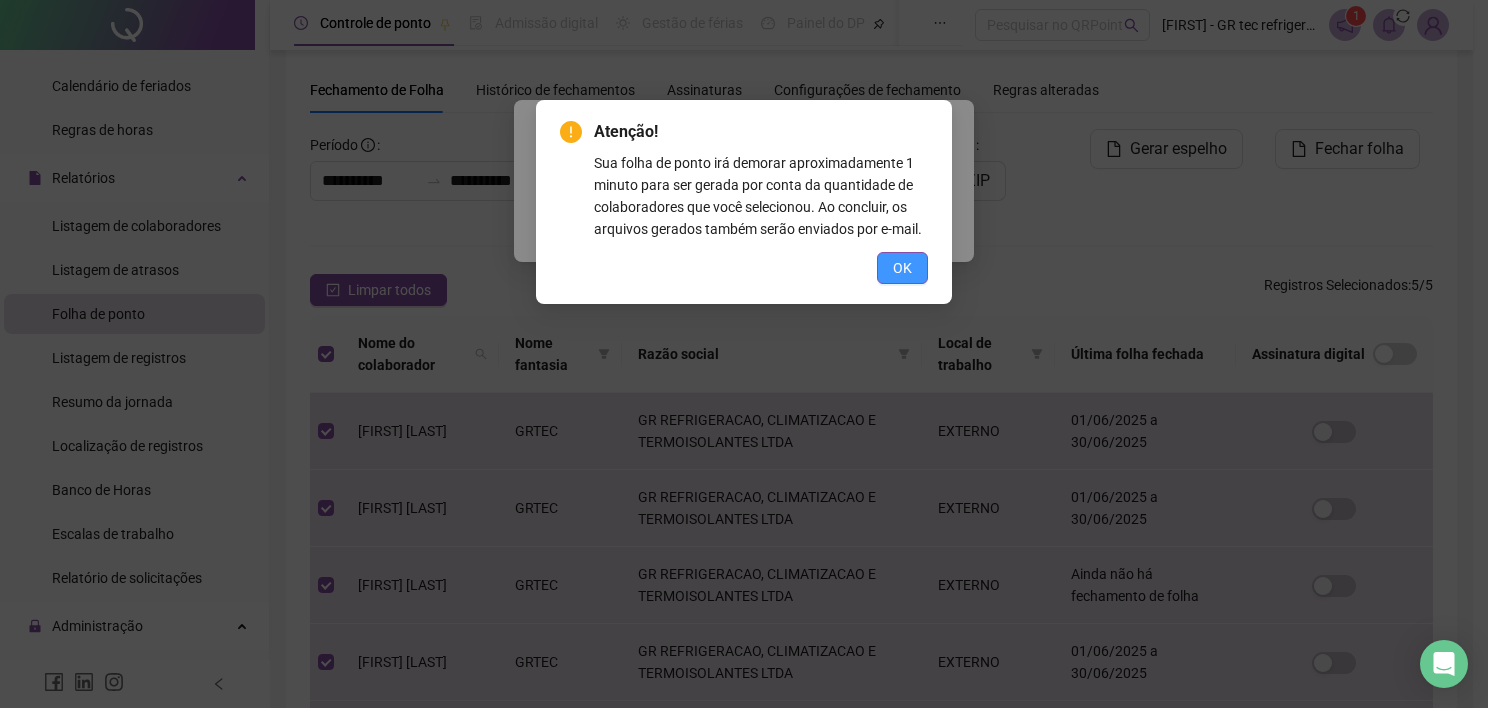 click on "OK" at bounding box center (902, 268) 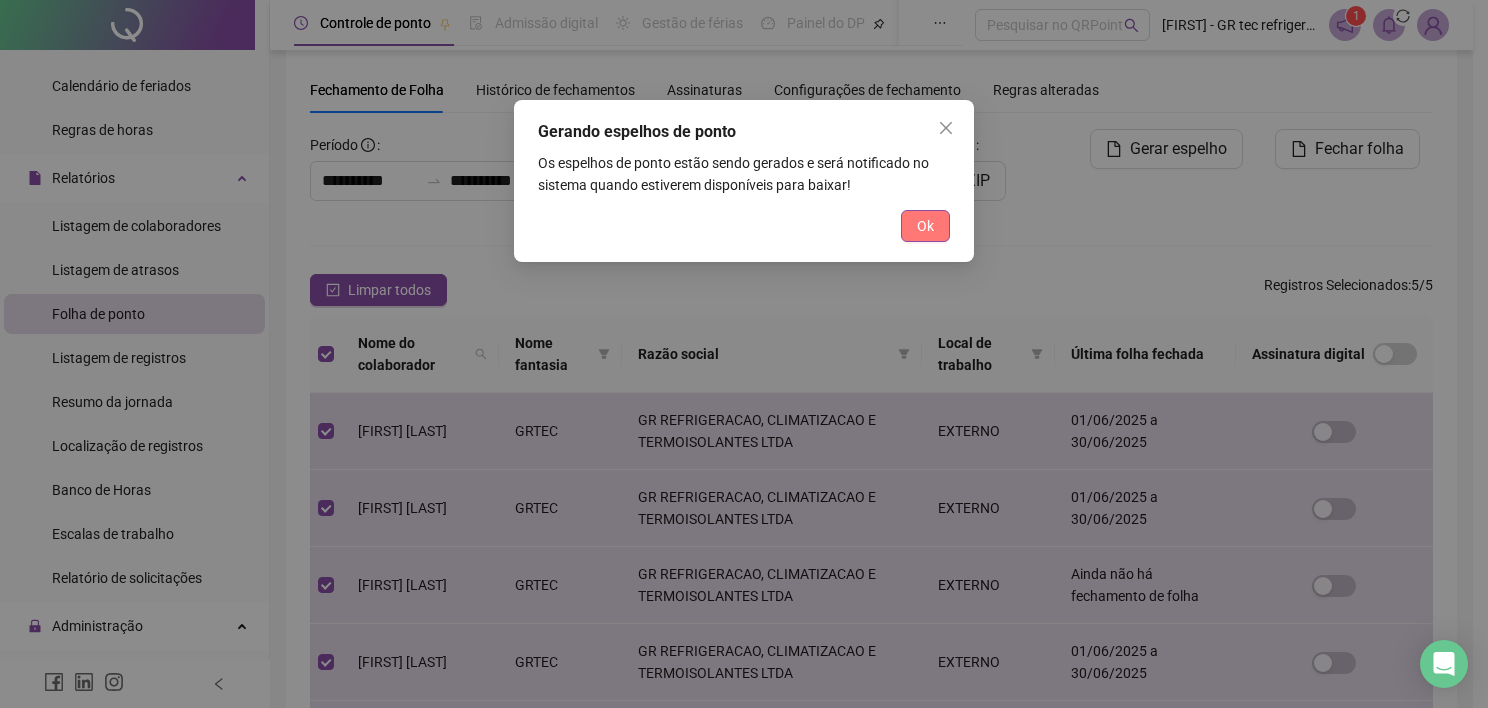 click on "Ok" at bounding box center [925, 226] 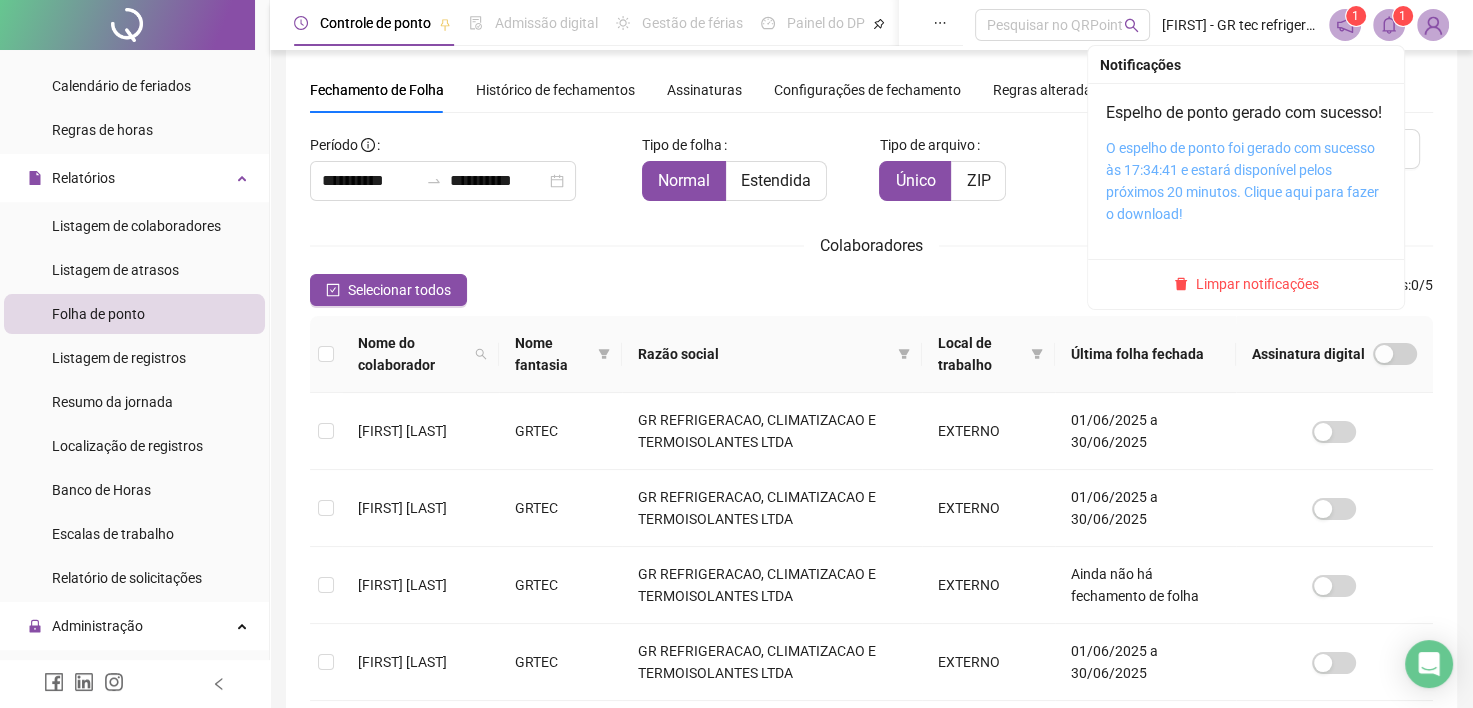 click on "O espelho de ponto foi gerado com sucesso às 17:34:41 e estará disponível pelos próximos 20 minutos.
Clique aqui para fazer o download!" at bounding box center [1242, 181] 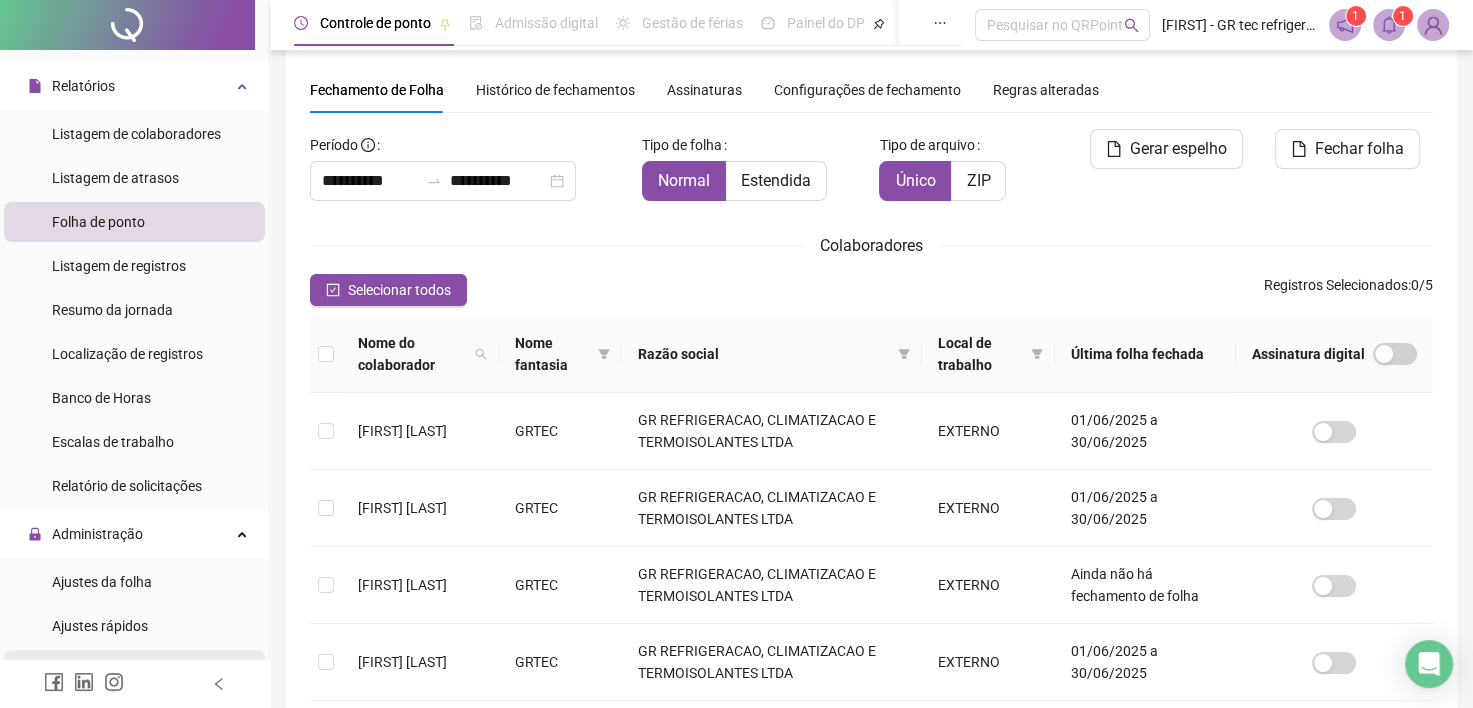 scroll, scrollTop: 500, scrollLeft: 0, axis: vertical 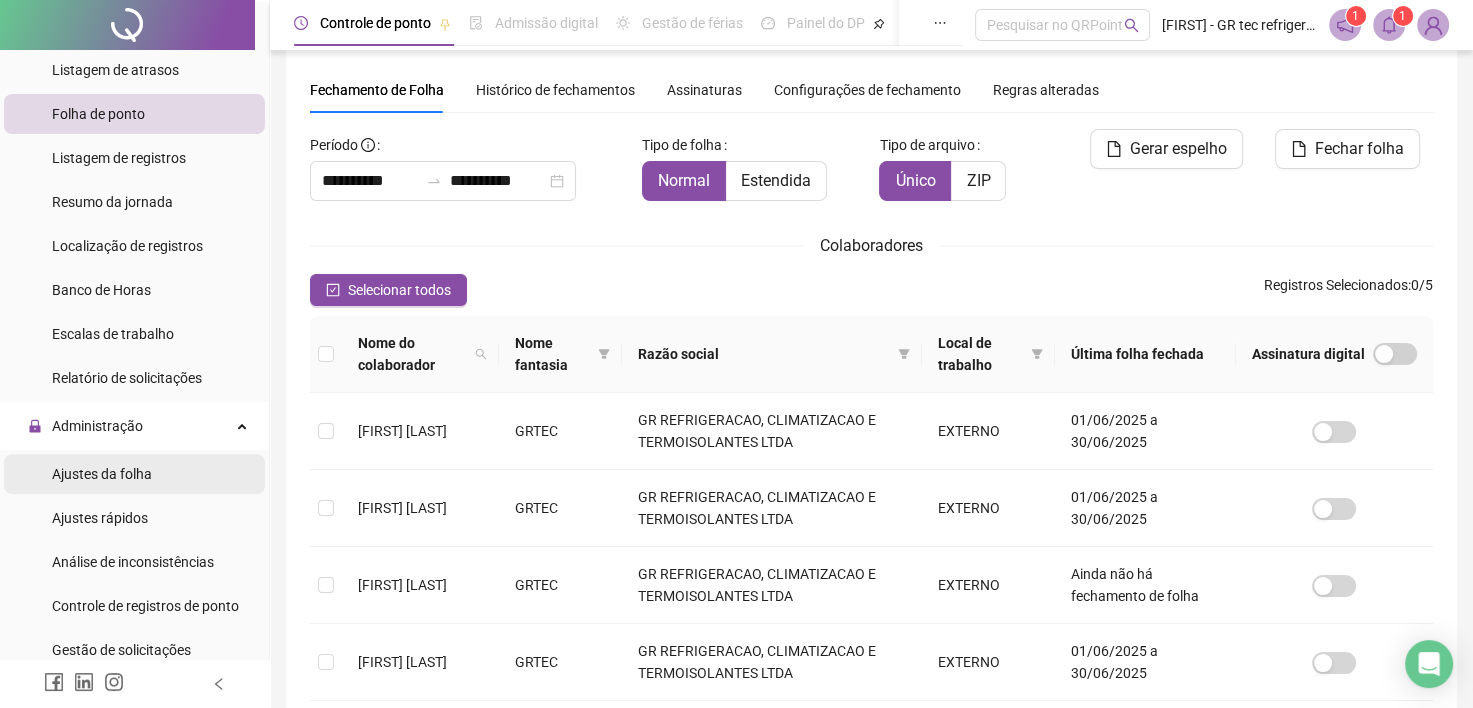 click on "Ajustes da folha" at bounding box center [102, 474] 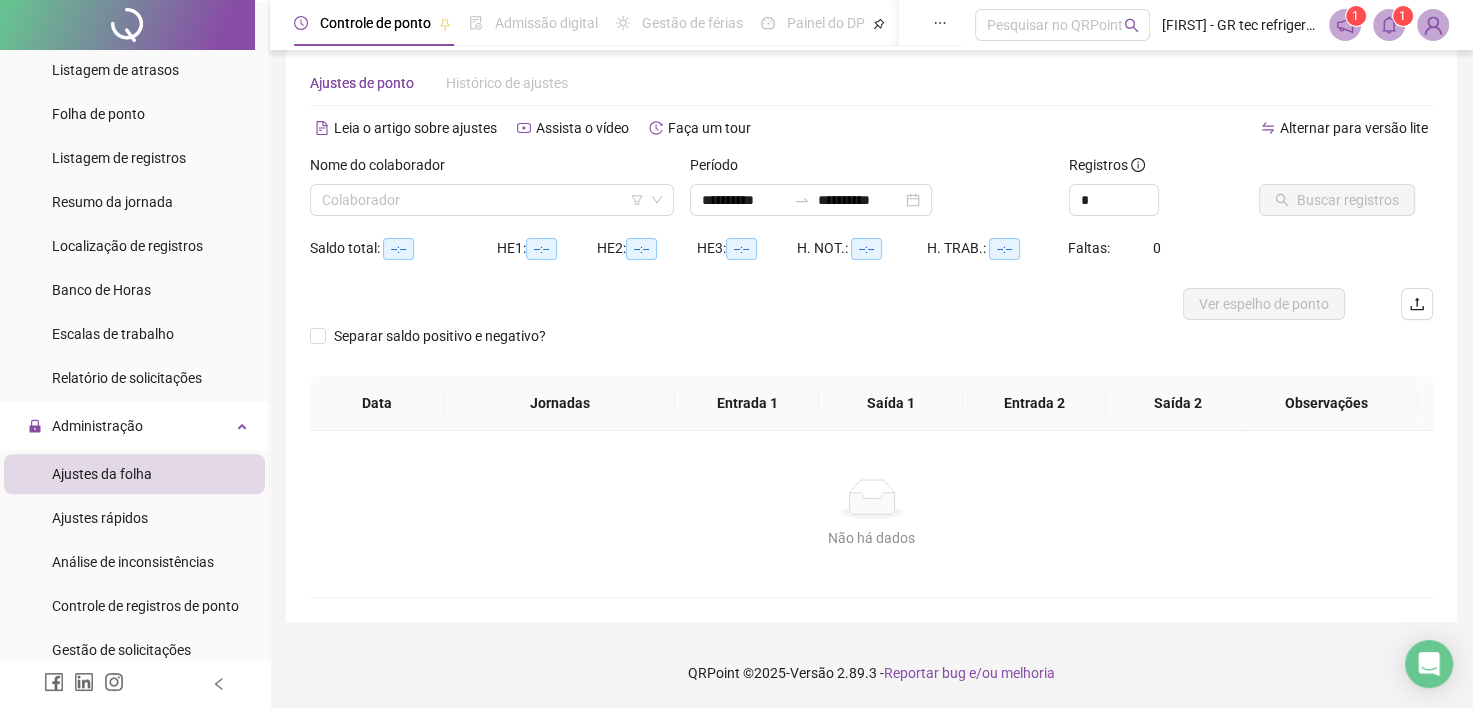 scroll, scrollTop: 29, scrollLeft: 0, axis: vertical 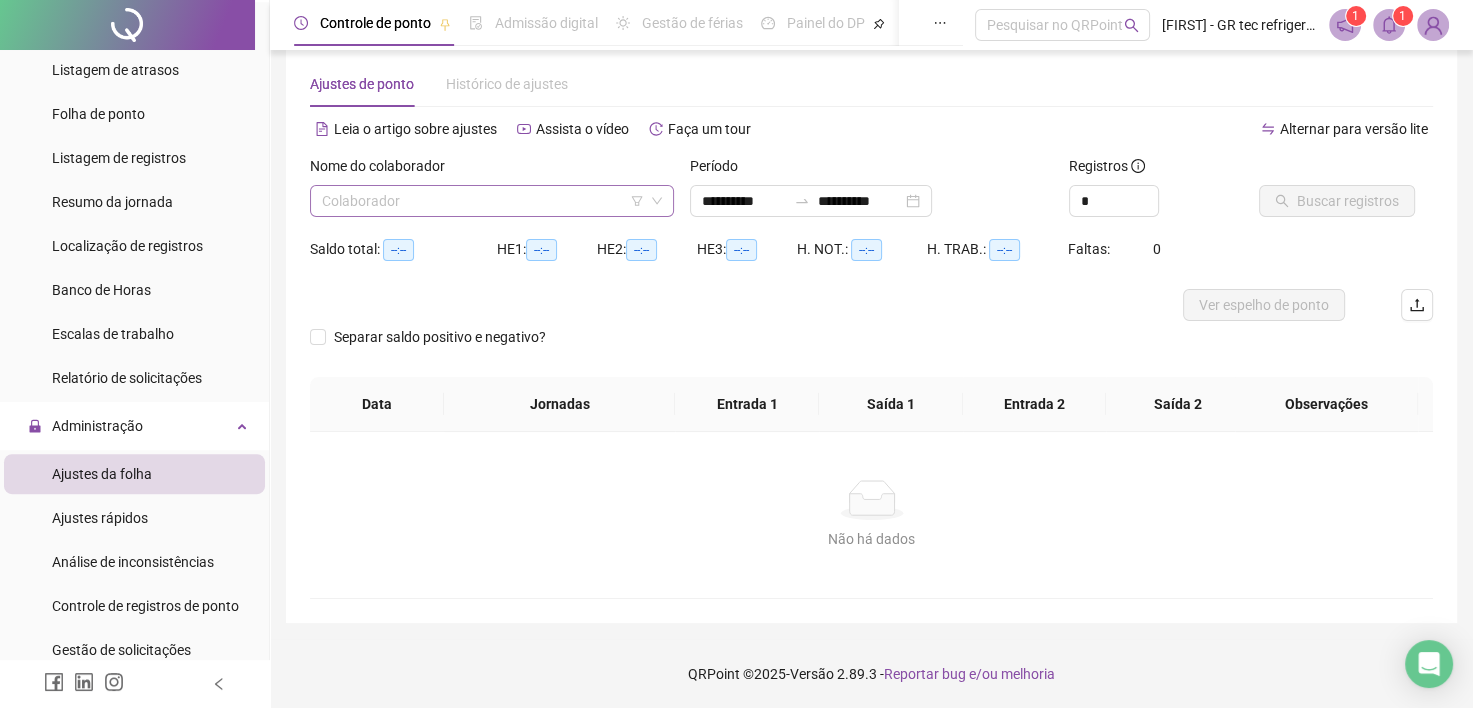 click at bounding box center (483, 201) 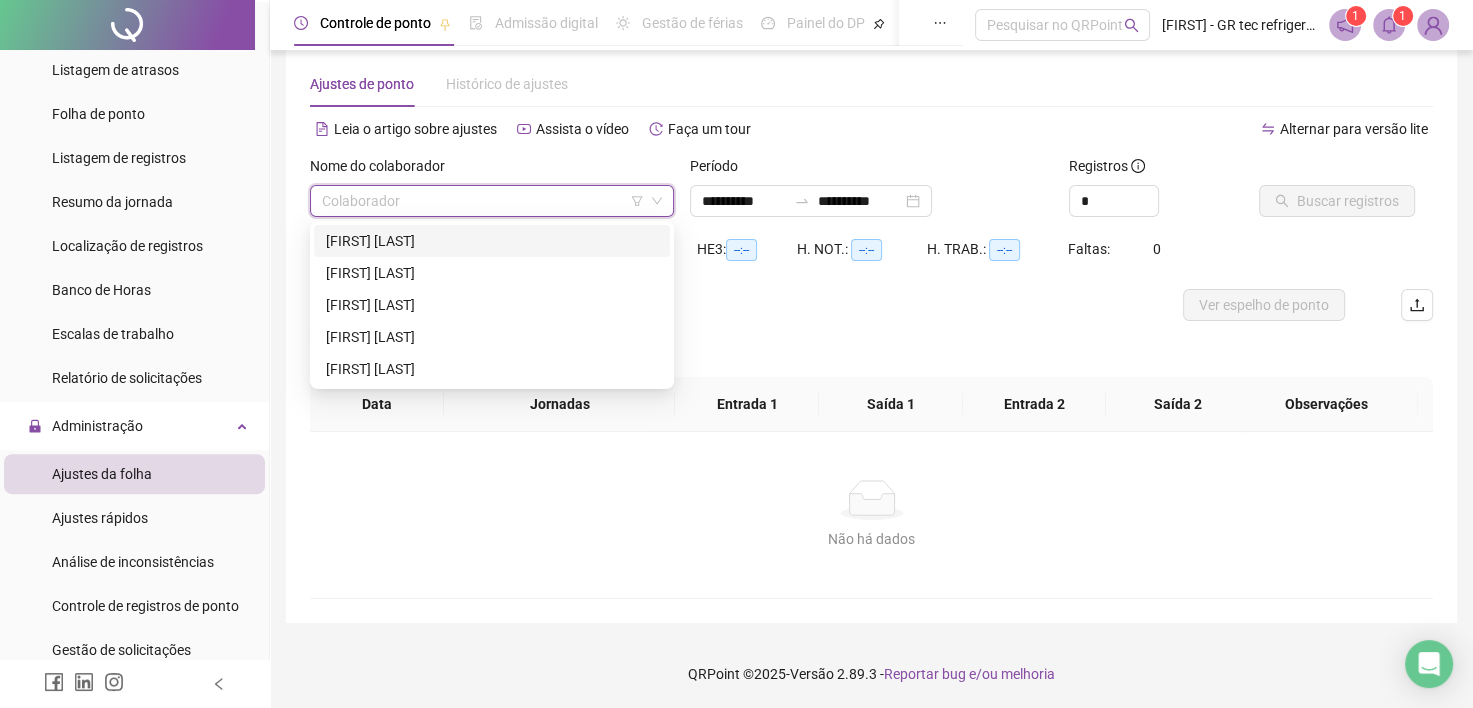 click on "[FIRST] [LAST]" at bounding box center (492, 241) 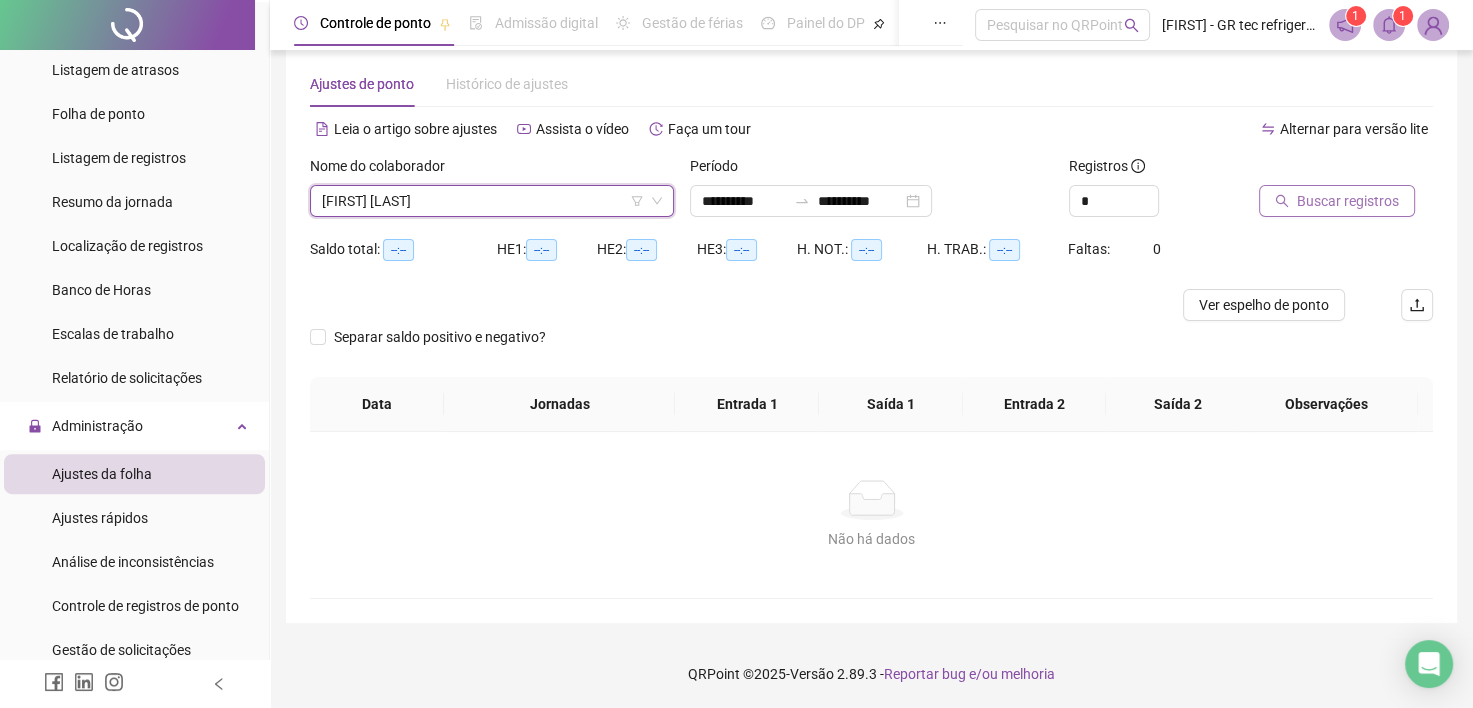 click on "Buscar registros" at bounding box center [1337, 201] 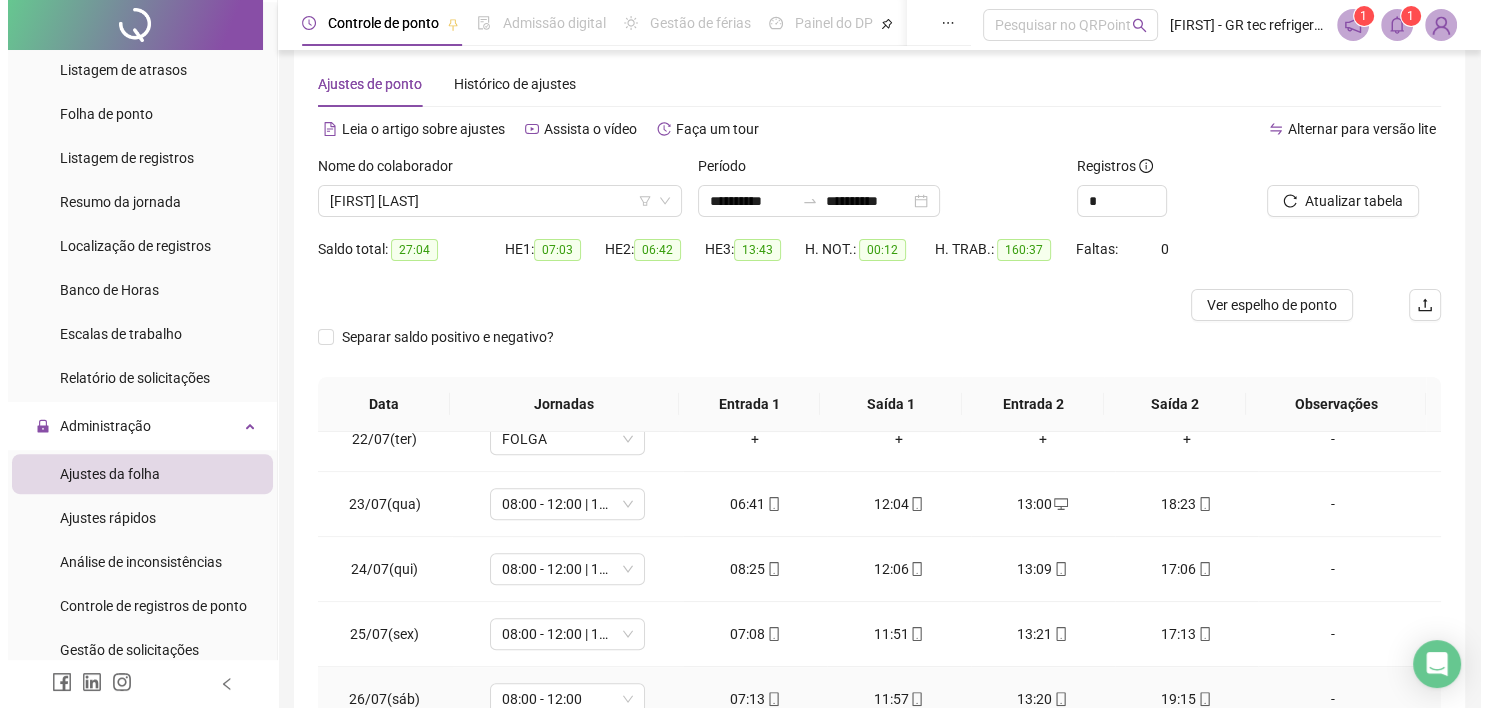 scroll, scrollTop: 1381, scrollLeft: 0, axis: vertical 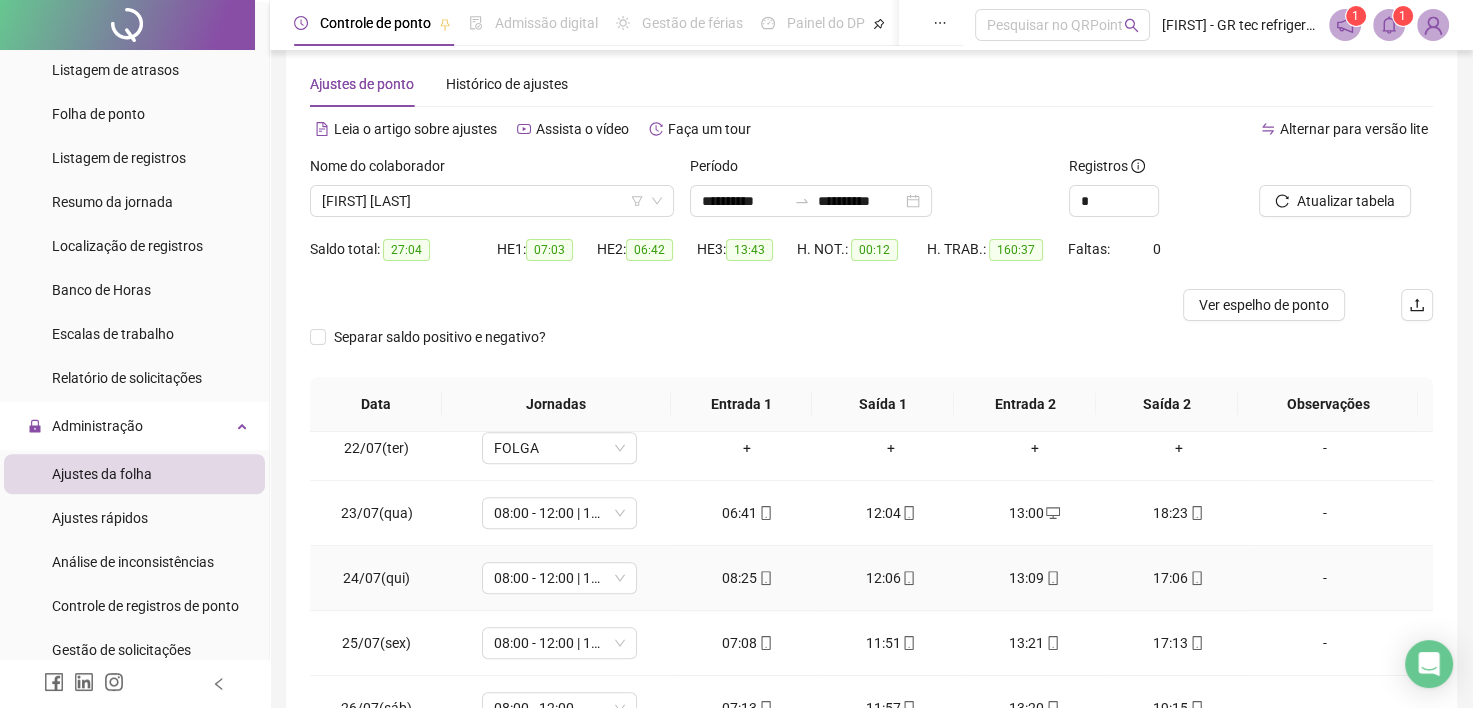 click on "-" at bounding box center (1325, 578) 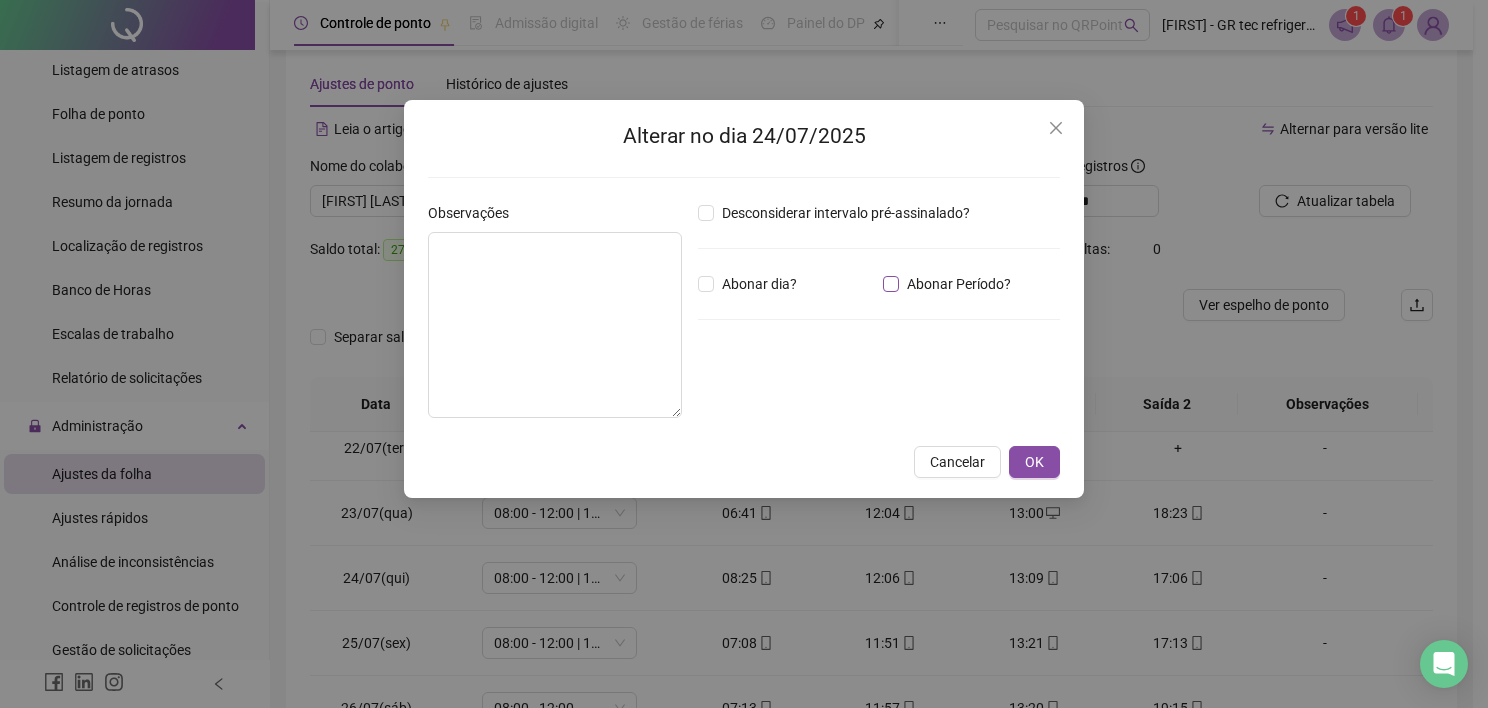 click on "Abonar Período?" at bounding box center (959, 284) 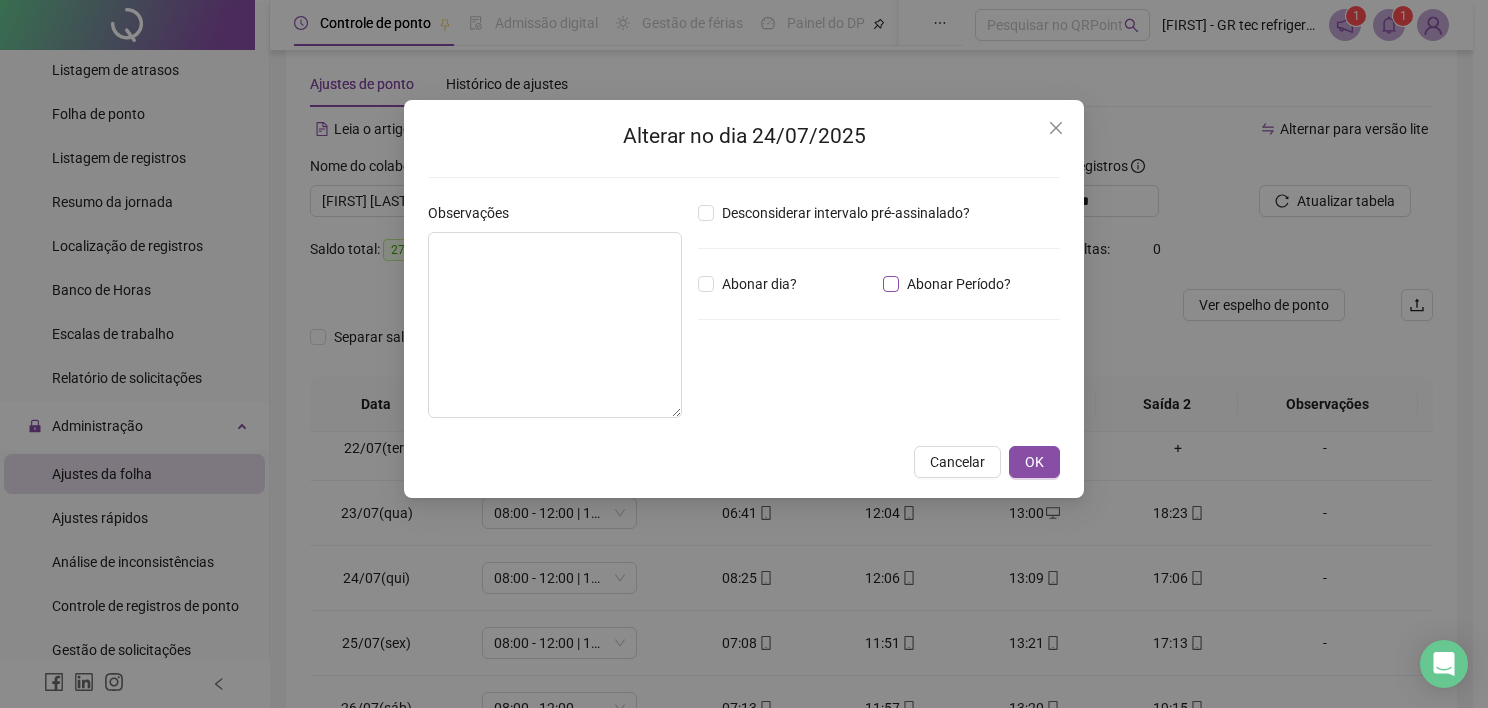 click on "Abonar Período?" at bounding box center [951, 284] 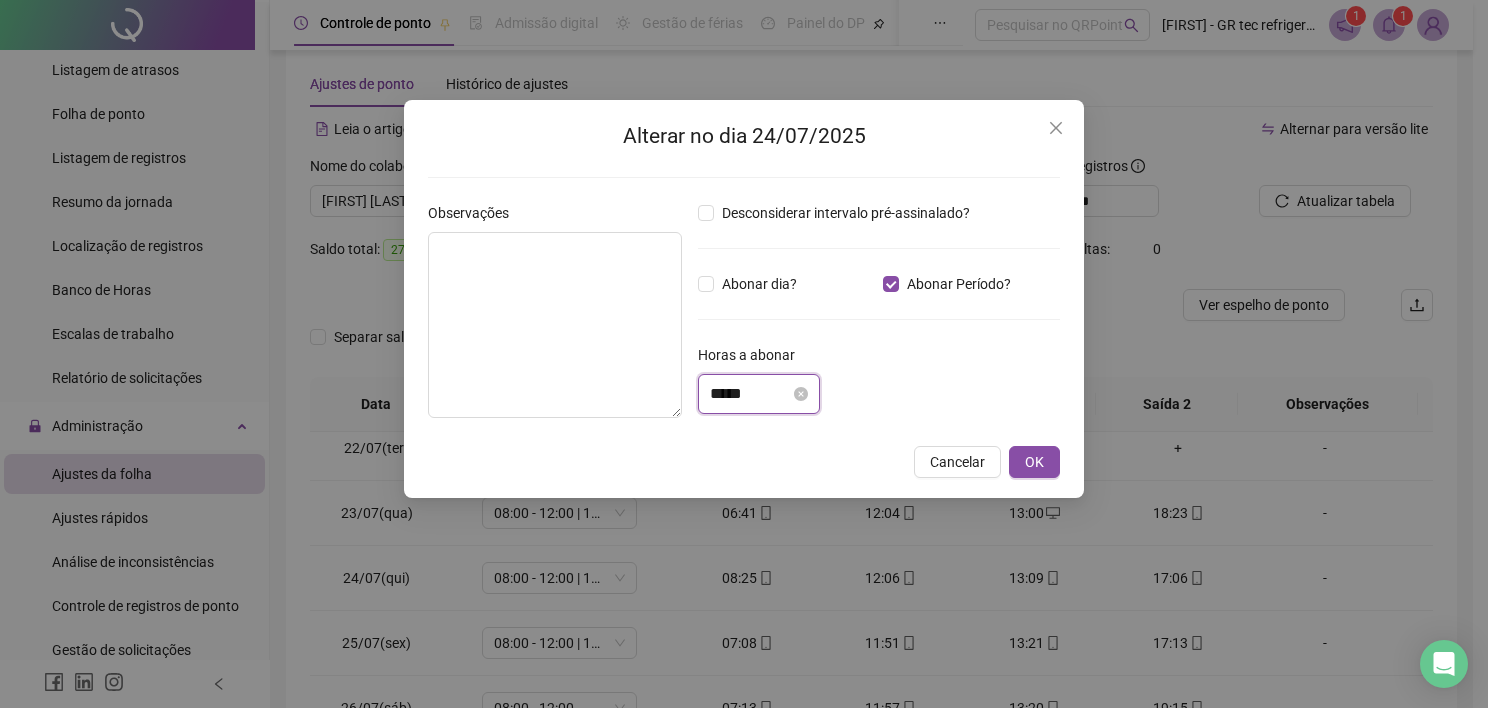 click on "*****" at bounding box center (750, 394) 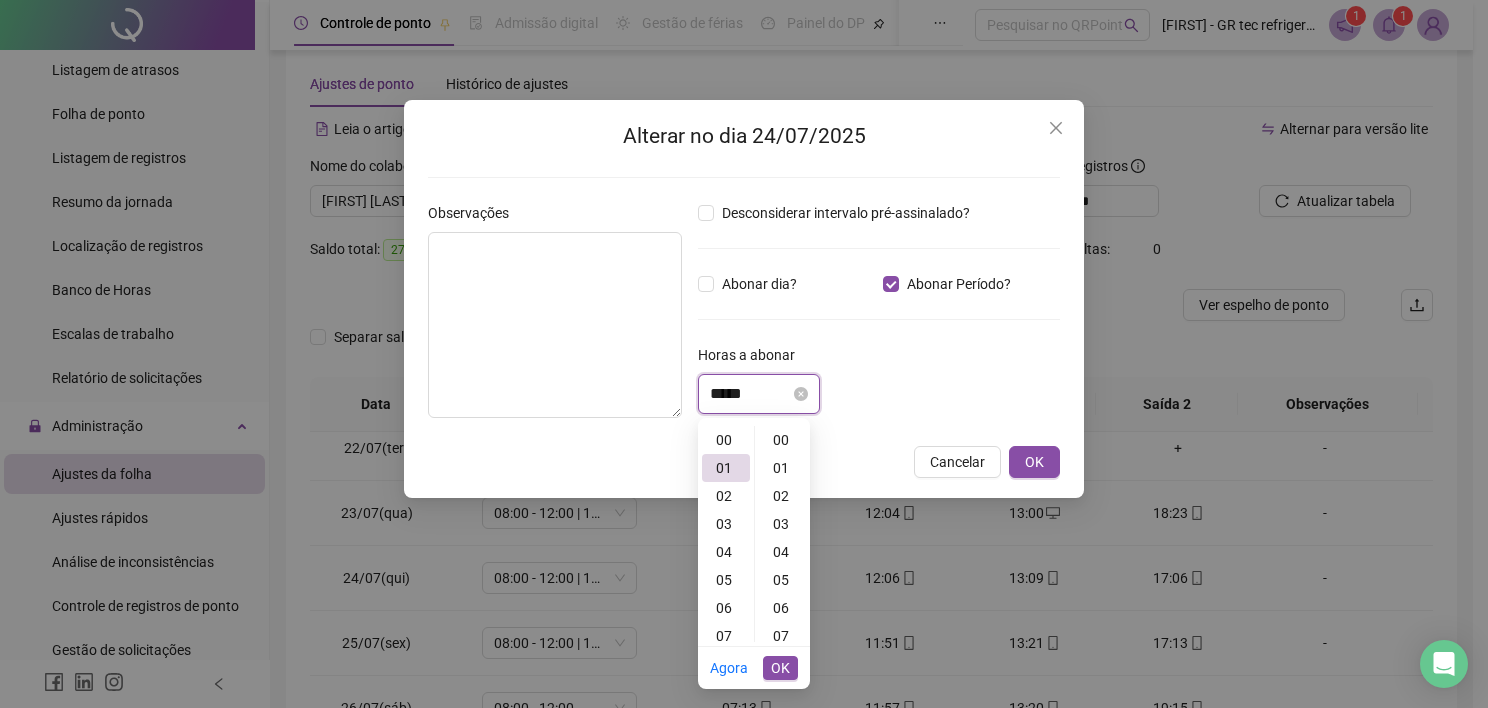 scroll, scrollTop: 28, scrollLeft: 0, axis: vertical 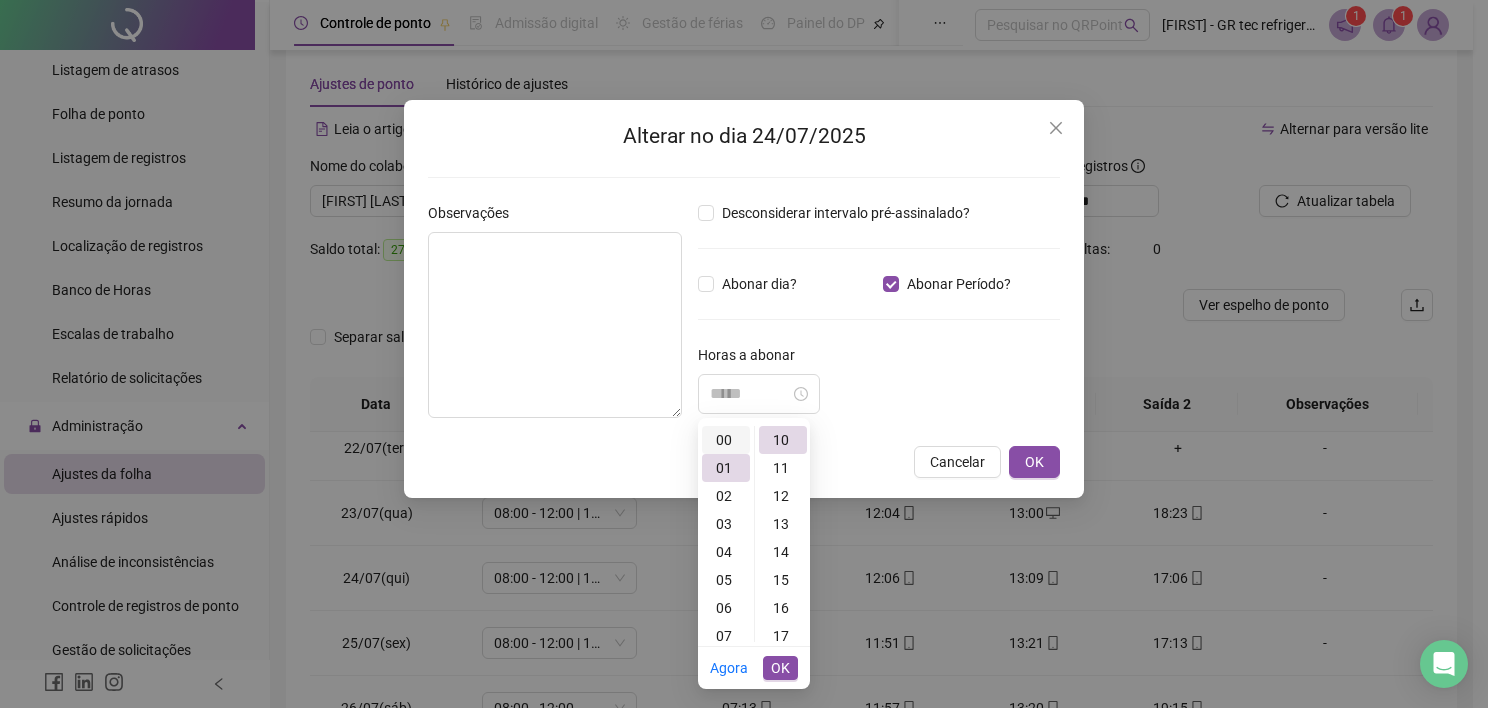click on "00" at bounding box center (726, 440) 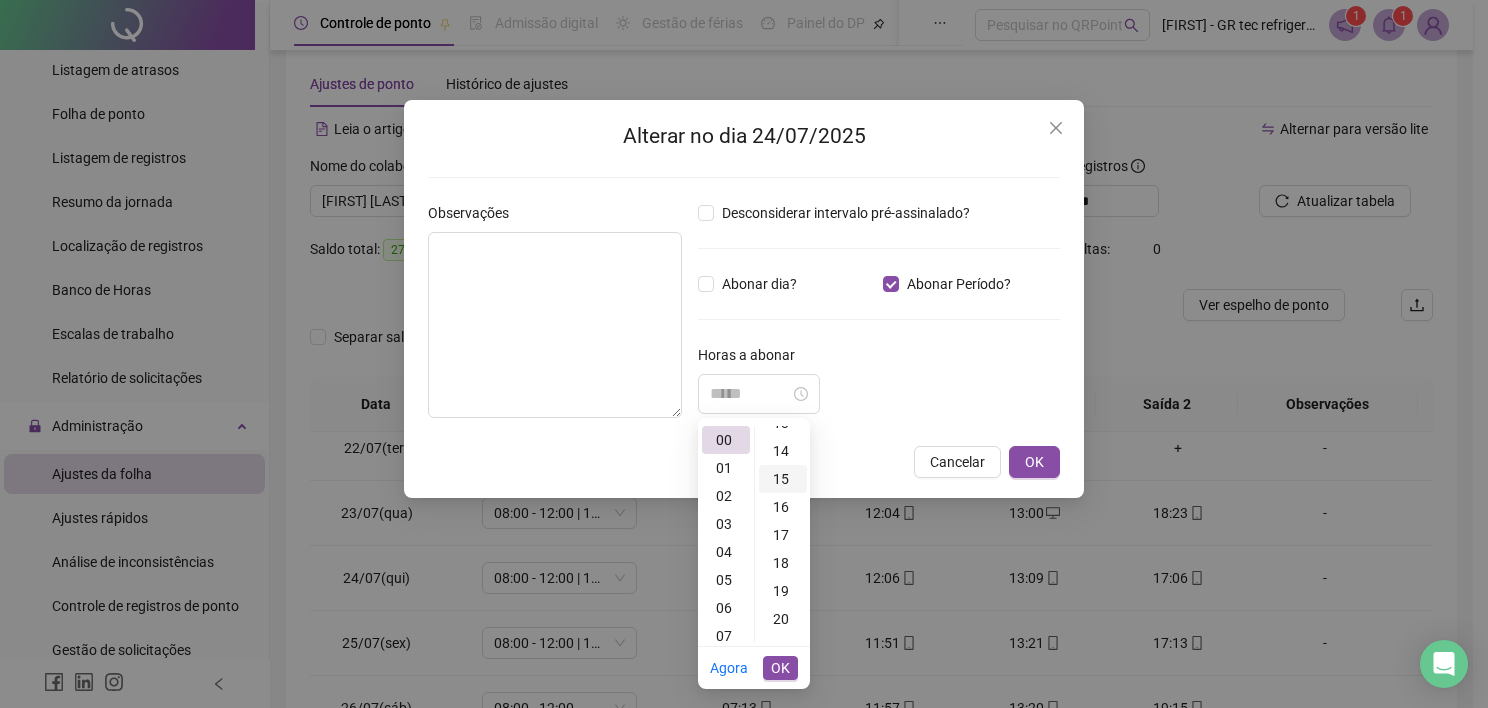 scroll, scrollTop: 480, scrollLeft: 0, axis: vertical 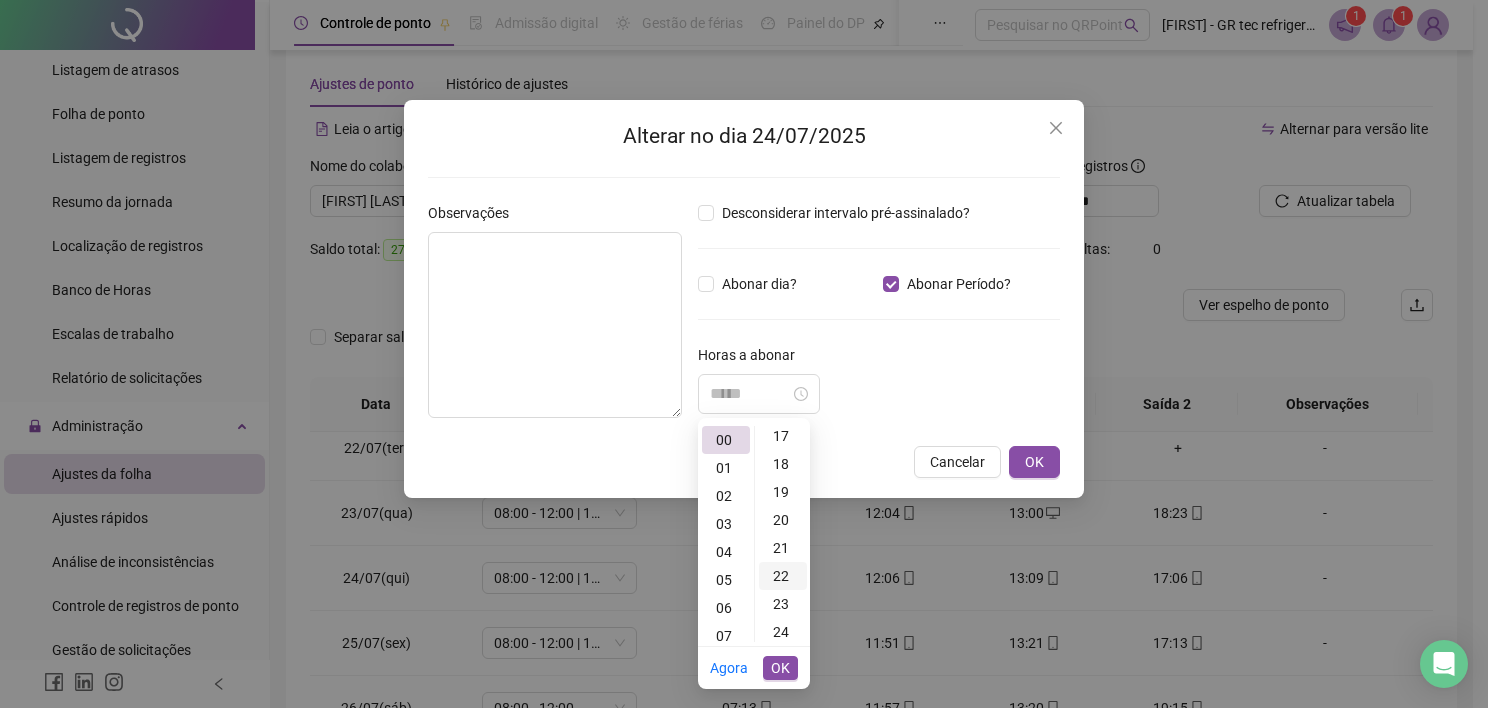 click on "22" at bounding box center [783, 576] 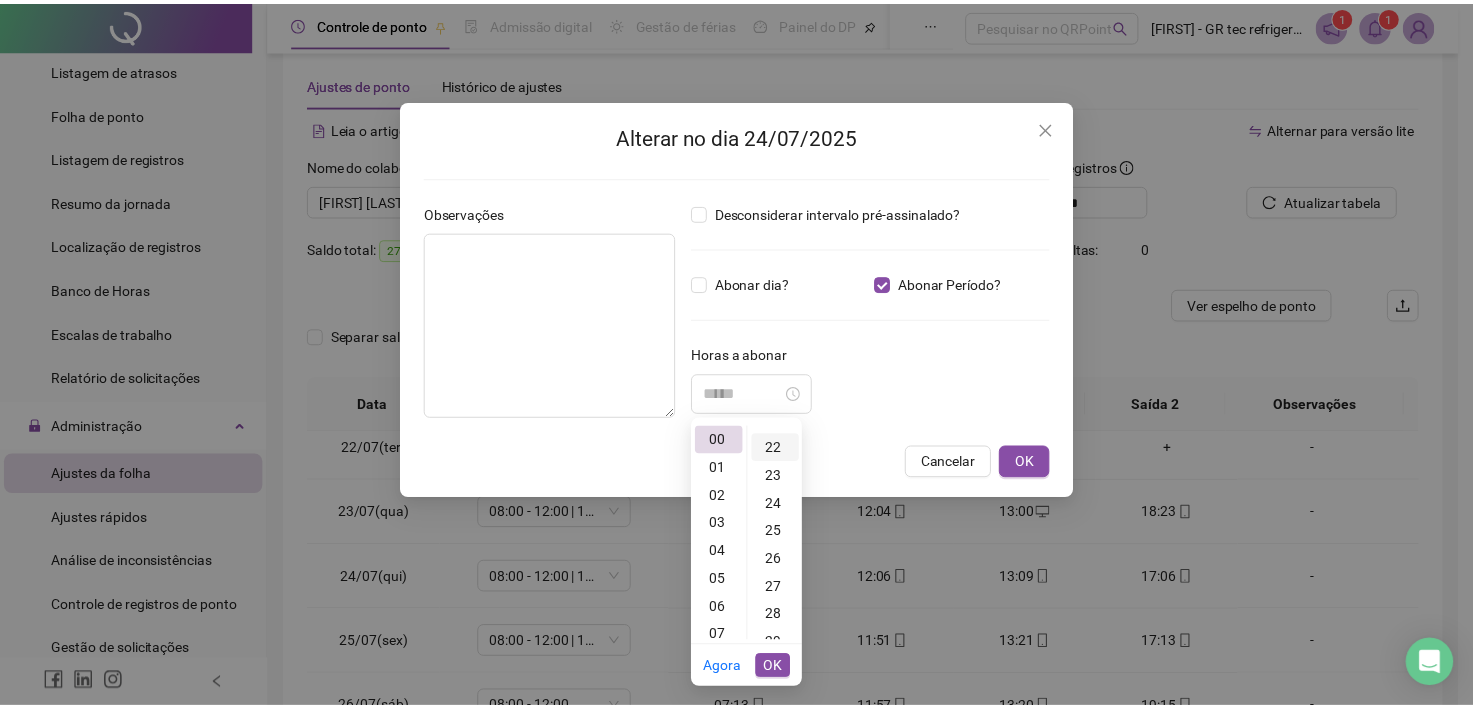 scroll, scrollTop: 616, scrollLeft: 0, axis: vertical 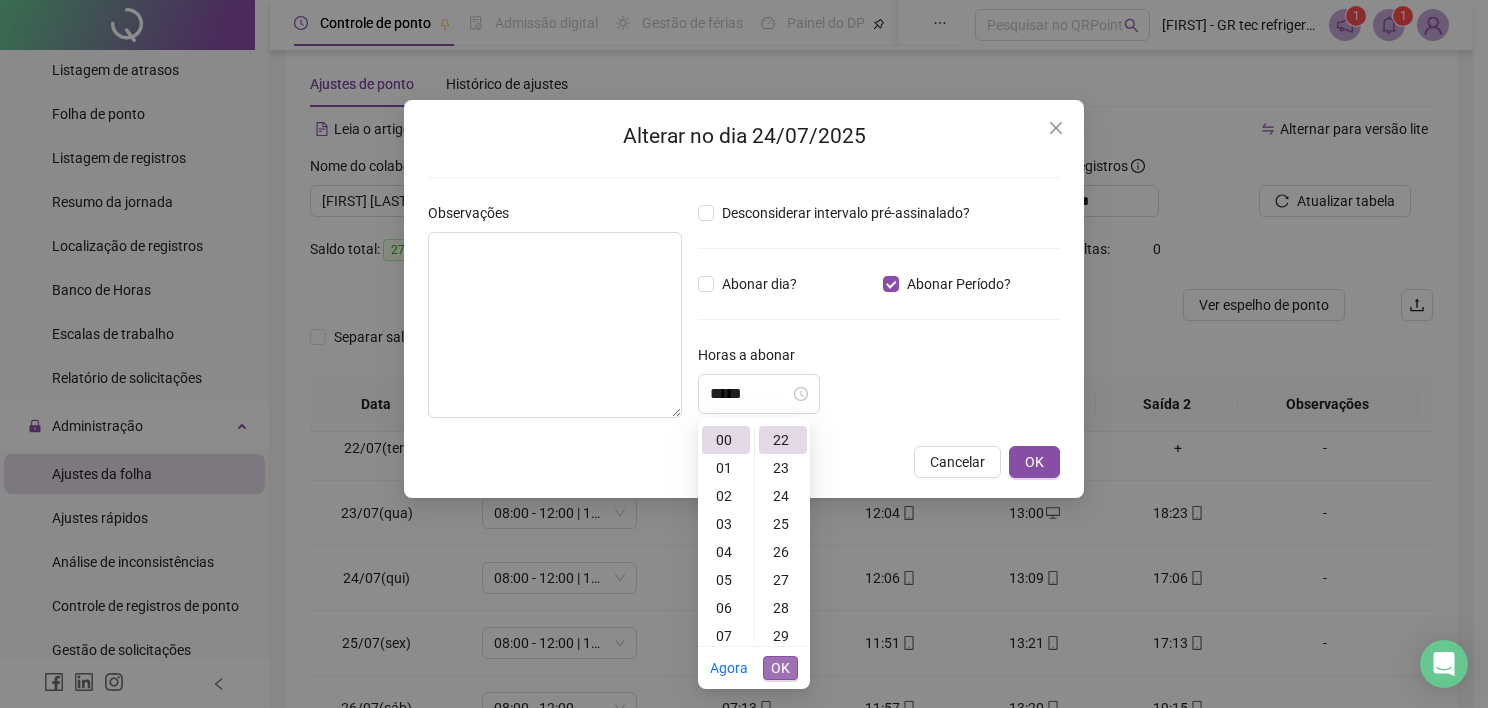 click on "OK" at bounding box center [780, 668] 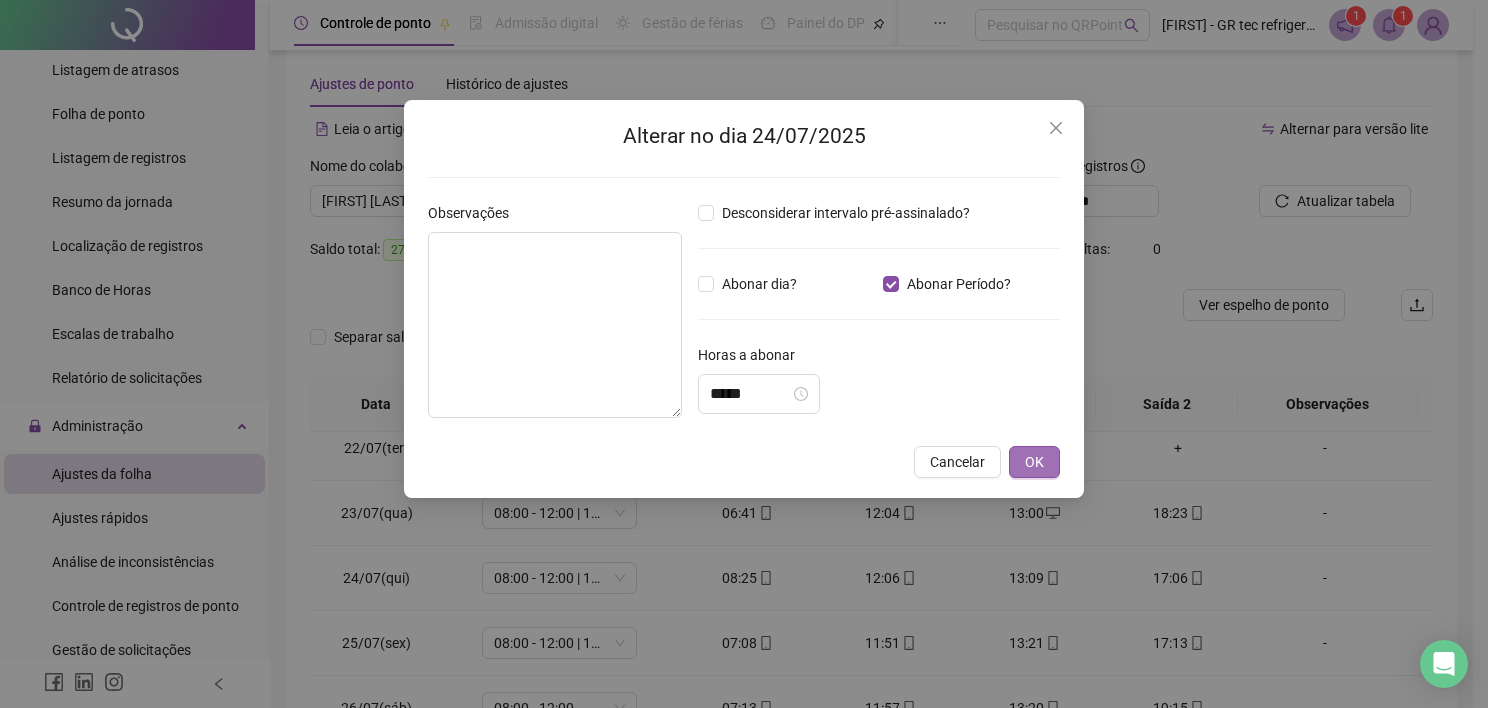 click on "OK" at bounding box center [1034, 462] 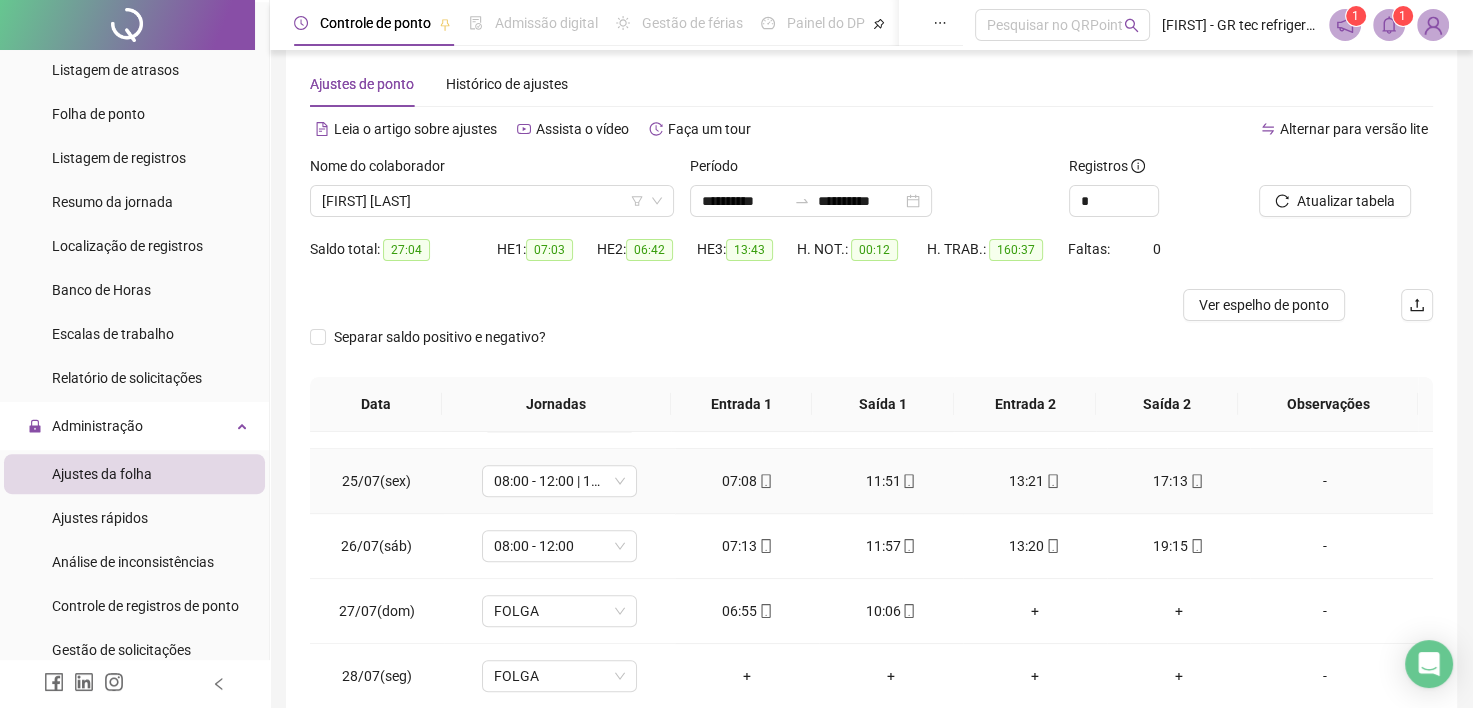 scroll, scrollTop: 1581, scrollLeft: 0, axis: vertical 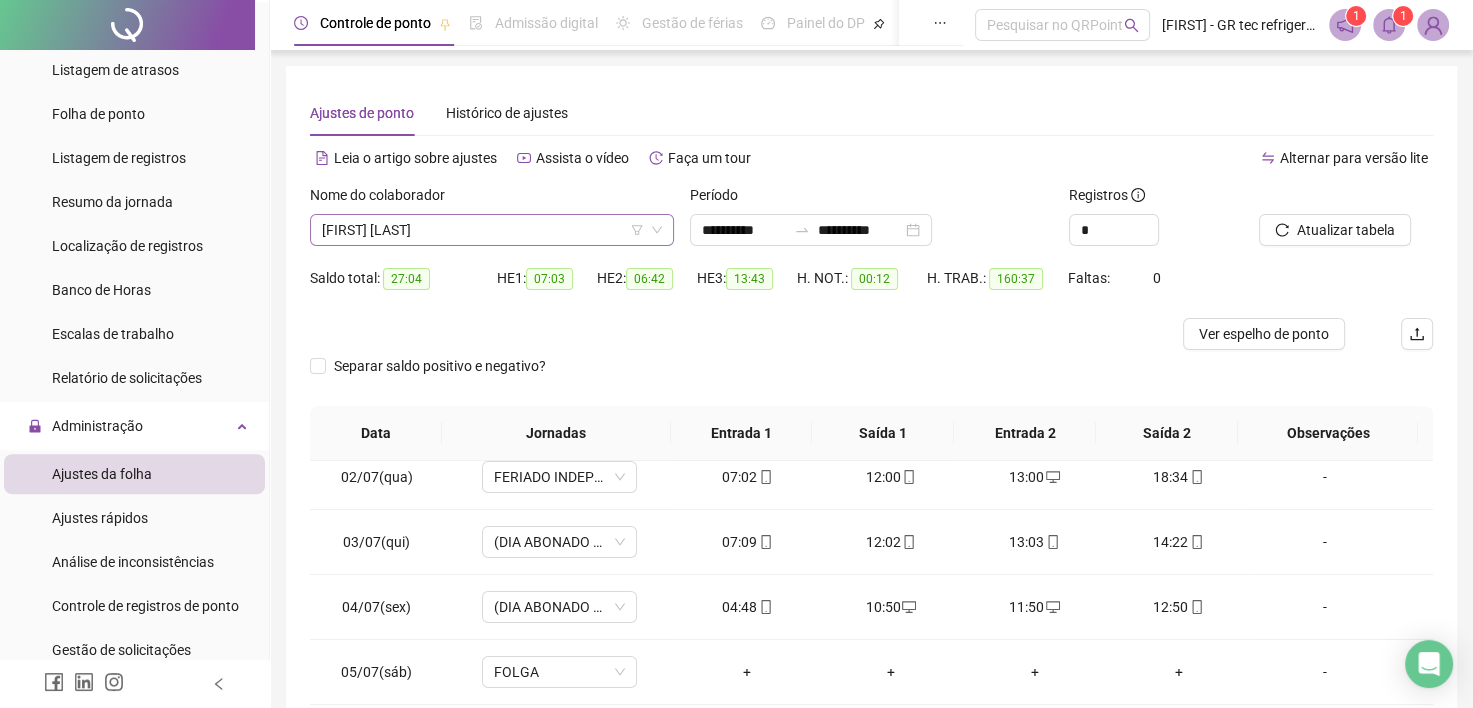 click on "[FIRST] [LAST]" at bounding box center [492, 230] 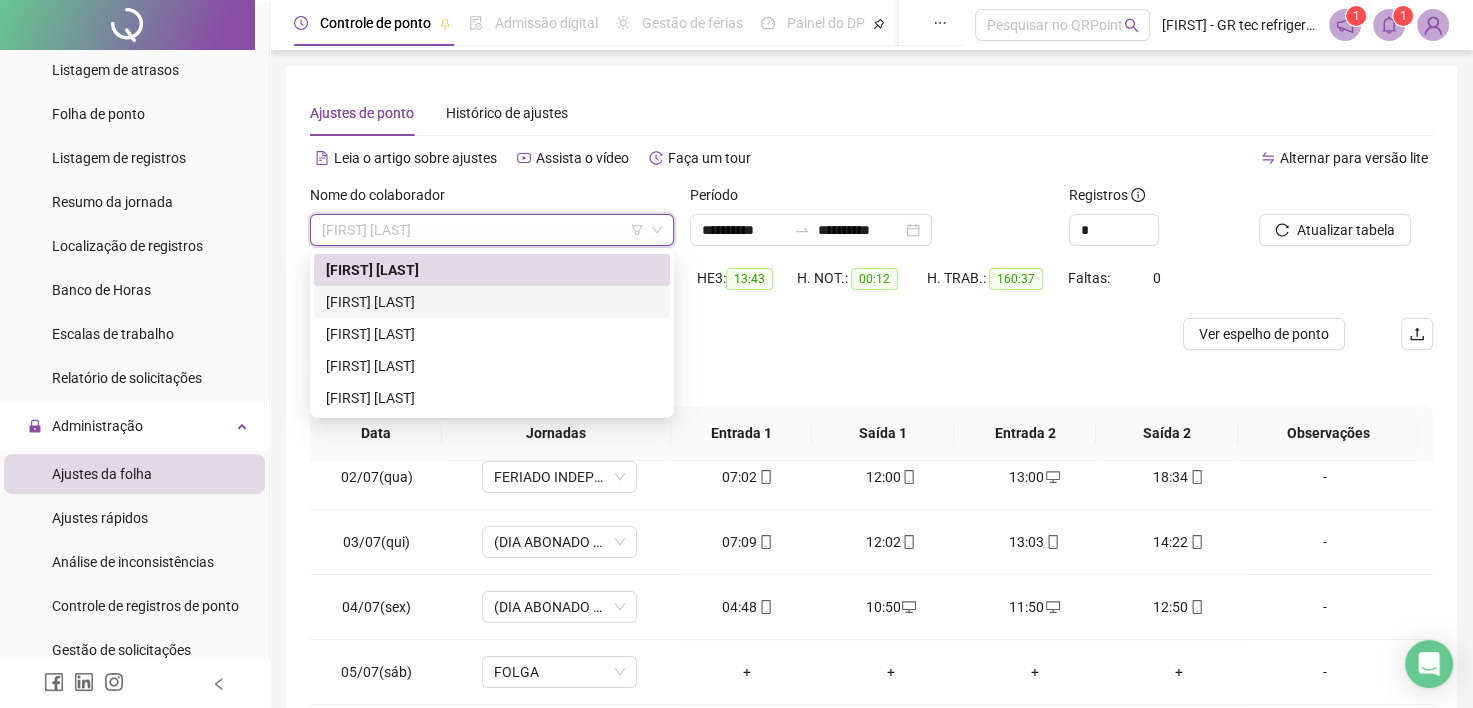 click on "[FIRST] [LAST]" at bounding box center (492, 302) 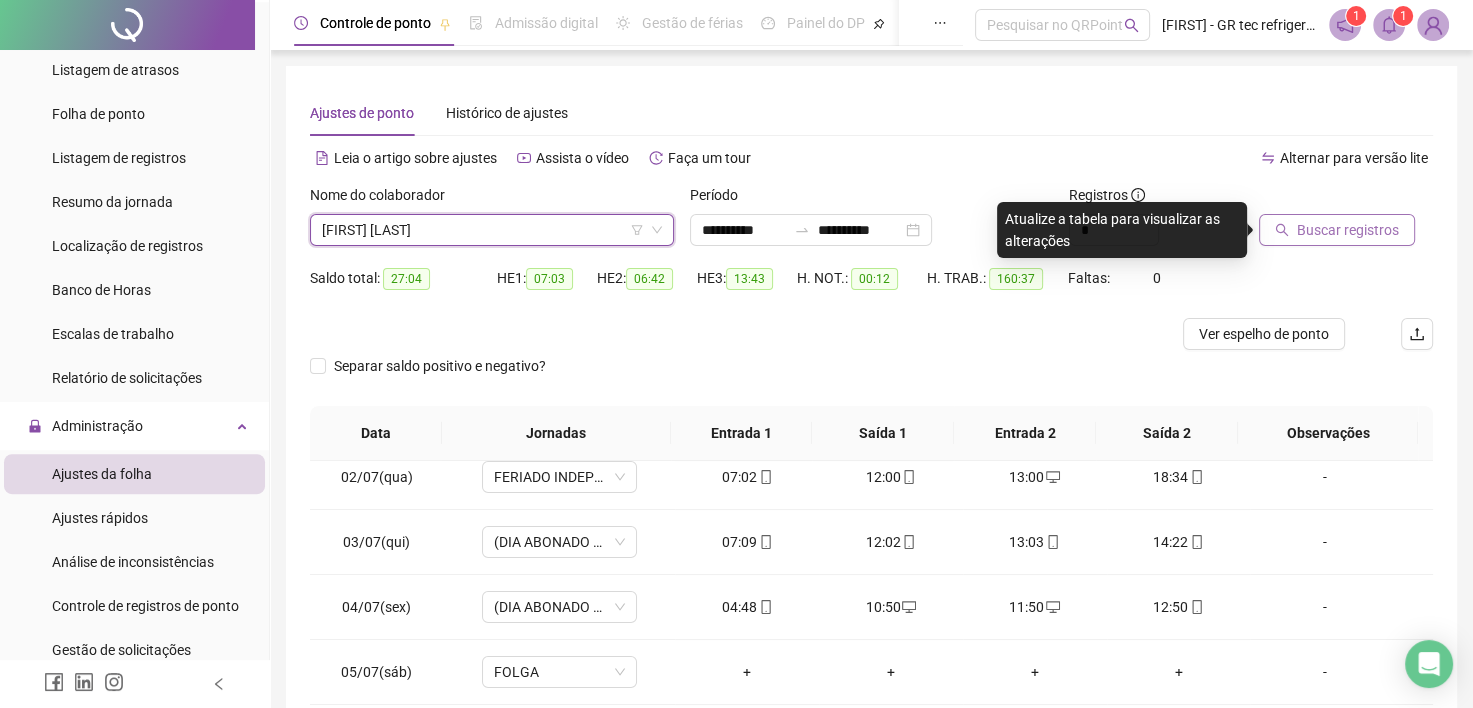 click on "Buscar registros" at bounding box center [1348, 230] 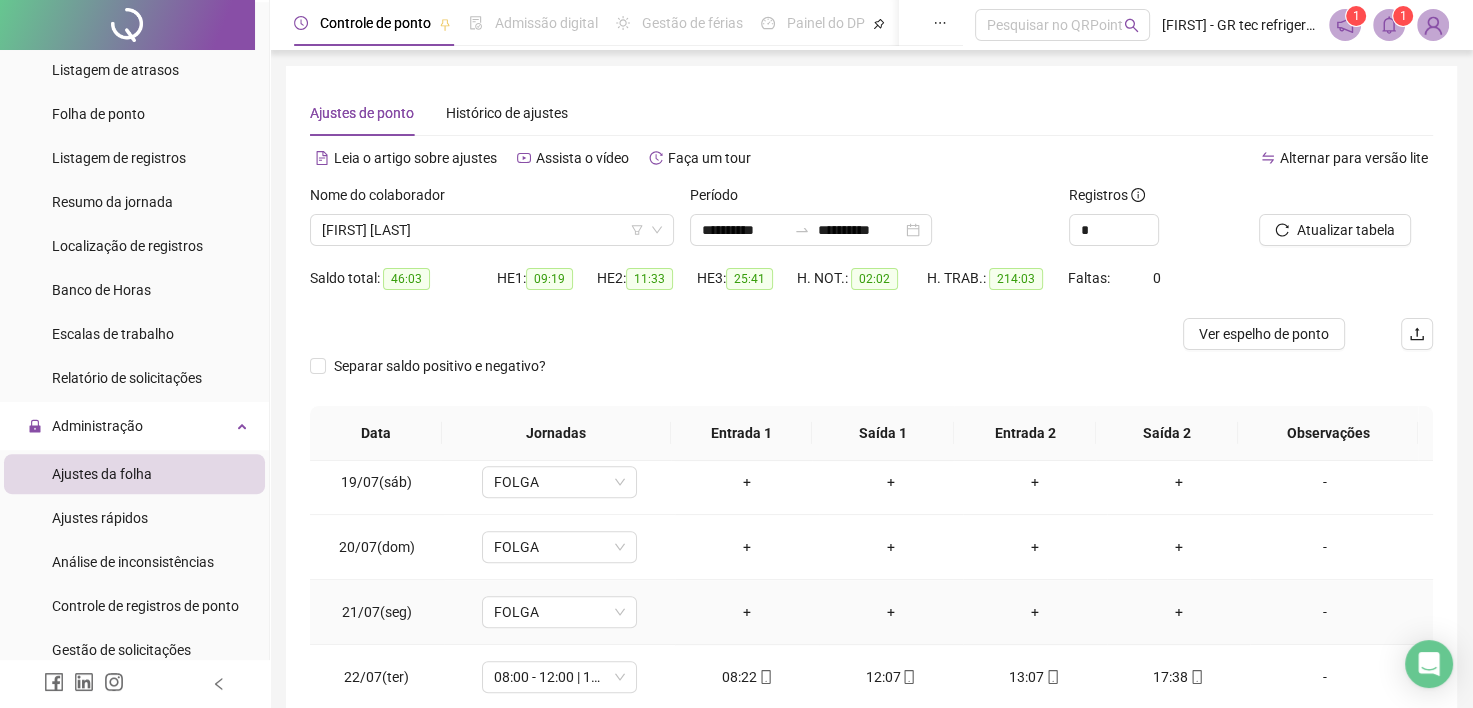scroll, scrollTop: 1581, scrollLeft: 0, axis: vertical 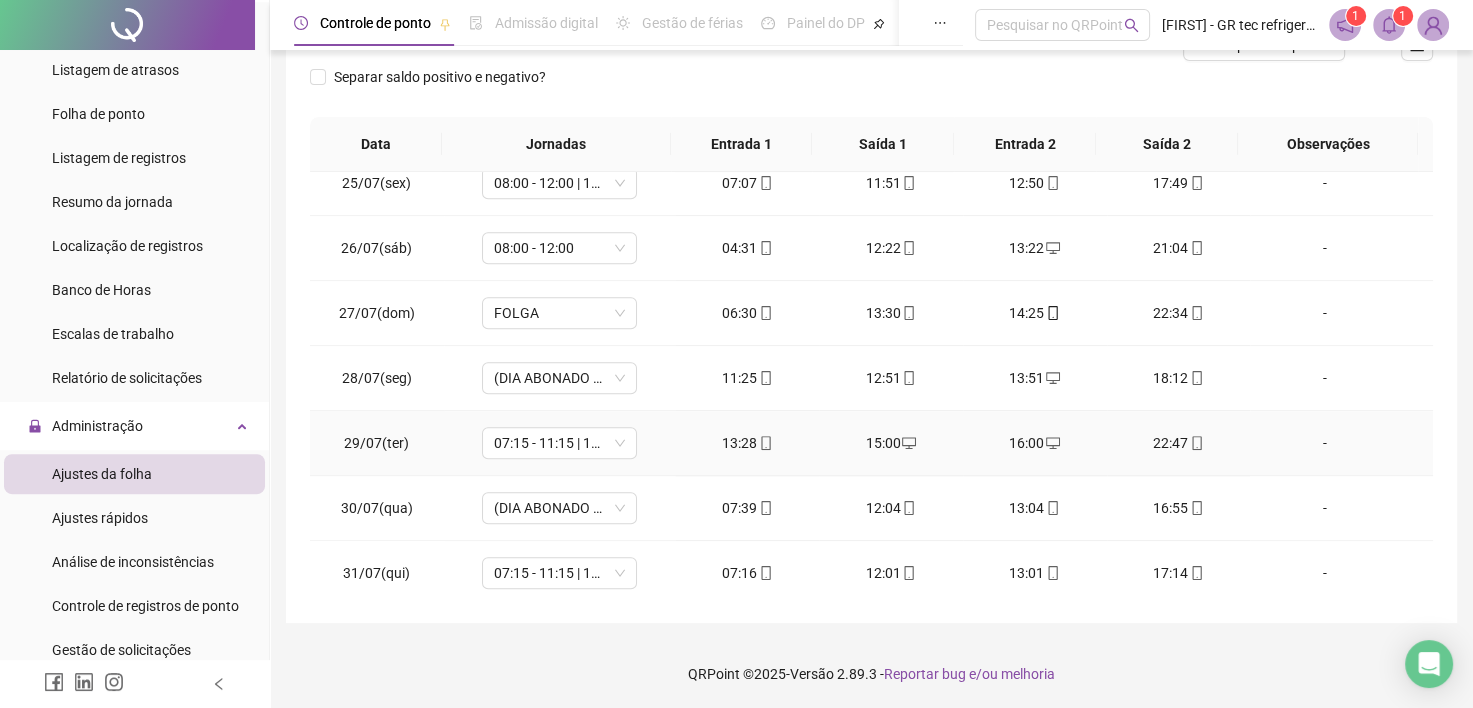 click on "-" at bounding box center [1325, 443] 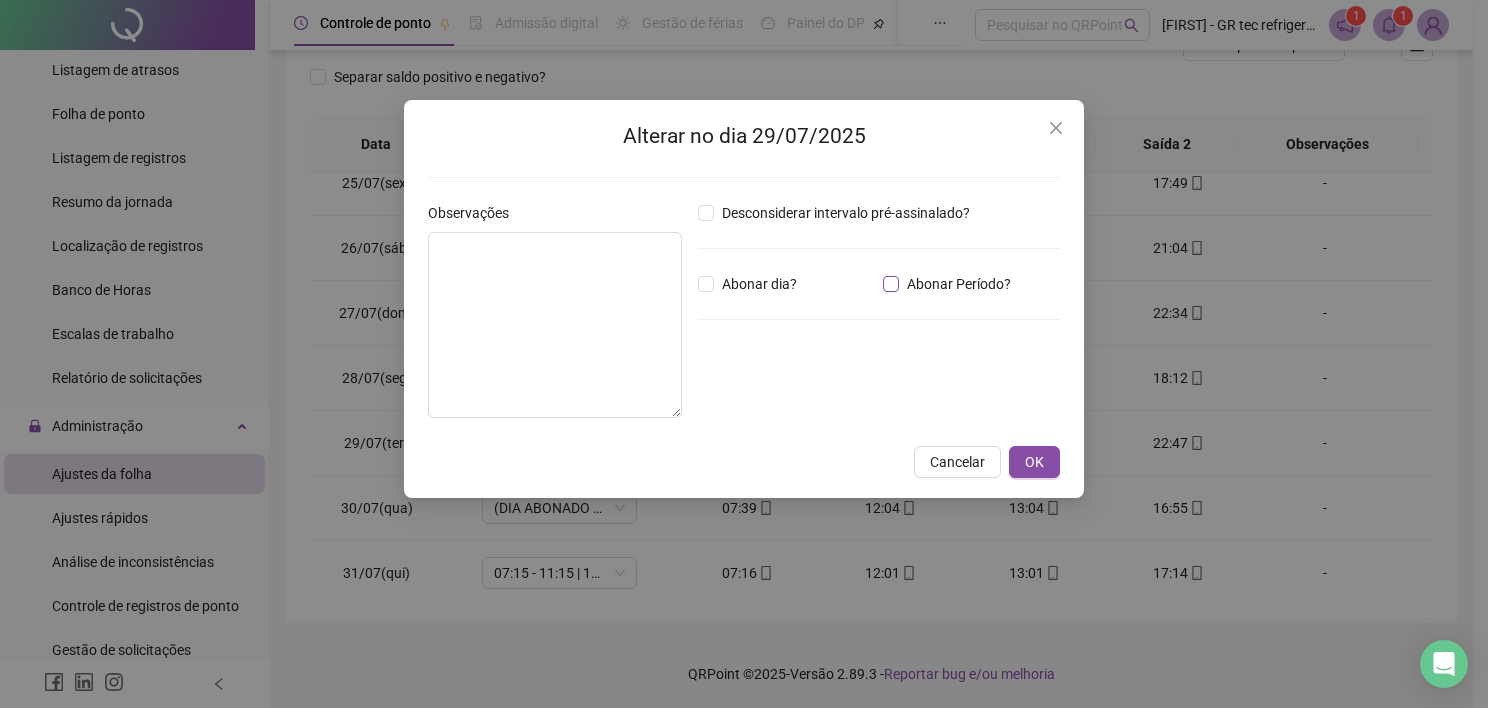 click on "Abonar Período?" at bounding box center (959, 284) 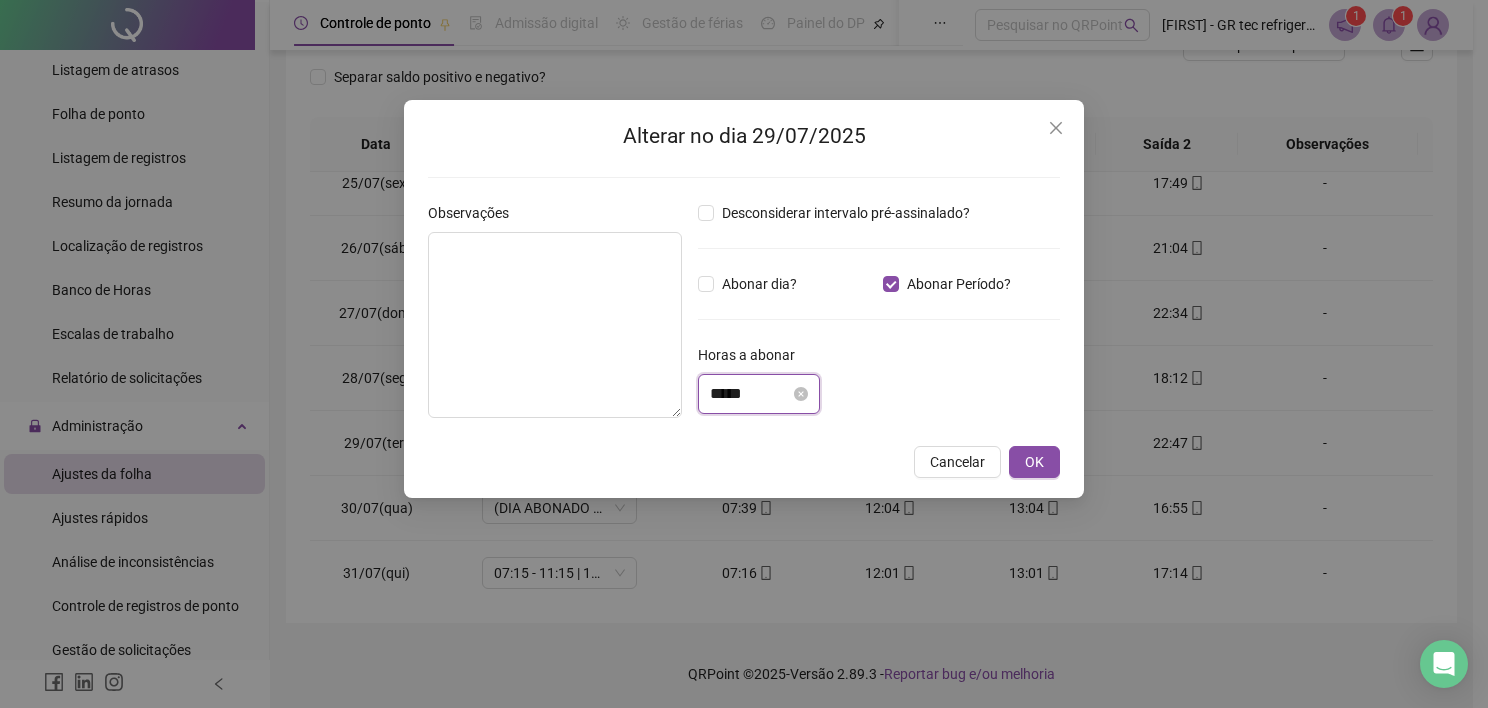 click on "*****" at bounding box center [750, 394] 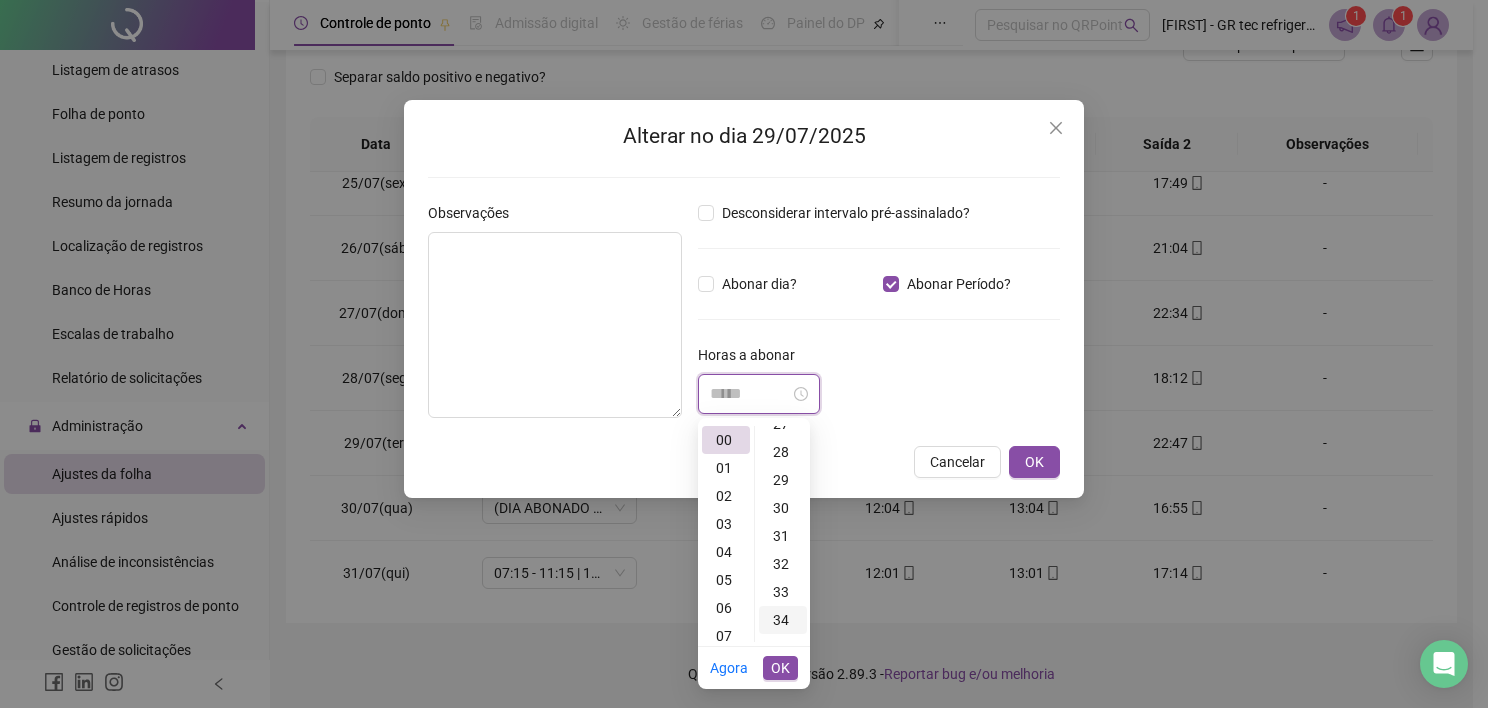 scroll, scrollTop: 800, scrollLeft: 0, axis: vertical 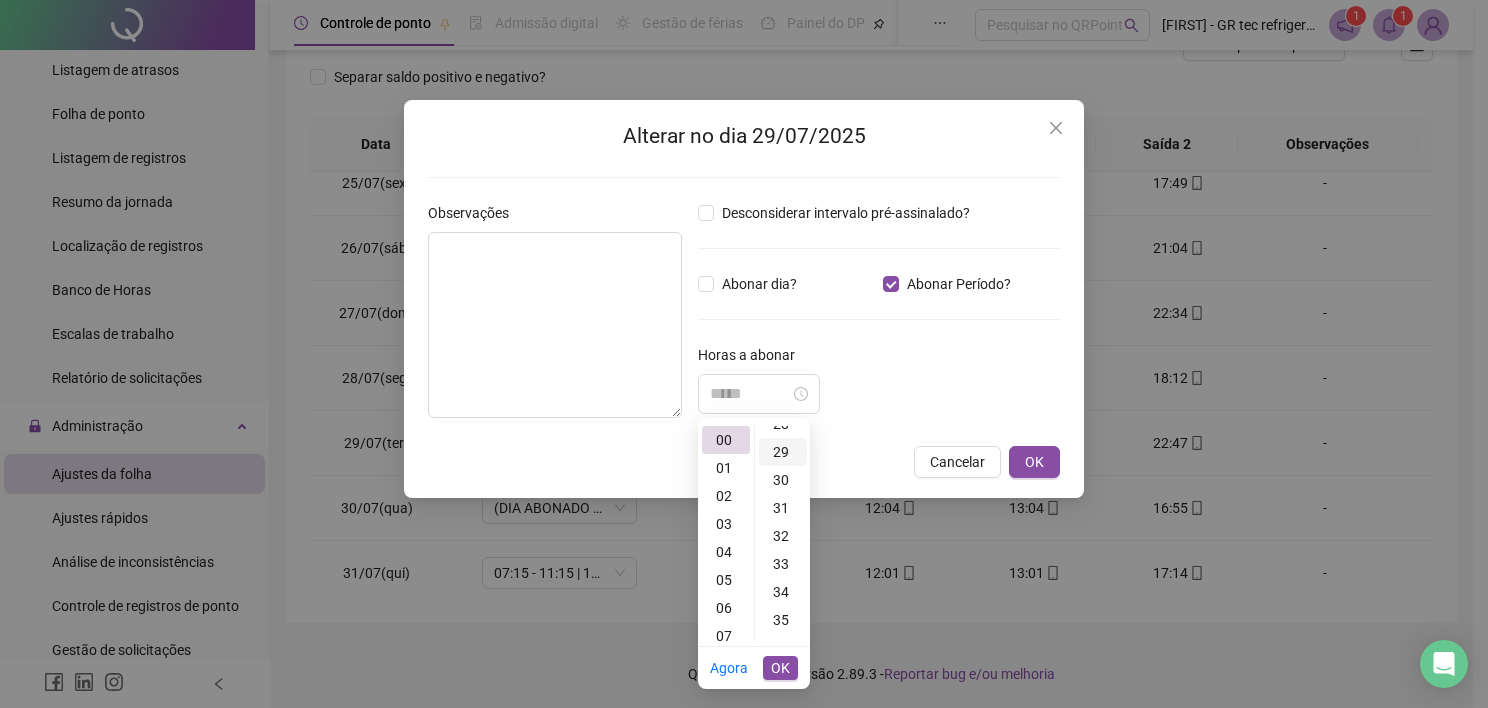 click on "29" at bounding box center (783, 452) 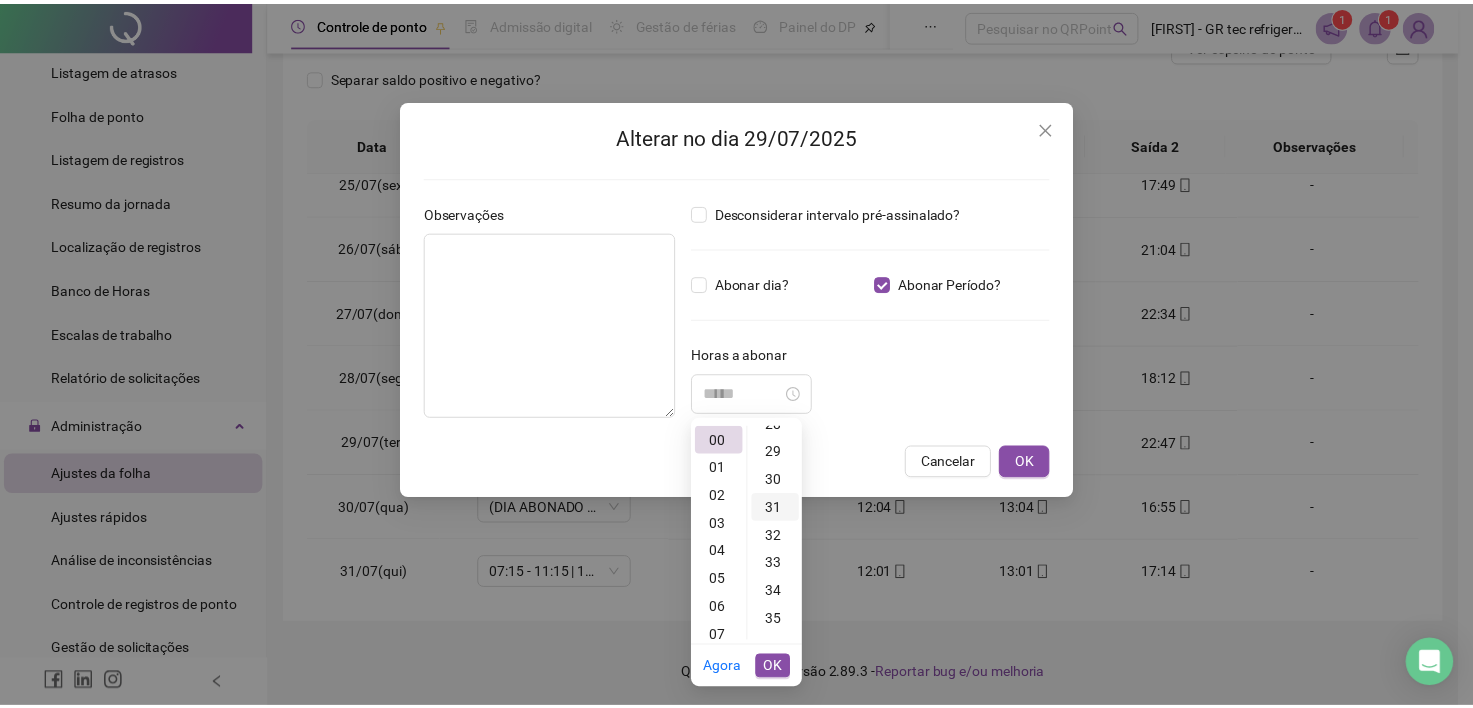 scroll, scrollTop: 812, scrollLeft: 0, axis: vertical 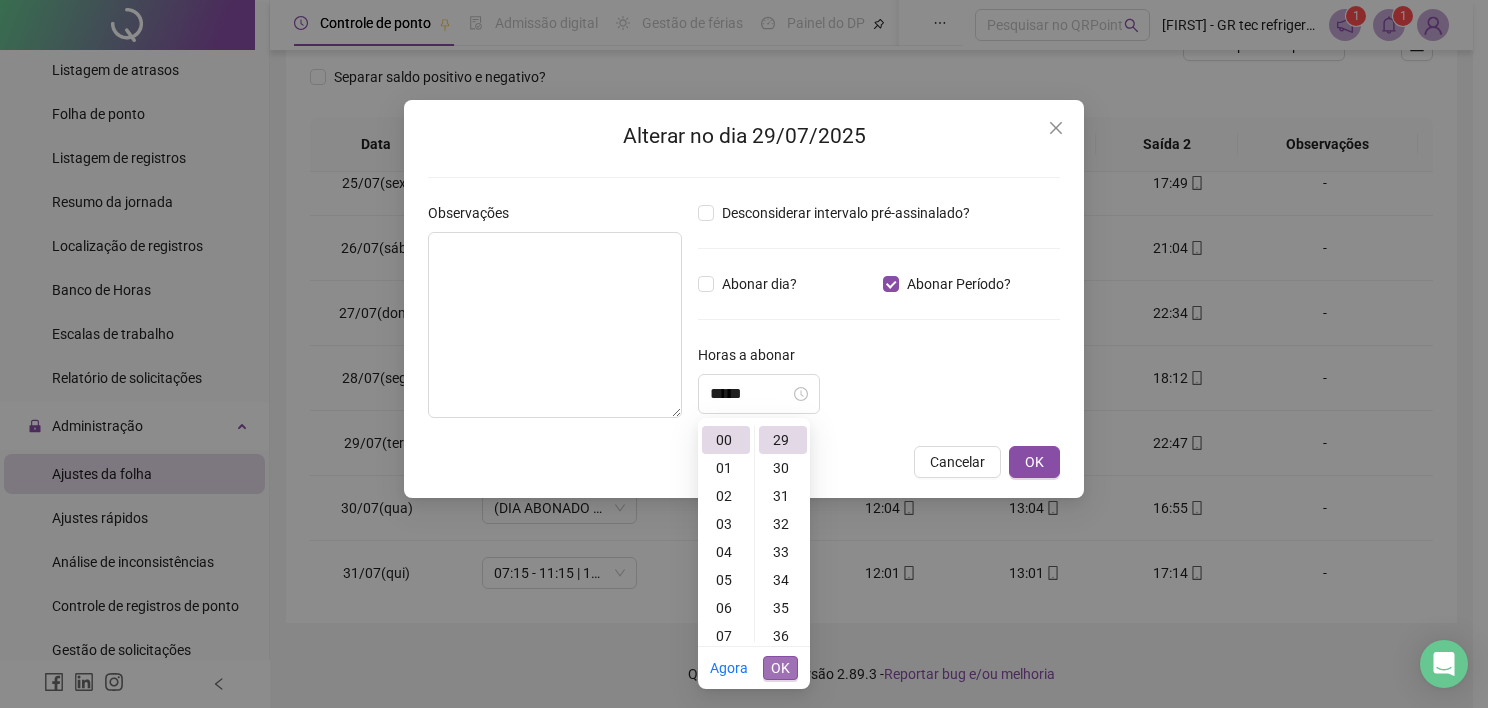 click on "OK" at bounding box center [780, 668] 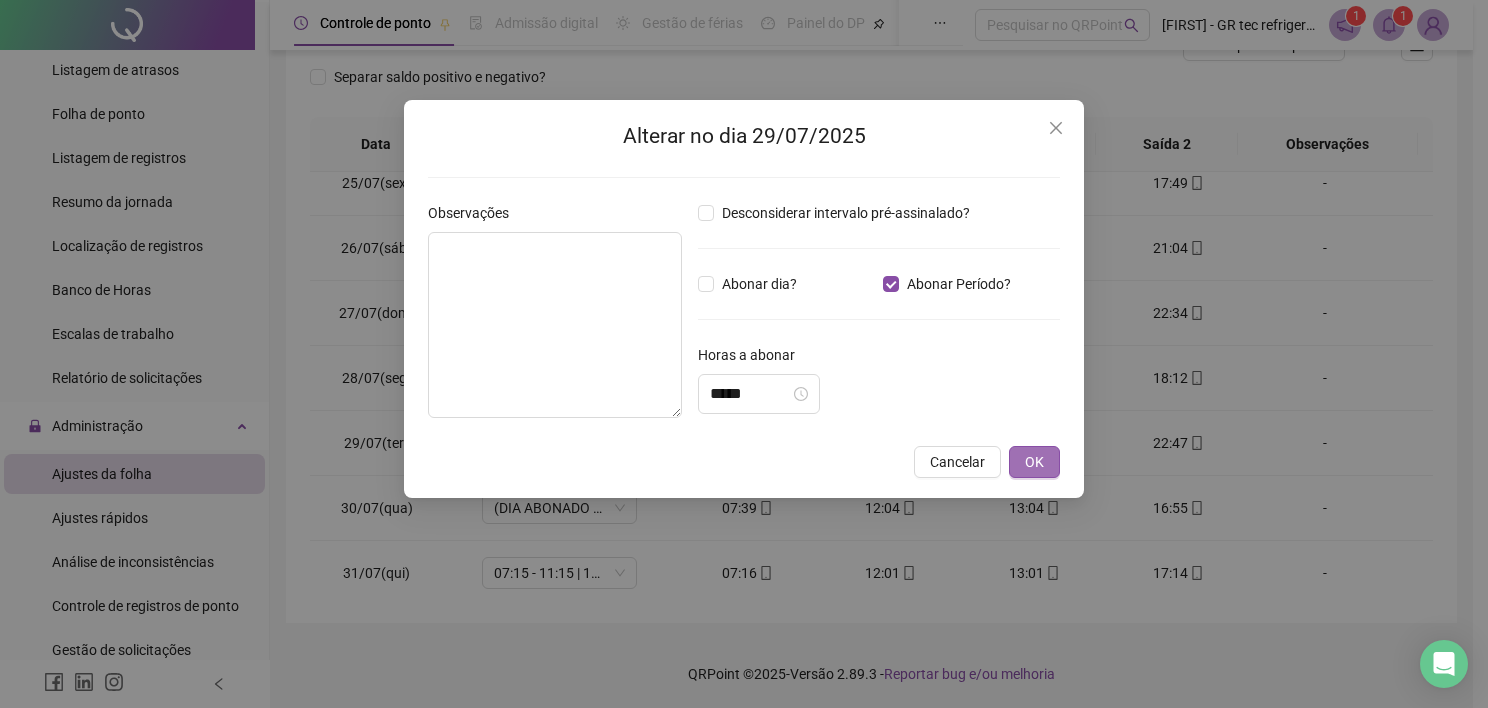 click on "OK" at bounding box center [1034, 462] 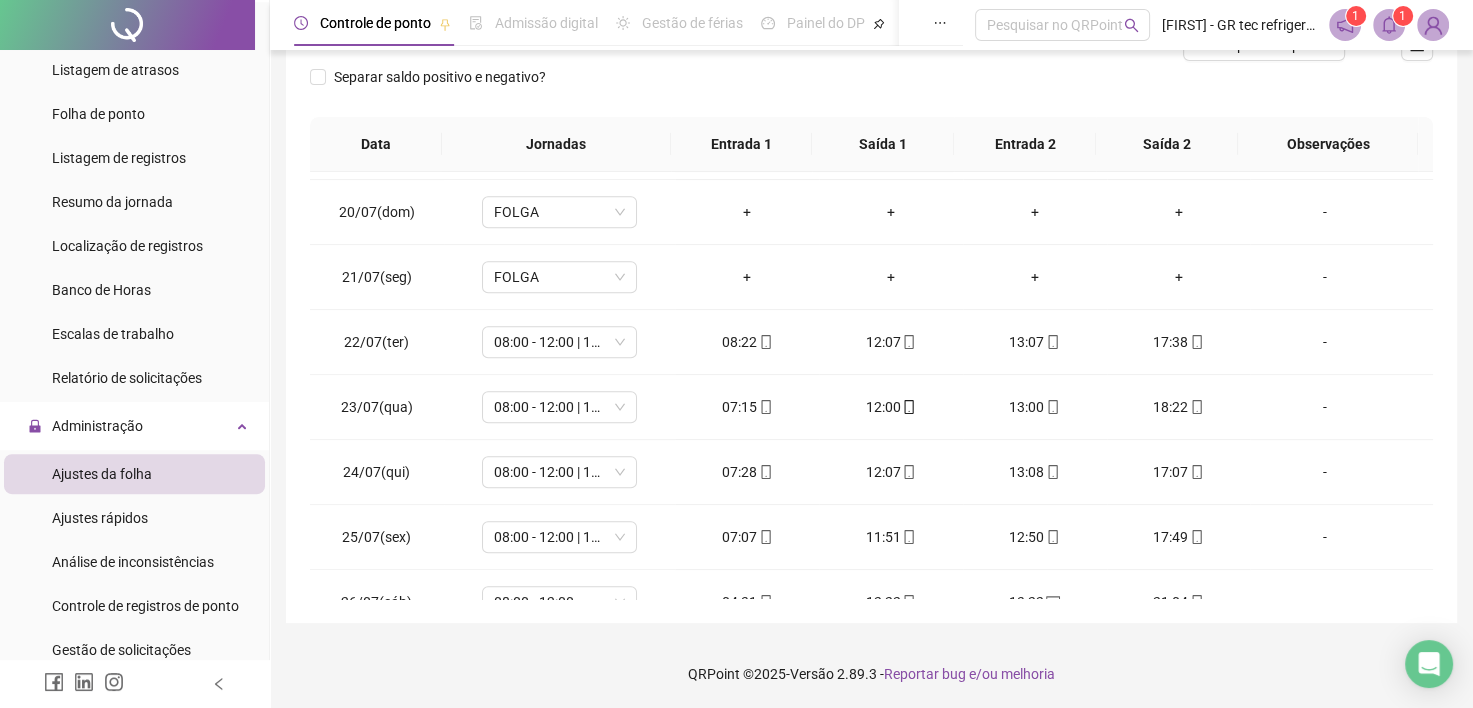 scroll, scrollTop: 1181, scrollLeft: 0, axis: vertical 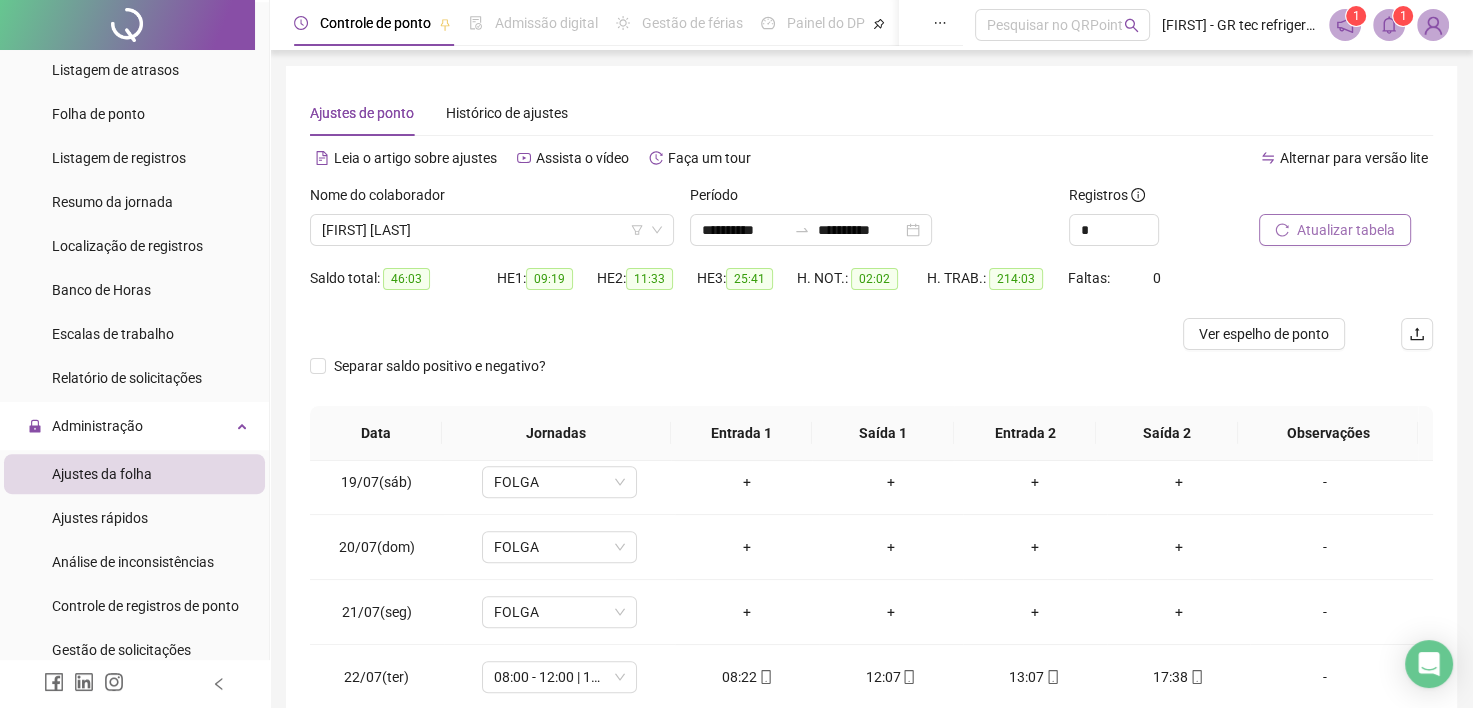 click on "Atualizar tabela" at bounding box center [1346, 230] 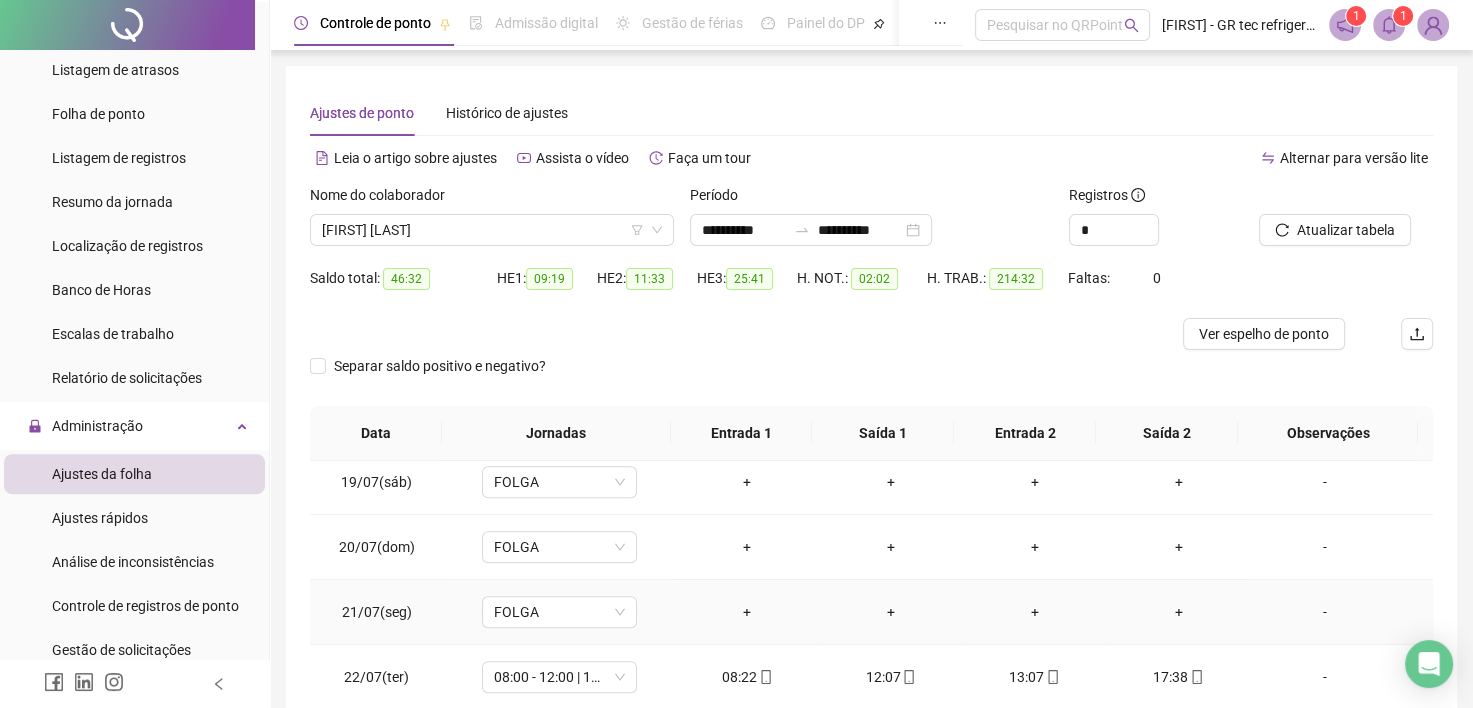 scroll, scrollTop: 1581, scrollLeft: 0, axis: vertical 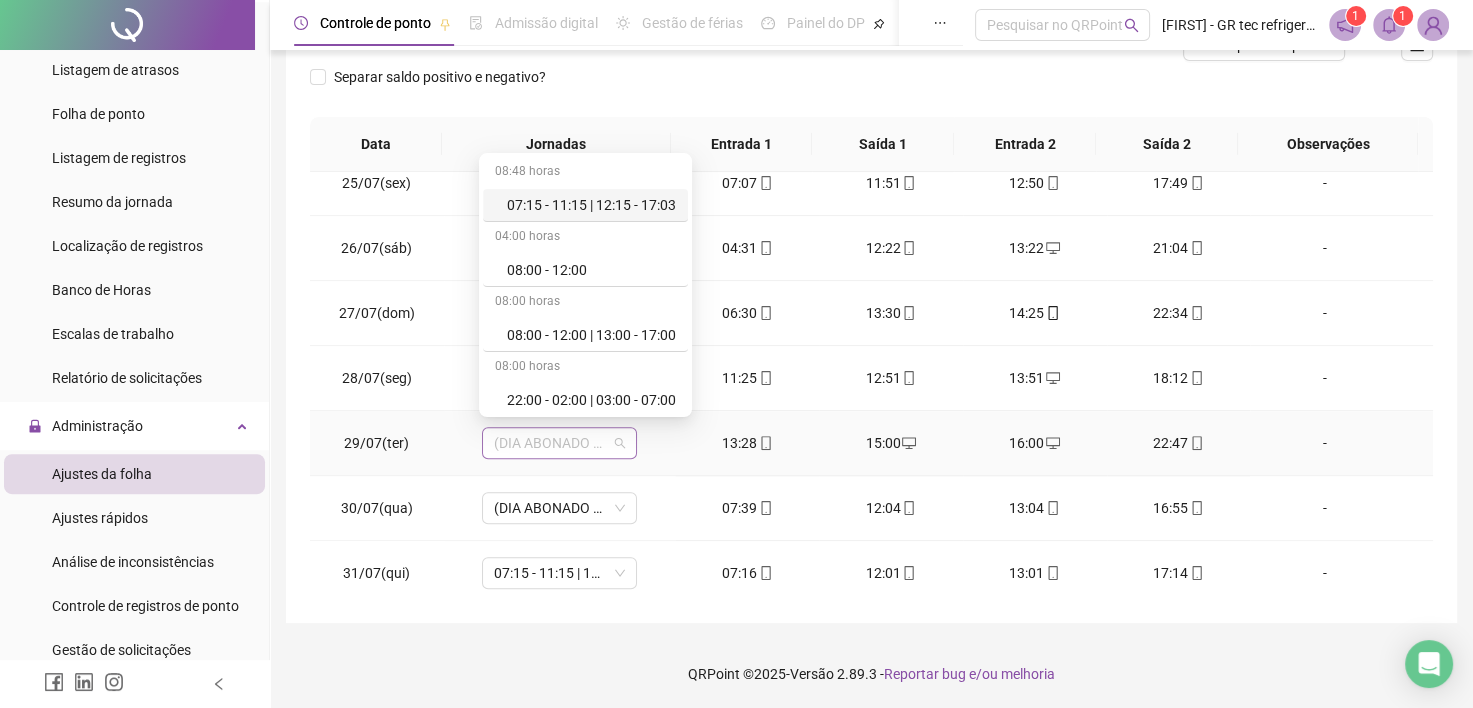 click on "(DIA ABONADO PARCIALMENTE)" at bounding box center (559, 443) 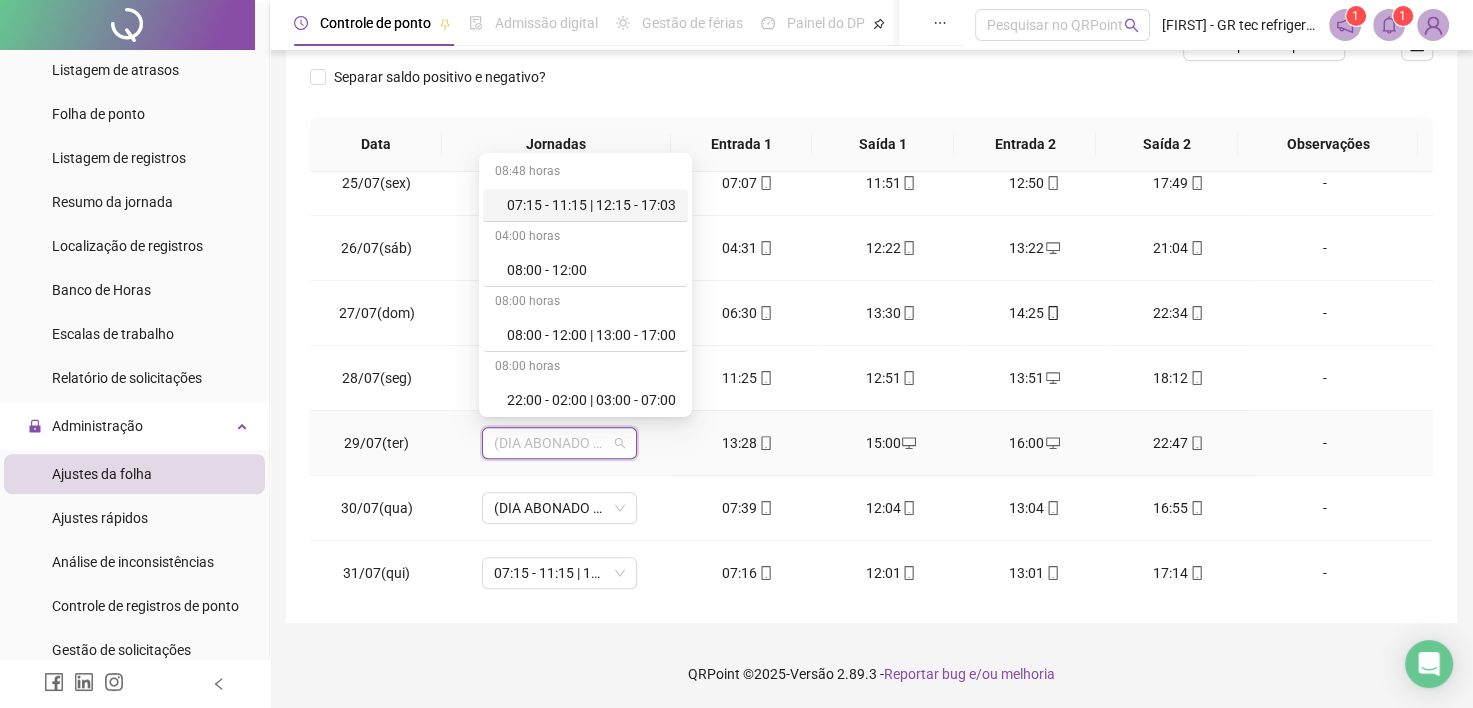 click on "(DIA ABONADO PARCIALMENTE)" at bounding box center (559, 443) 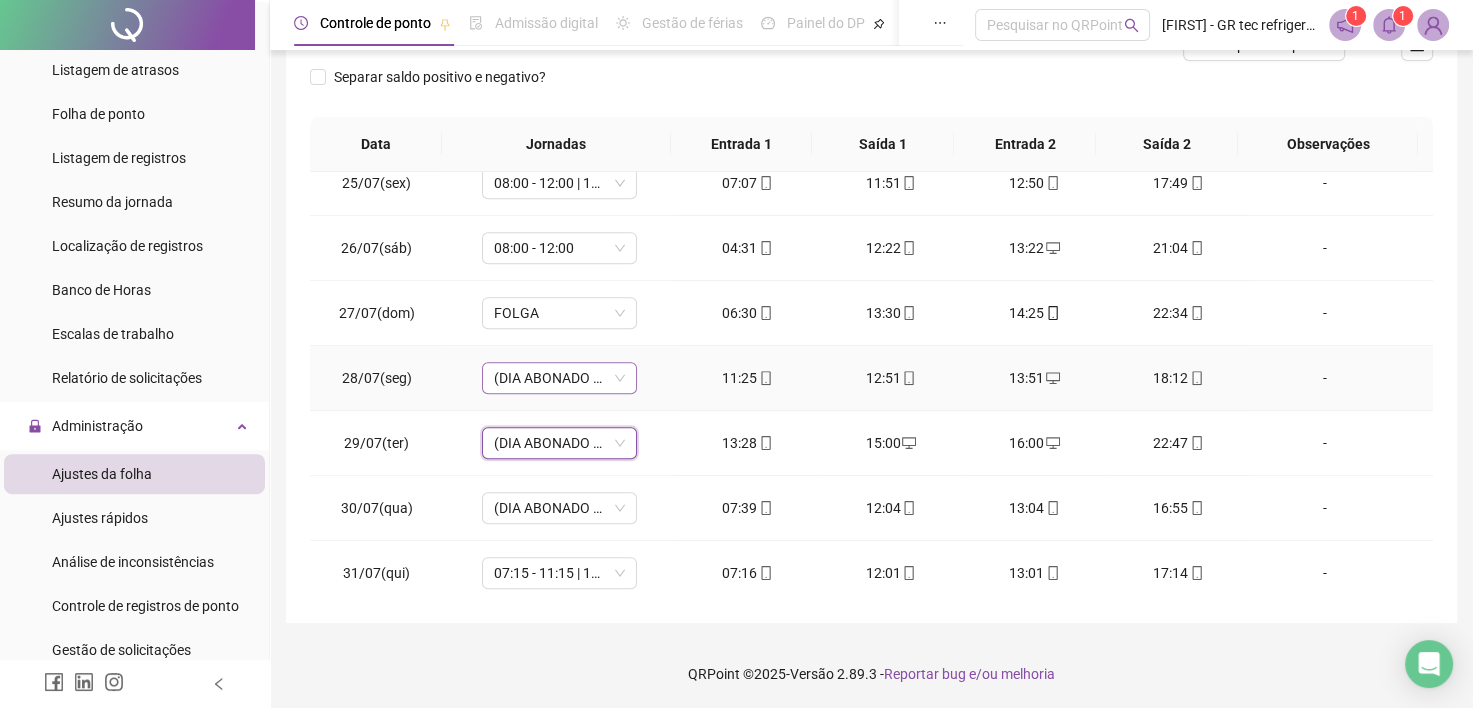 click on "(DIA ABONADO PARCIALMENTE)" at bounding box center (559, 378) 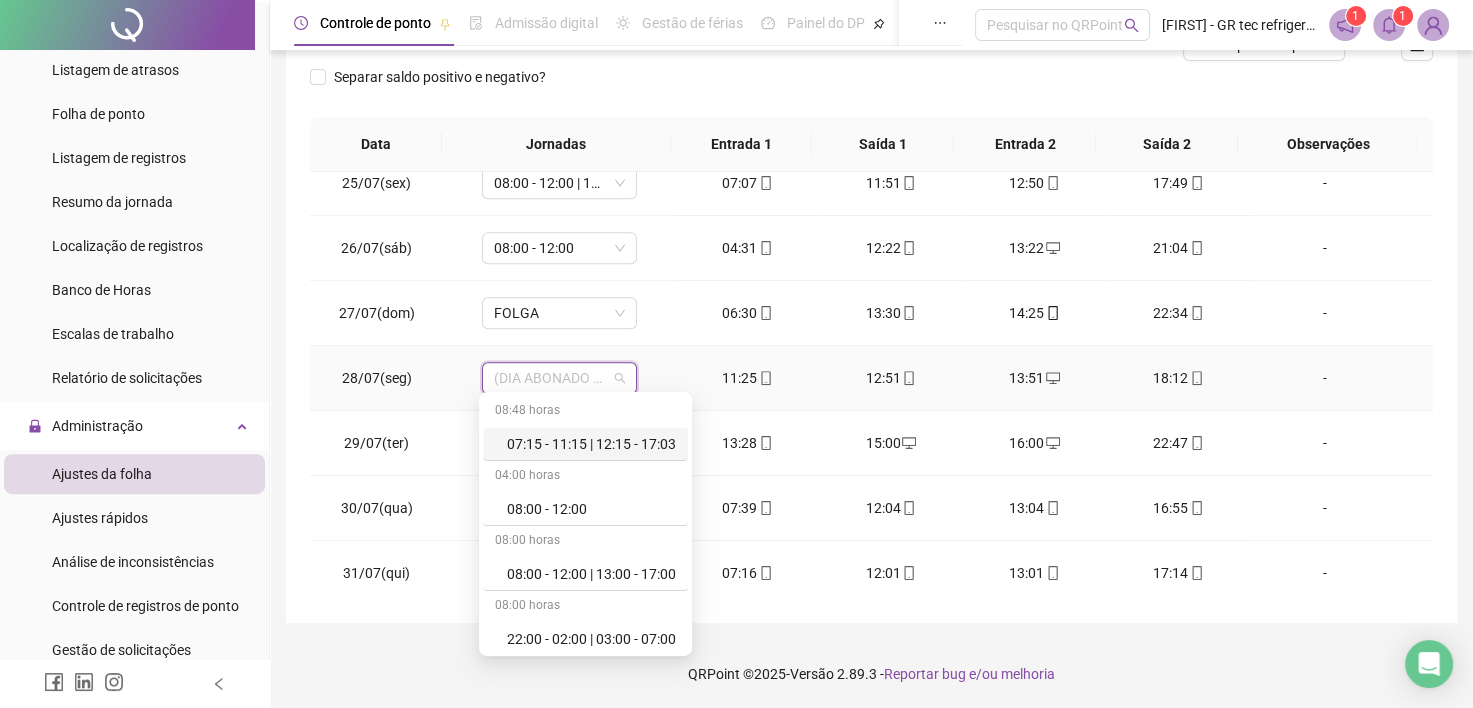 click on "(DIA ABONADO PARCIALMENTE)" at bounding box center [559, 378] 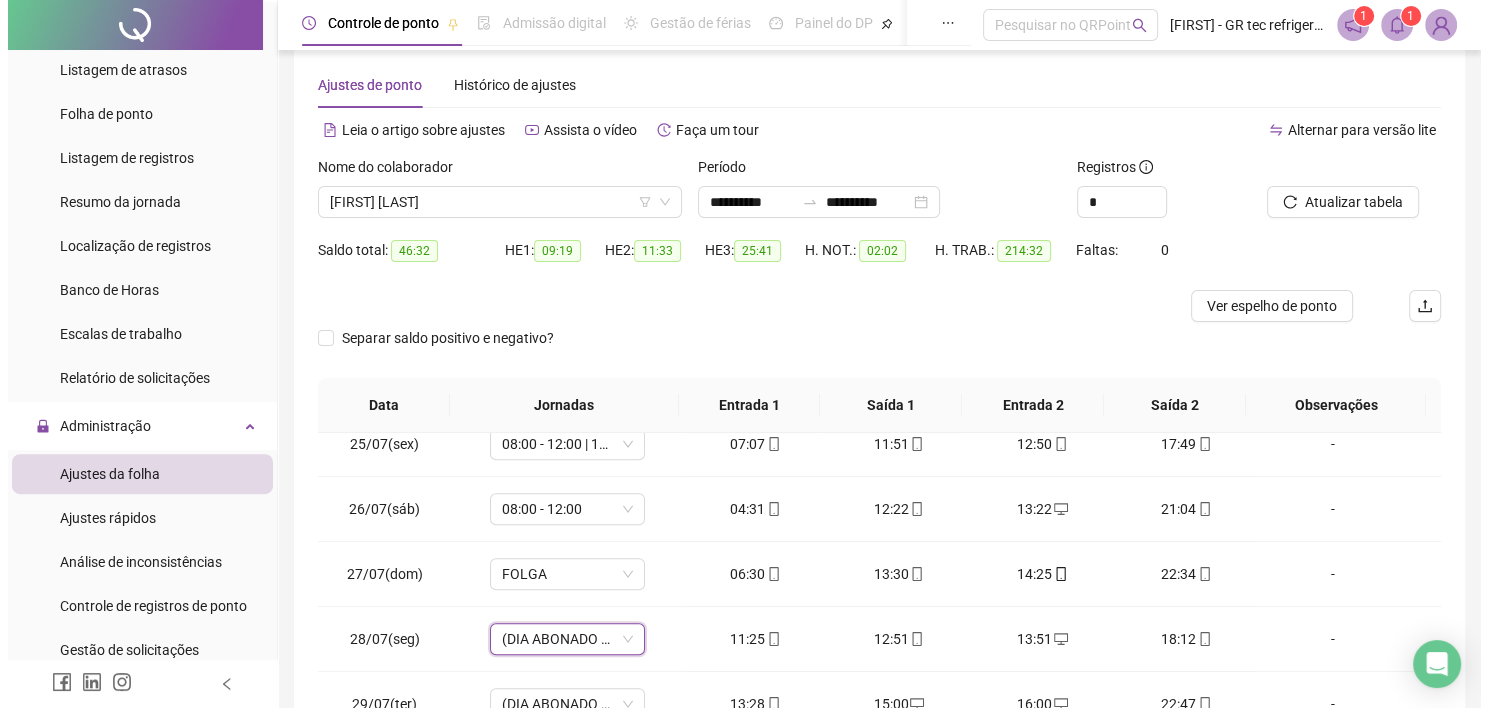scroll, scrollTop: 0, scrollLeft: 0, axis: both 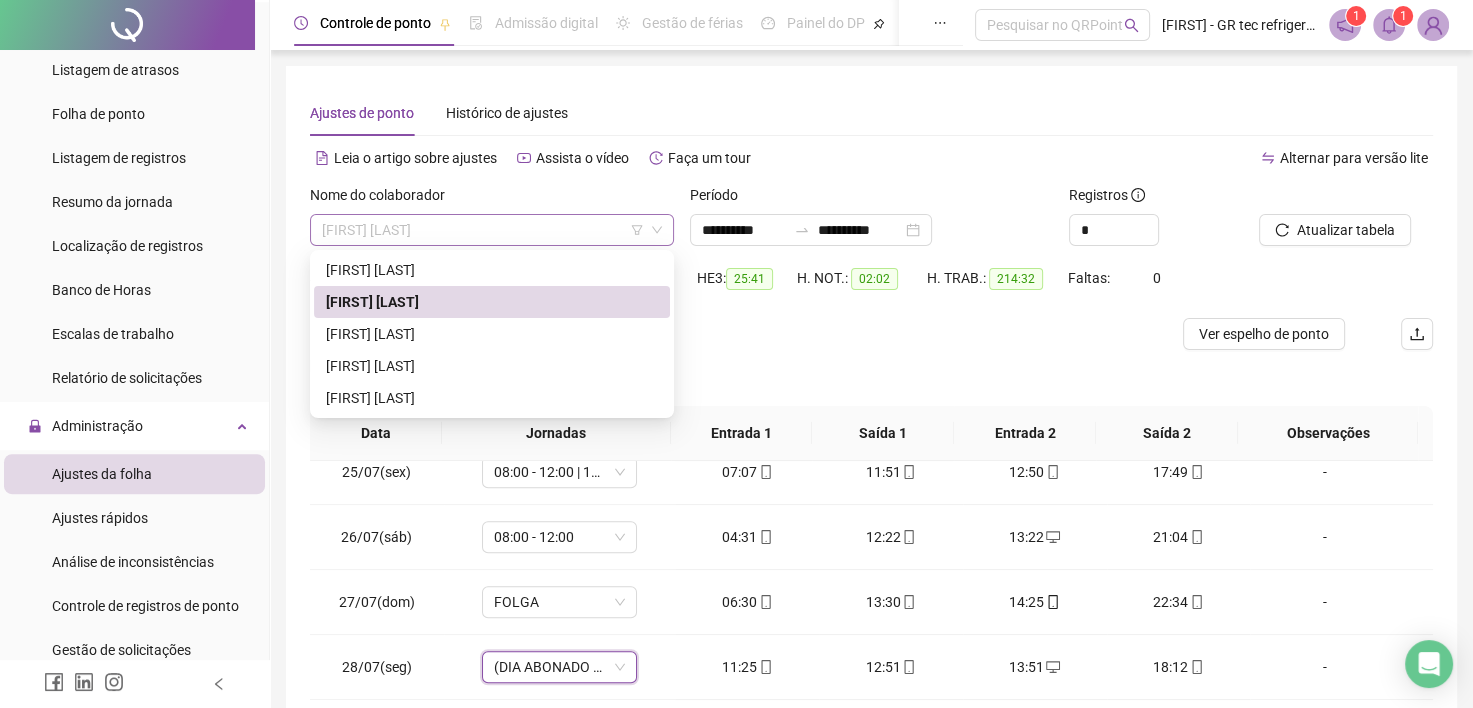 click on "[FIRST] [LAST]" at bounding box center (492, 230) 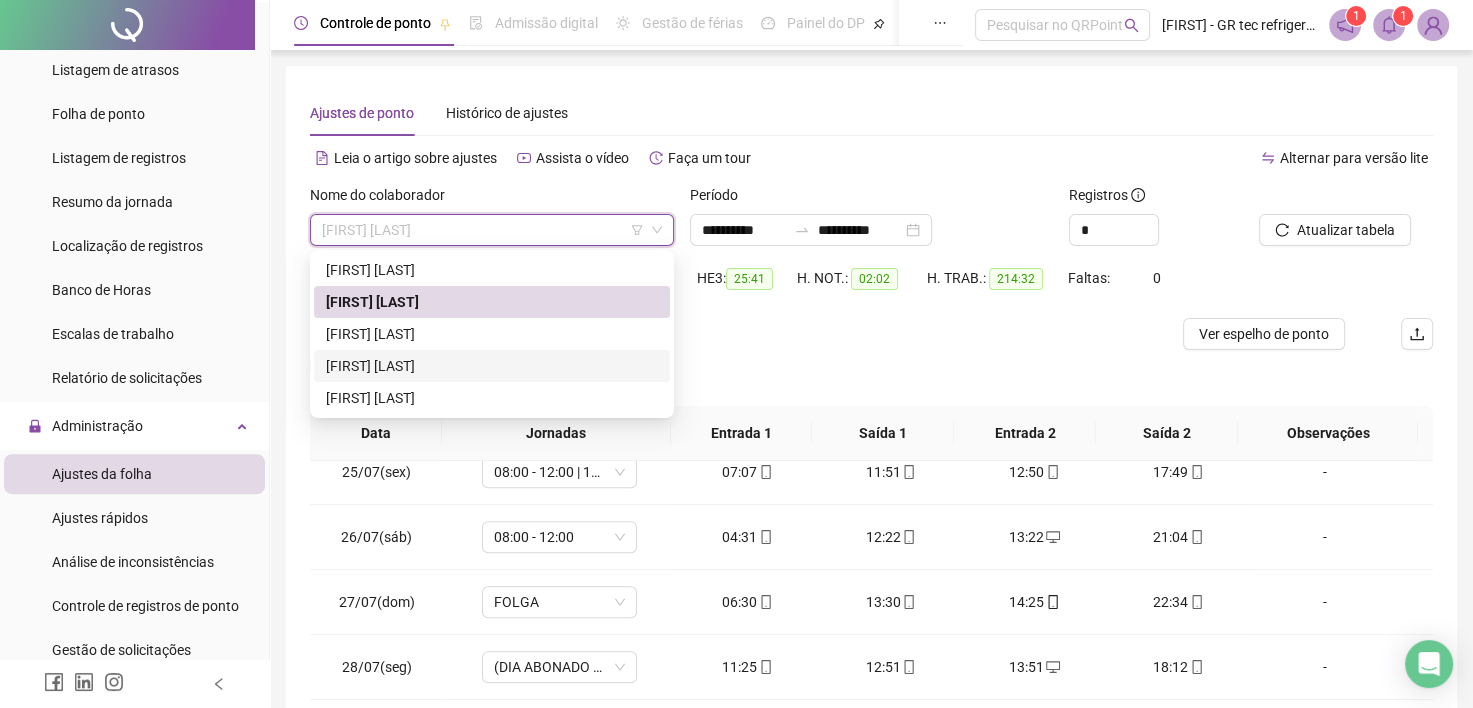 click on "[FIRST] [LAST]" at bounding box center (492, 366) 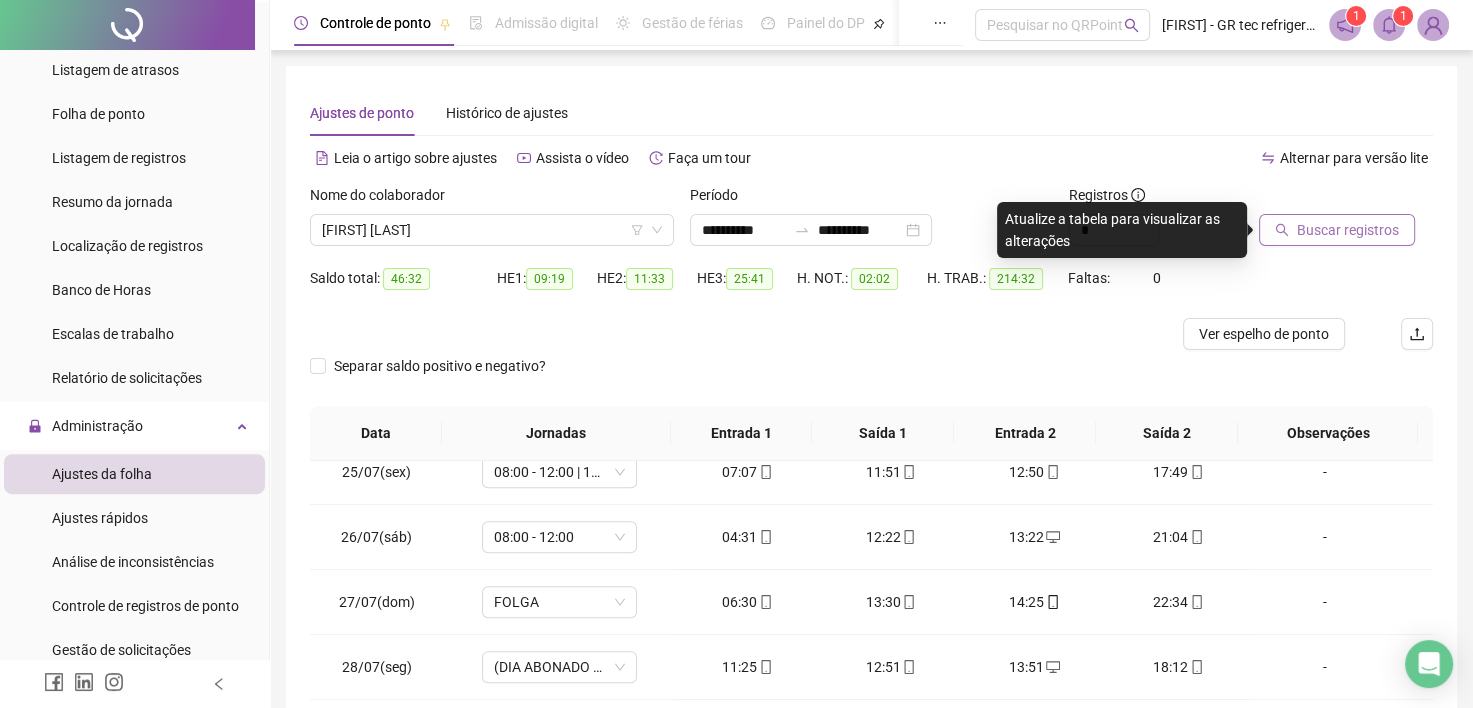 click on "Buscar registros" at bounding box center (1348, 230) 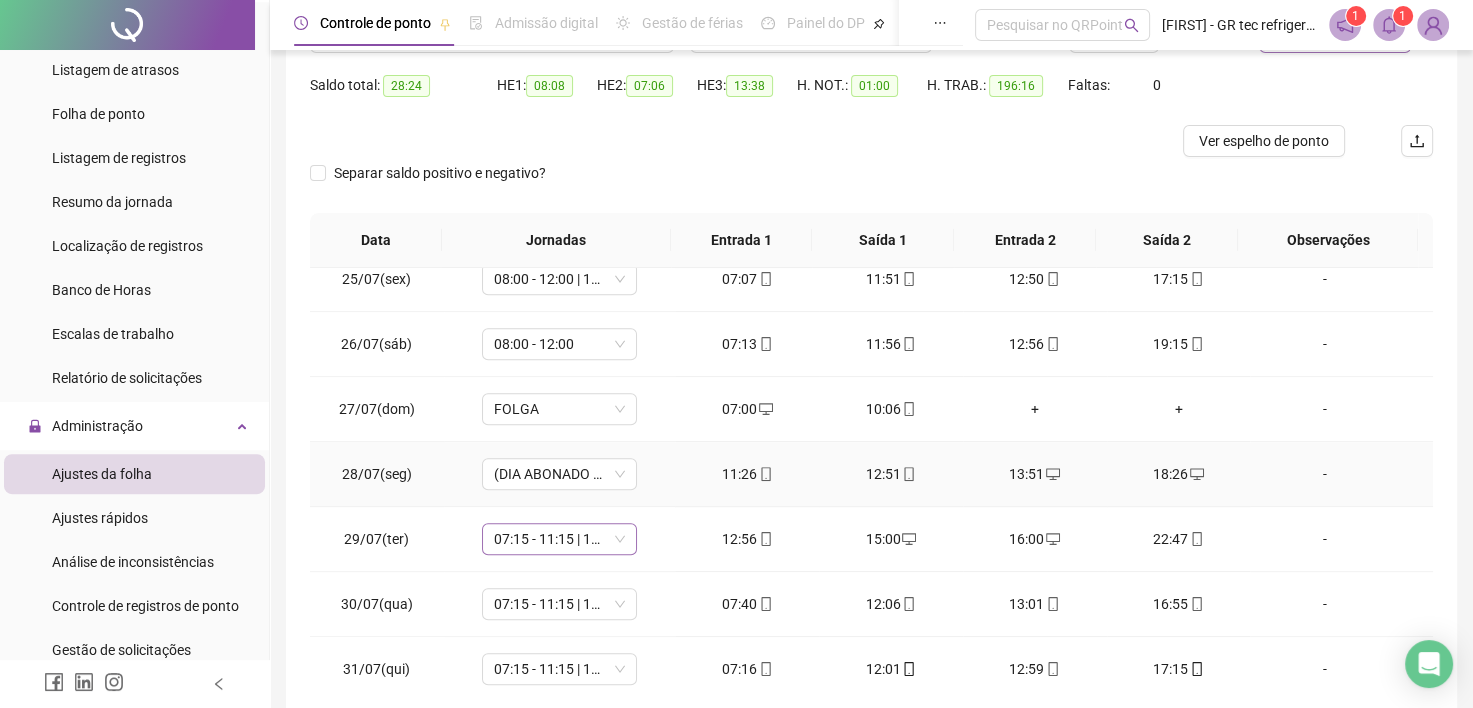 scroll, scrollTop: 289, scrollLeft: 0, axis: vertical 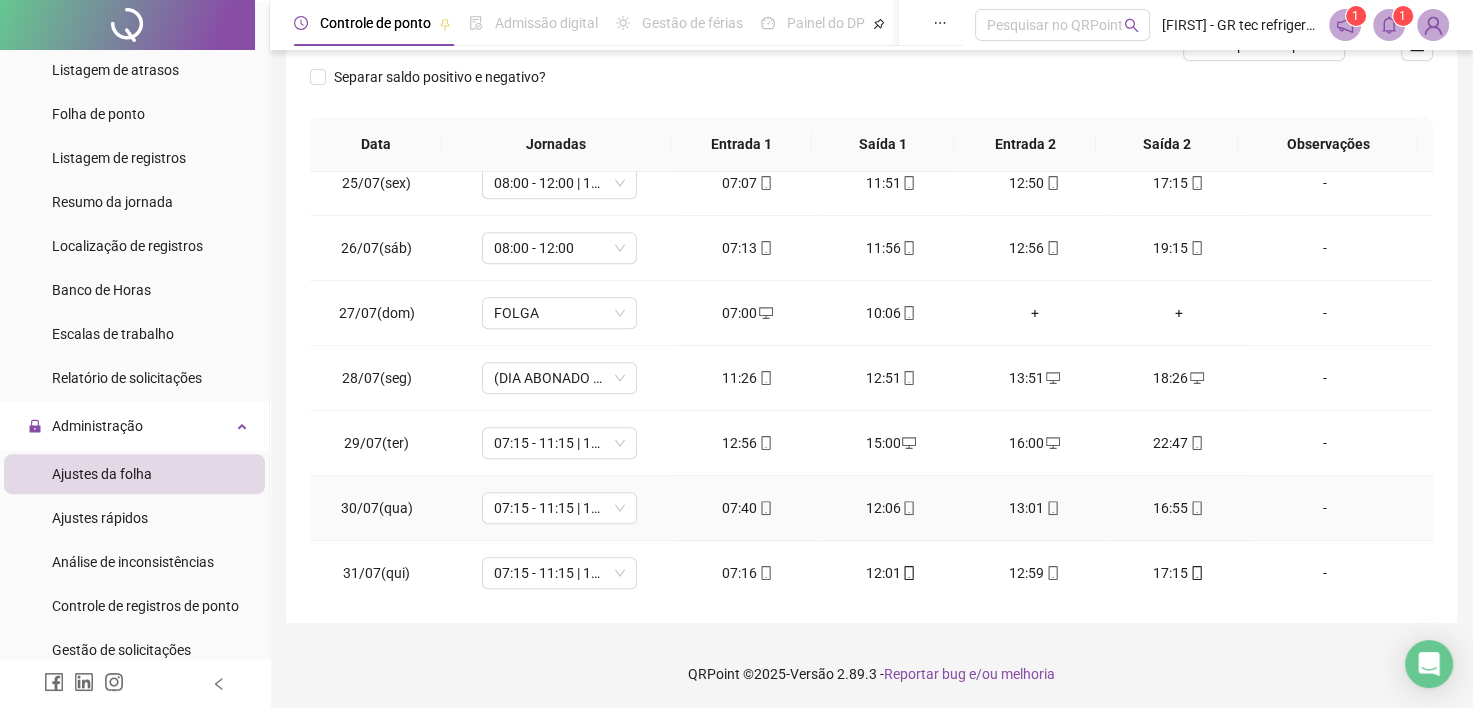 click on "-" at bounding box center [1325, 508] 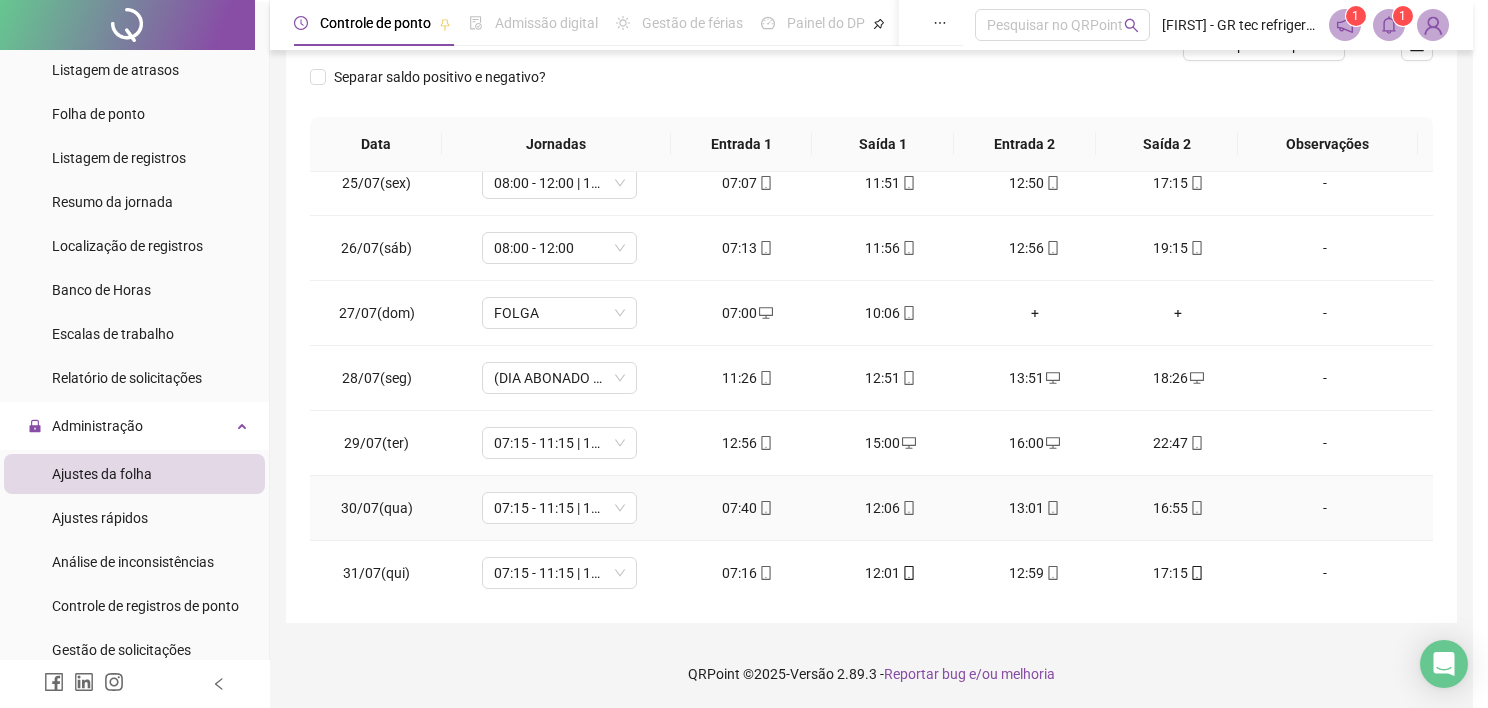 type on "*****" 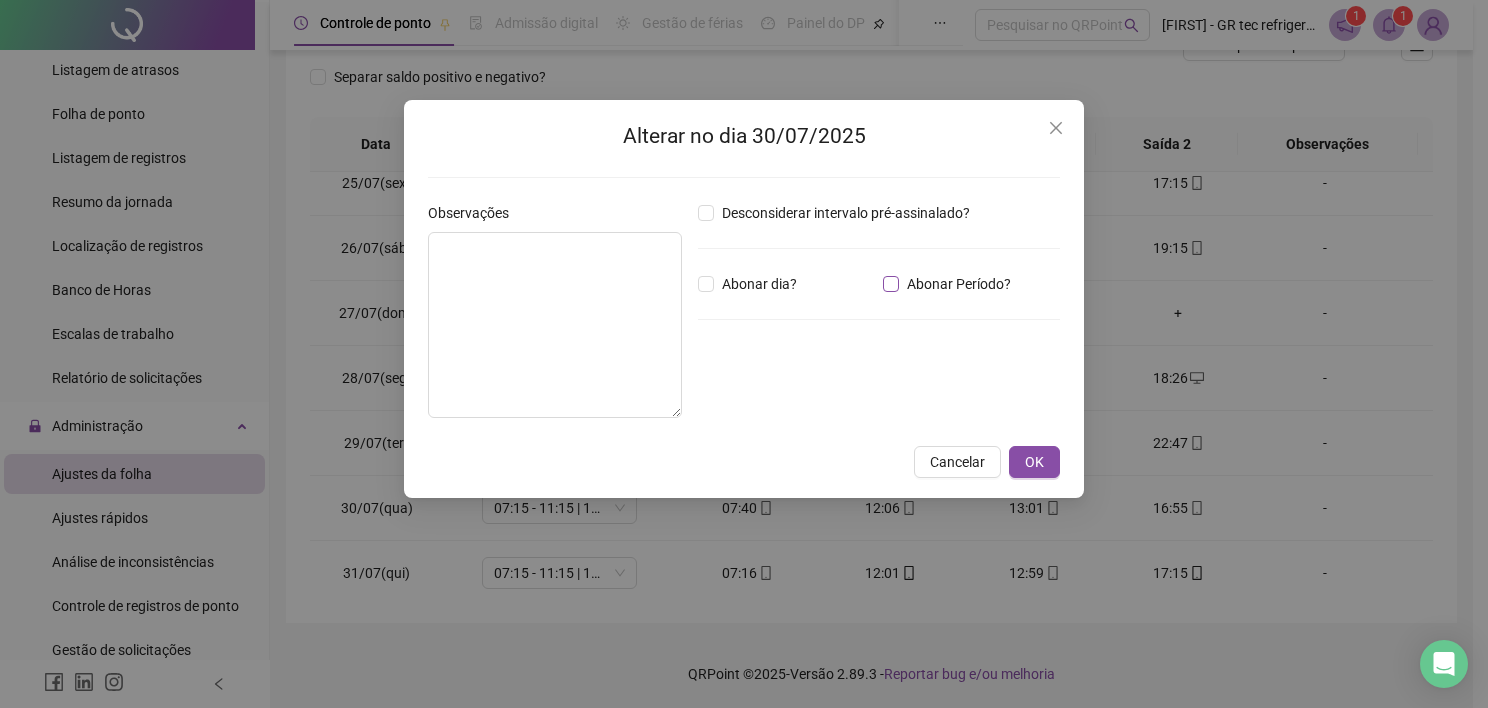click on "Abonar Período?" at bounding box center (959, 284) 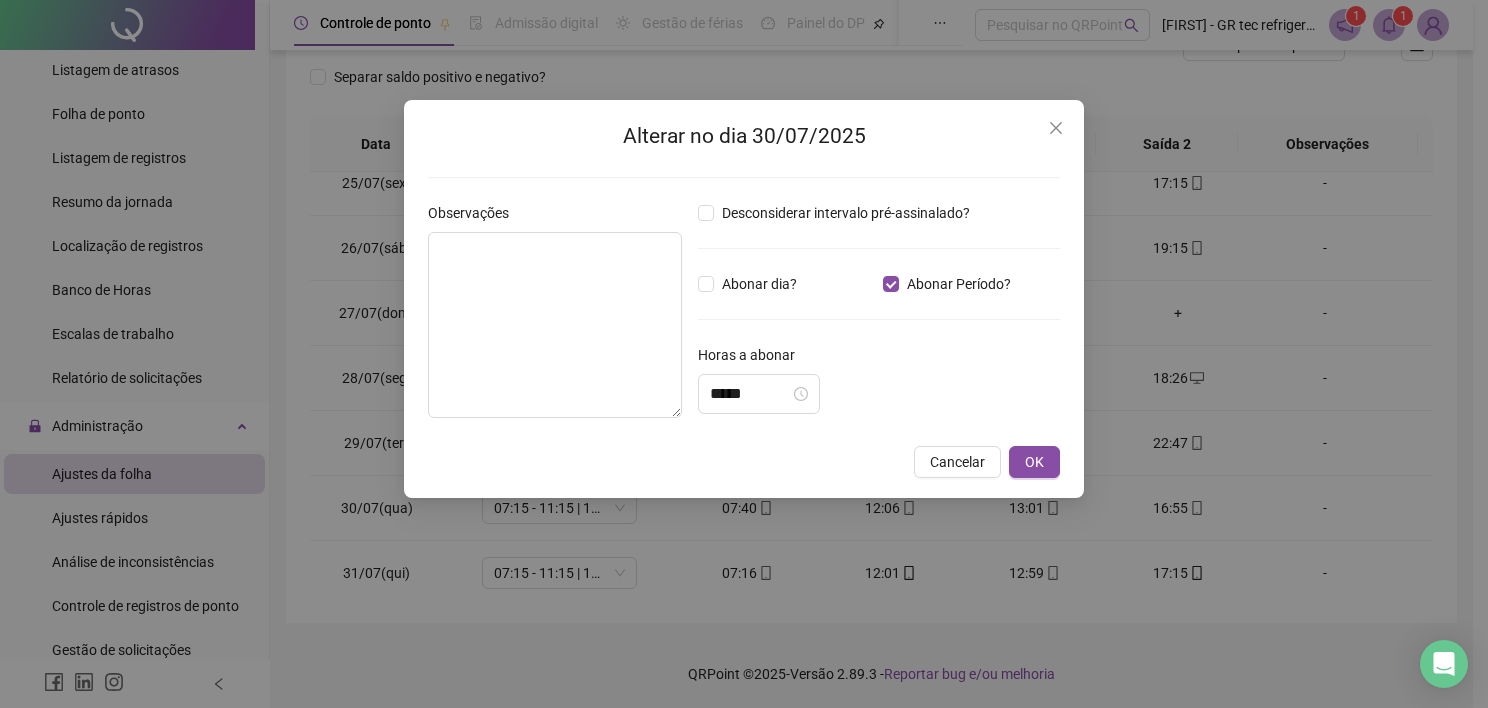 click on "Cancelar OK" at bounding box center [744, 462] 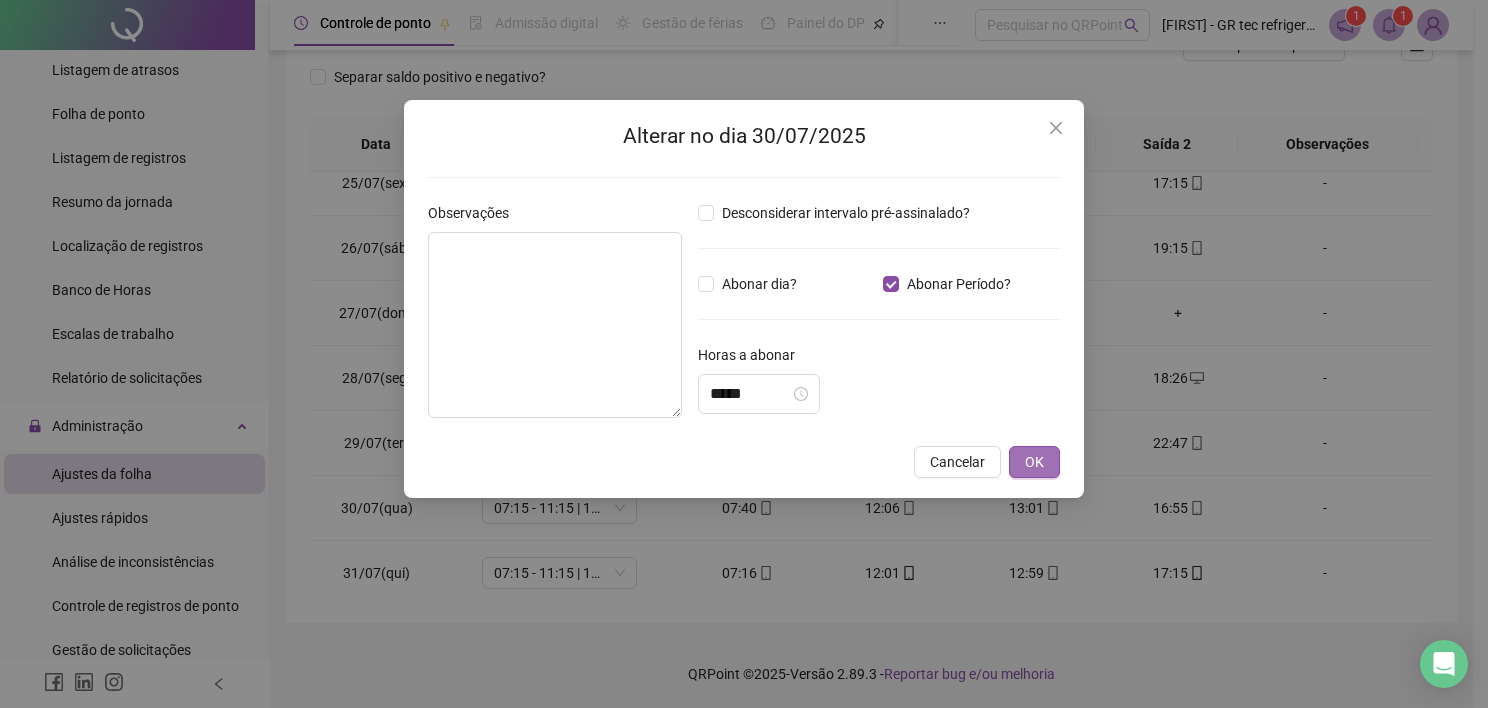 click on "OK" at bounding box center [1034, 462] 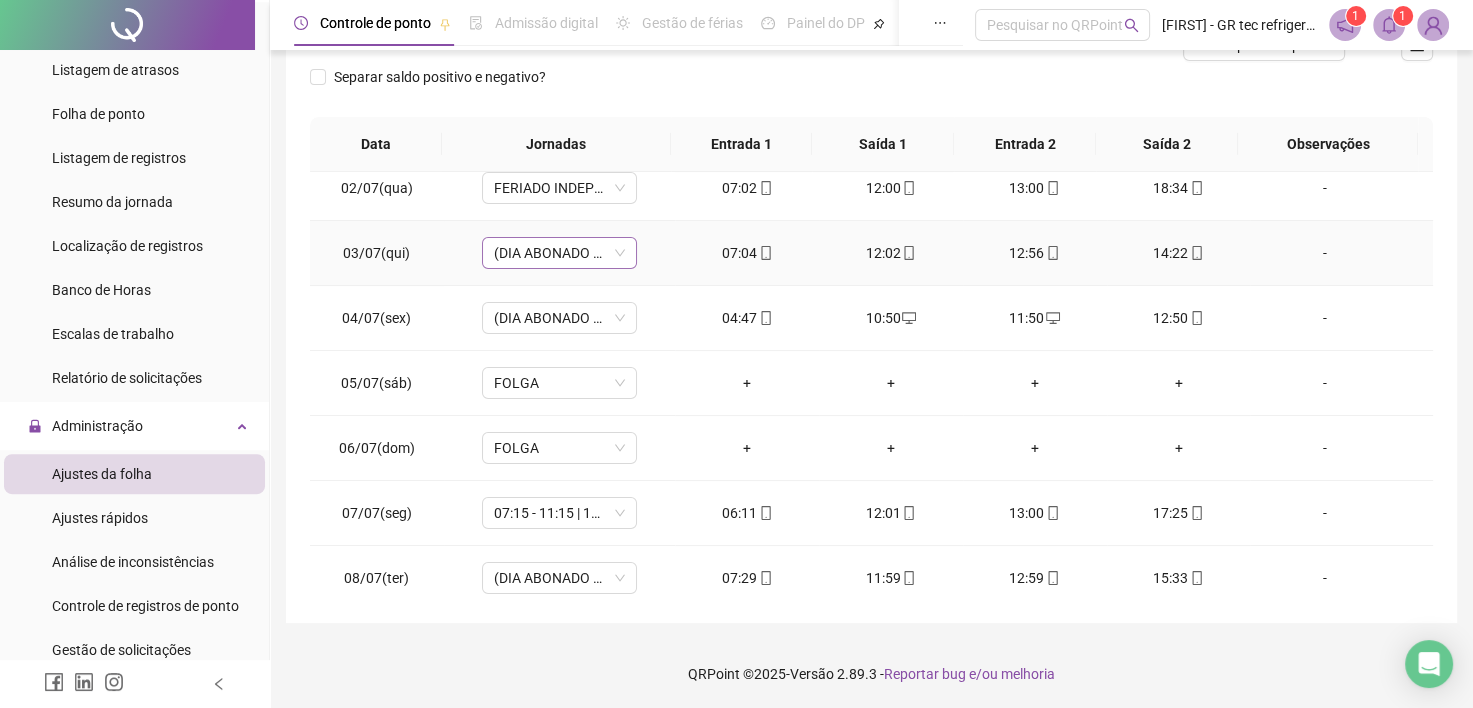 scroll, scrollTop: 0, scrollLeft: 0, axis: both 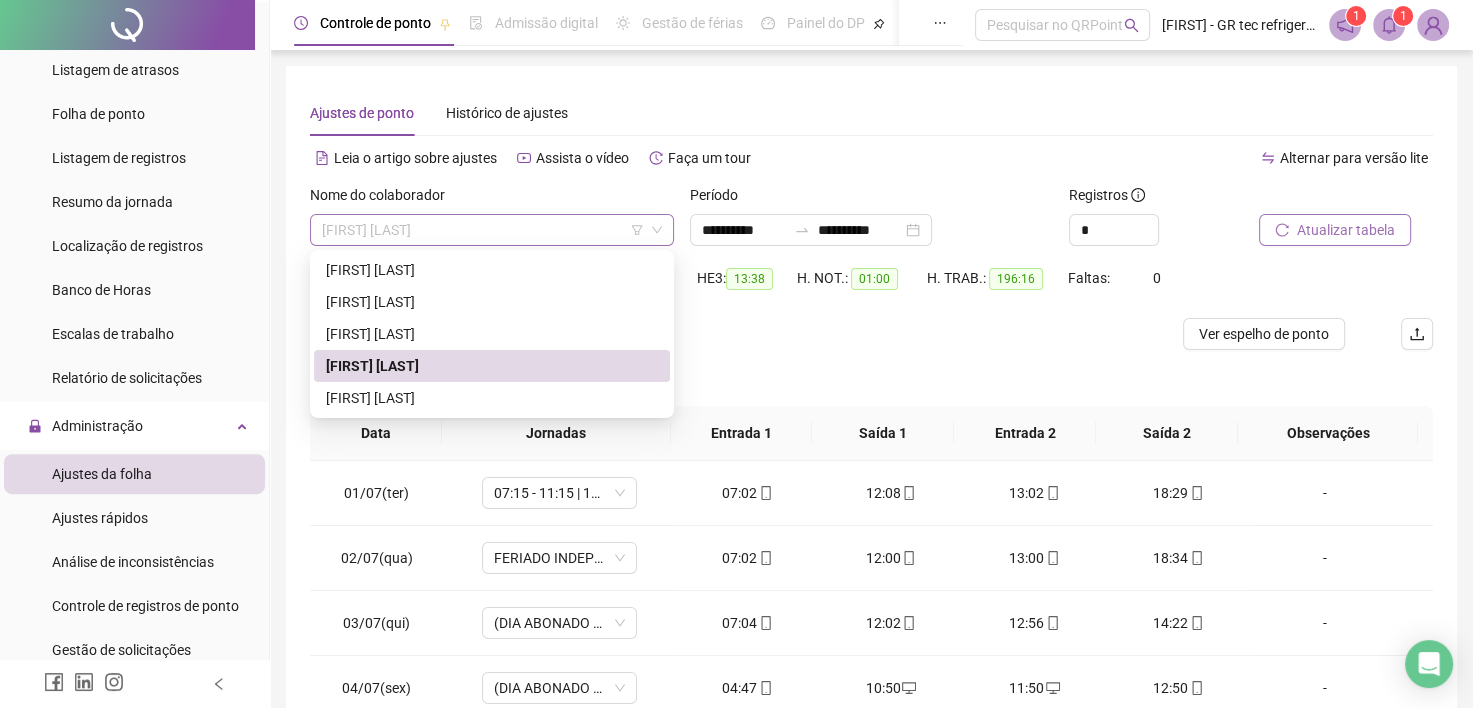 click on "[FIRST] [LAST]" at bounding box center (492, 230) 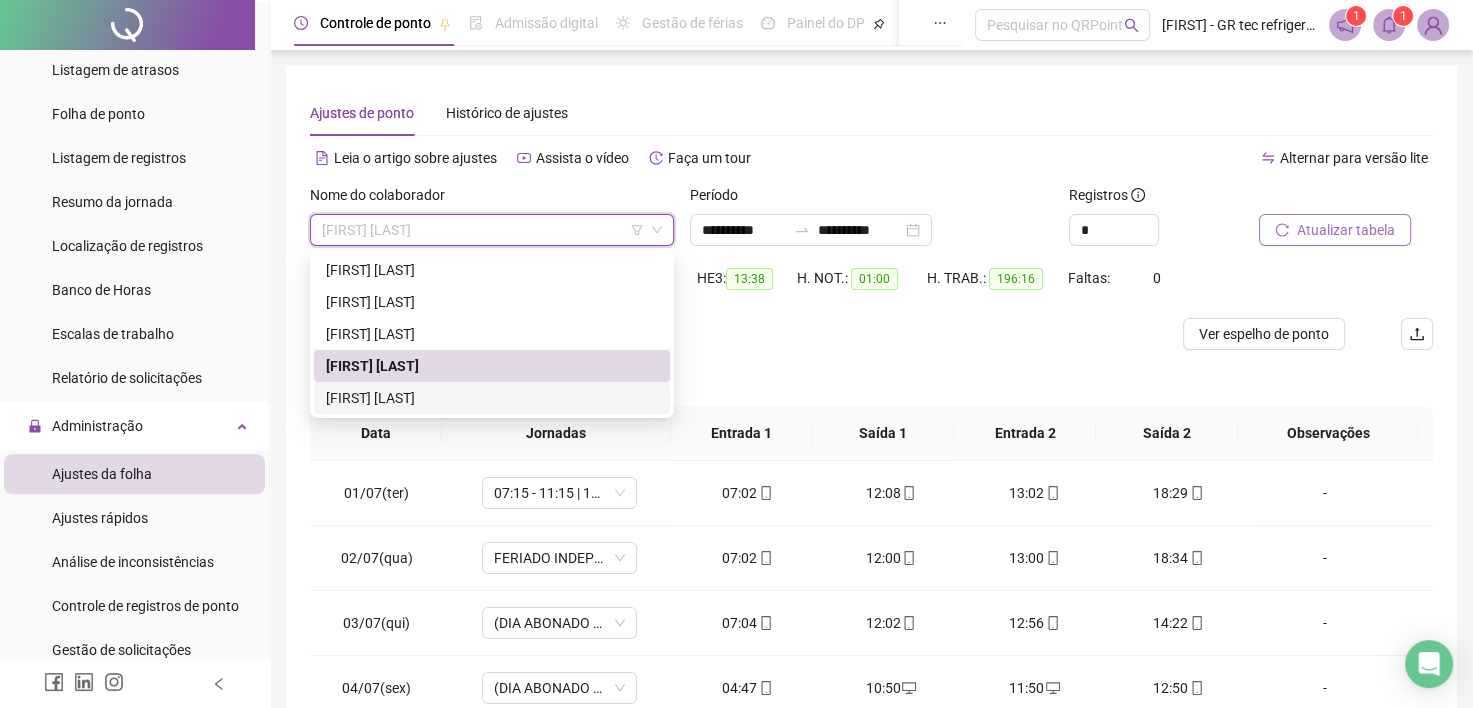 click on "[FIRST] [LAST]" at bounding box center (492, 398) 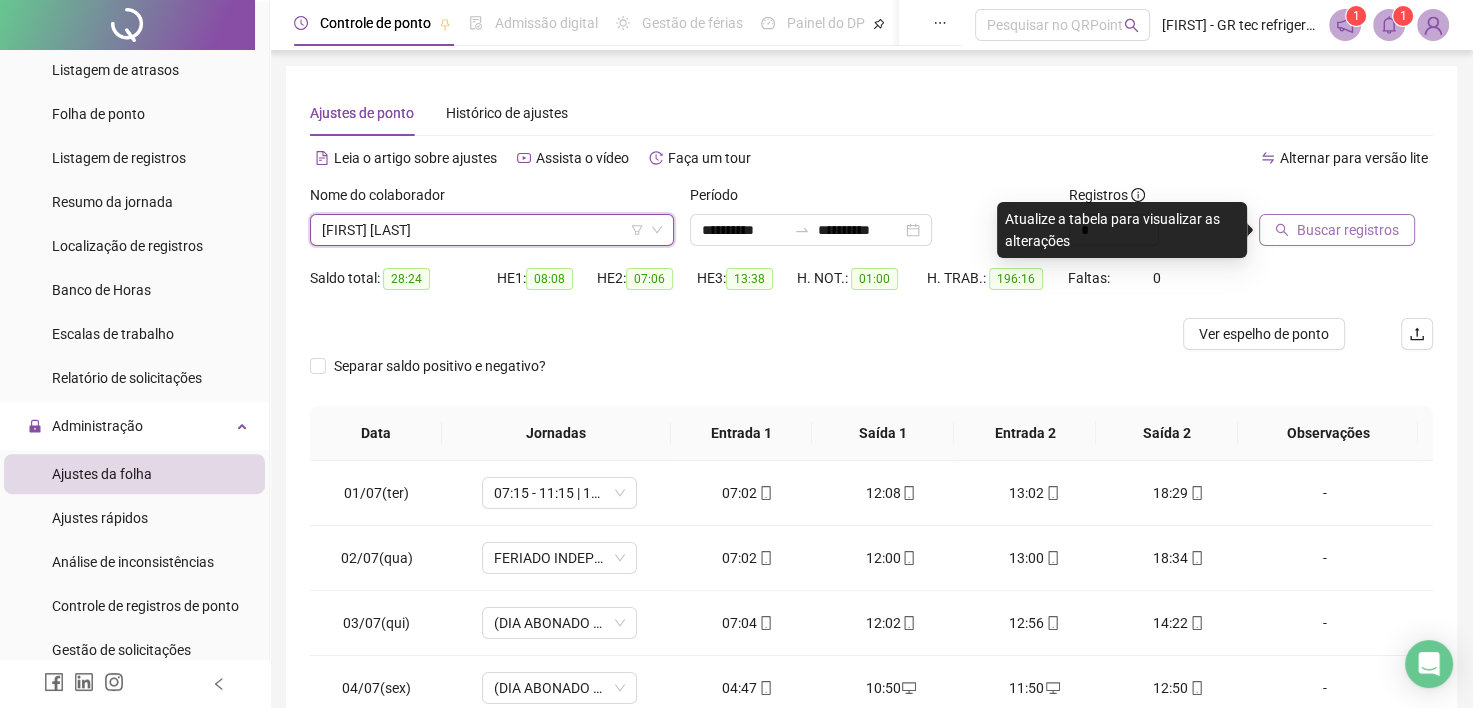 click on "Buscar registros" at bounding box center (1348, 230) 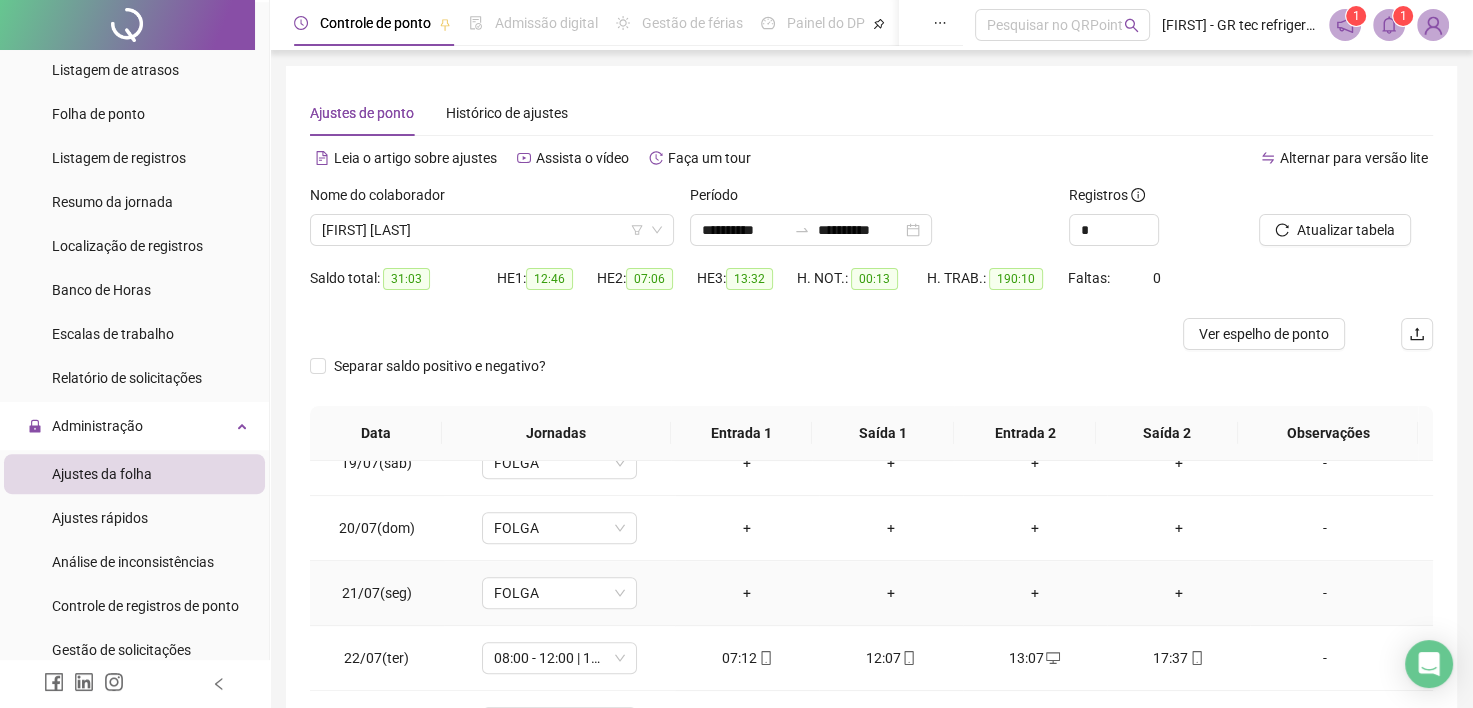 scroll, scrollTop: 1581, scrollLeft: 0, axis: vertical 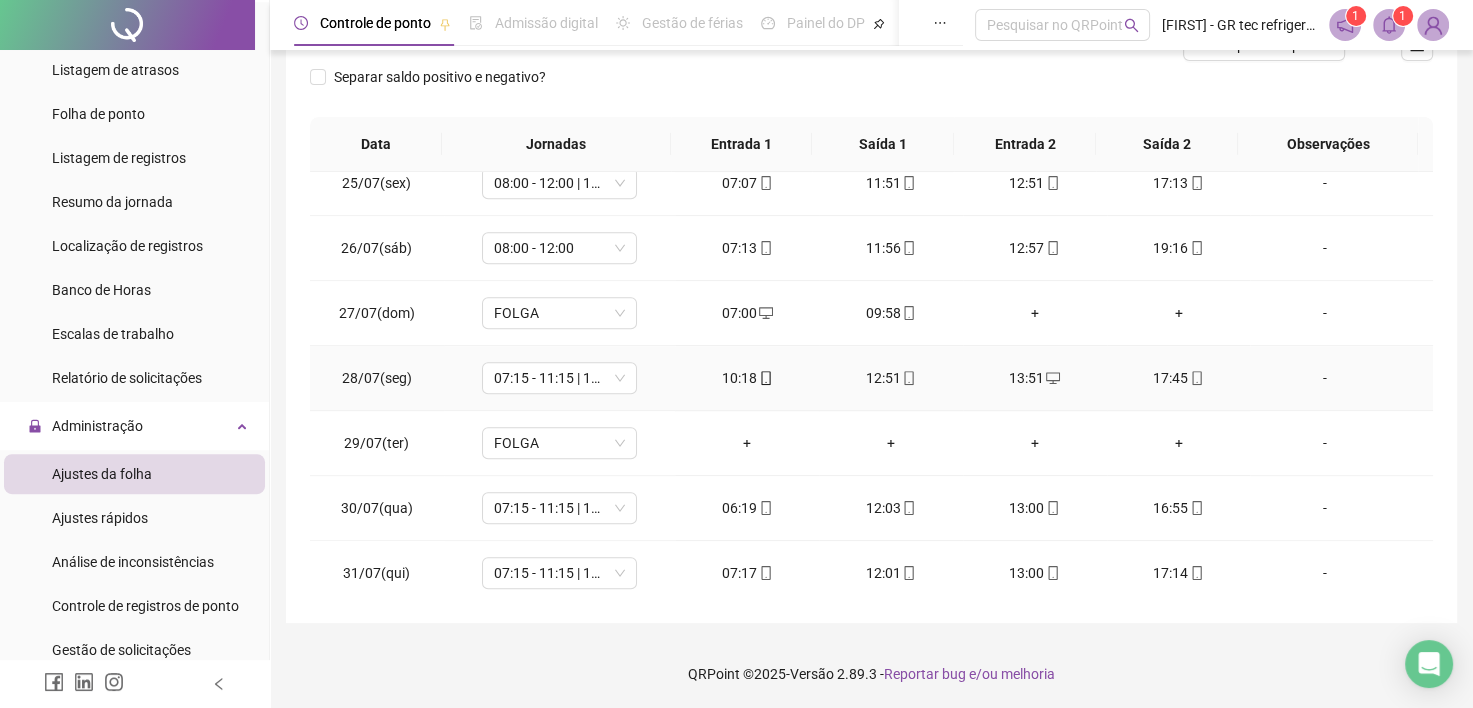 click on "-" at bounding box center (1325, 378) 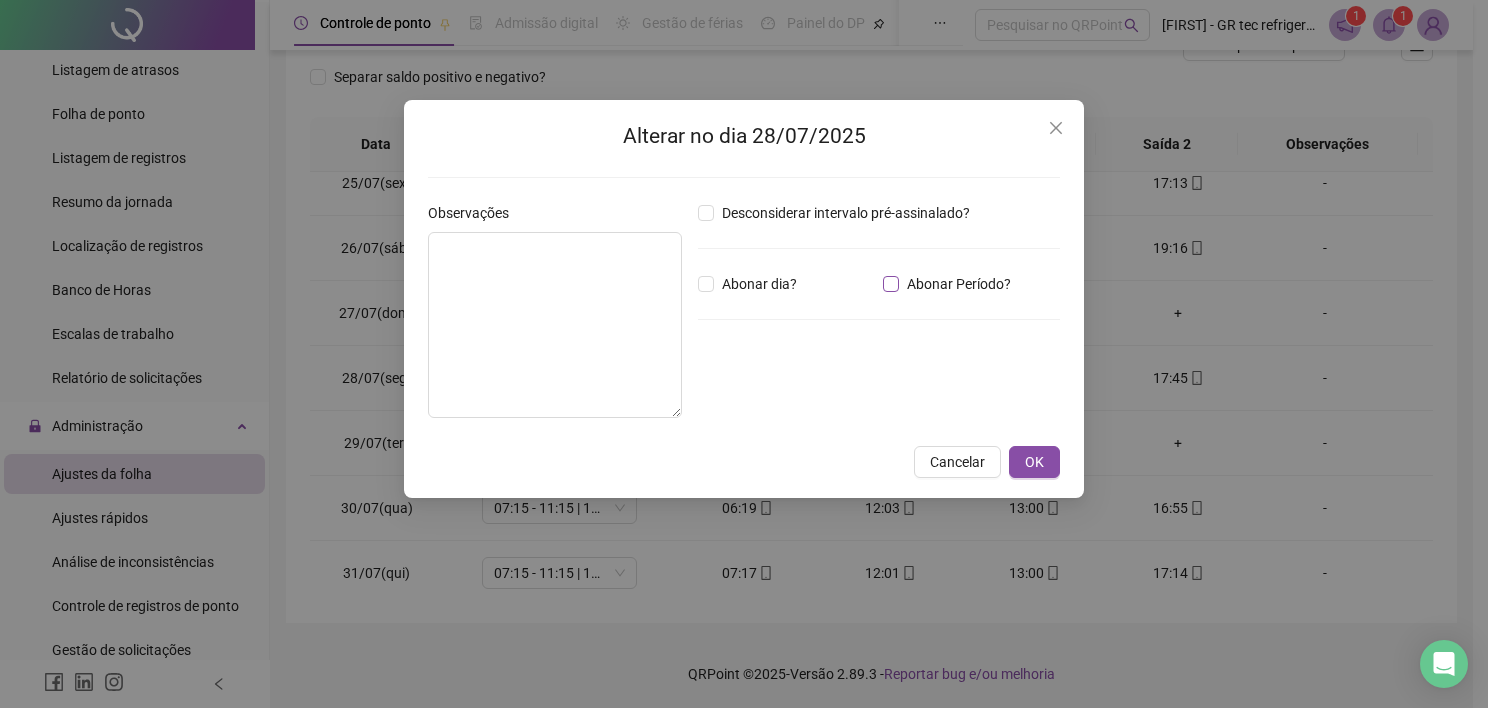 click on "Abonar Período?" at bounding box center [959, 284] 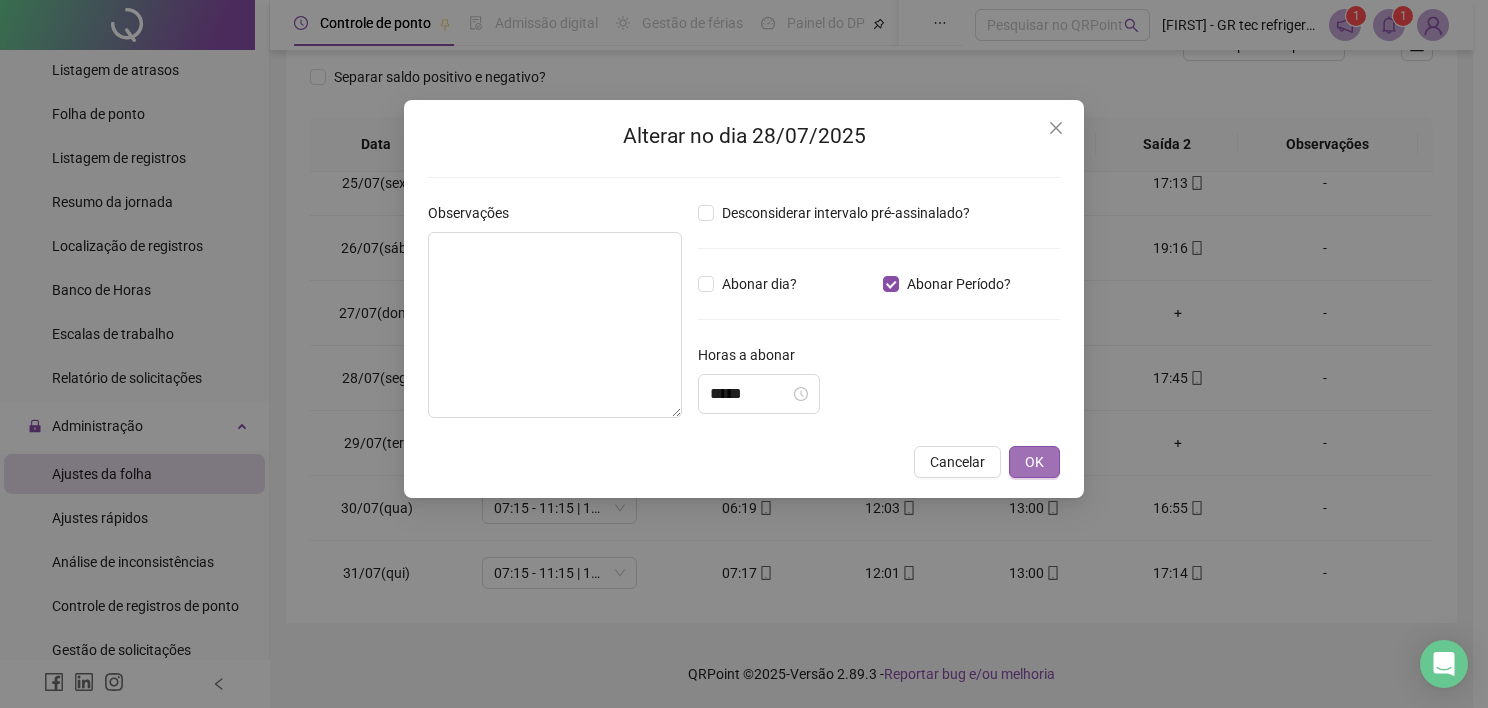click on "OK" at bounding box center (1034, 462) 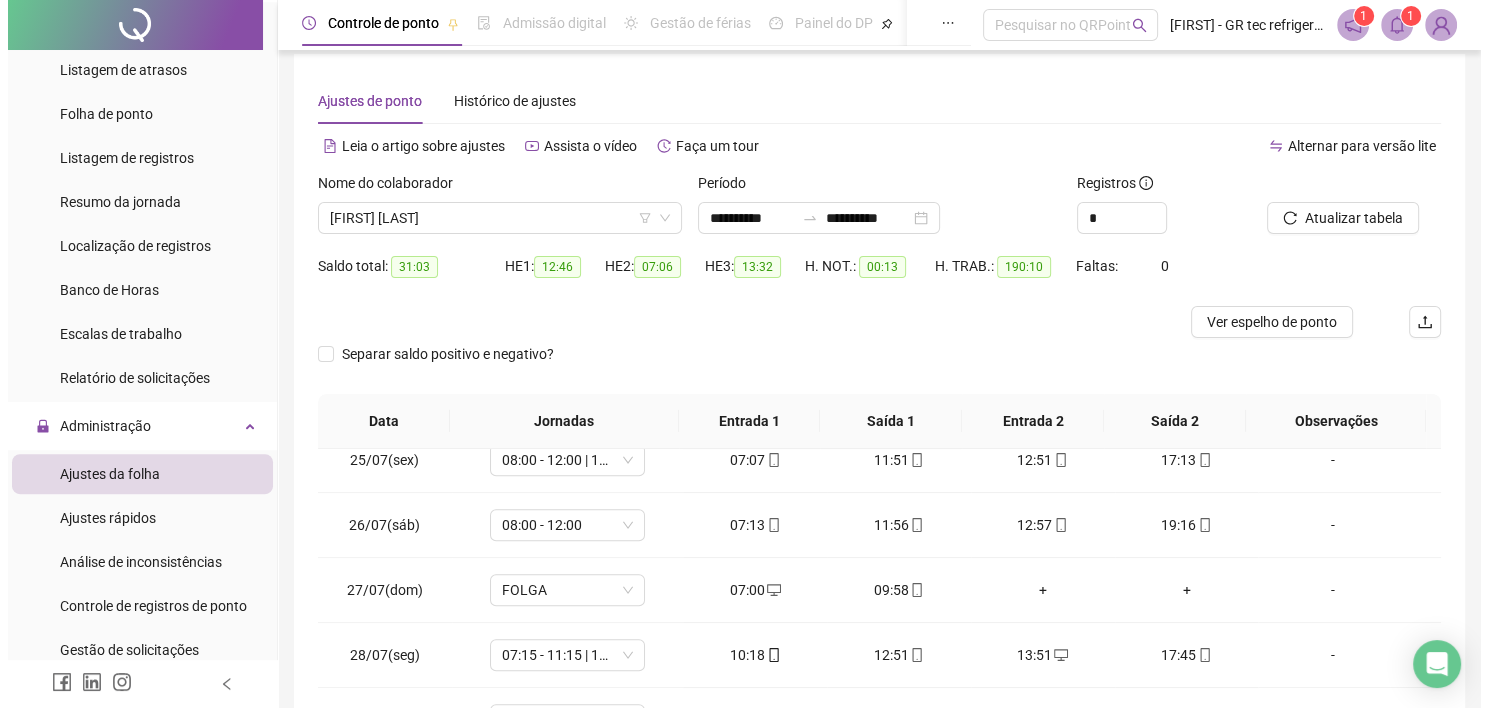 scroll, scrollTop: 0, scrollLeft: 0, axis: both 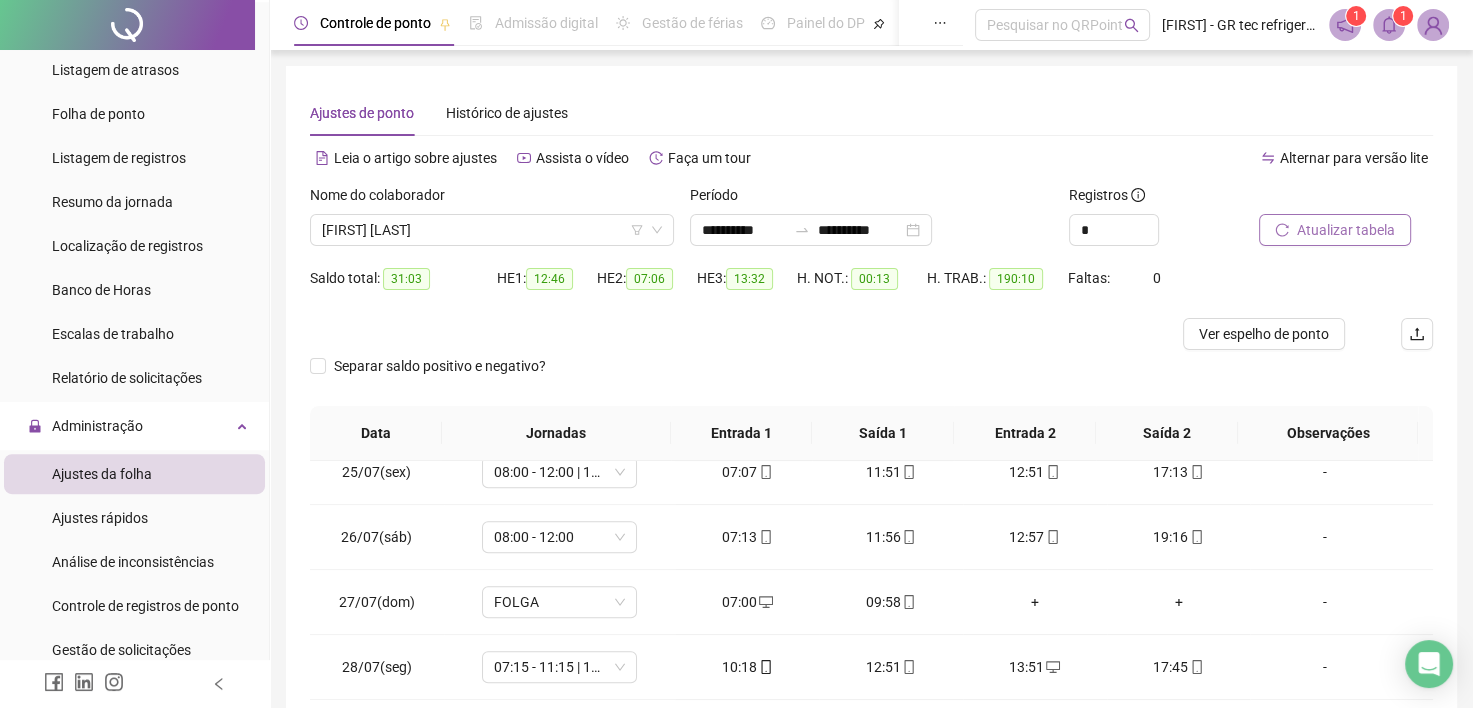 click on "Atualizar tabela" at bounding box center (1346, 230) 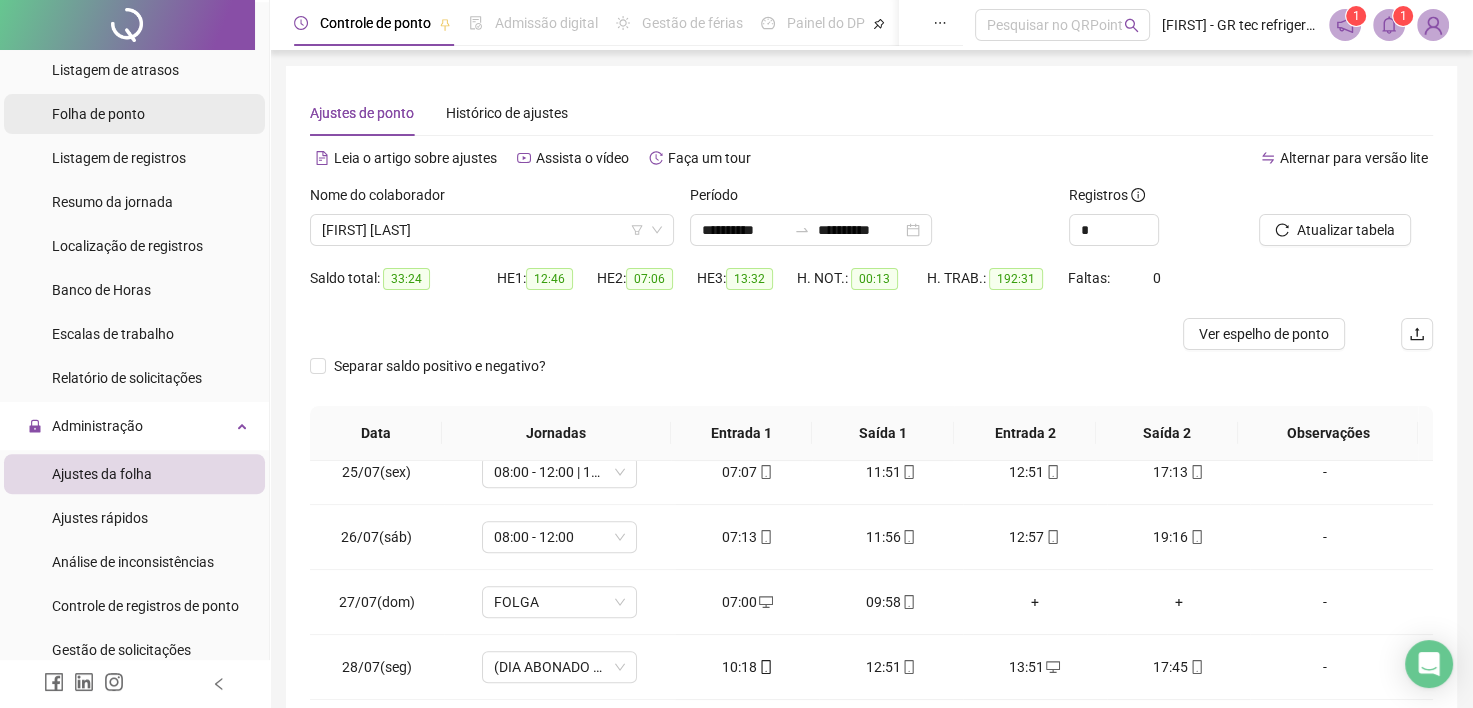 click on "Folha de ponto" at bounding box center [98, 114] 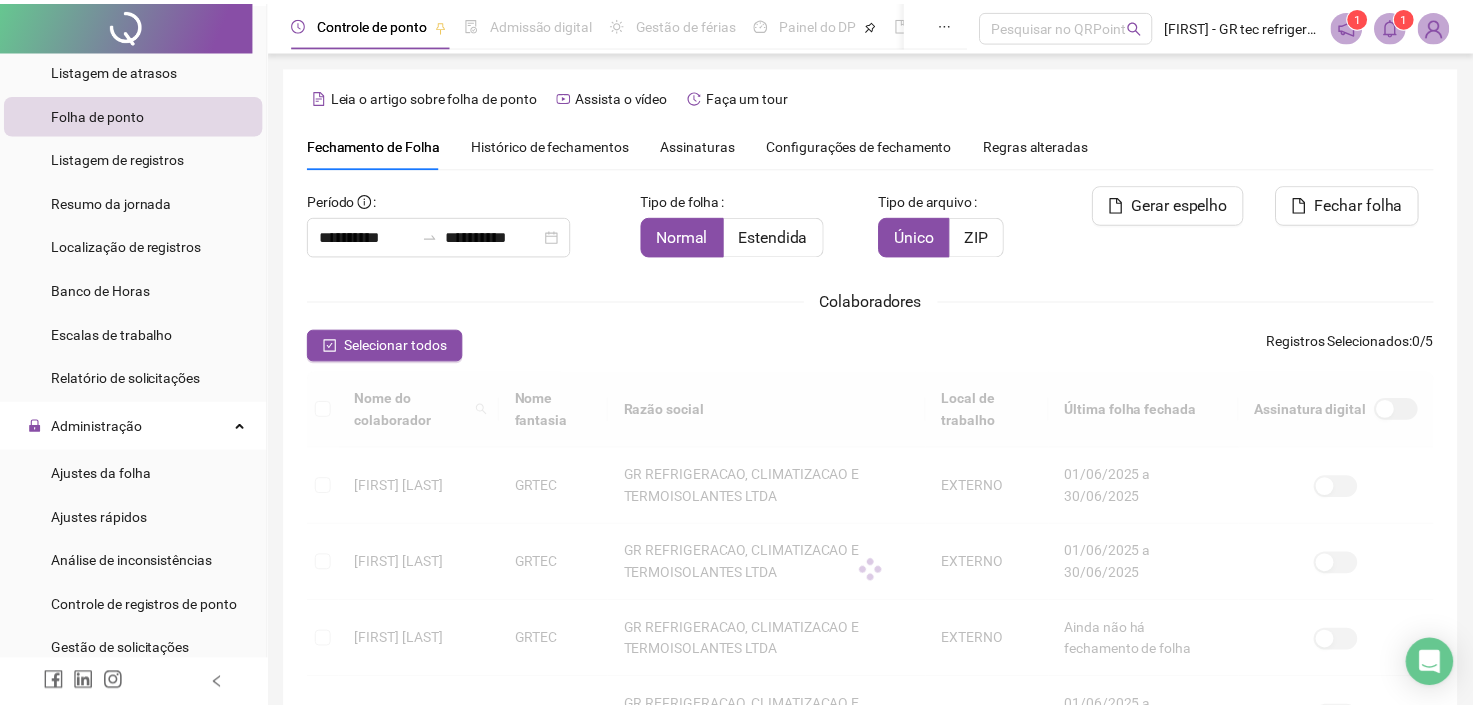 scroll, scrollTop: 55, scrollLeft: 0, axis: vertical 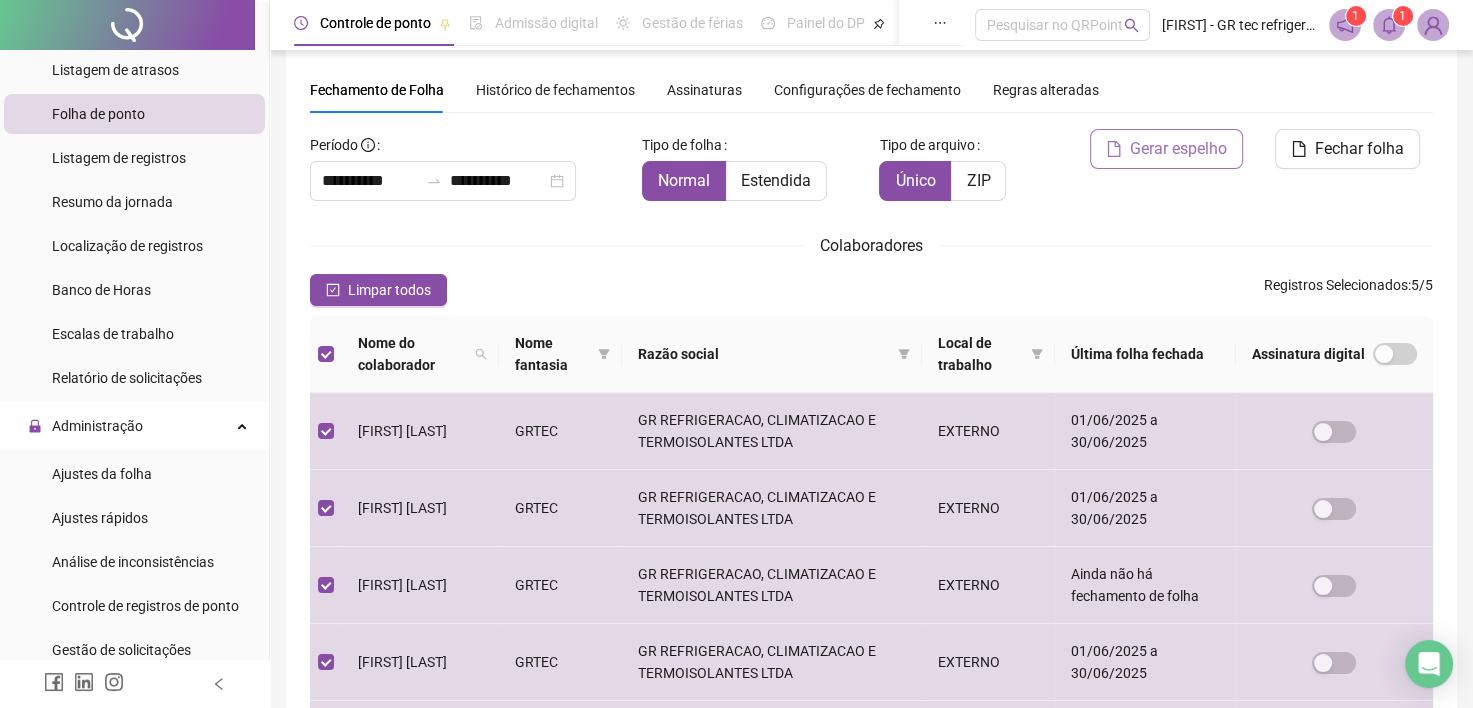 click on "Gerar espelho" at bounding box center (1178, 149) 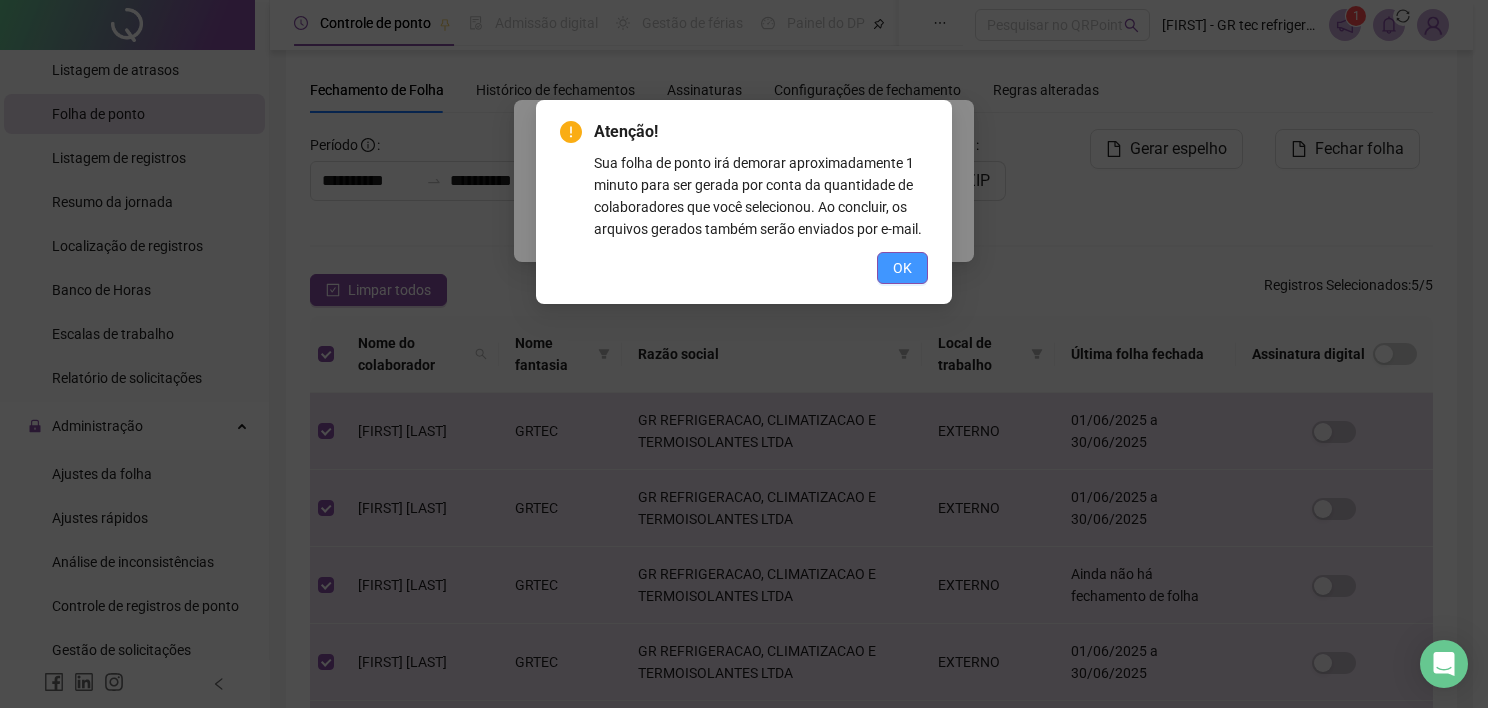 click on "OK" at bounding box center [902, 268] 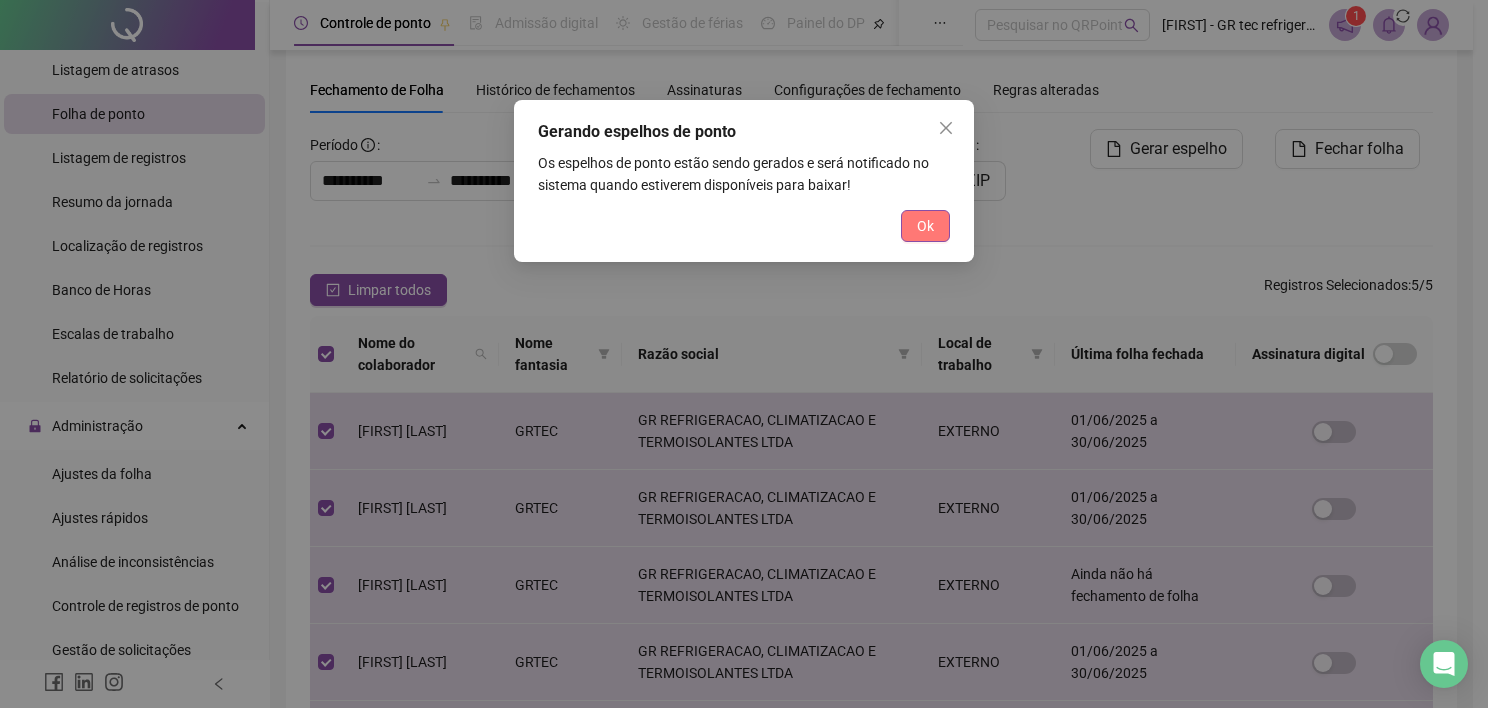 click on "Ok" at bounding box center (925, 226) 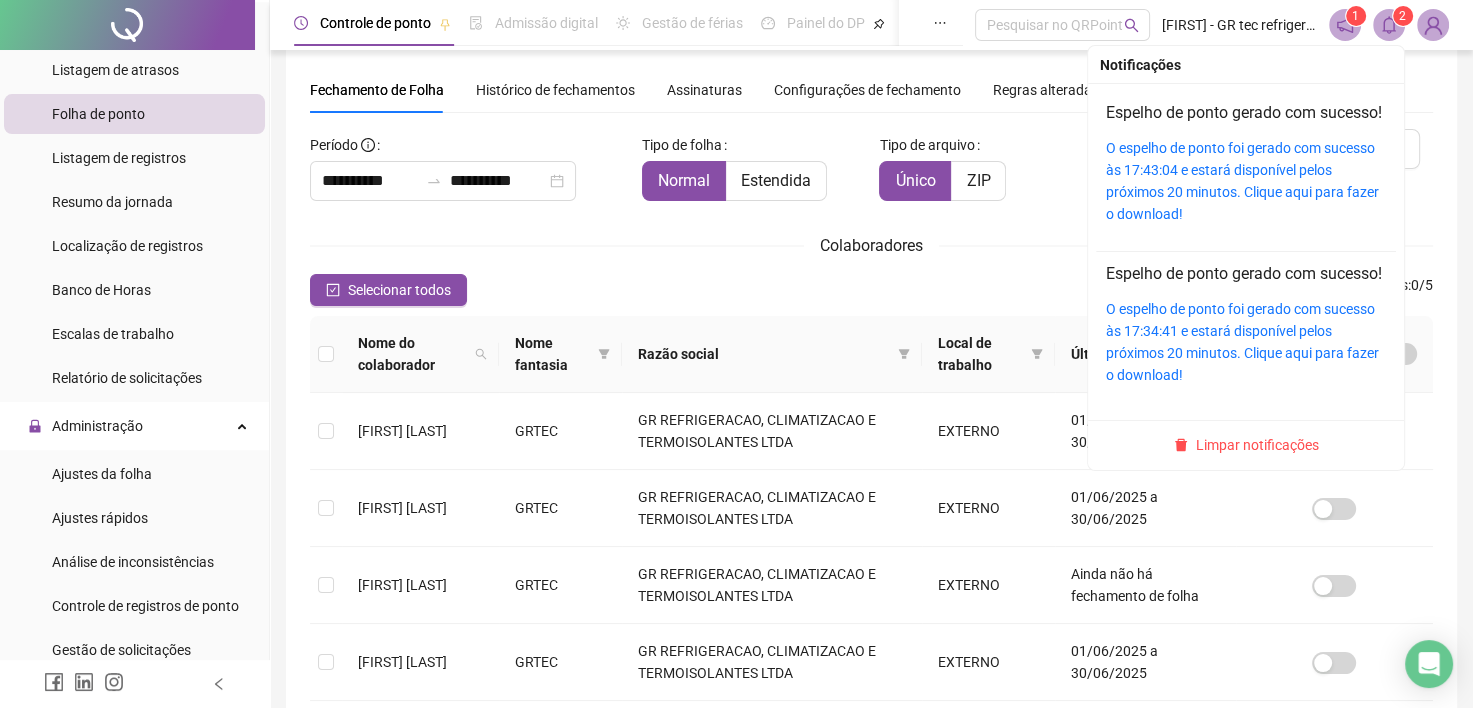 click on "2" at bounding box center (1402, 16) 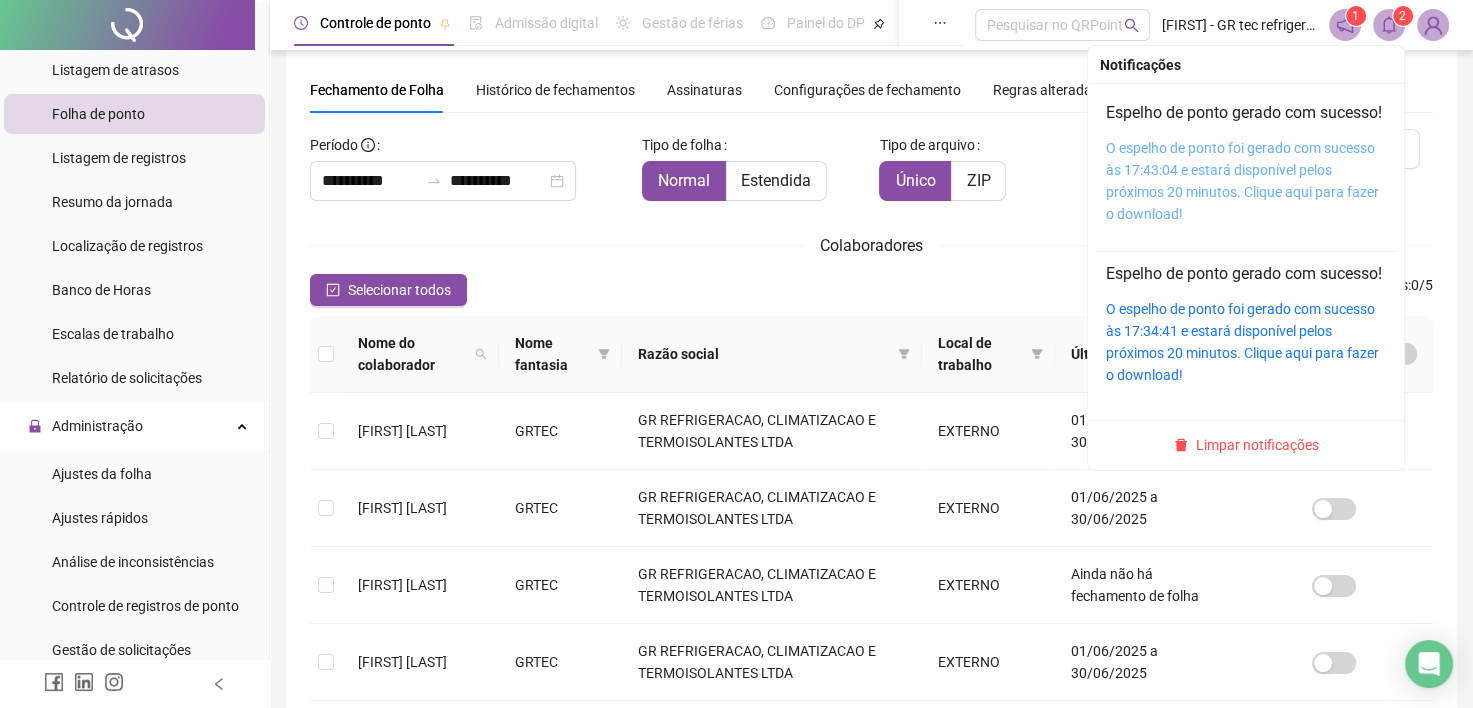 click on "O espelho de ponto foi gerado com sucesso às 17:43:04 e estará disponível pelos próximos 20 minutos.
Clique aqui para fazer o download!" at bounding box center (1242, 181) 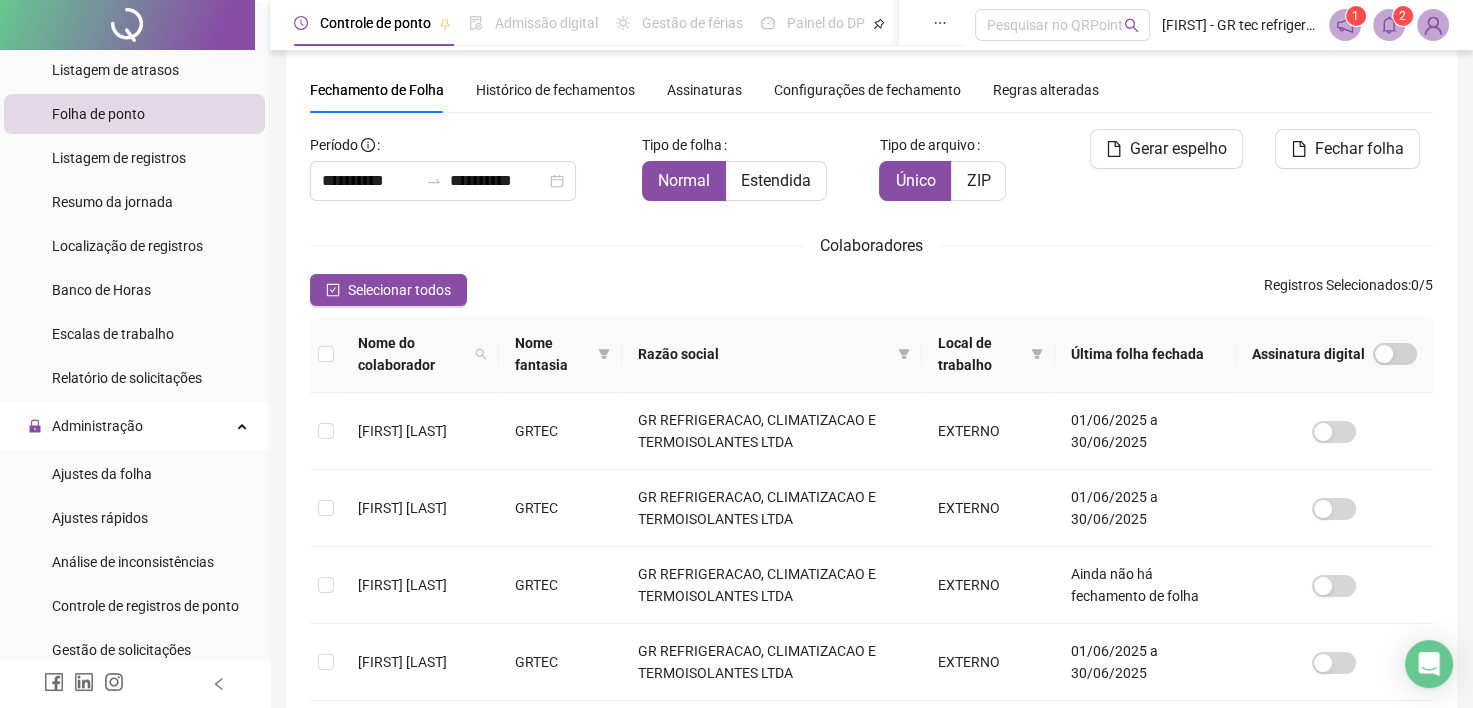 click at bounding box center [326, 354] 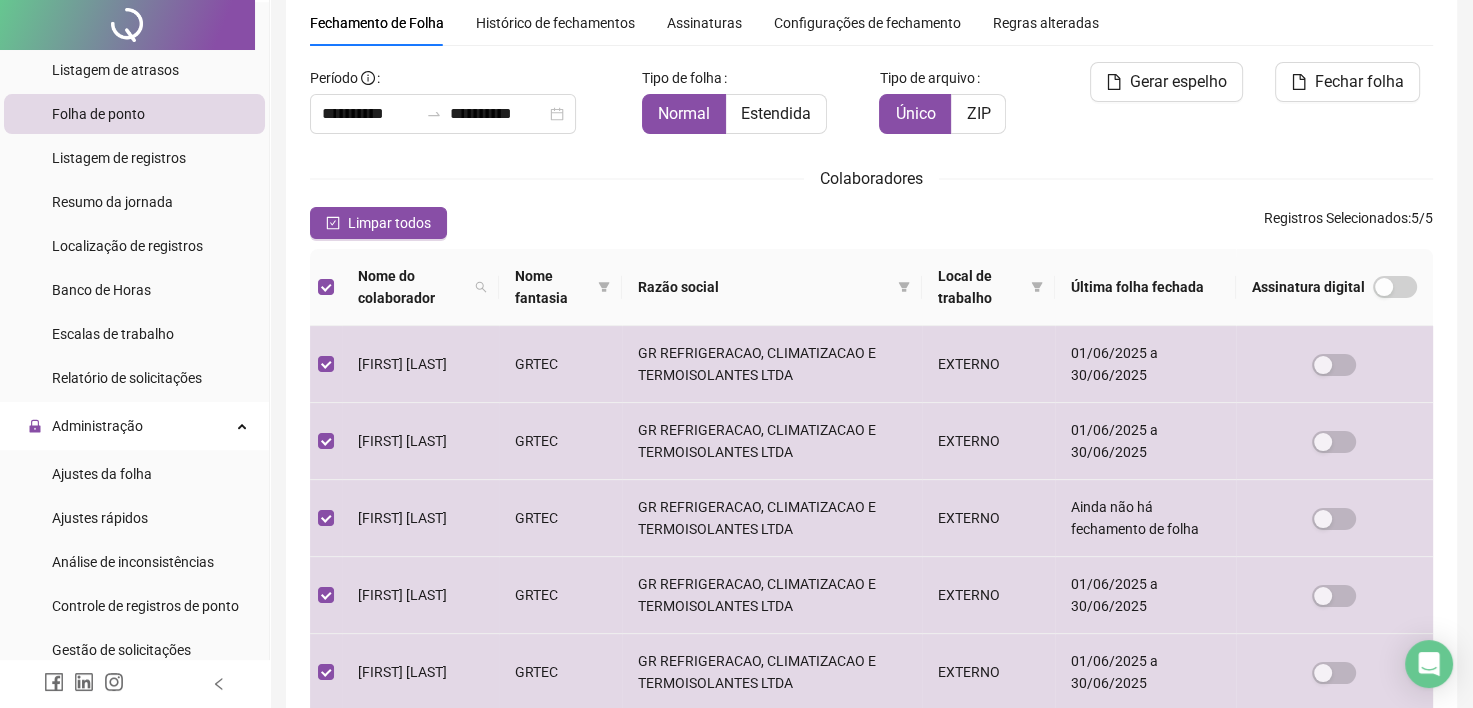 scroll, scrollTop: 0, scrollLeft: 0, axis: both 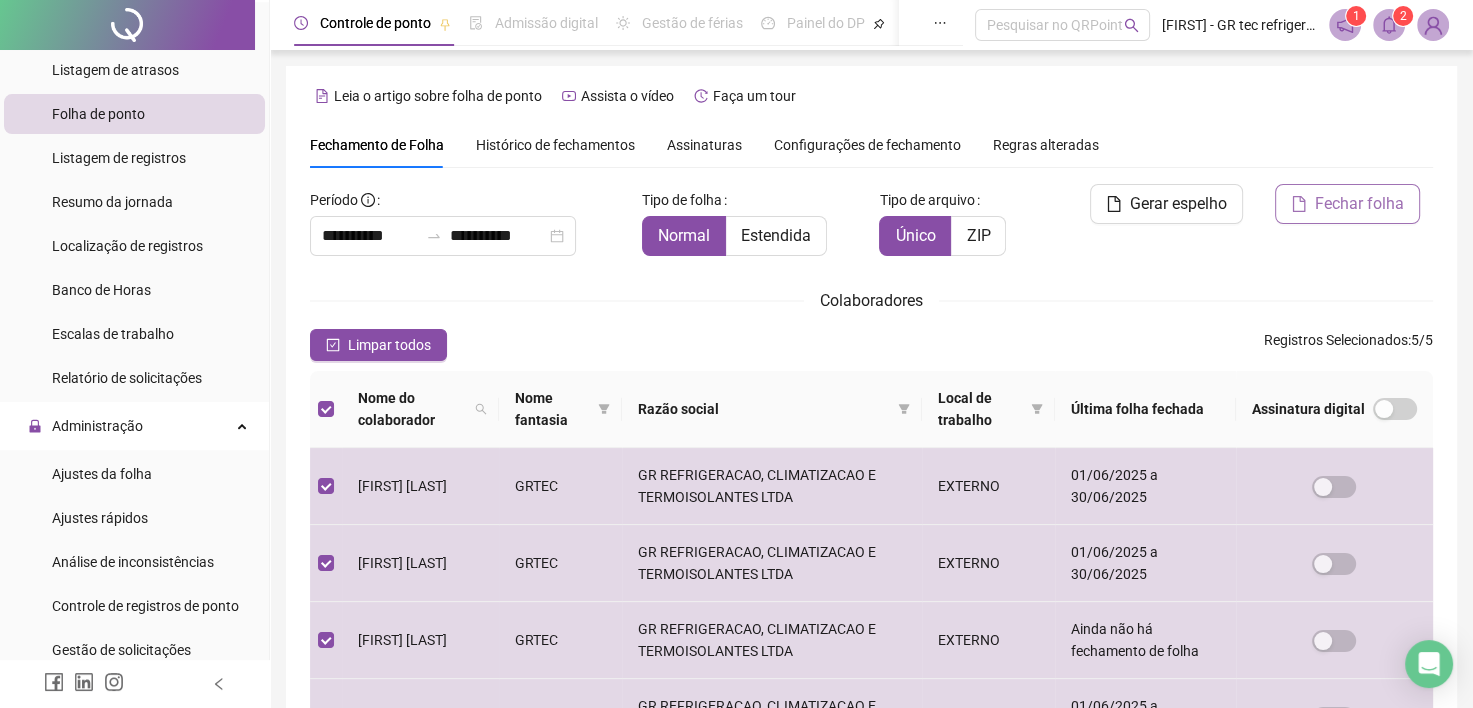 click on "Fechar folha" at bounding box center (1359, 204) 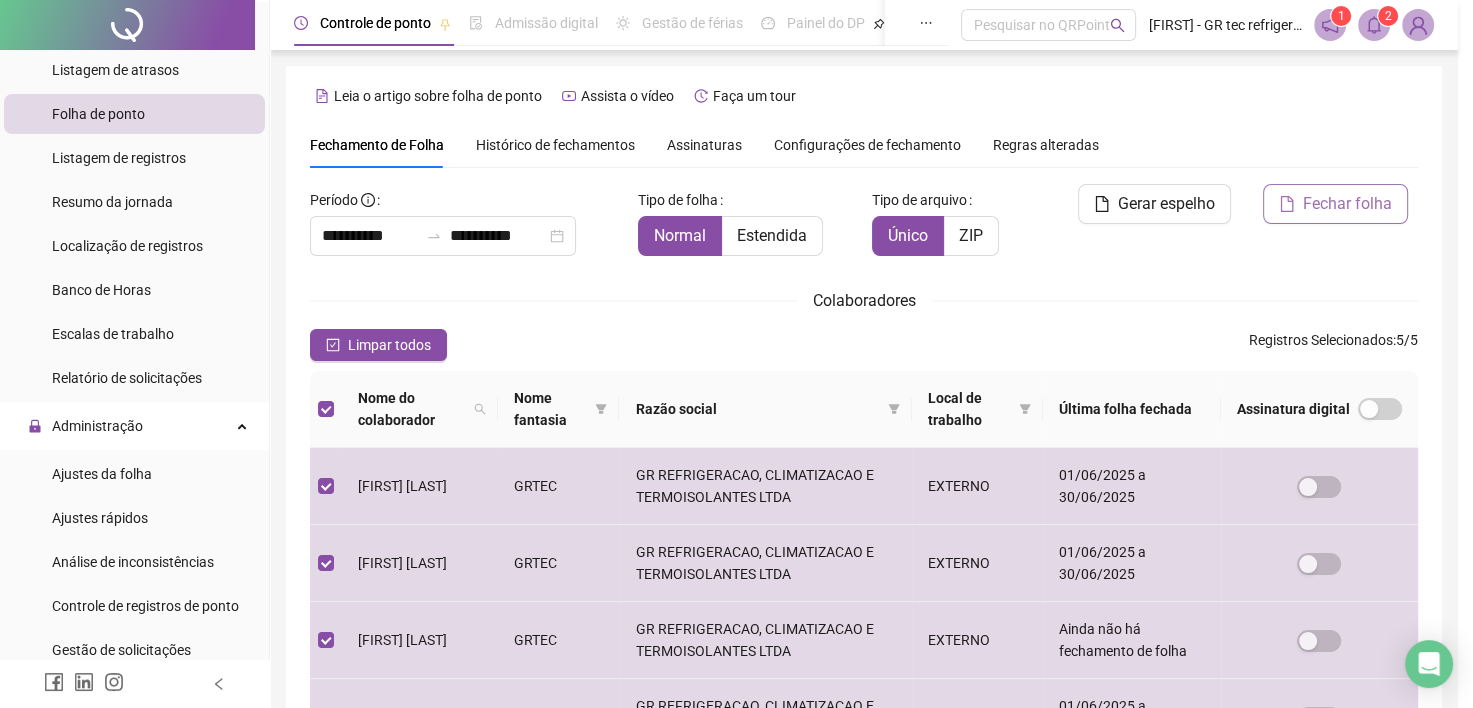scroll, scrollTop: 55, scrollLeft: 0, axis: vertical 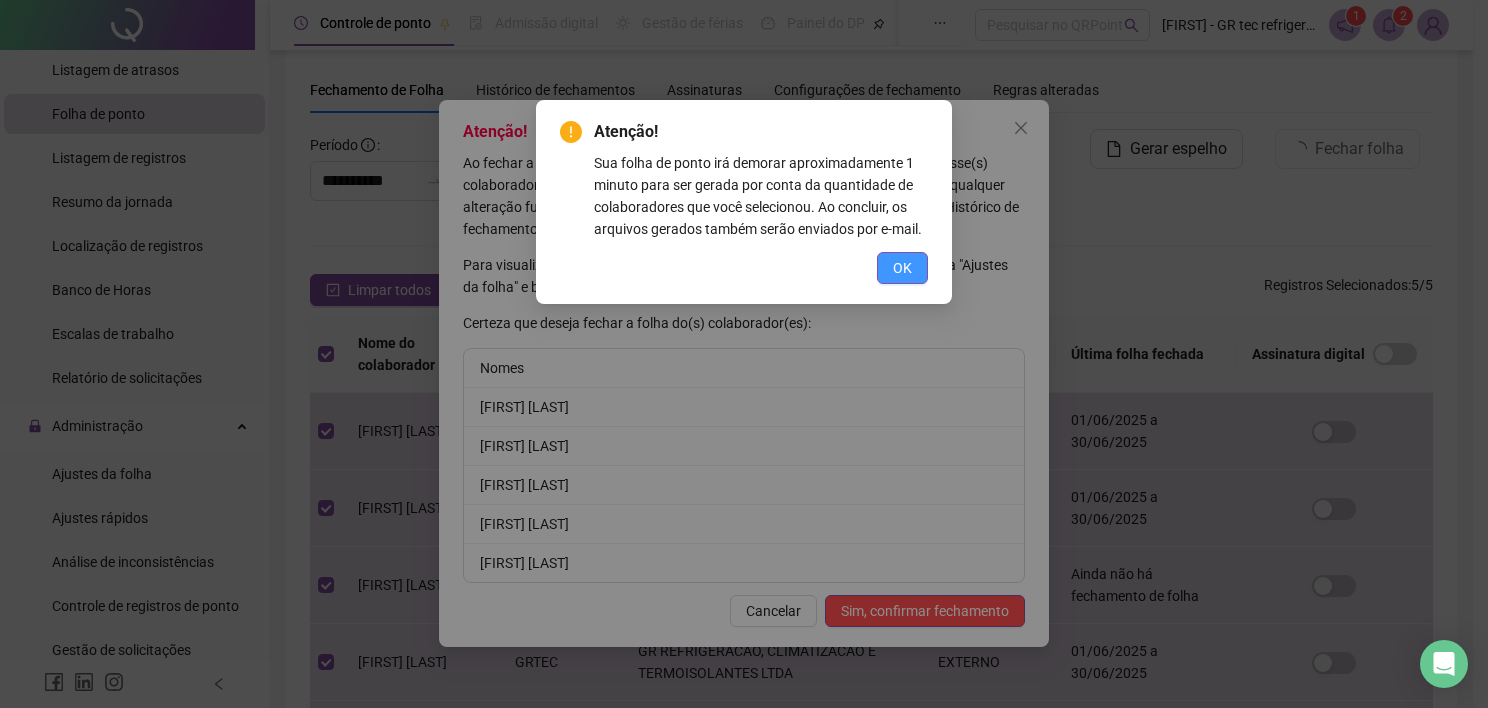 click on "OK" at bounding box center [902, 268] 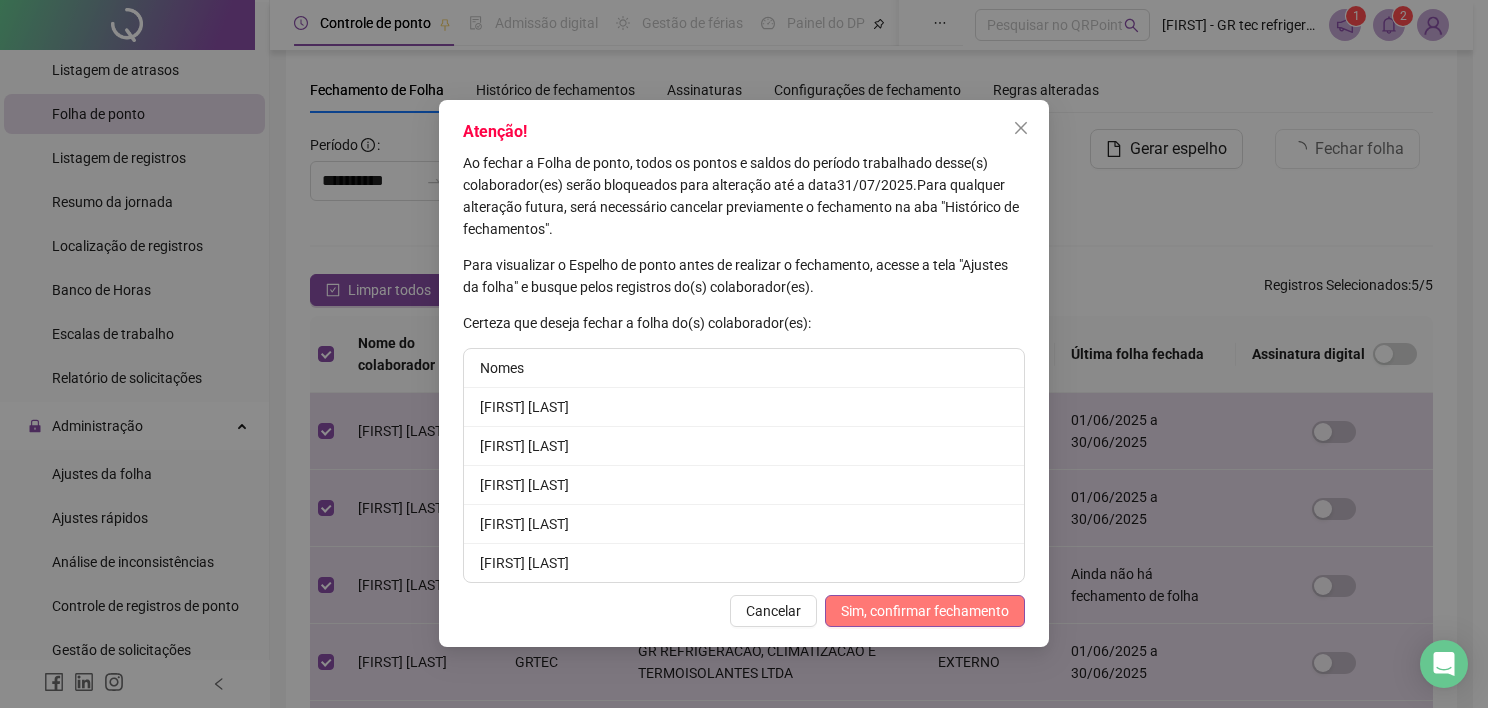 click on "Sim, confirmar fechamento" at bounding box center [925, 611] 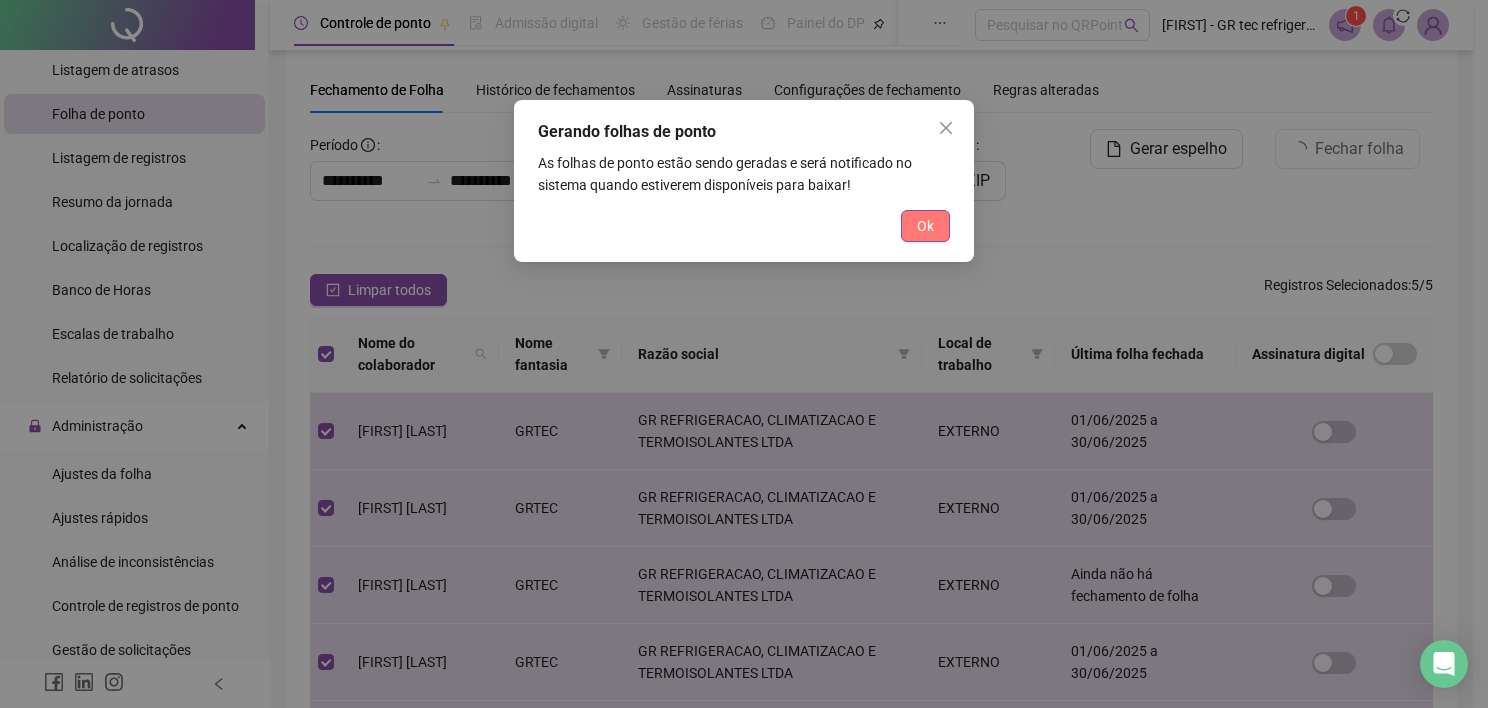 click on "Ok" at bounding box center [925, 226] 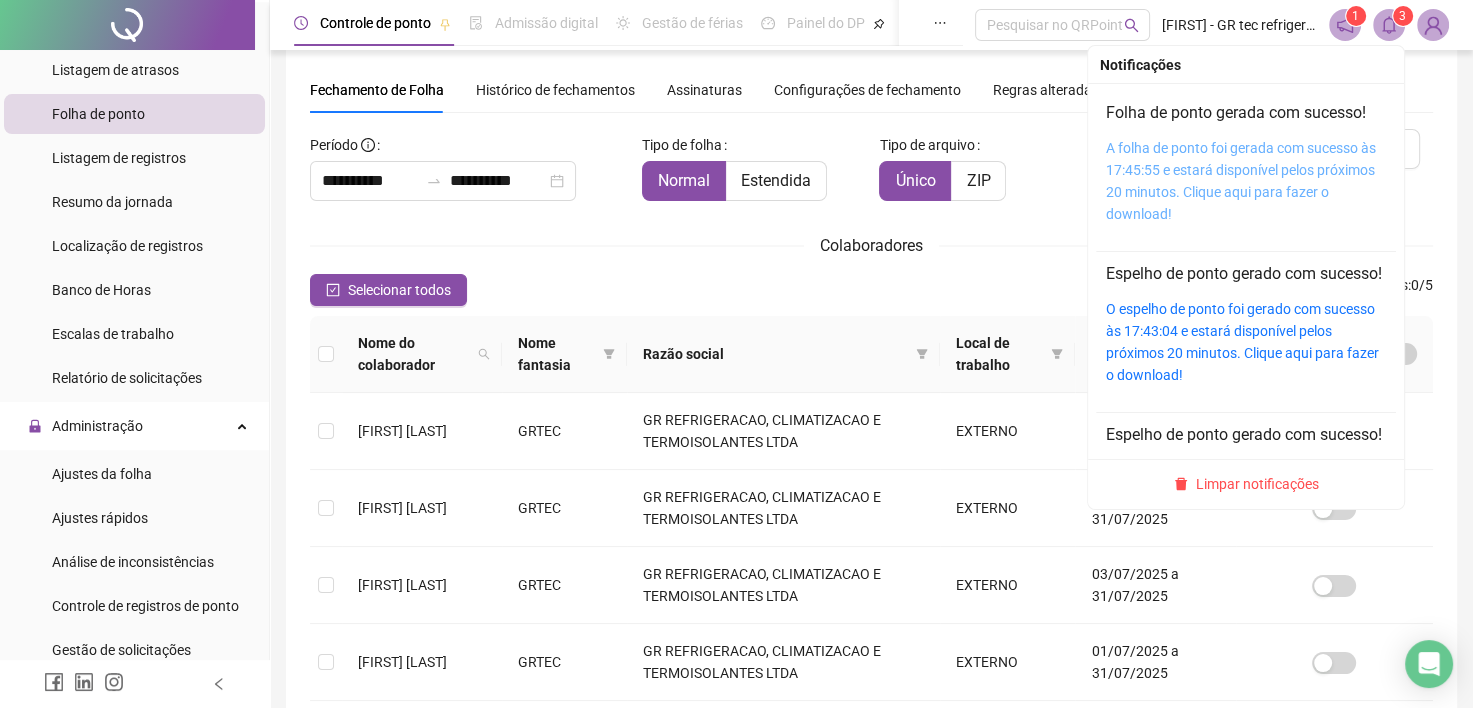 click on "A folha de ponto foi gerada com sucesso às 17:45:55 e estará disponível pelos próximos 20 minutos.
Clique aqui para fazer o download!" at bounding box center (1241, 181) 